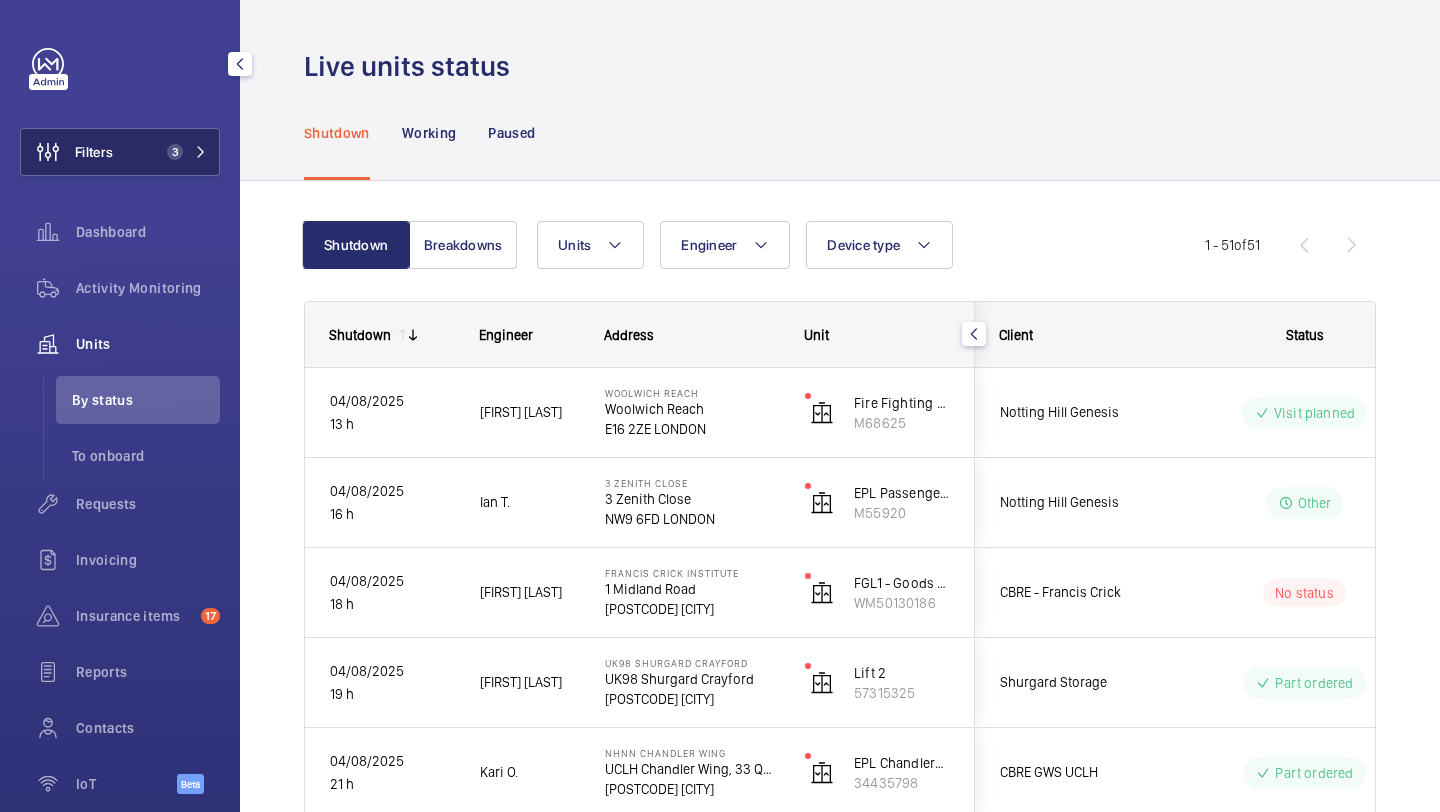 scroll, scrollTop: 0, scrollLeft: 0, axis: both 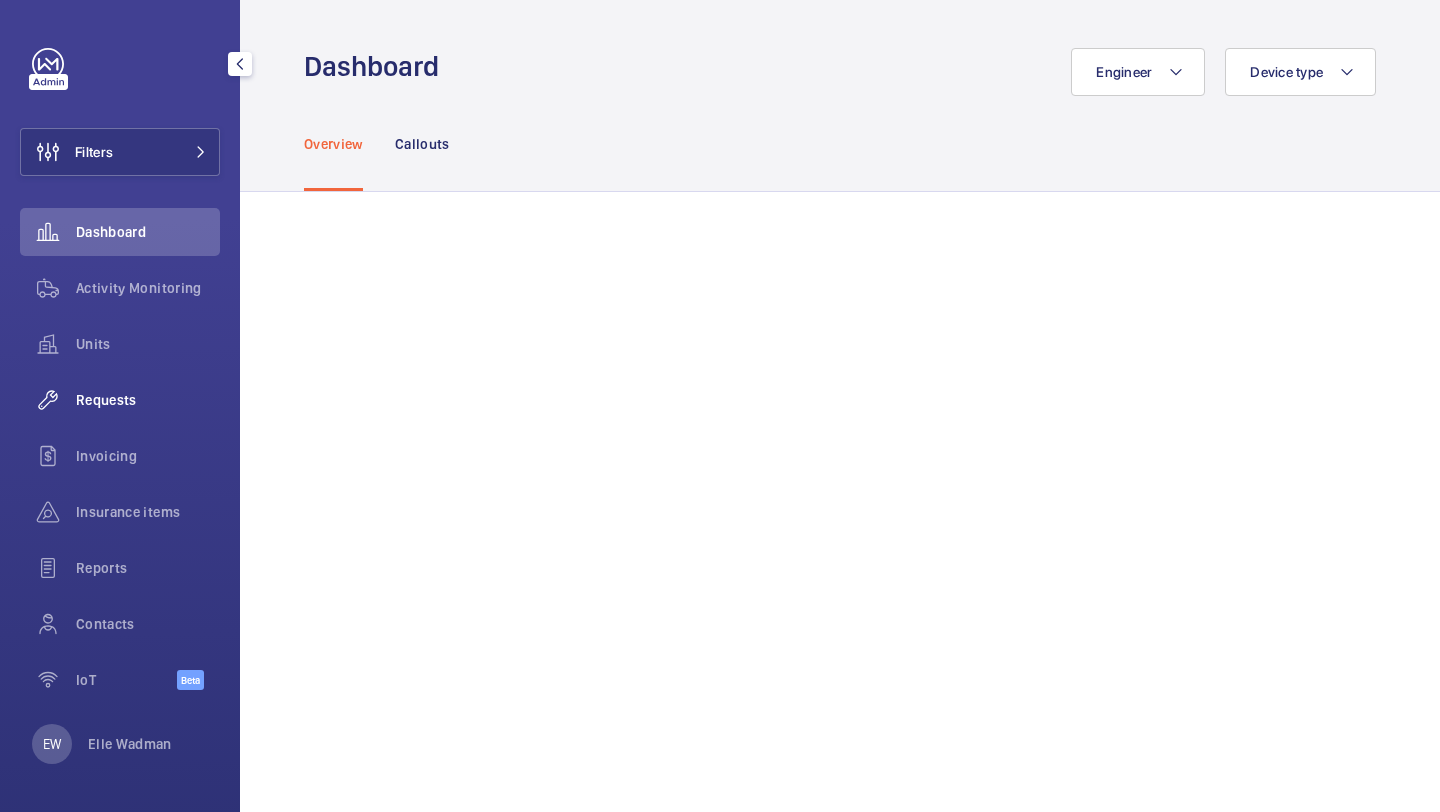 click on "Requests" 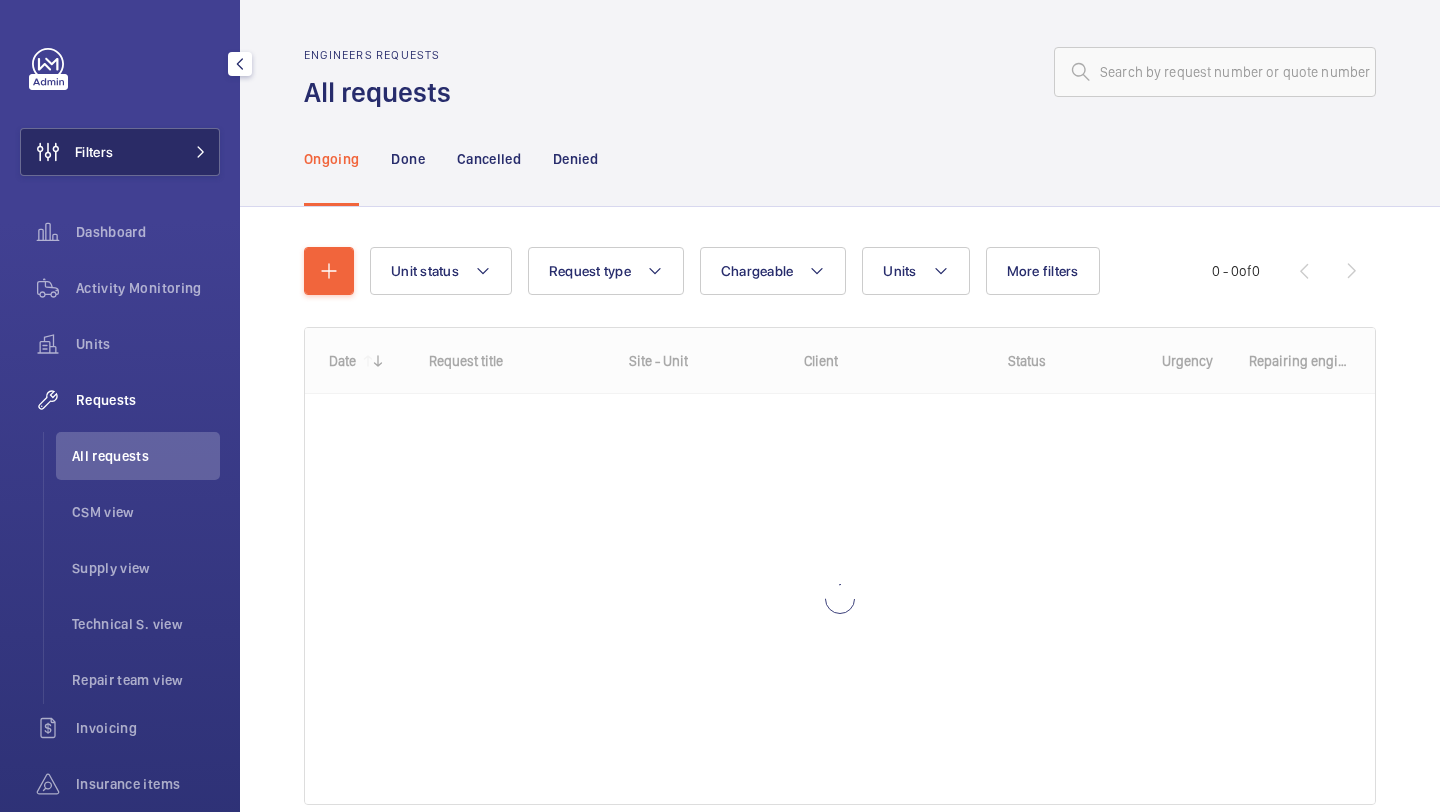 click 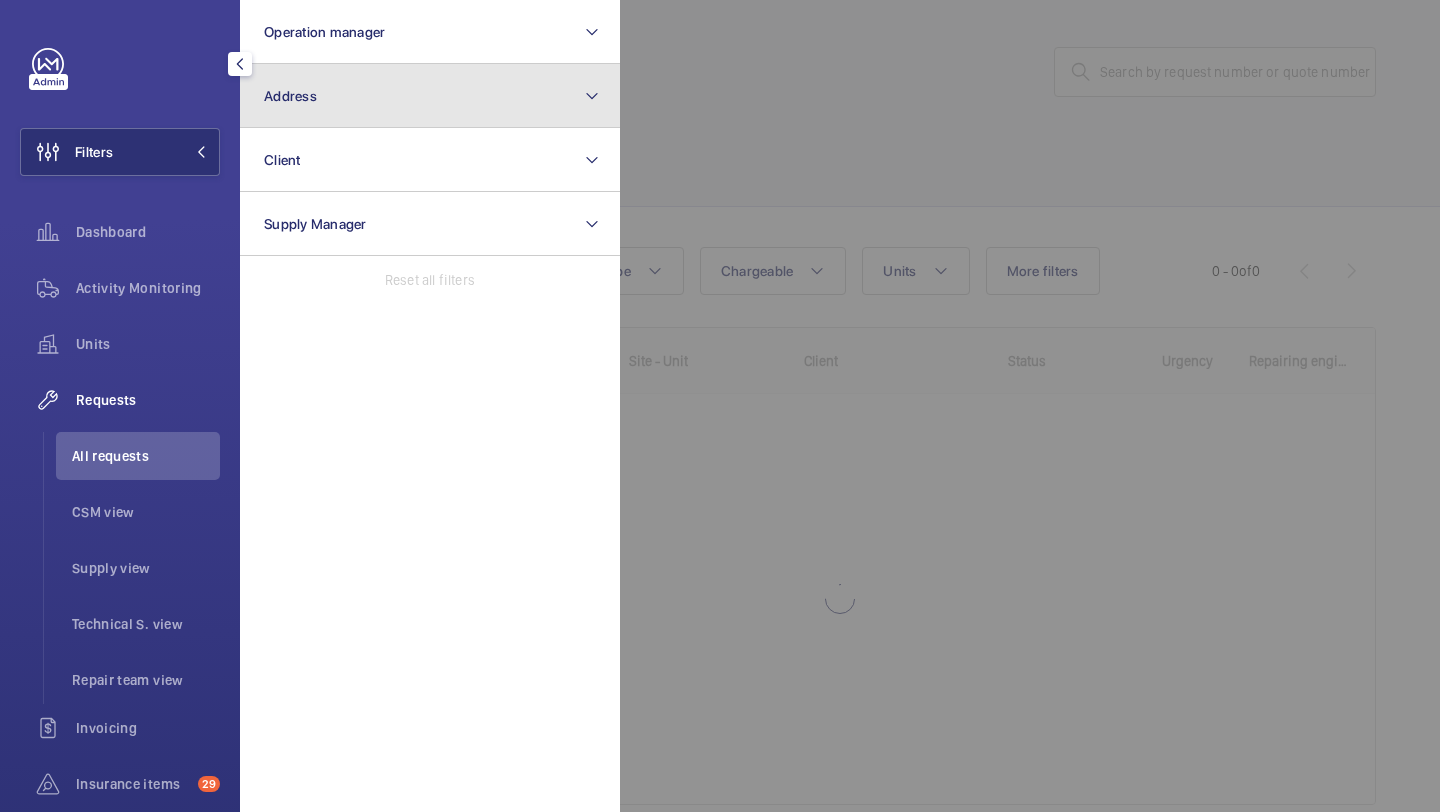 click on "Address" 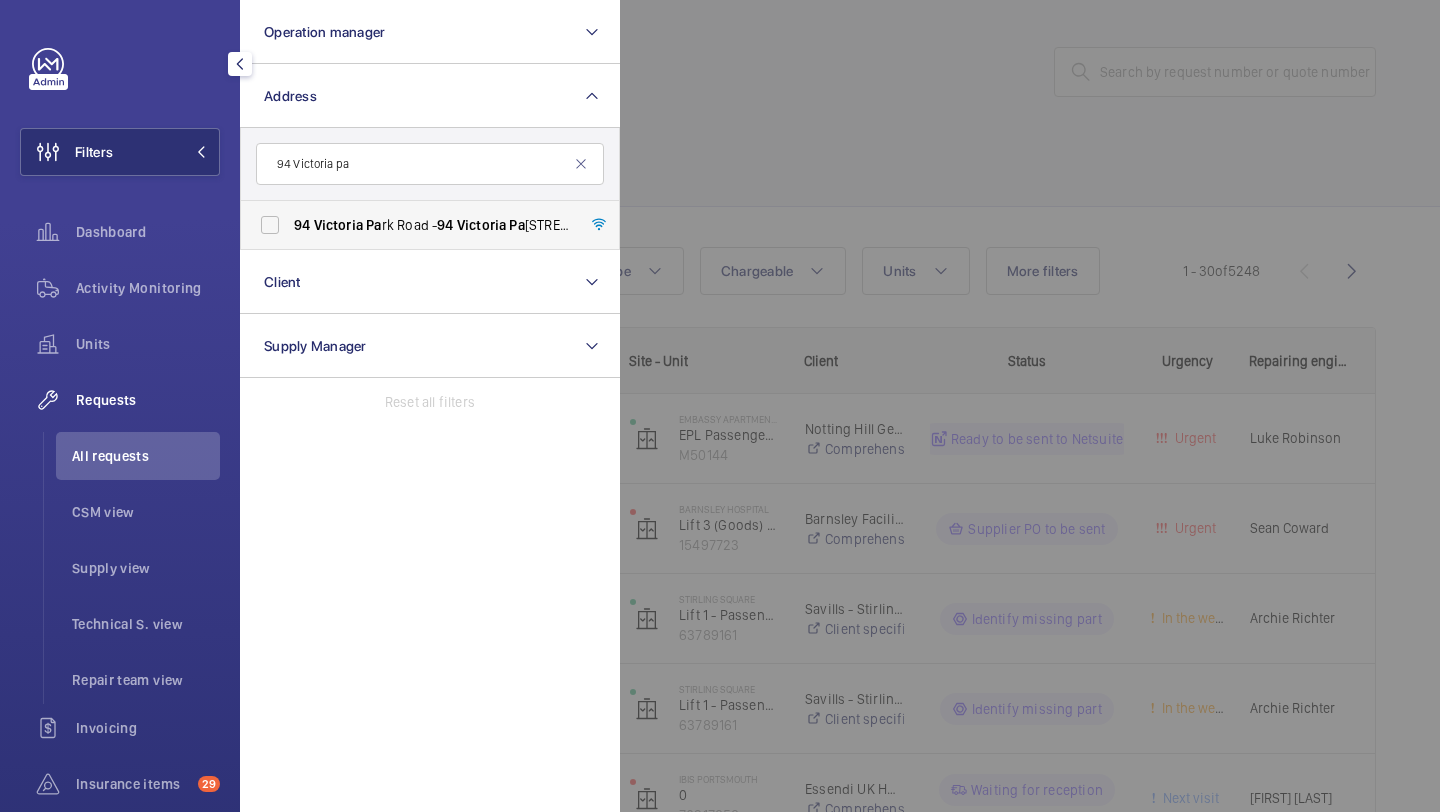 type on "94 Victoria pa" 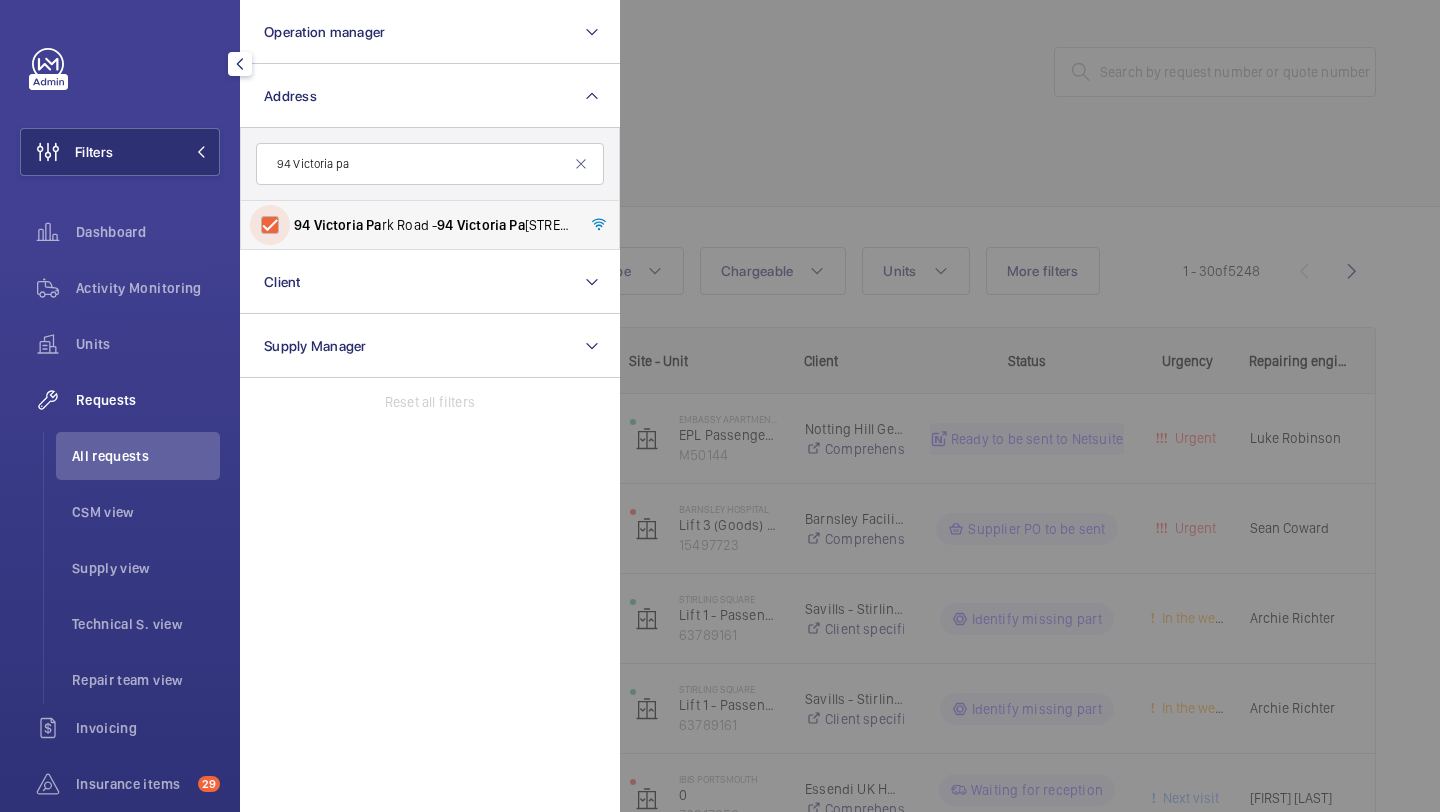 checkbox on "true" 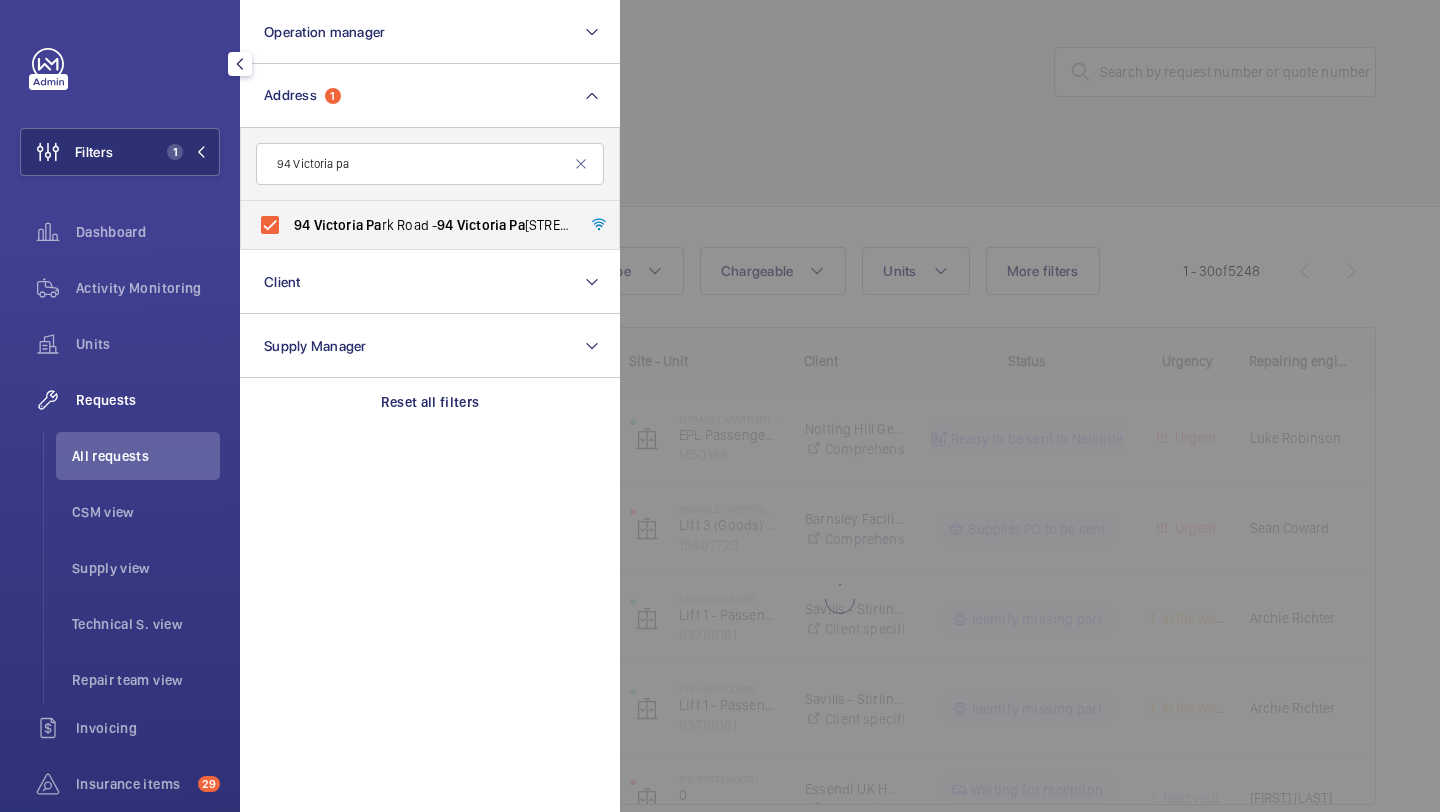click 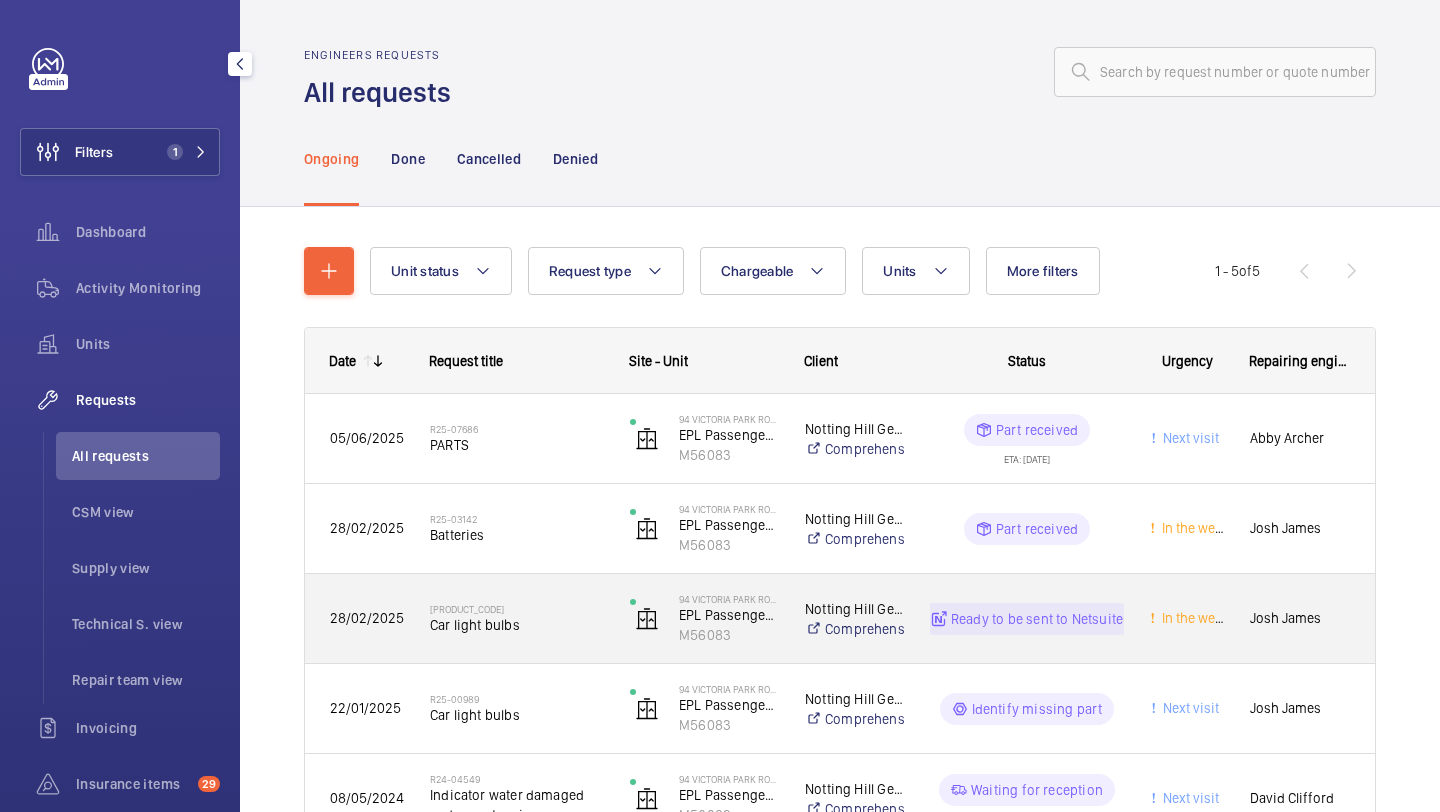 scroll, scrollTop: 18, scrollLeft: 0, axis: vertical 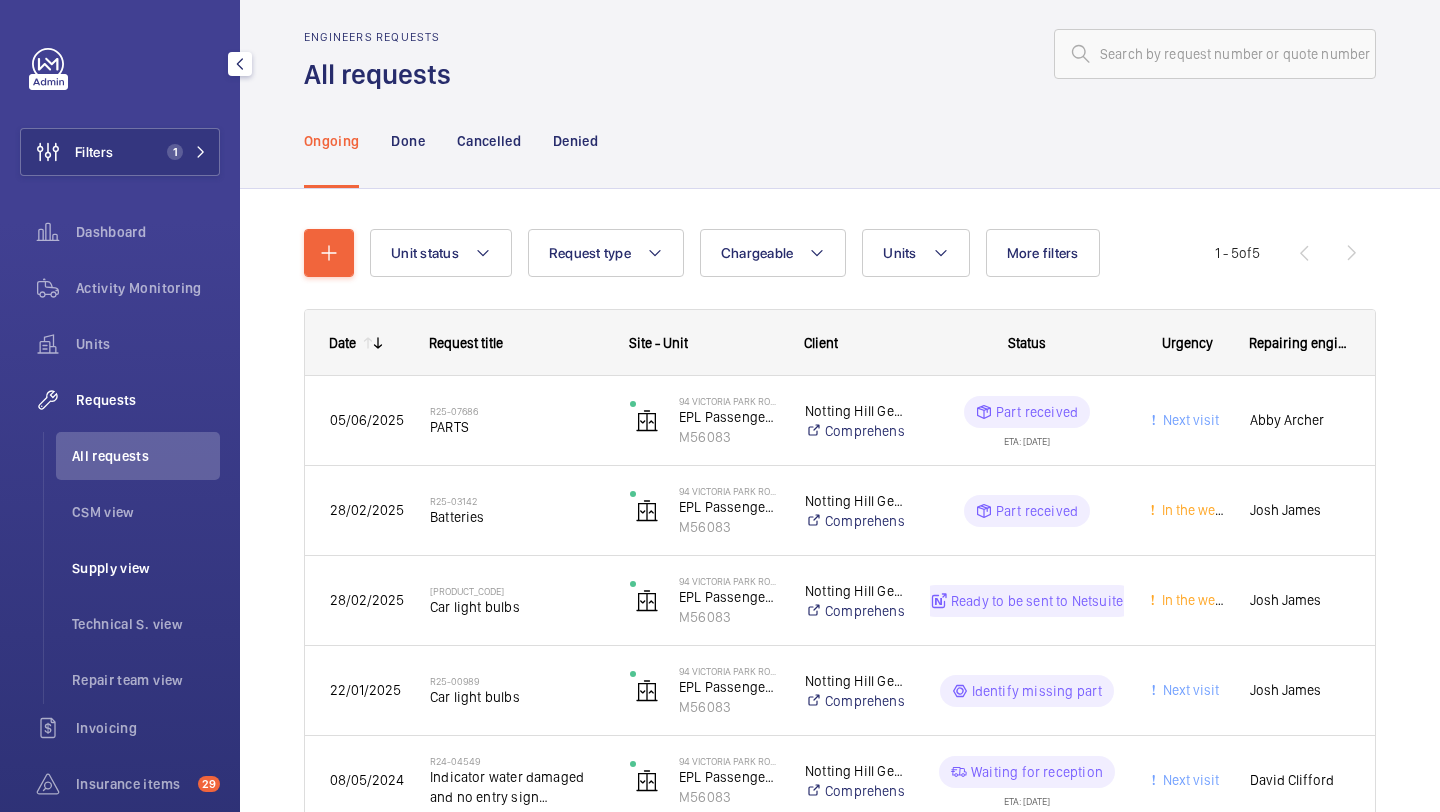 click on "Supply view" 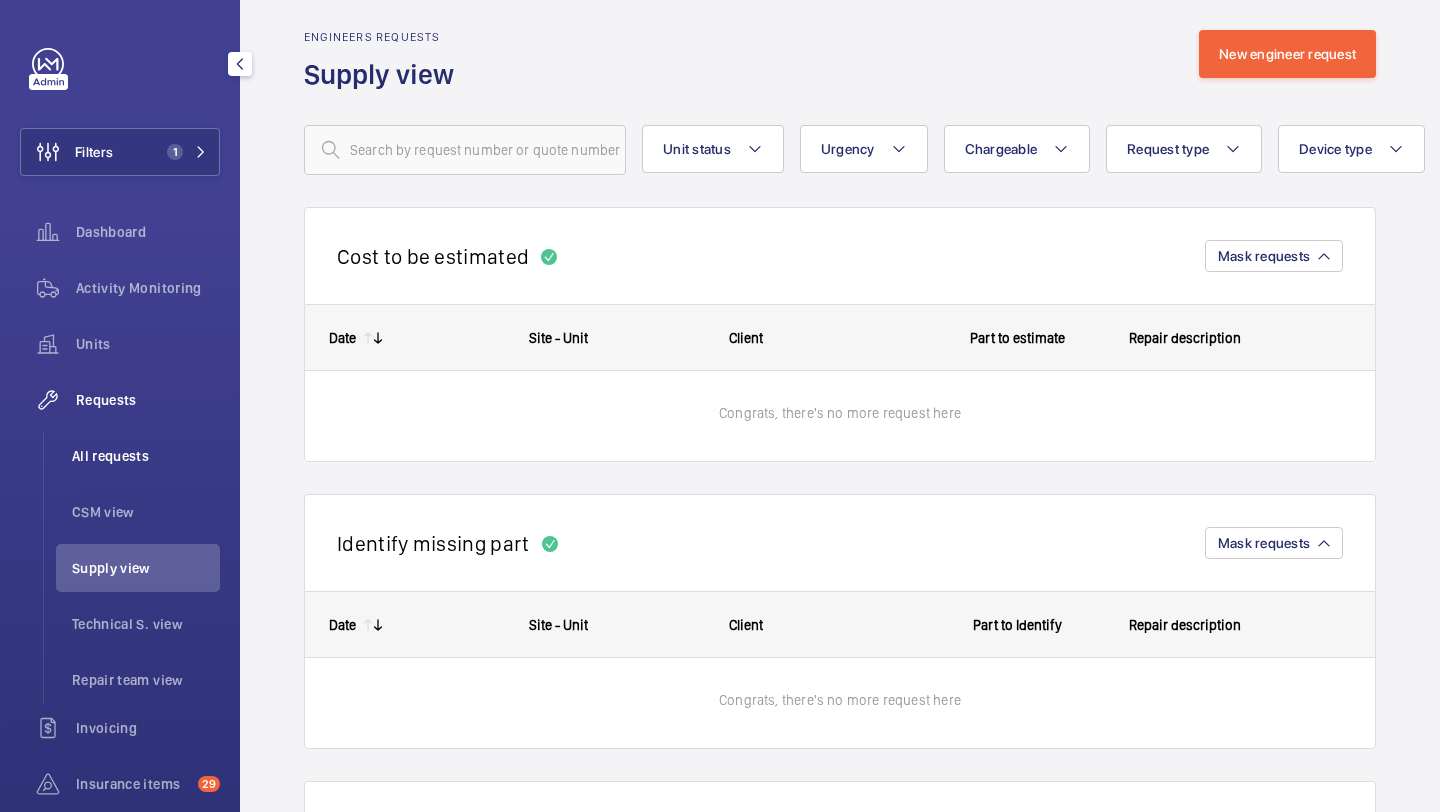 scroll, scrollTop: 0, scrollLeft: 0, axis: both 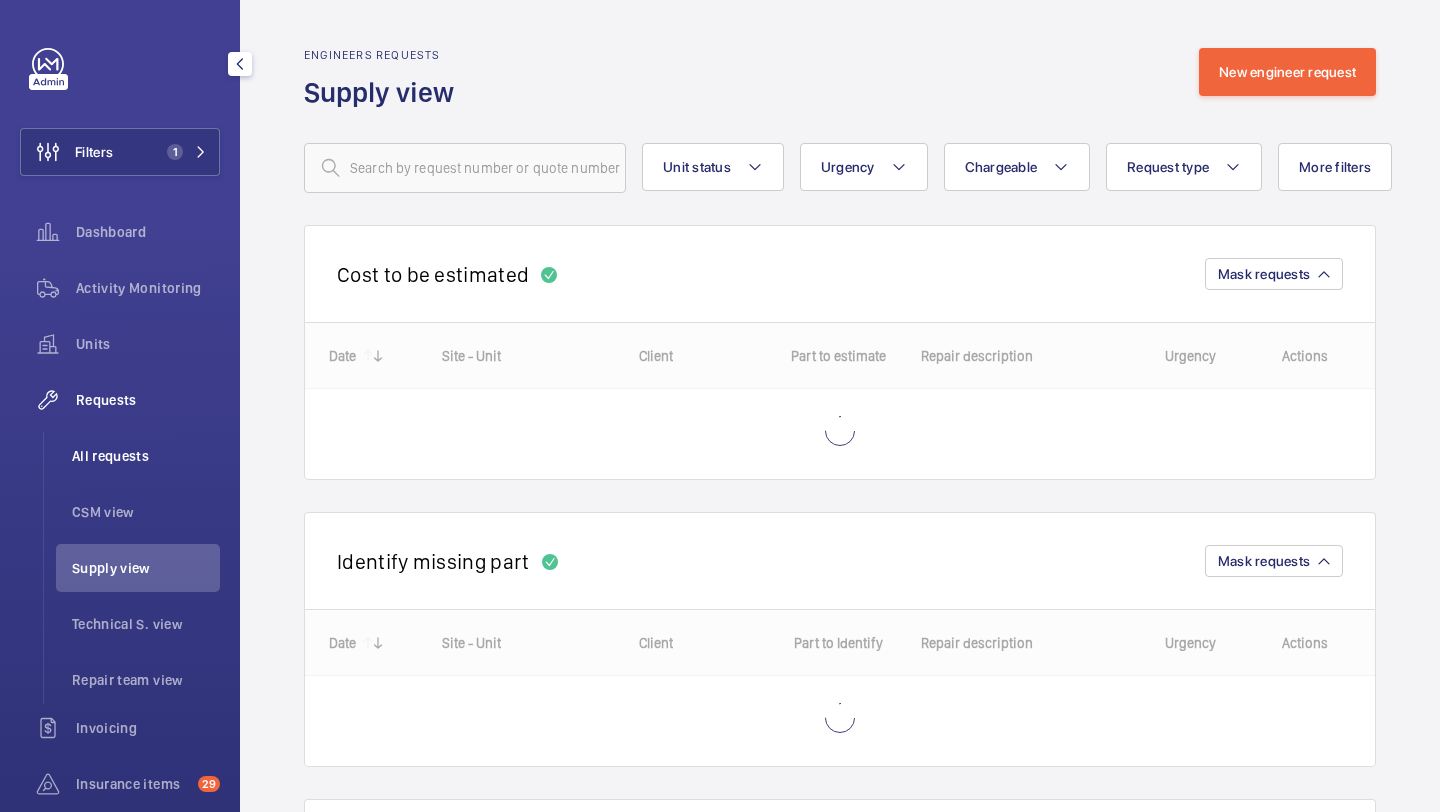 click on "All requests" 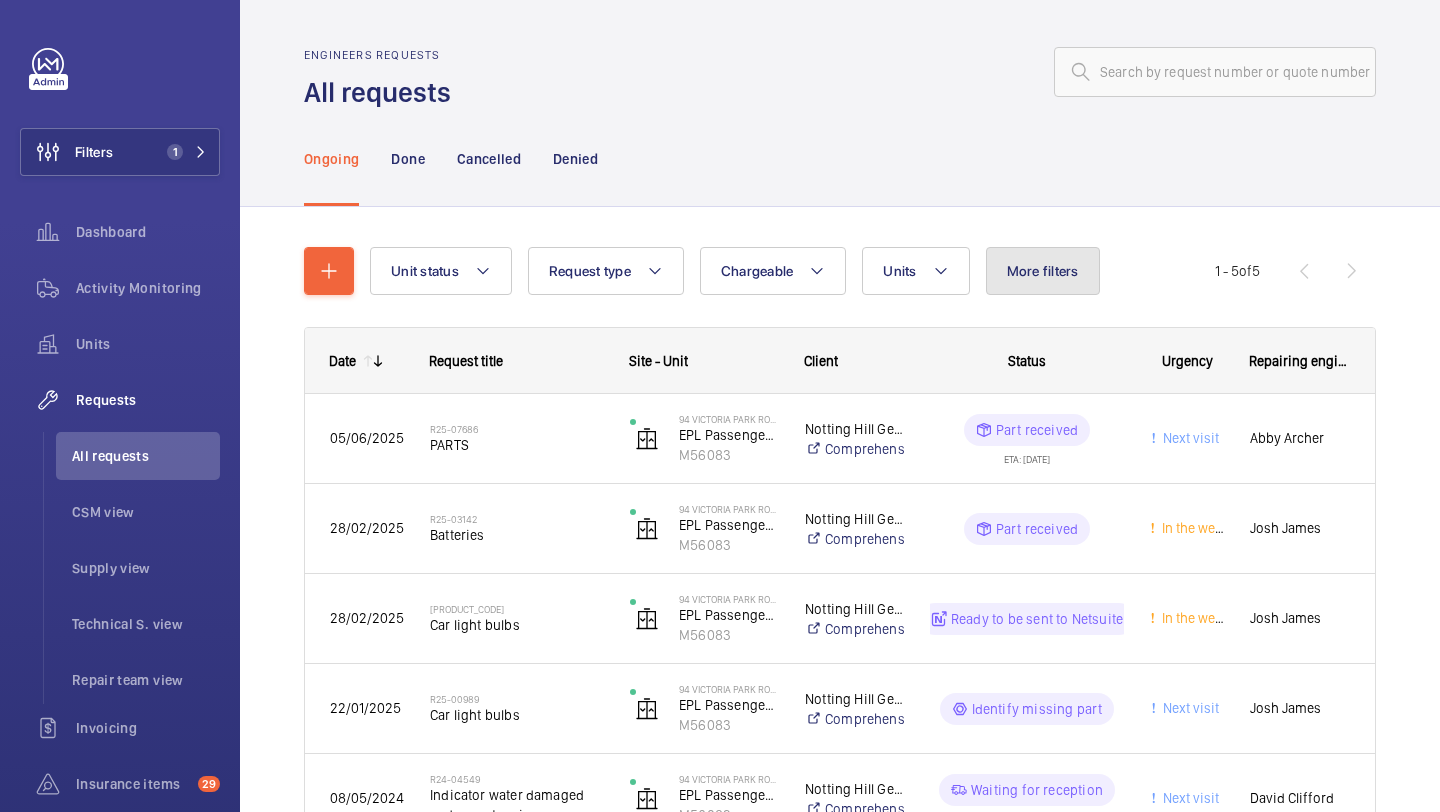 click on "More filters" 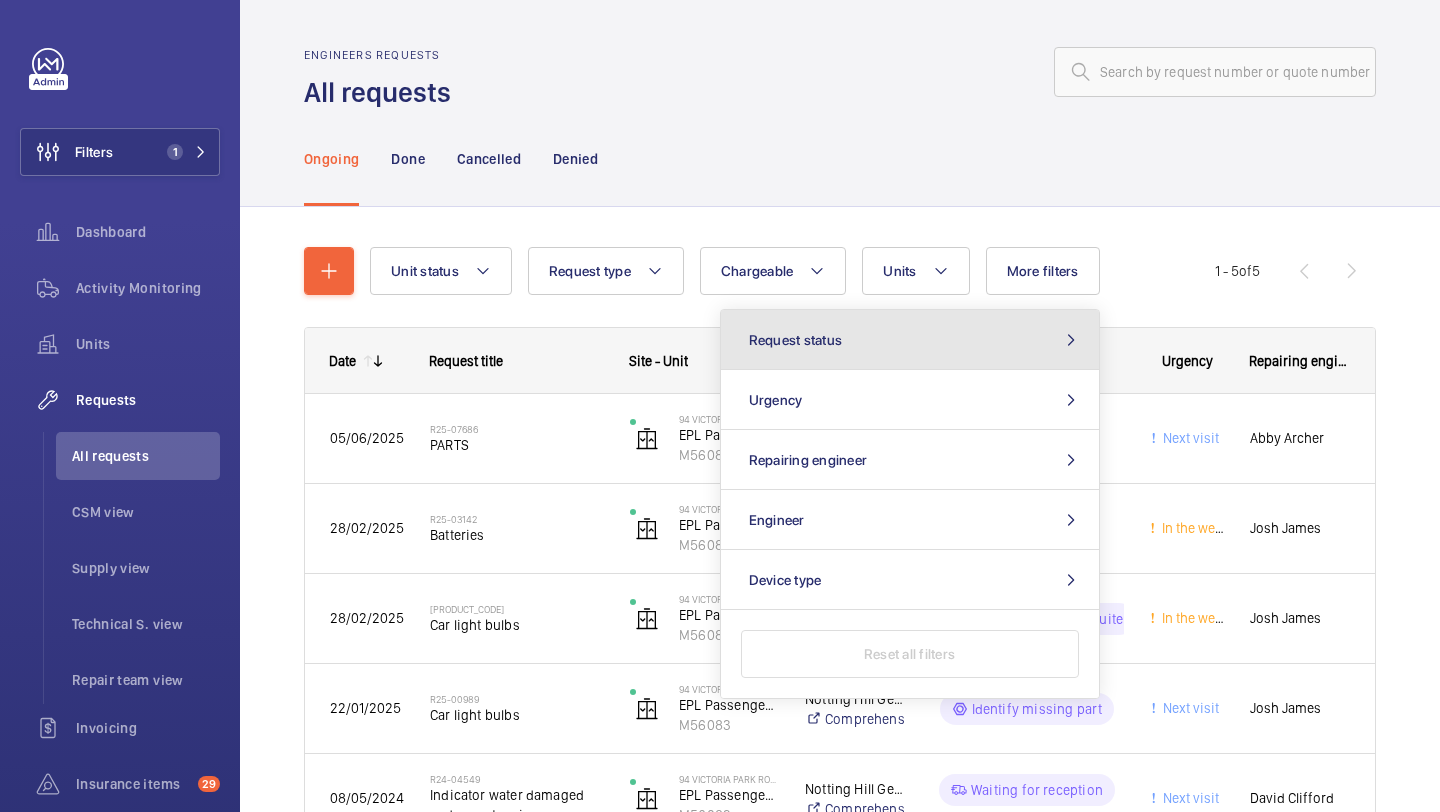 click on "Request status" 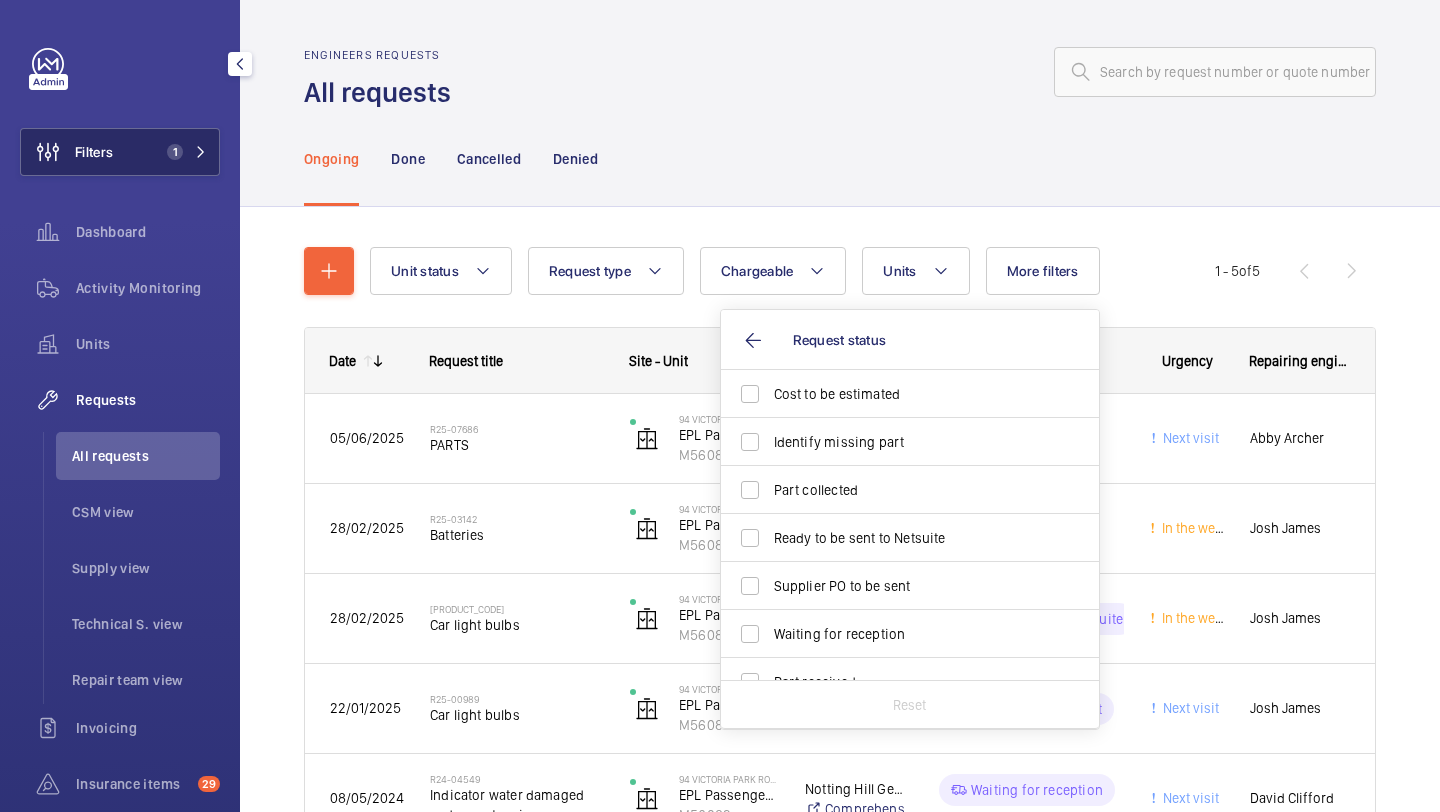 click on "Filters 1" 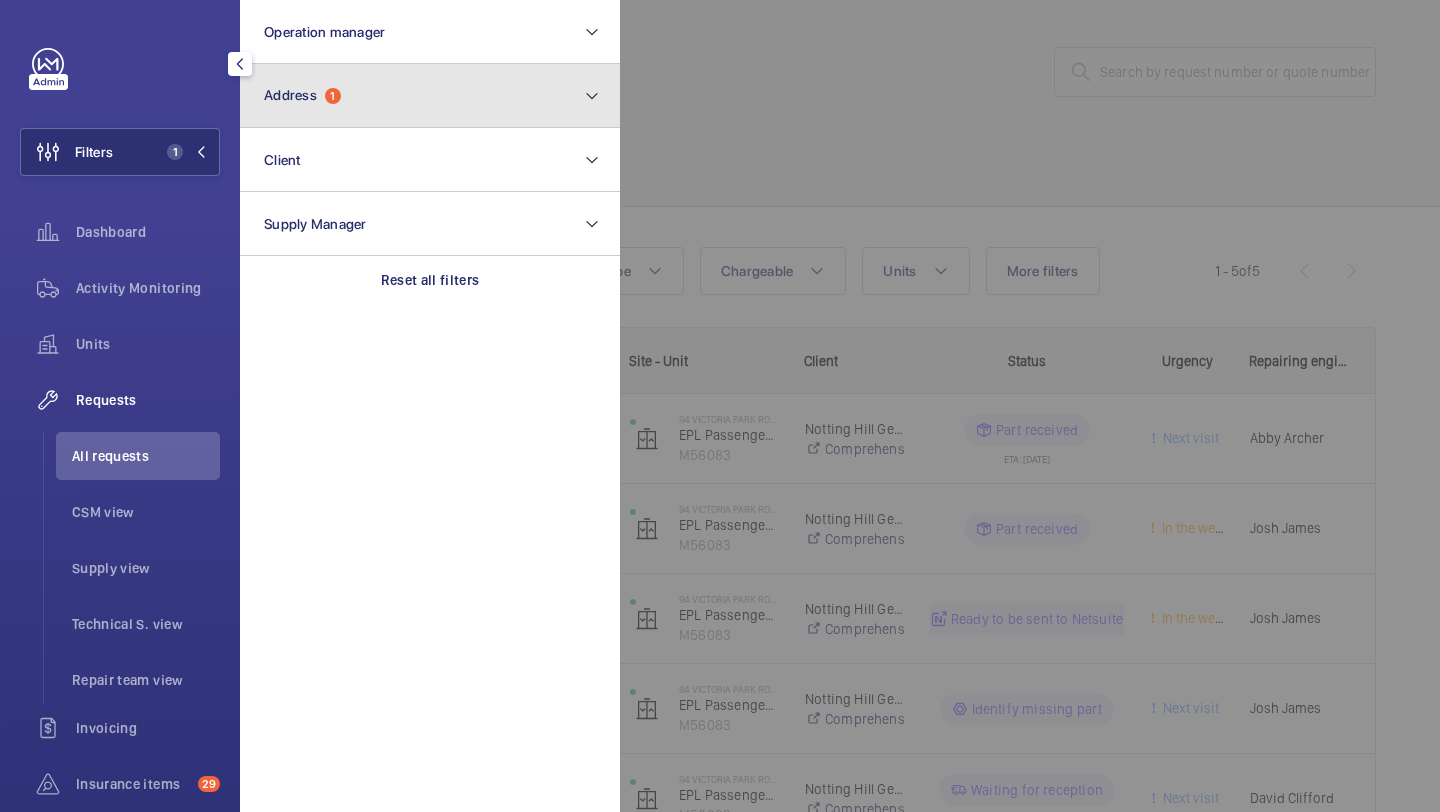 click on "Address  1" 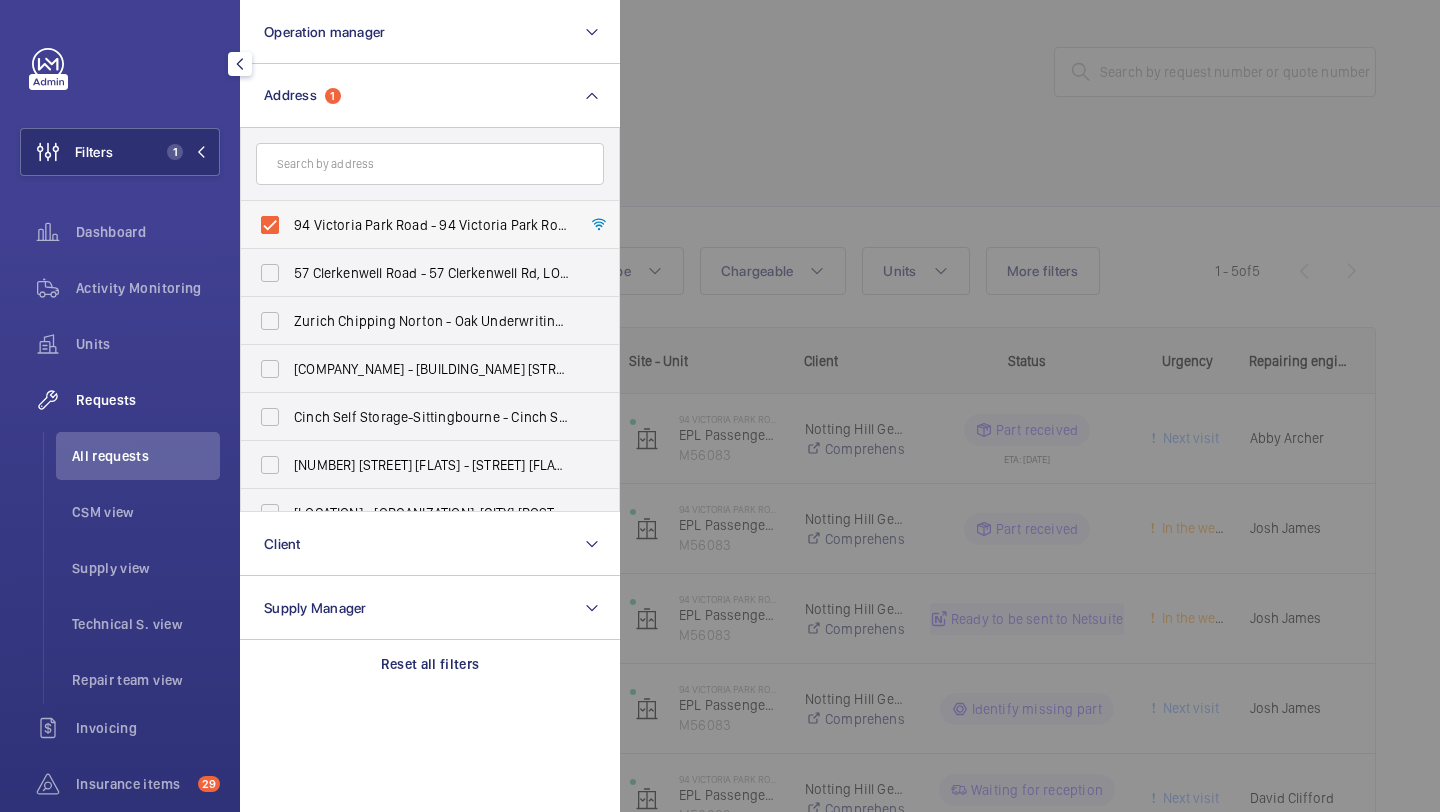 click on "94 Victoria Park Road - 94 Victoria Park Road, [CITY] [POSTCODE]" at bounding box center (431, 225) 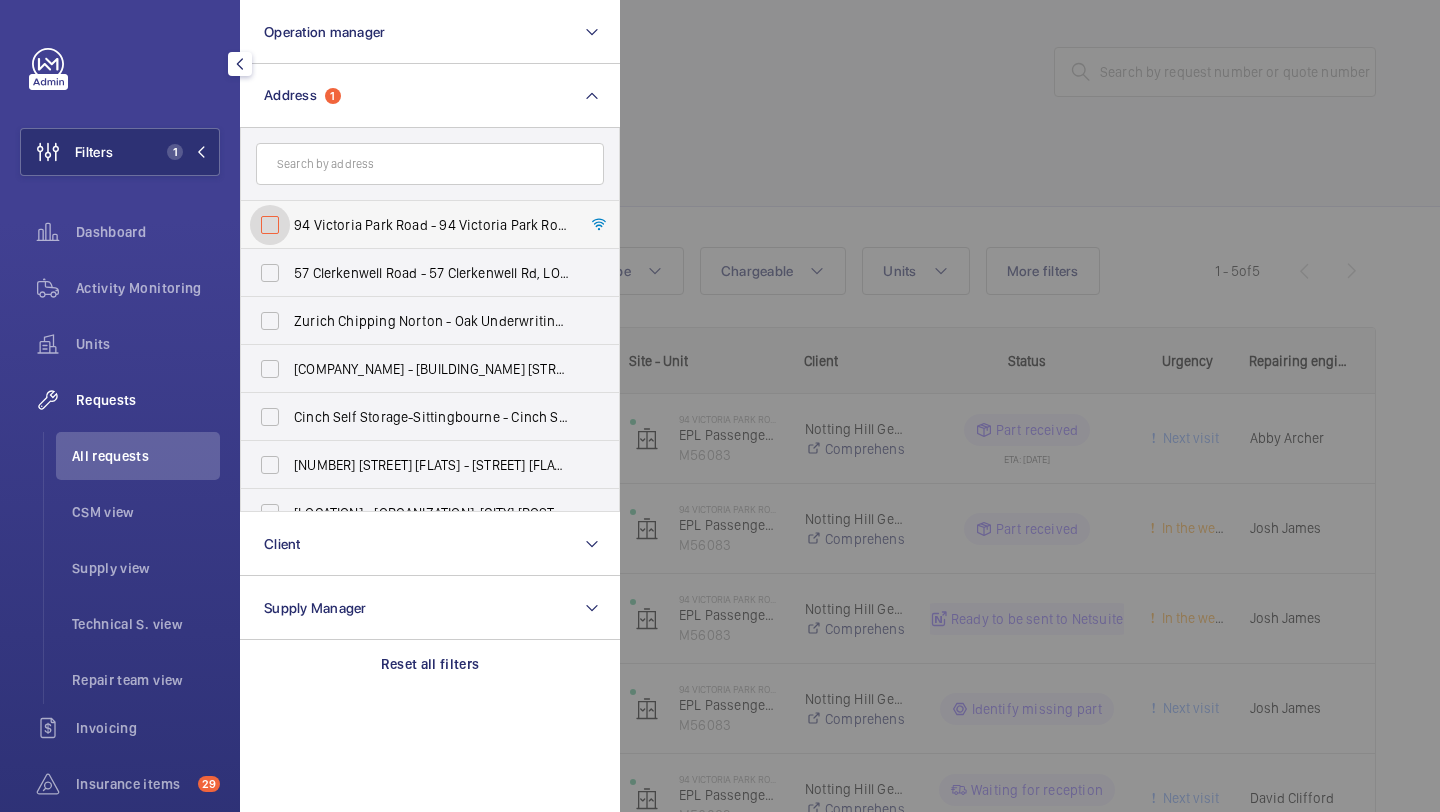 checkbox on "false" 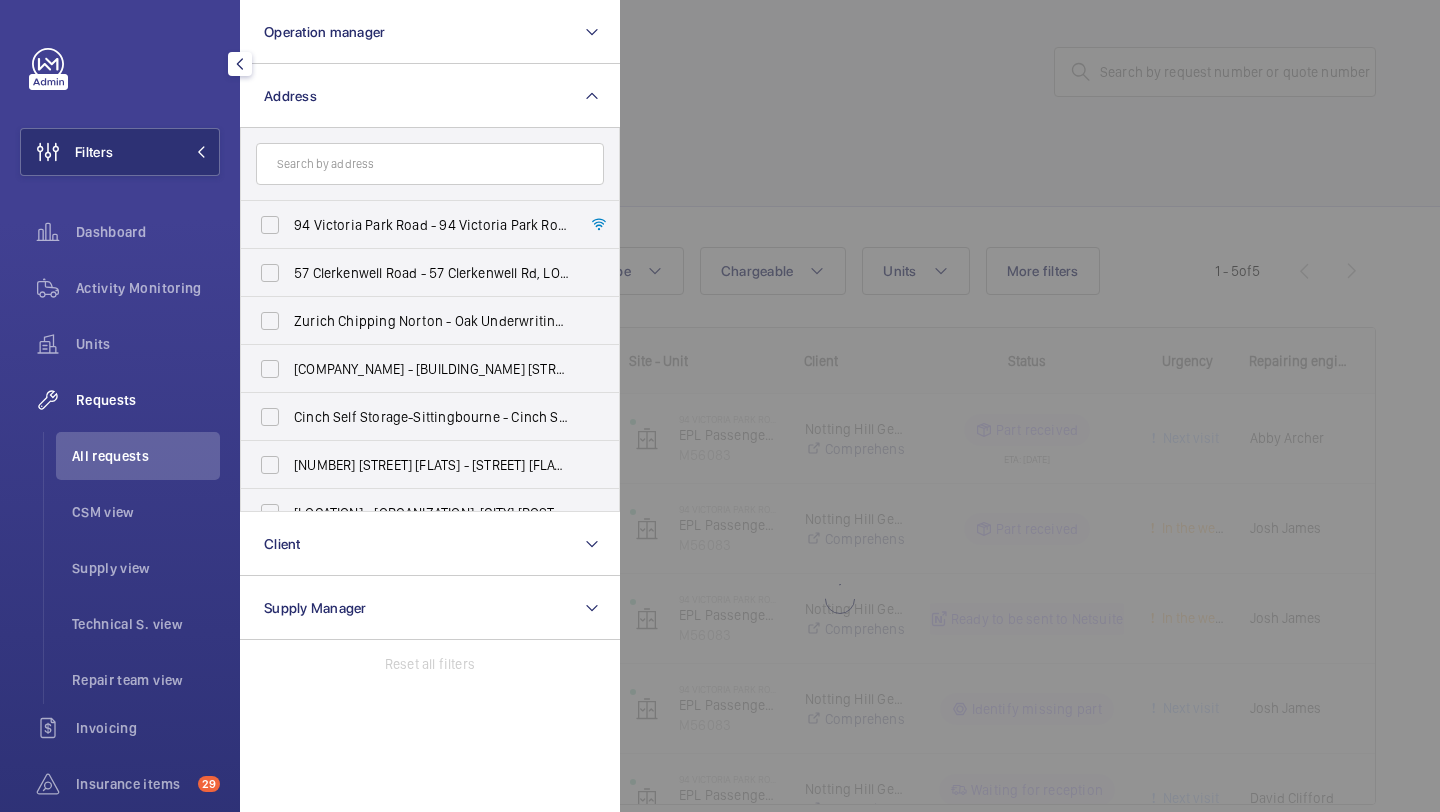 click 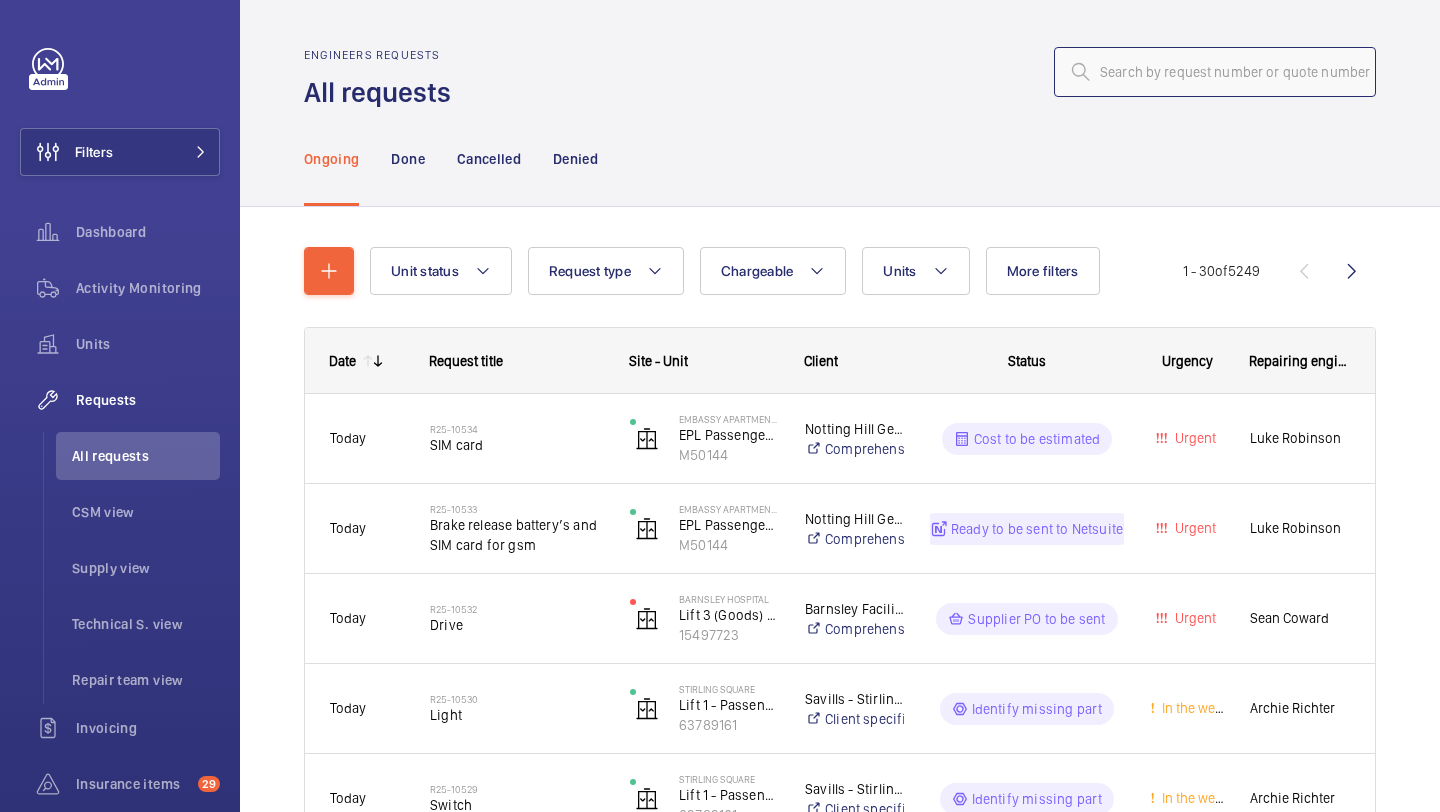 click 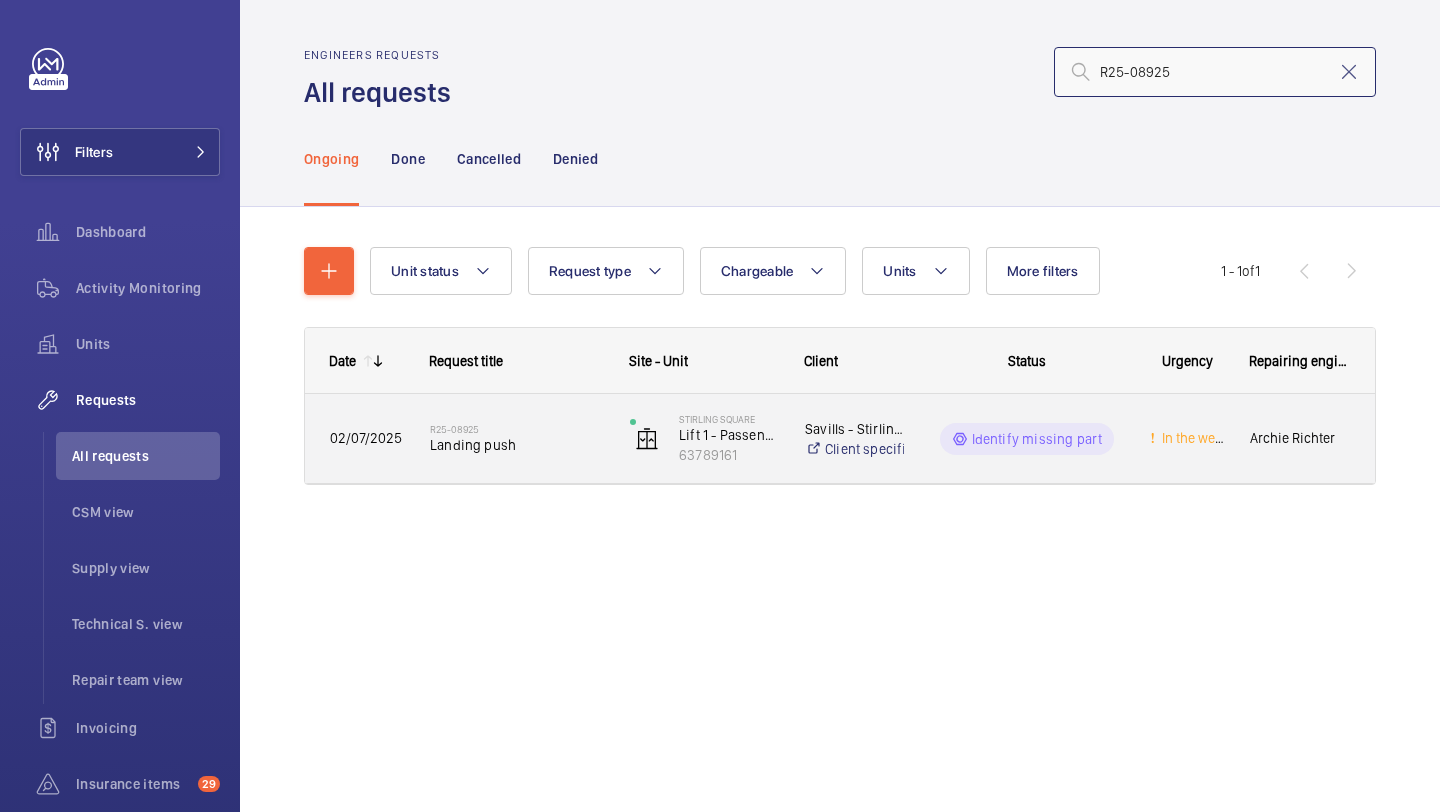 type on "R25-08925" 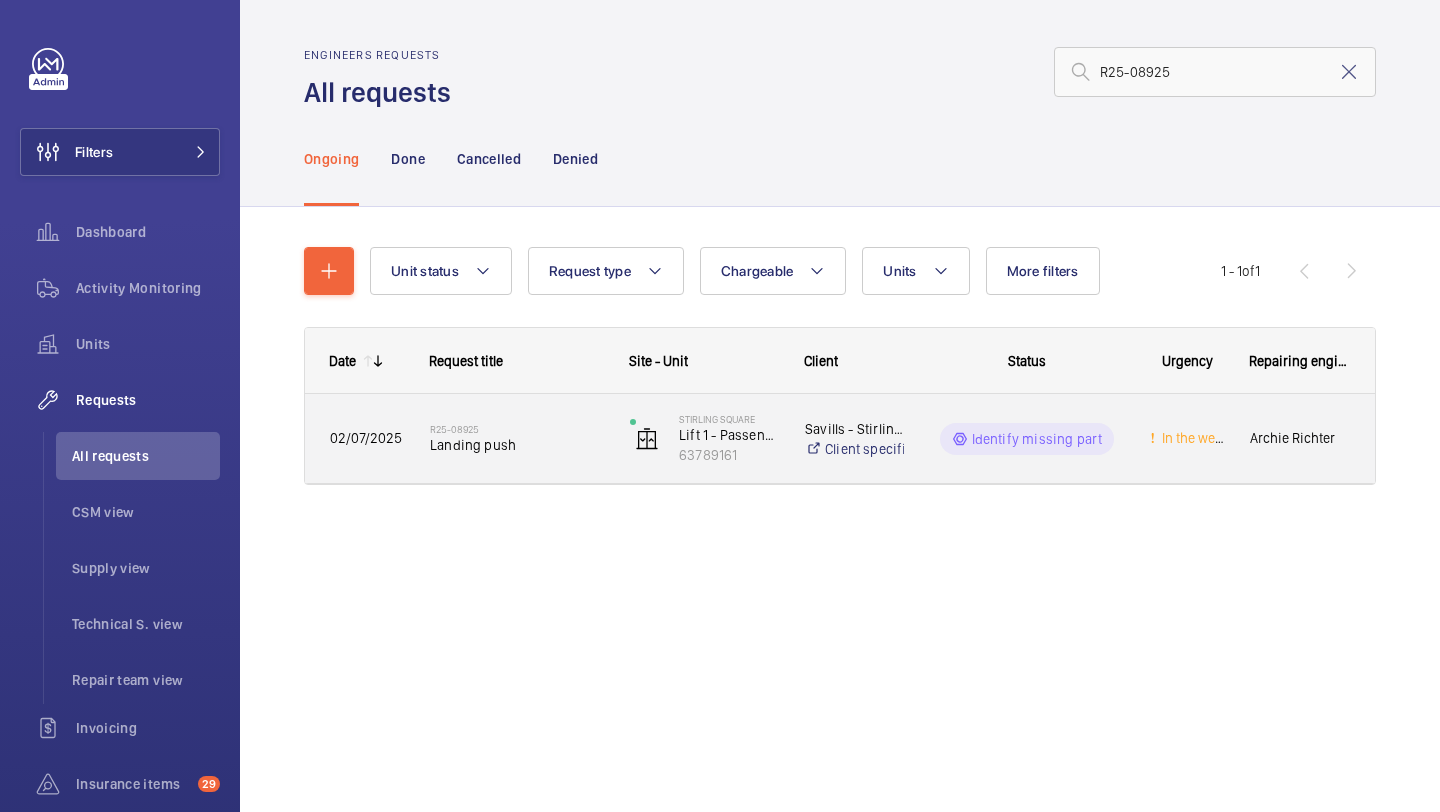 click on "R25-08925 Landing push" 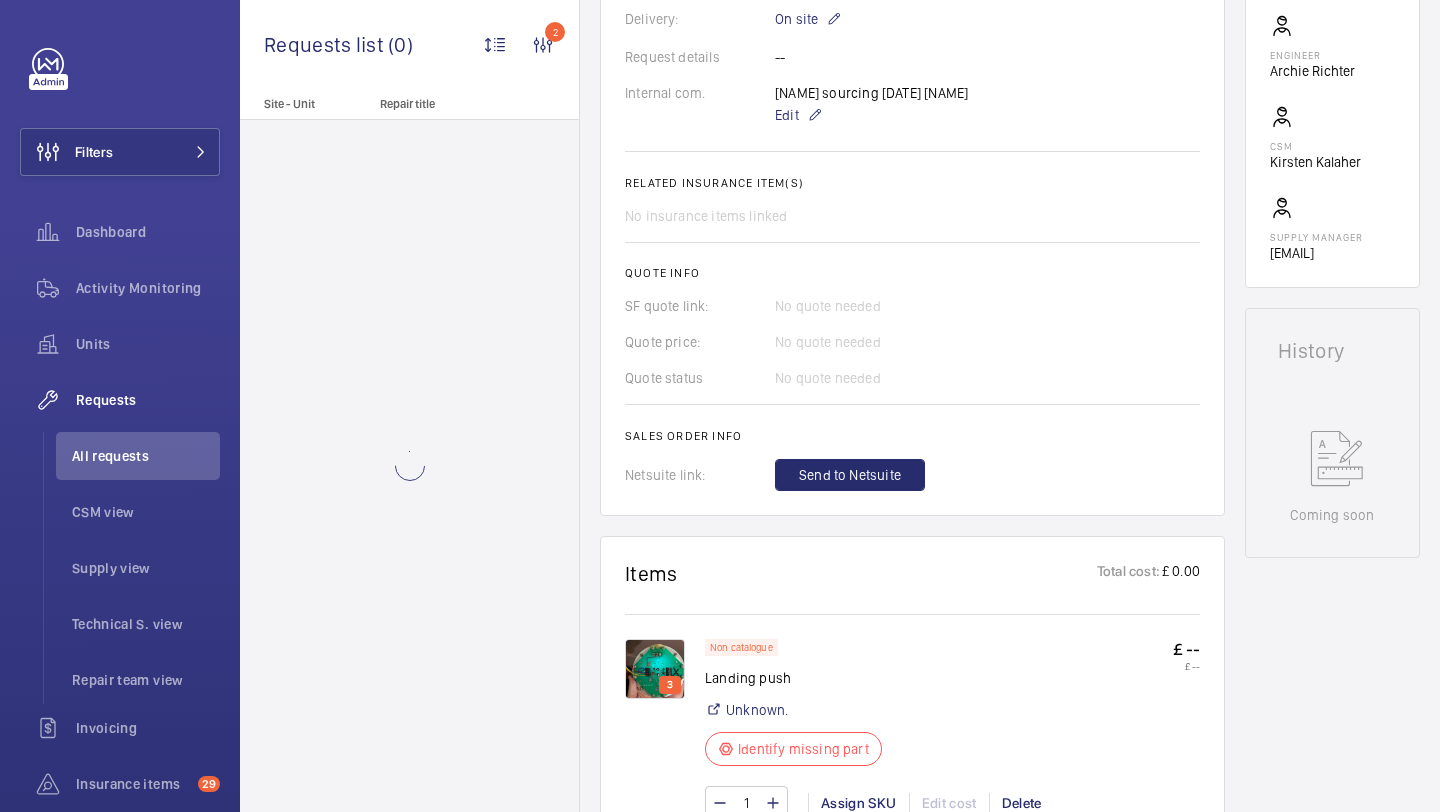 scroll, scrollTop: 885, scrollLeft: 0, axis: vertical 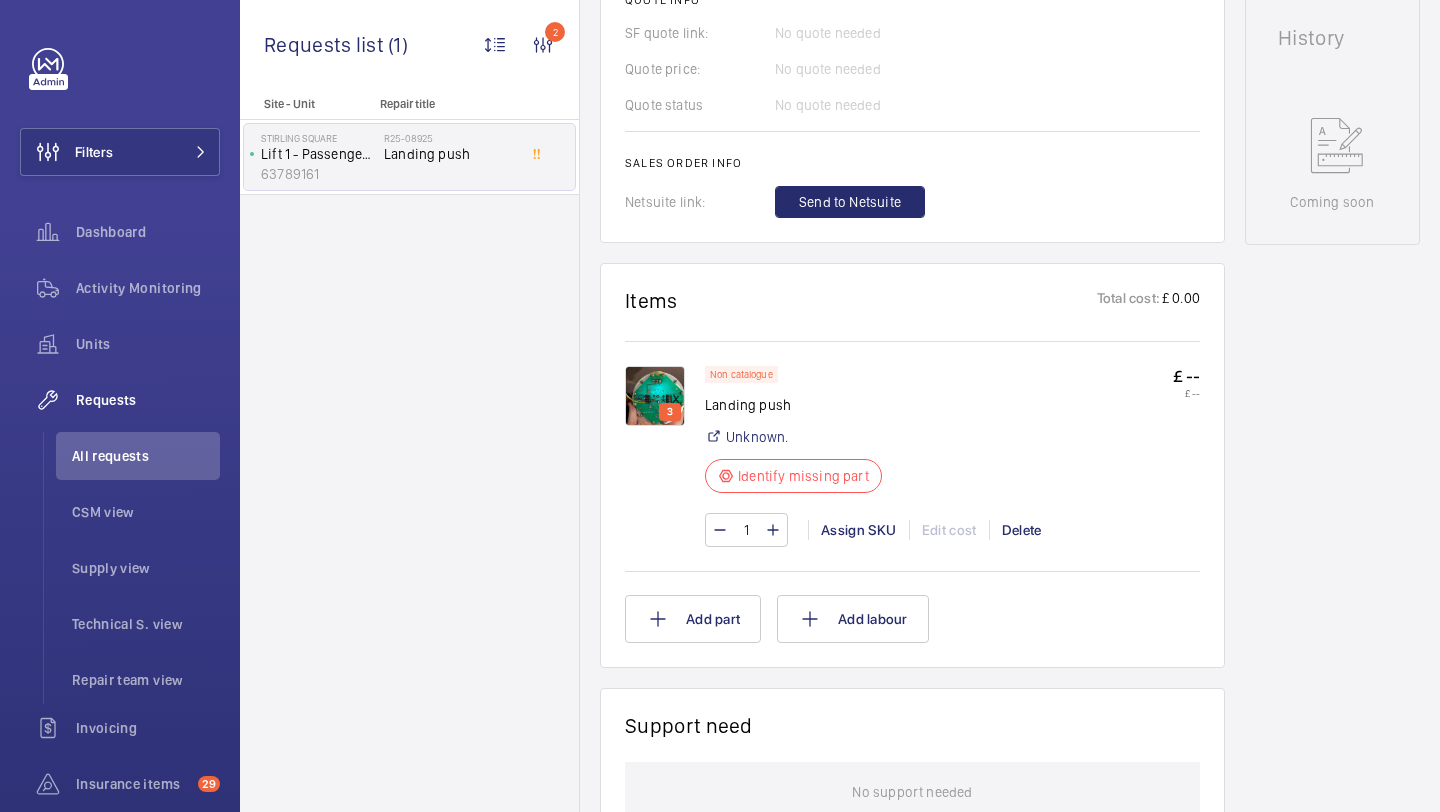 click 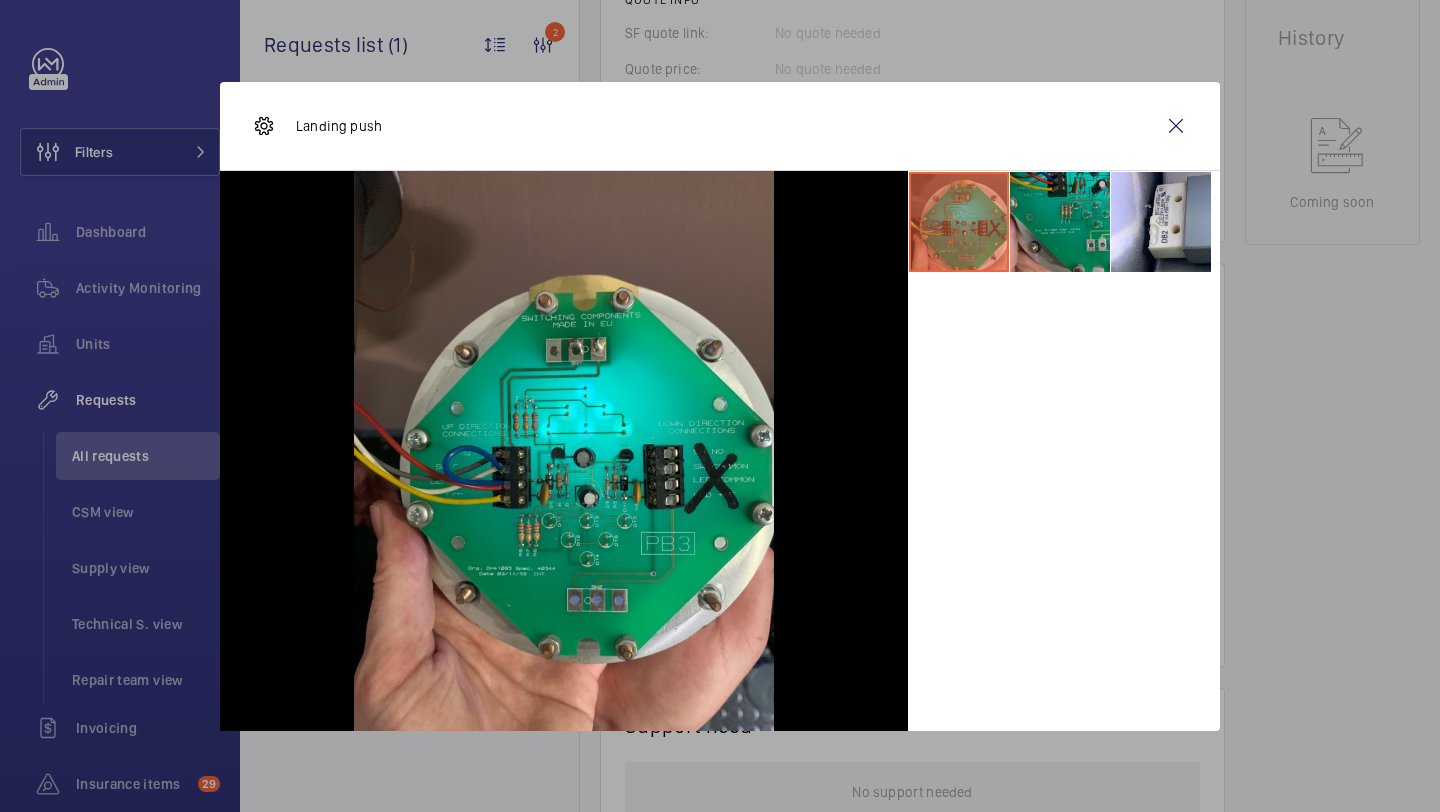 click at bounding box center (1060, 222) 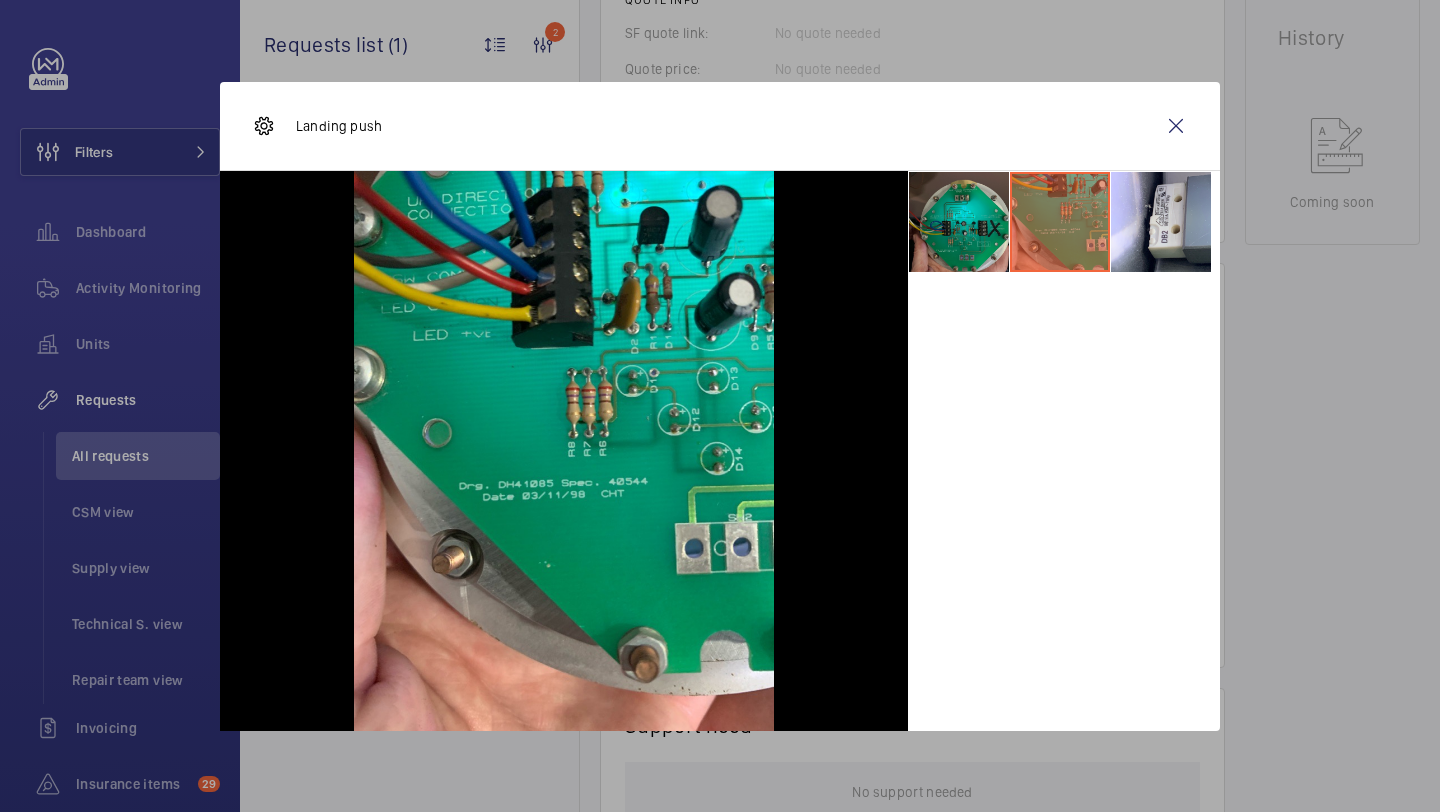 click at bounding box center [959, 222] 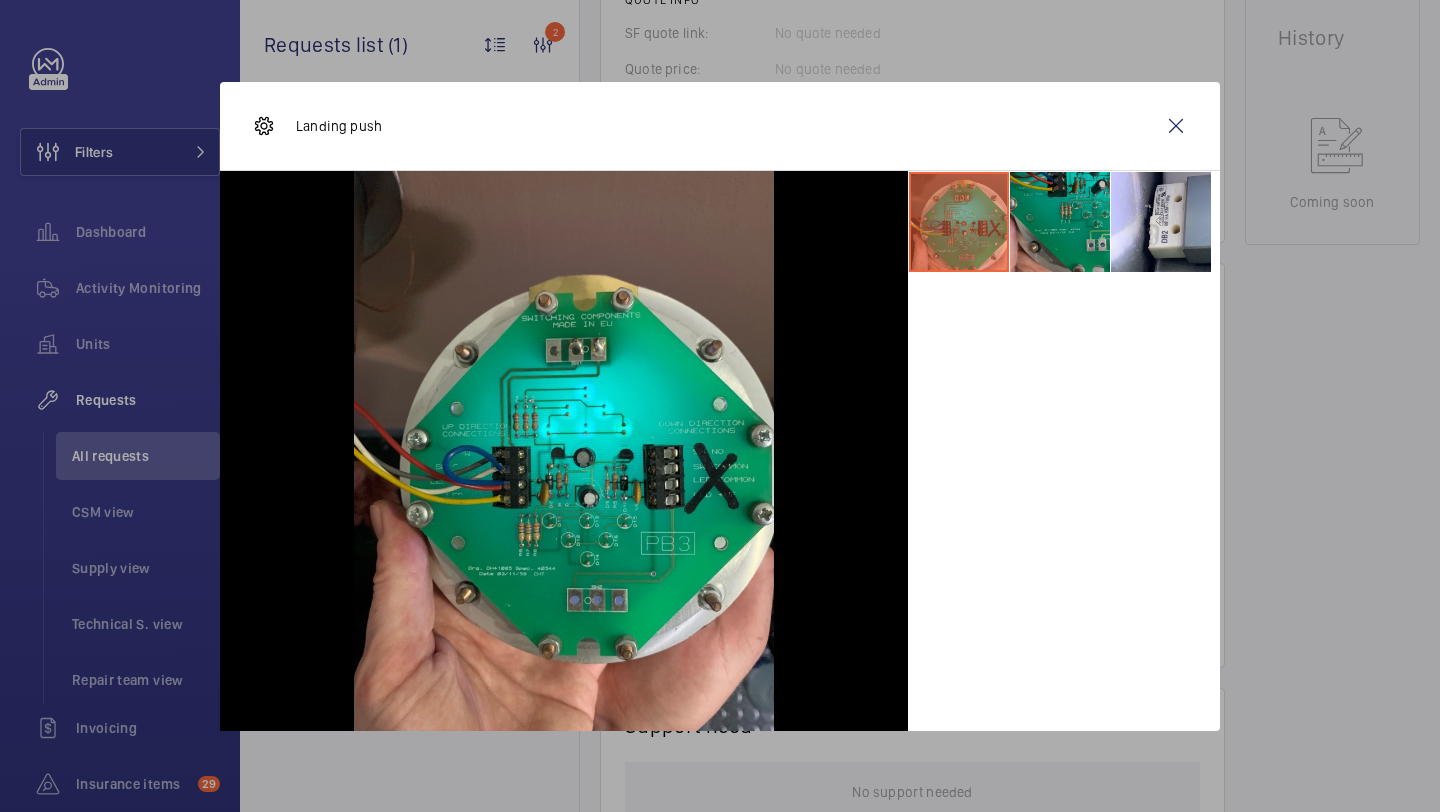 click at bounding box center (1060, 222) 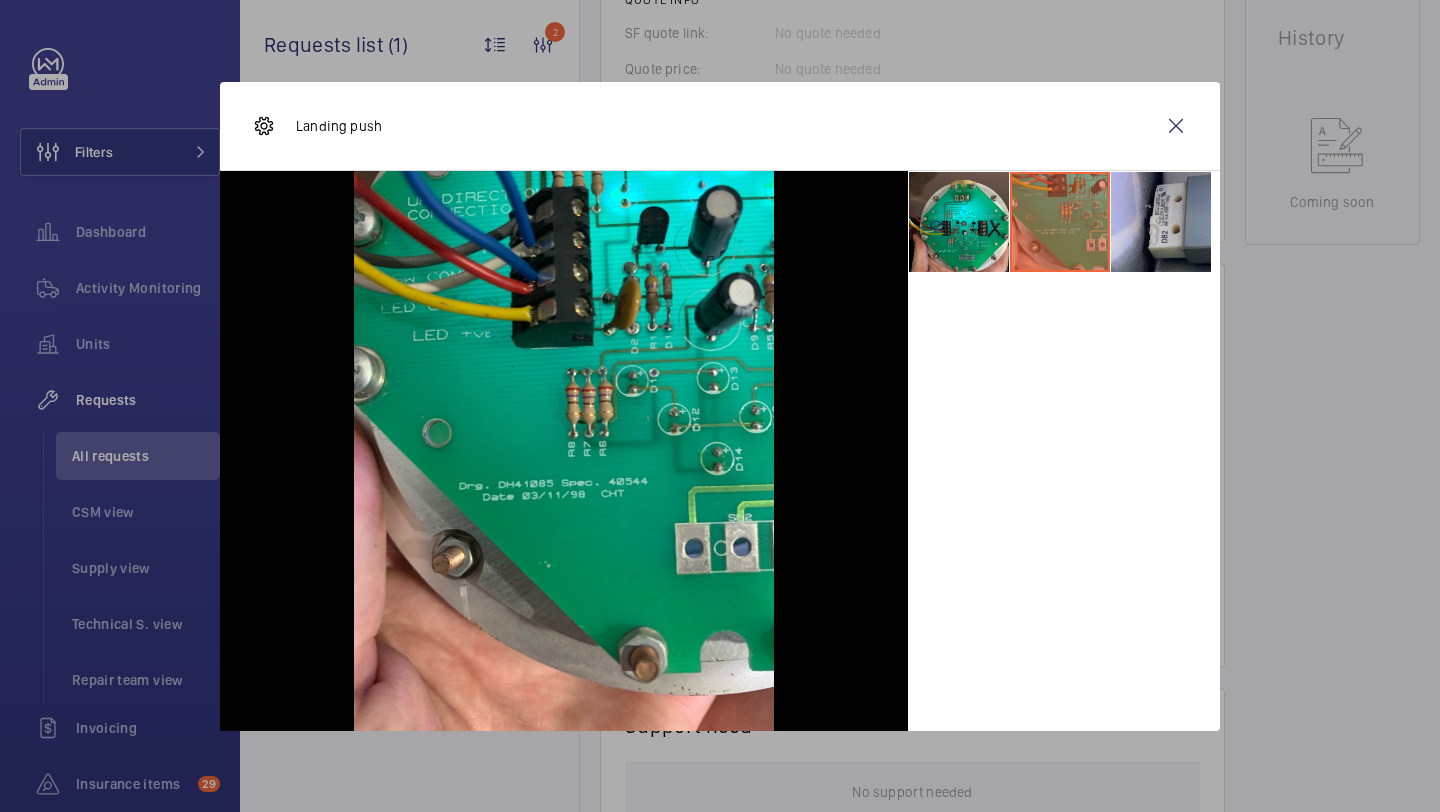 click at bounding box center [1161, 222] 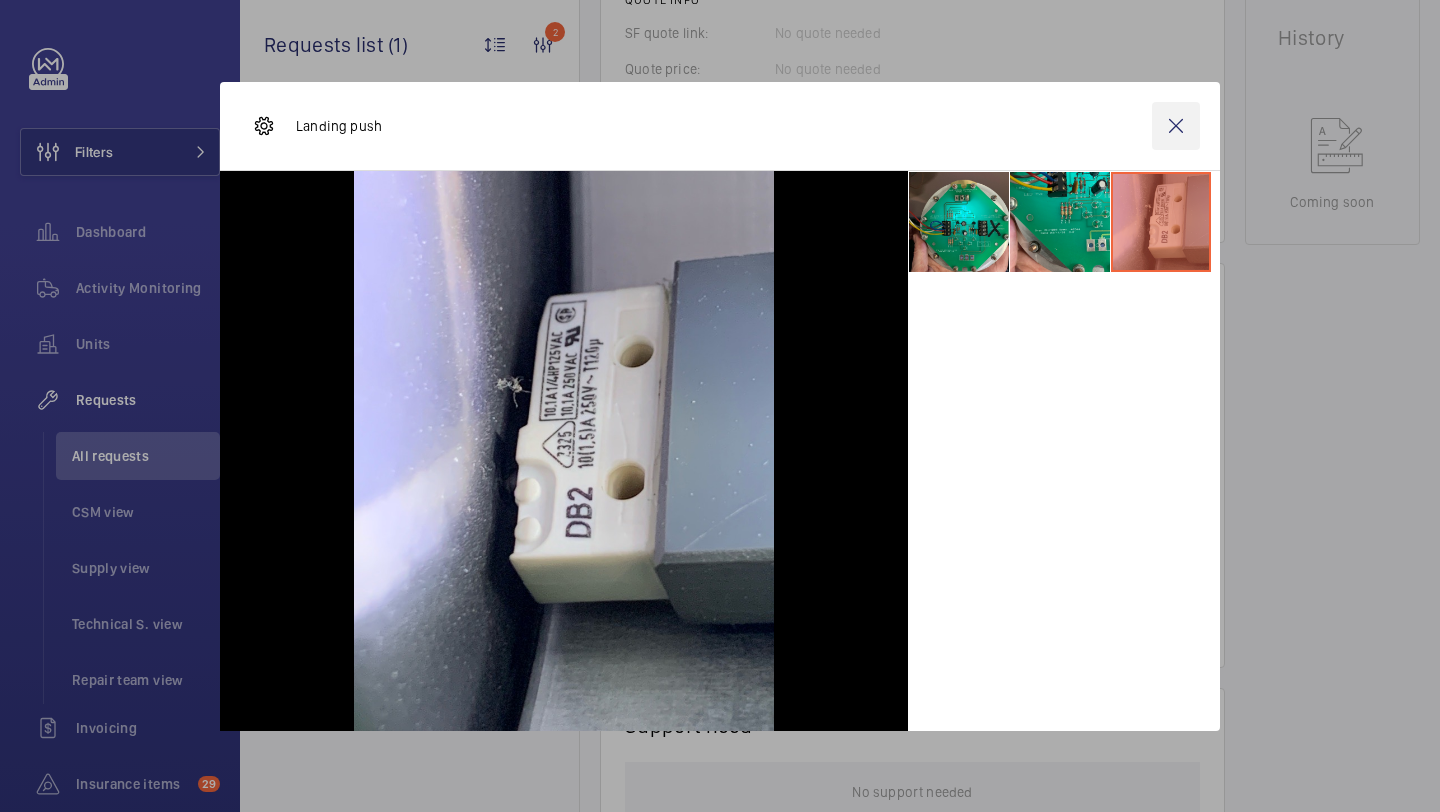 click at bounding box center [1176, 126] 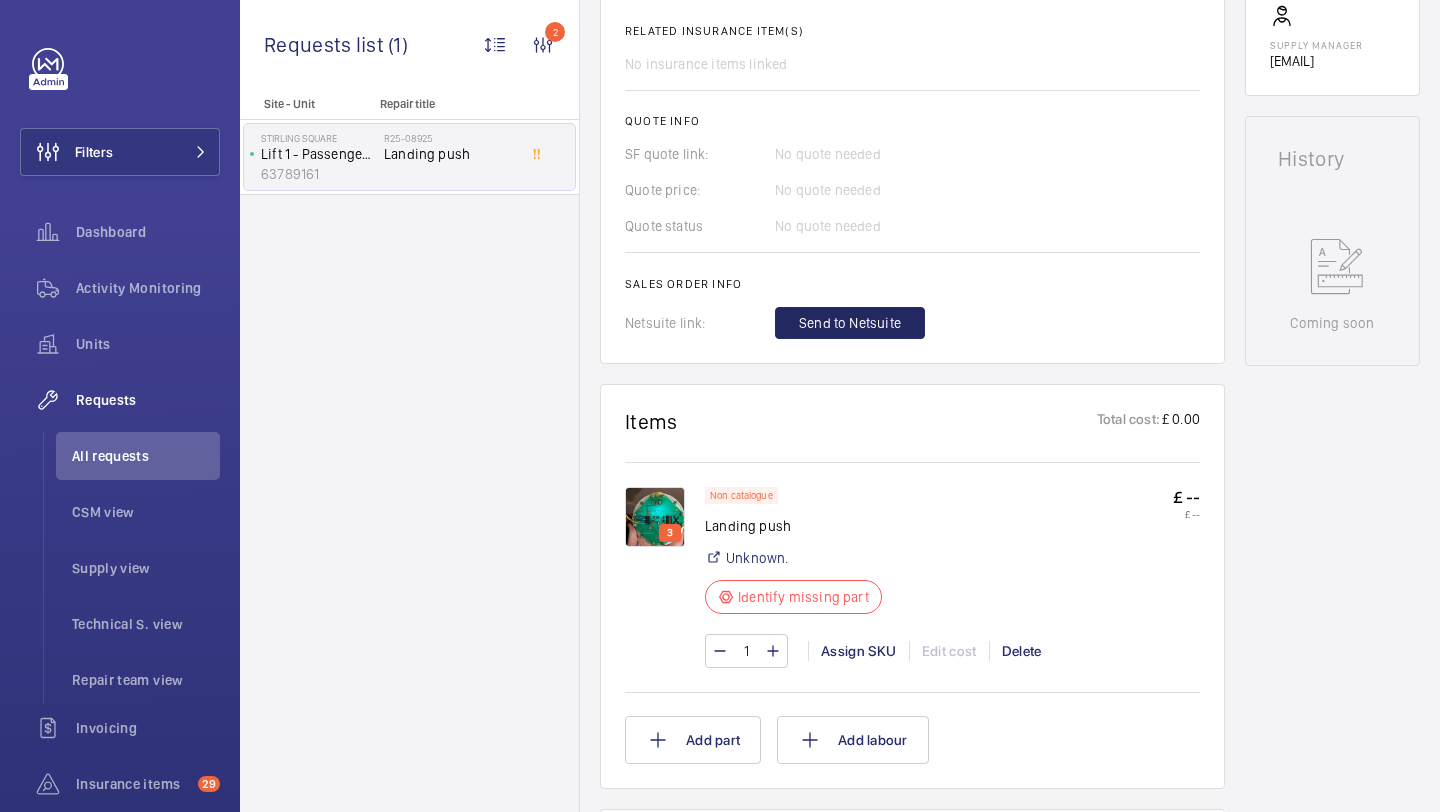 scroll, scrollTop: 421, scrollLeft: 0, axis: vertical 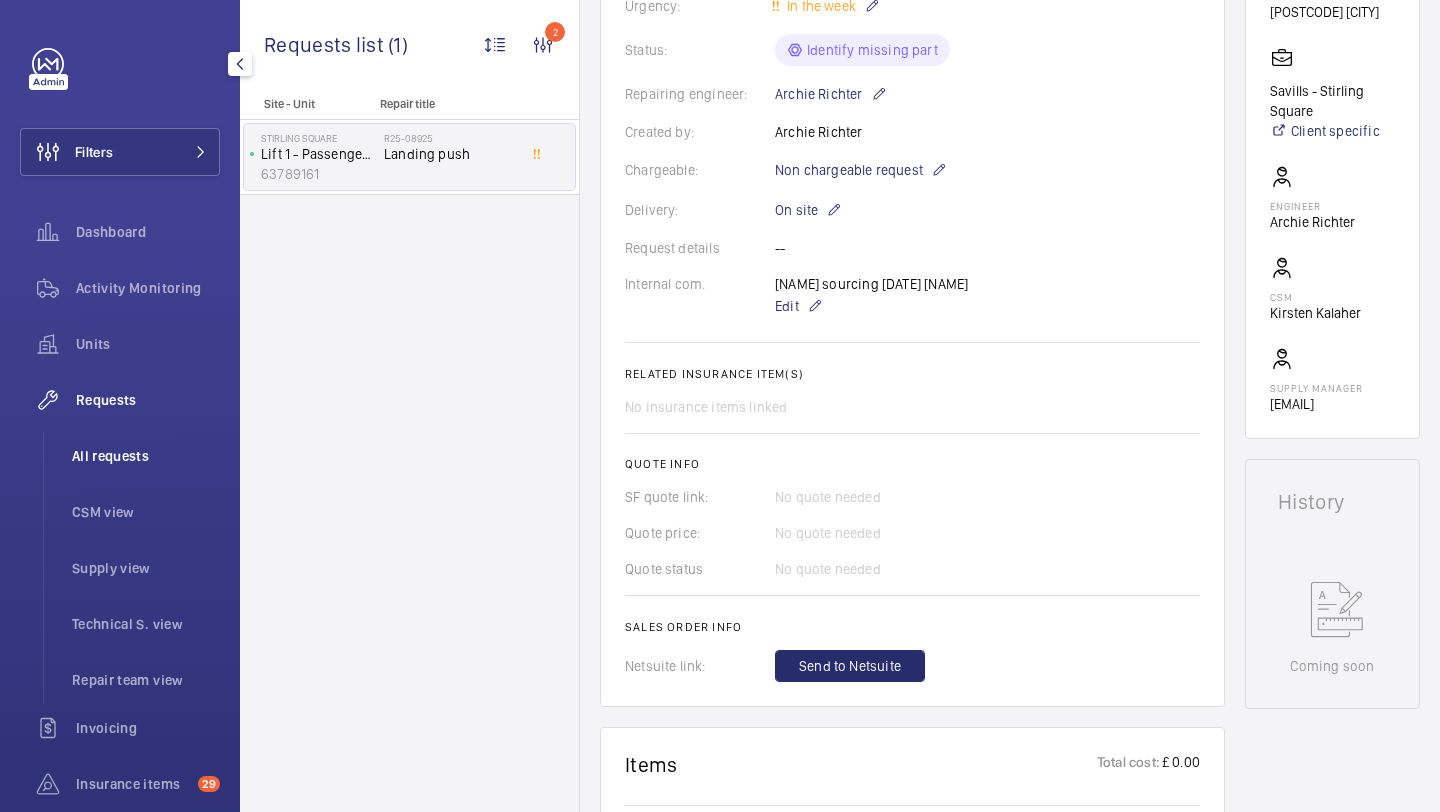 click on "All requests" 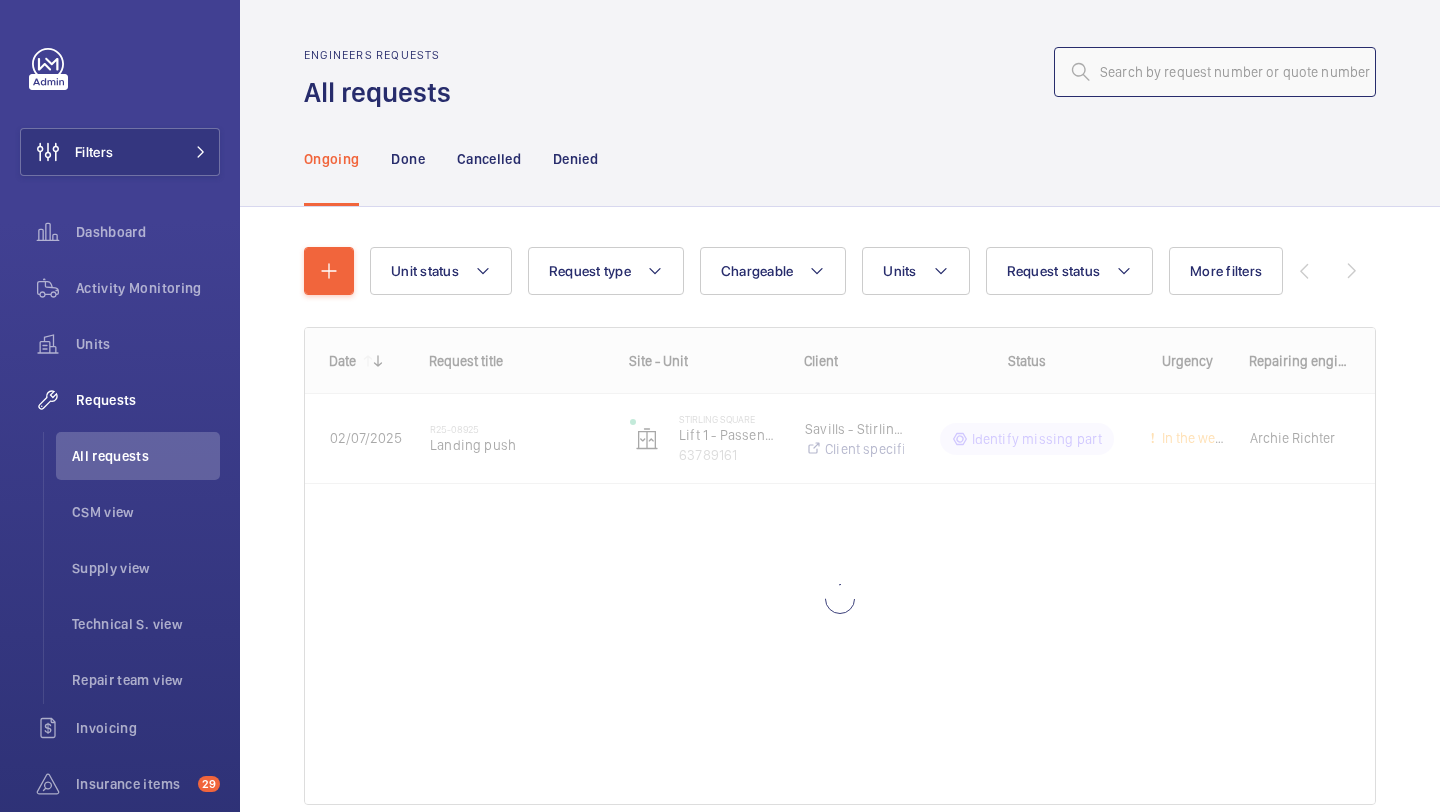 click 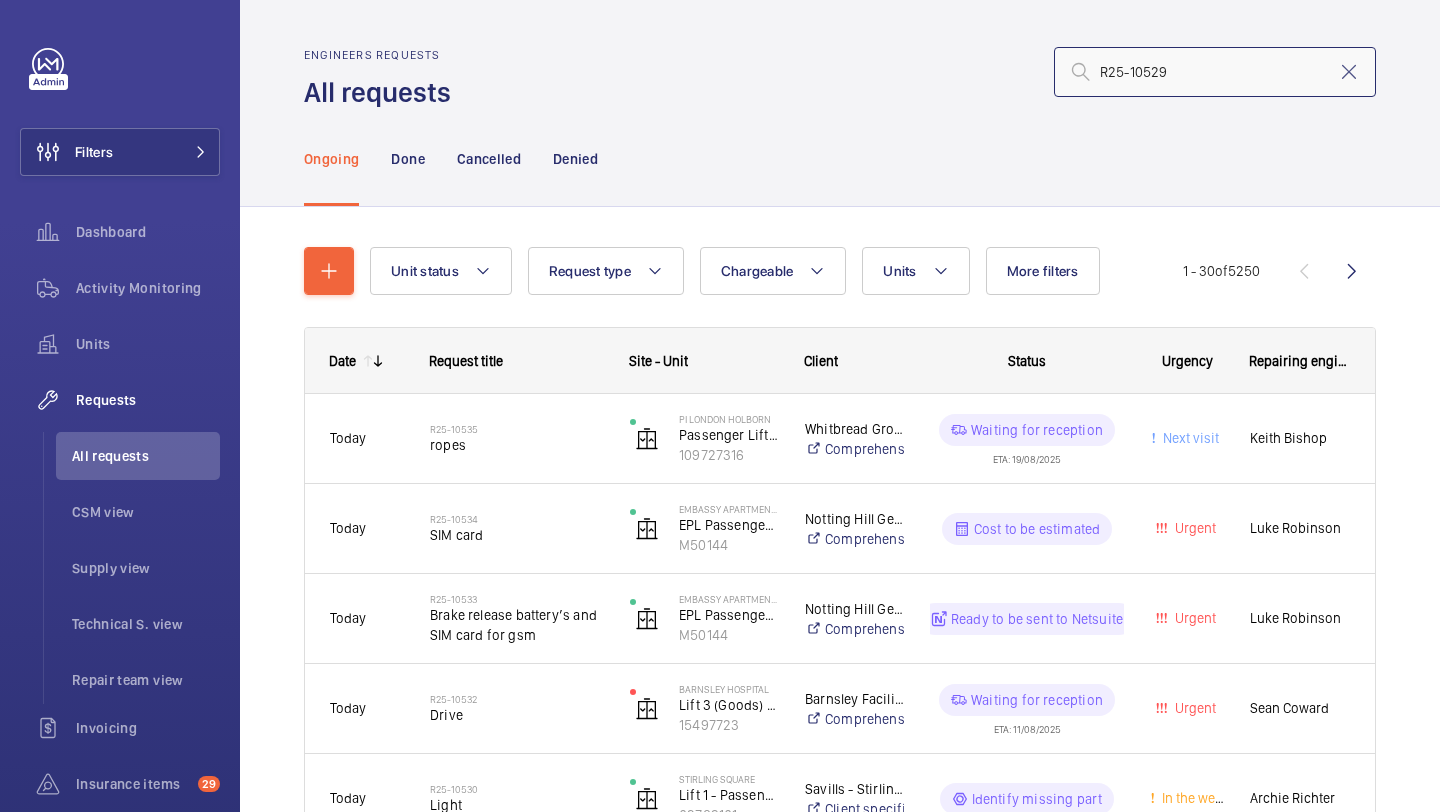 click on "R25-10529" 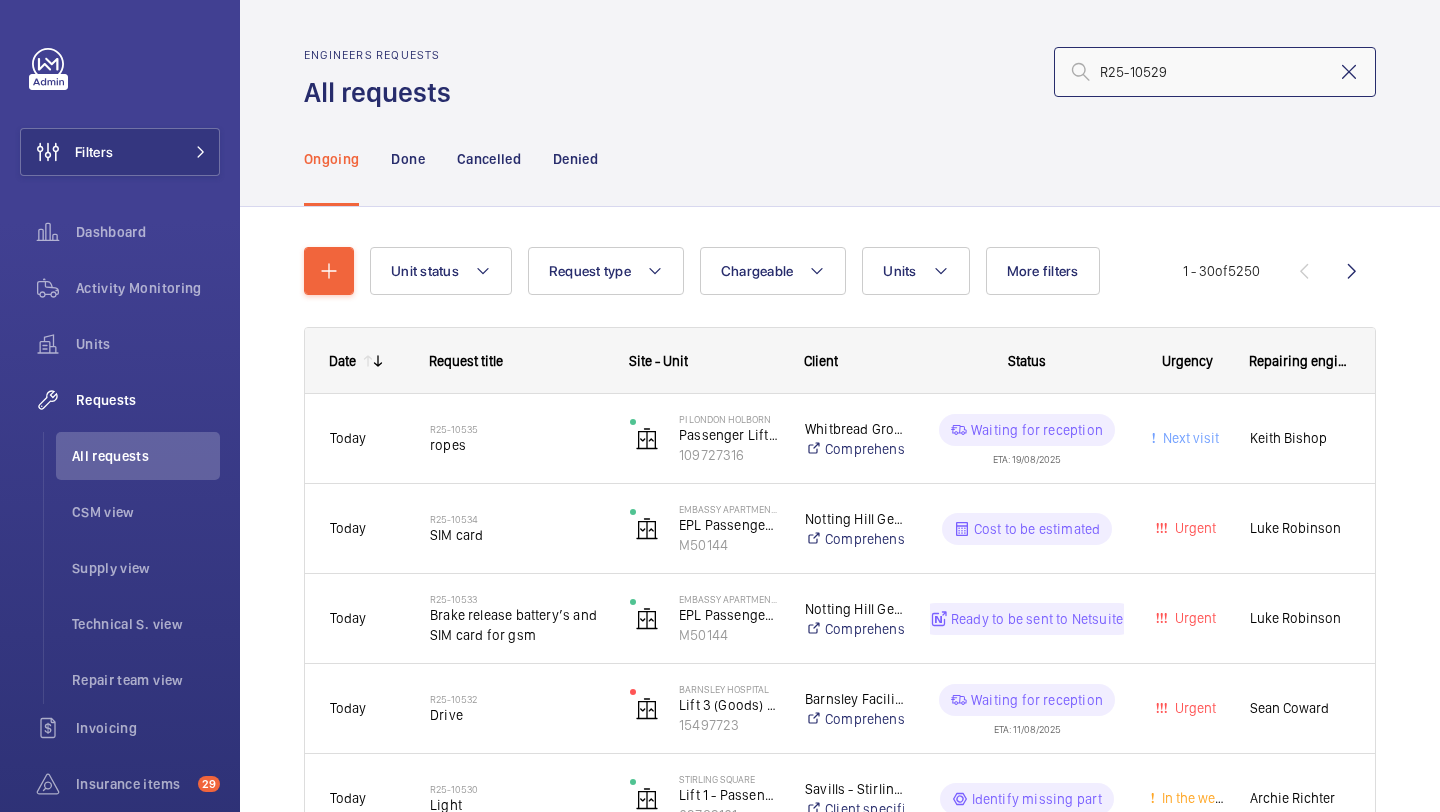 type on "R25-10529" 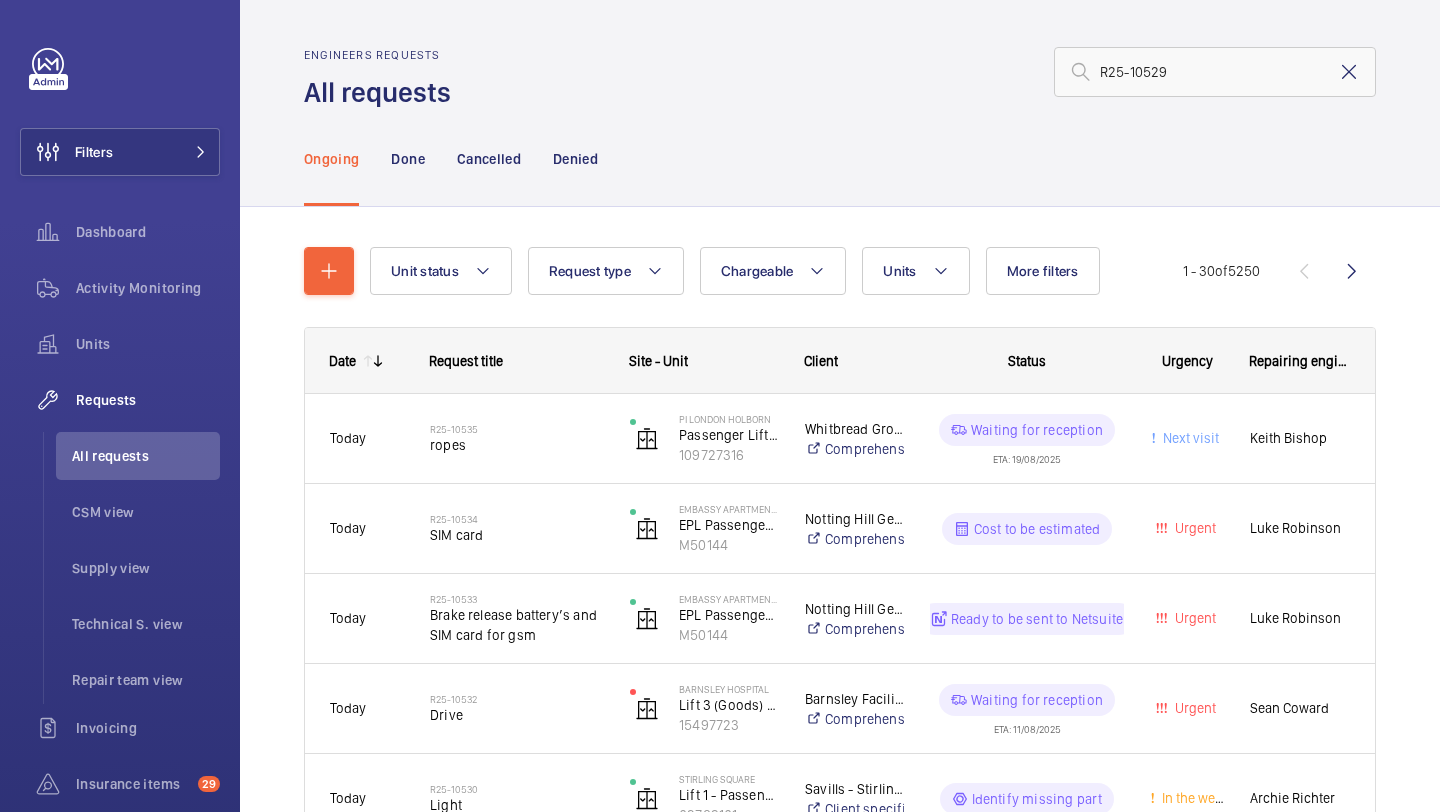 click 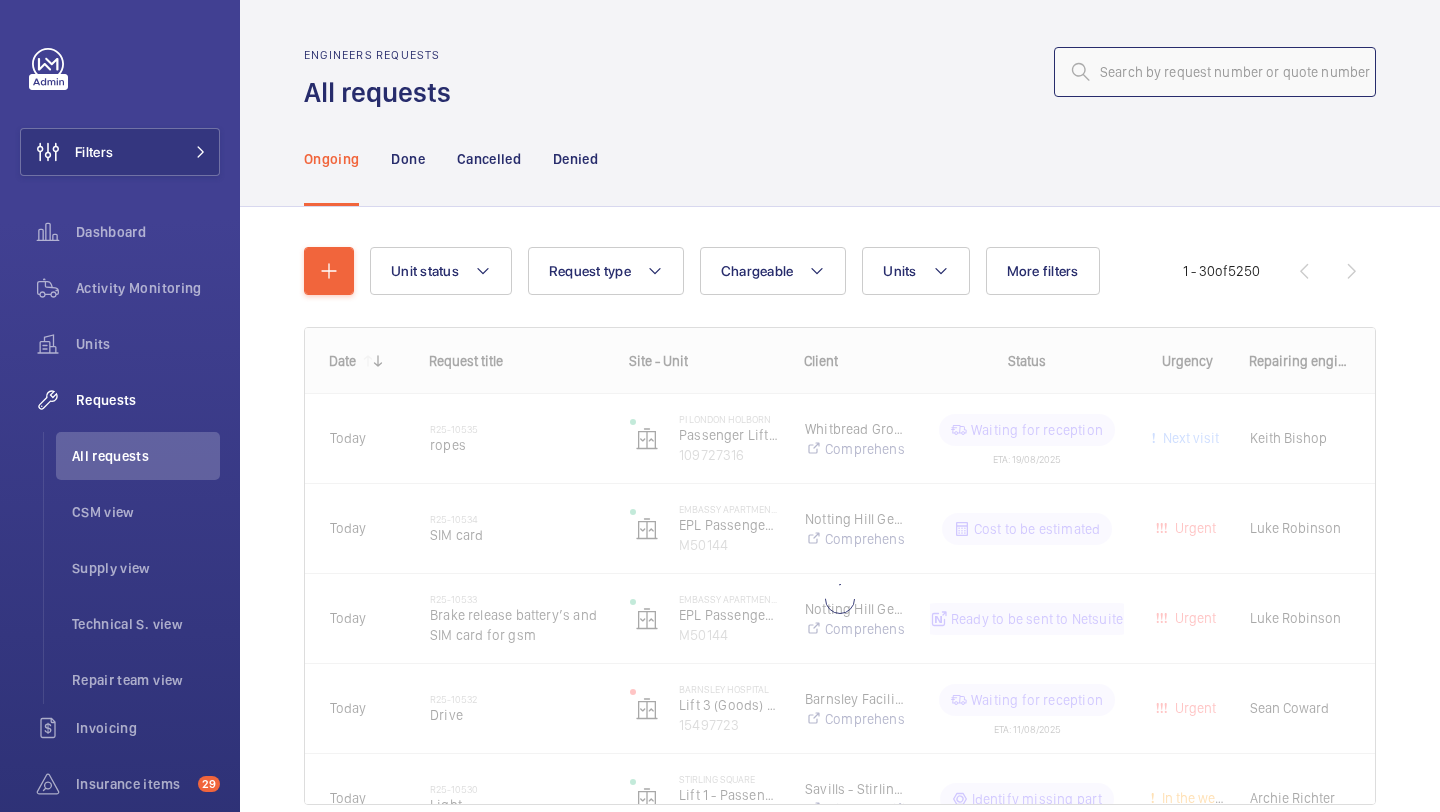 type on "R25-10529" 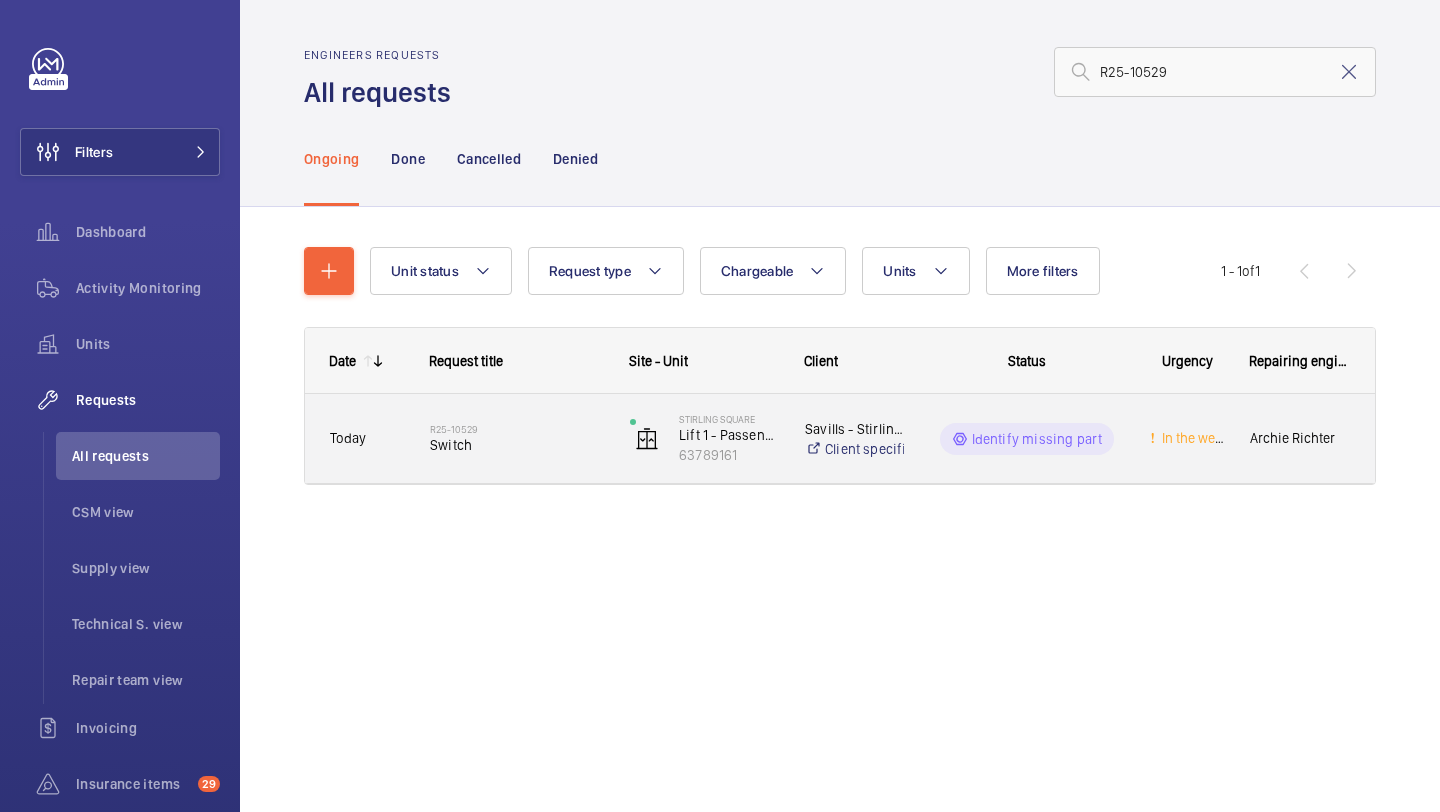 click on "R25-10529" 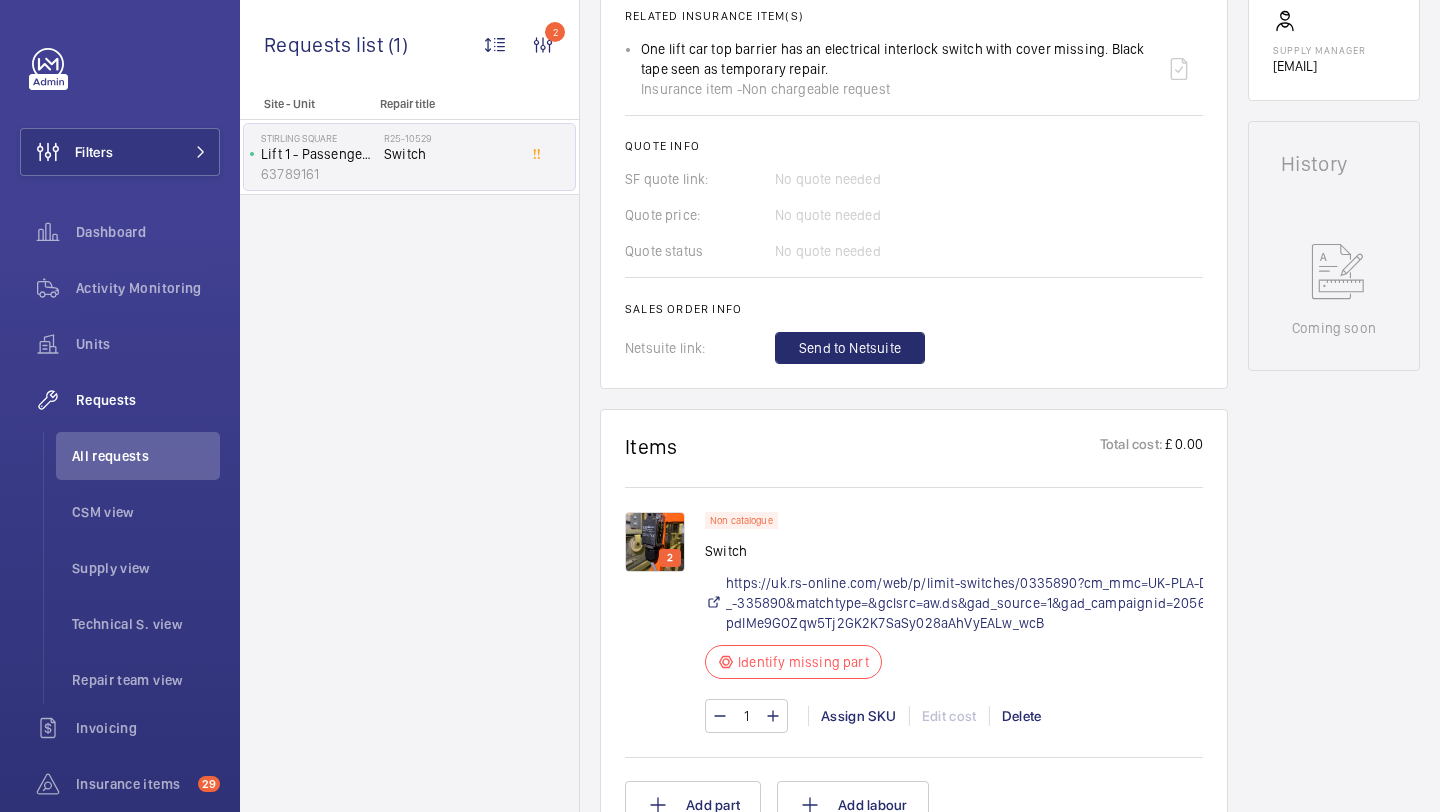 scroll, scrollTop: 782, scrollLeft: 0, axis: vertical 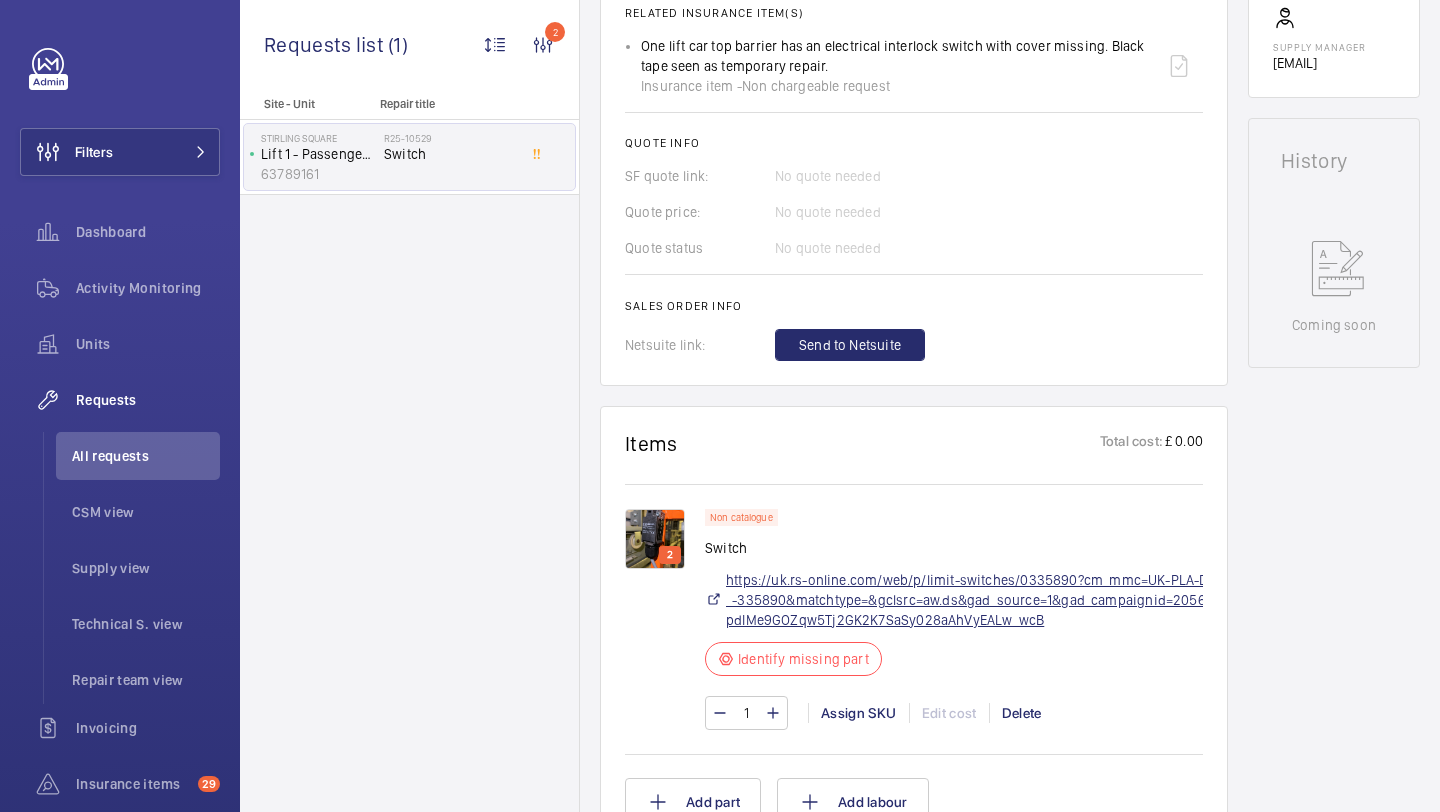 click on "https://uk.rs-online.com/web/p/limit-switches/0335890?cm_mmc=UK-PLA-DS3A-_-google-_-CSS_UK_EN_PMAX_Catch+All-_--_-335890&matchtype=&gclsrc=aw.ds&gad_source=1&gad_campaignid=20567417192&gbraid=0AAAAADkeWNPMGEVBk1esyuQHi71VWKb9F&gclid=Cj0KCQjw18bEBhCBARIsAKuAFEbzWX1Y2ghBdLmMf26TcVHyviJ-pdIMe9GOZqw5Tj2GK2K7SaSy028aAhVyEALw_wcB" 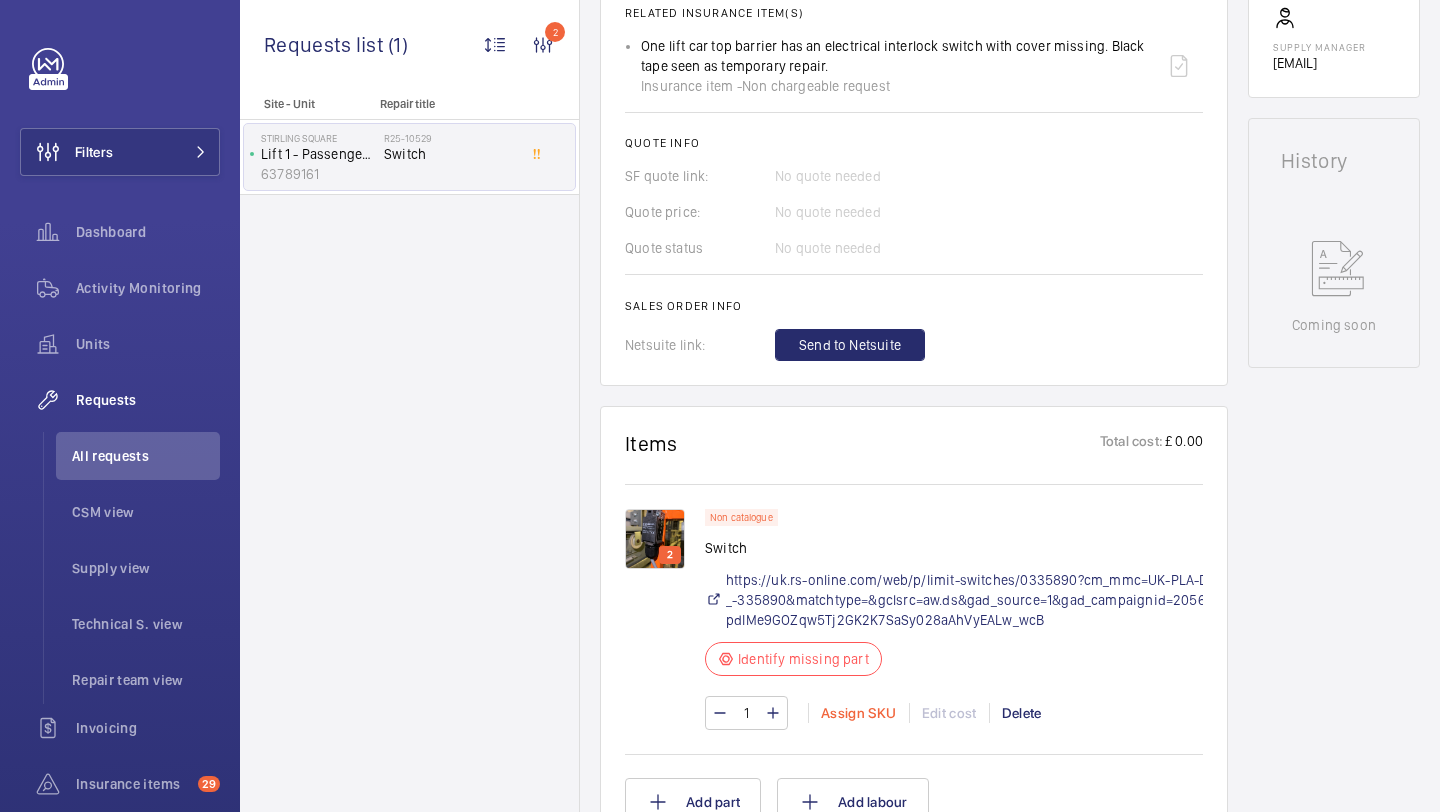 click on "Assign SKU" 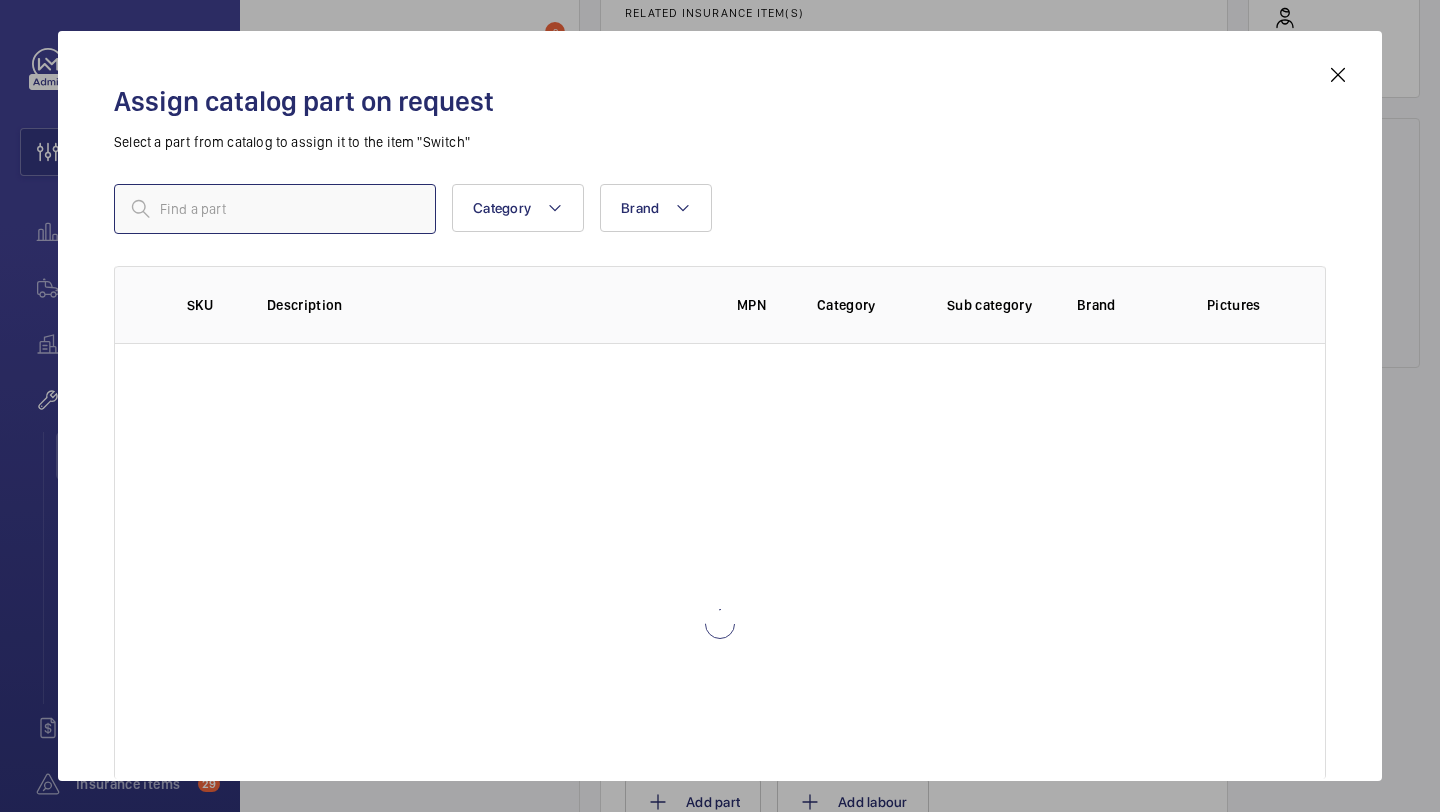 click at bounding box center (275, 209) 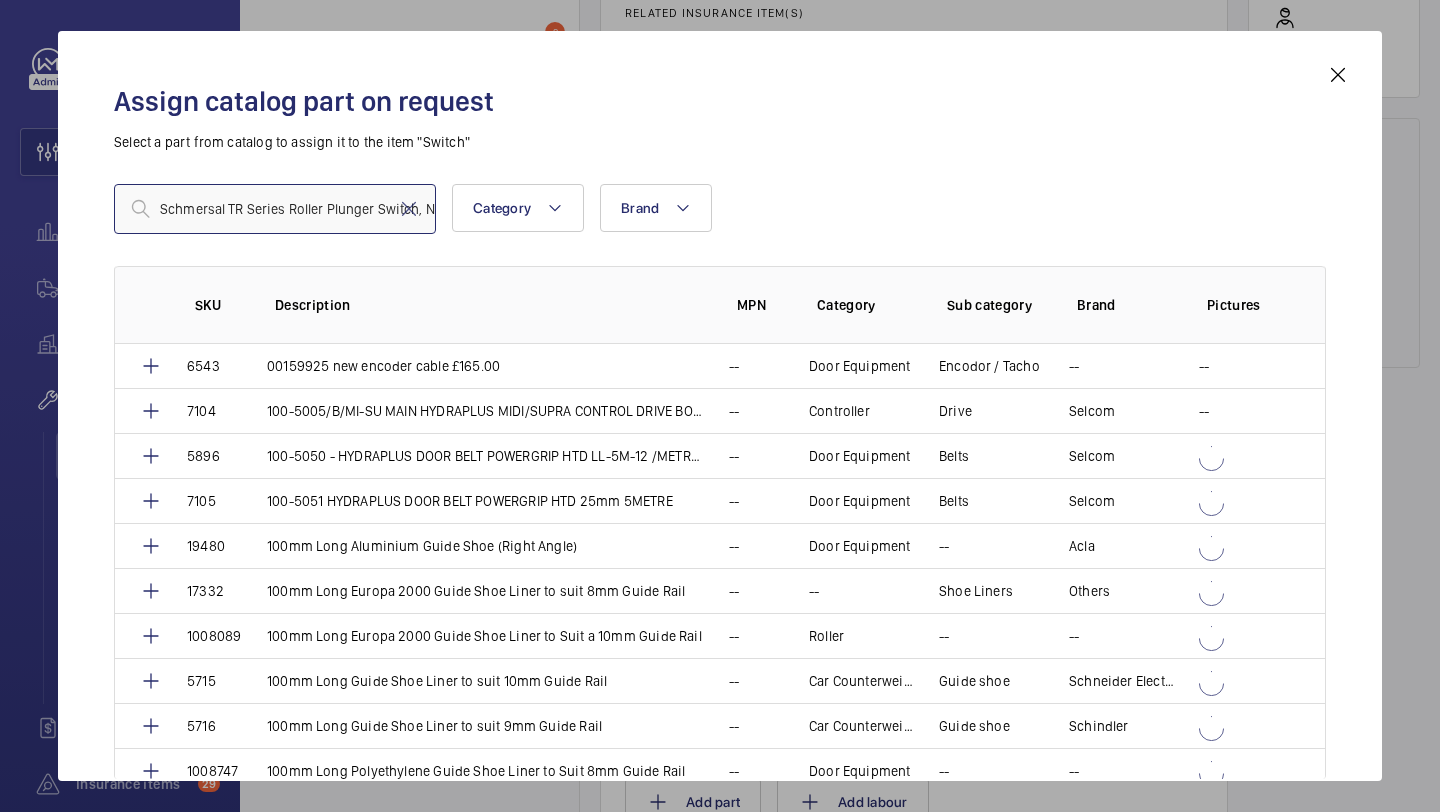 scroll, scrollTop: 0, scrollLeft: 343, axis: horizontal 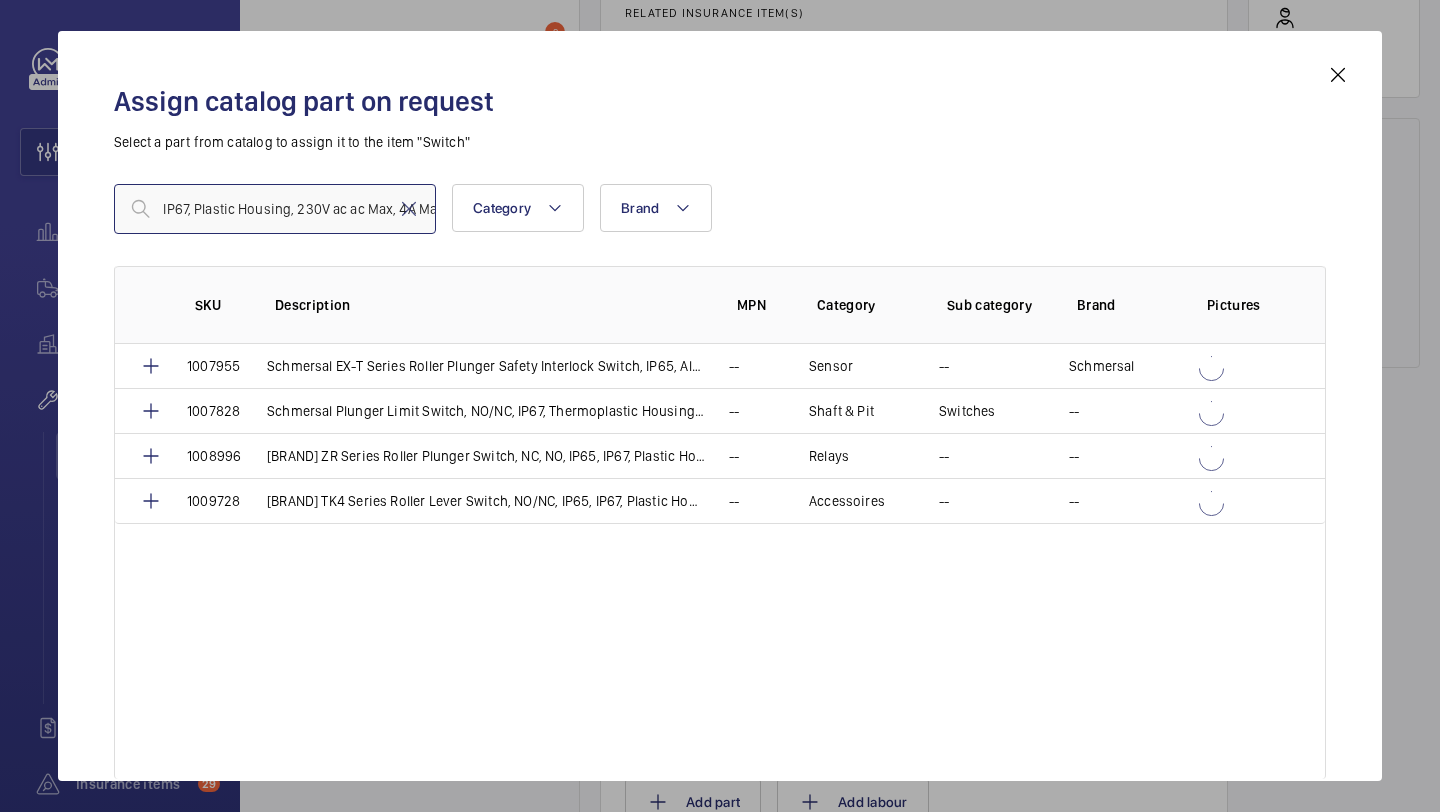 type on "Schmersal TR Series Roller Plunger Switch, NC, NO, IP65, IP67, Plastic Housing, 230V ac ac Max, 4A Max" 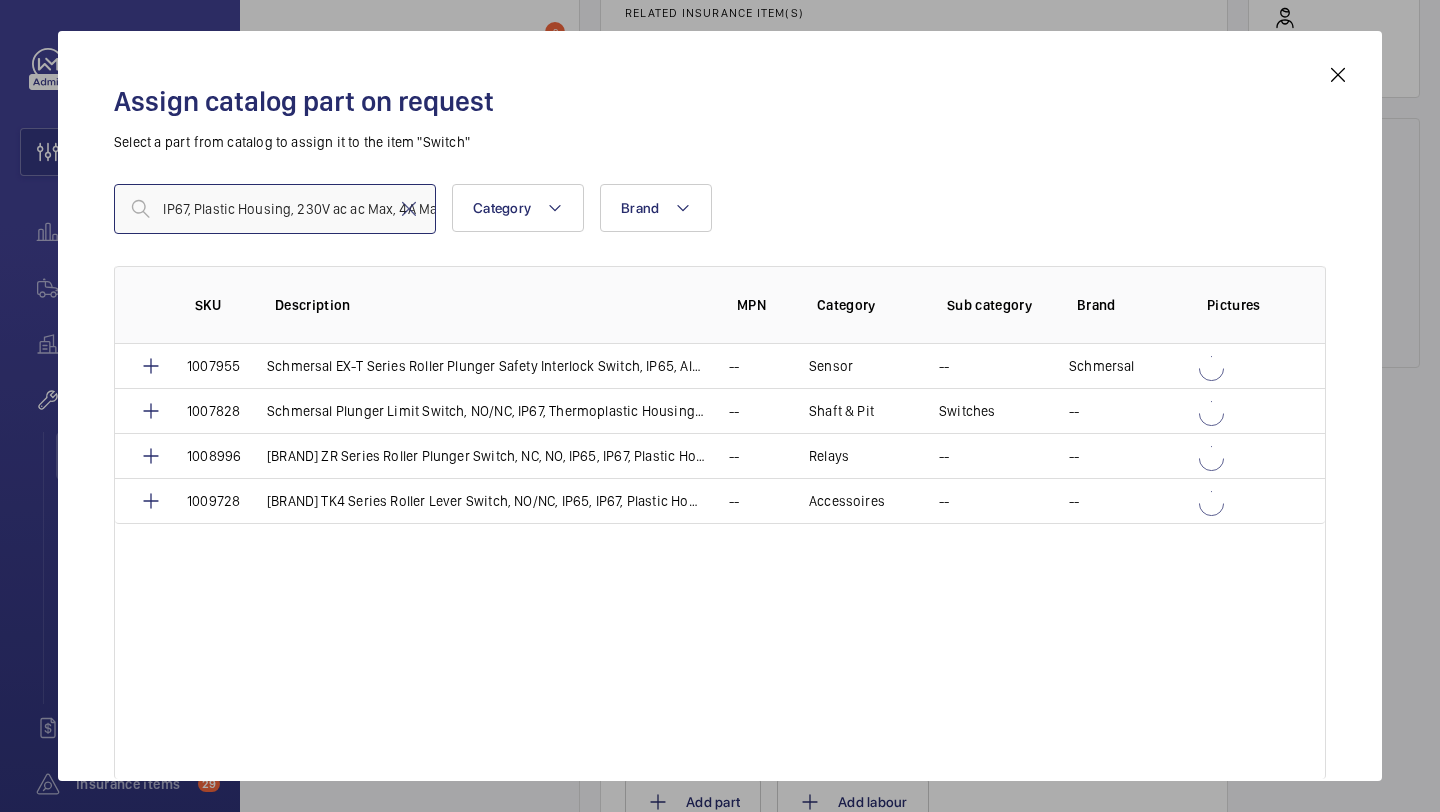scroll, scrollTop: 0, scrollLeft: 0, axis: both 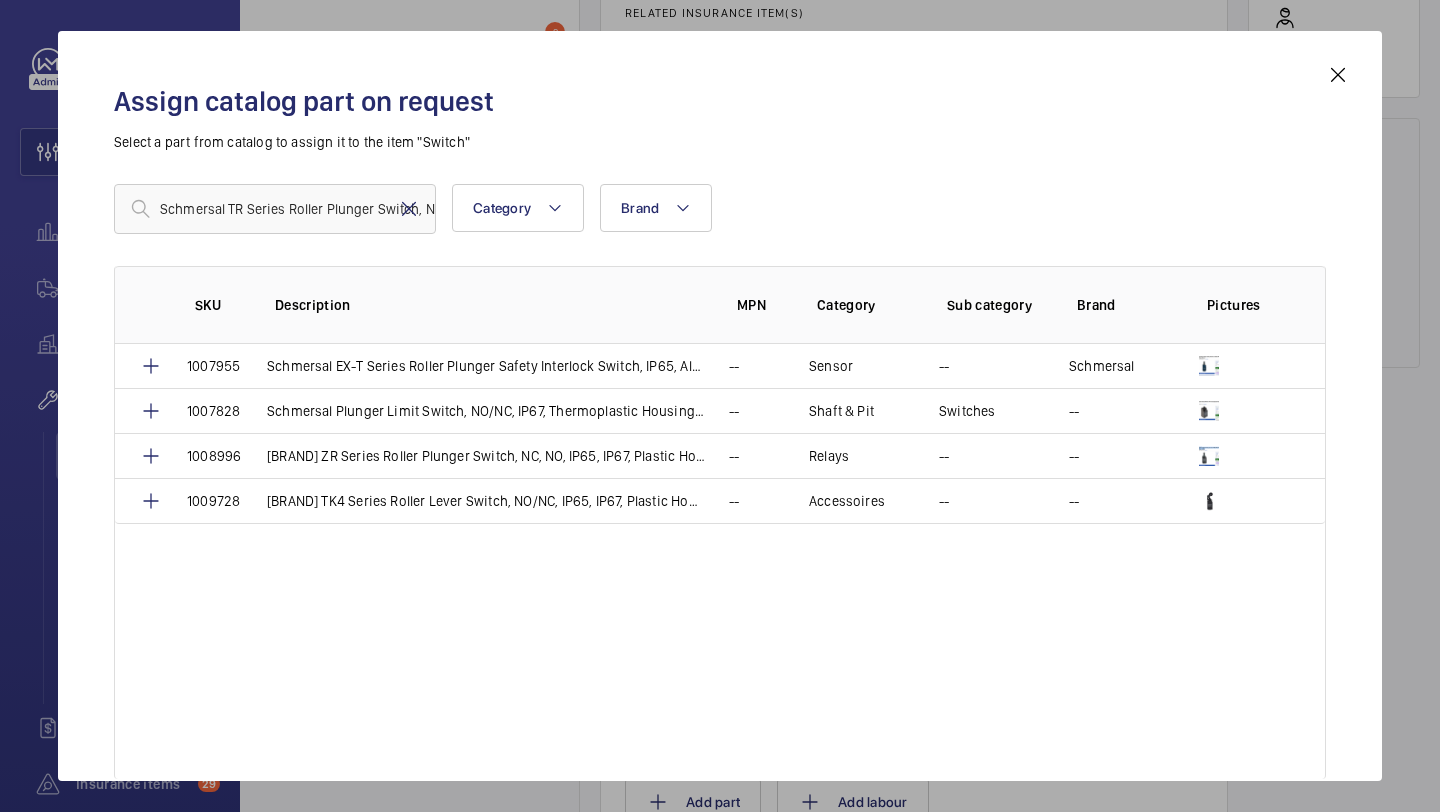 click at bounding box center [409, 209] 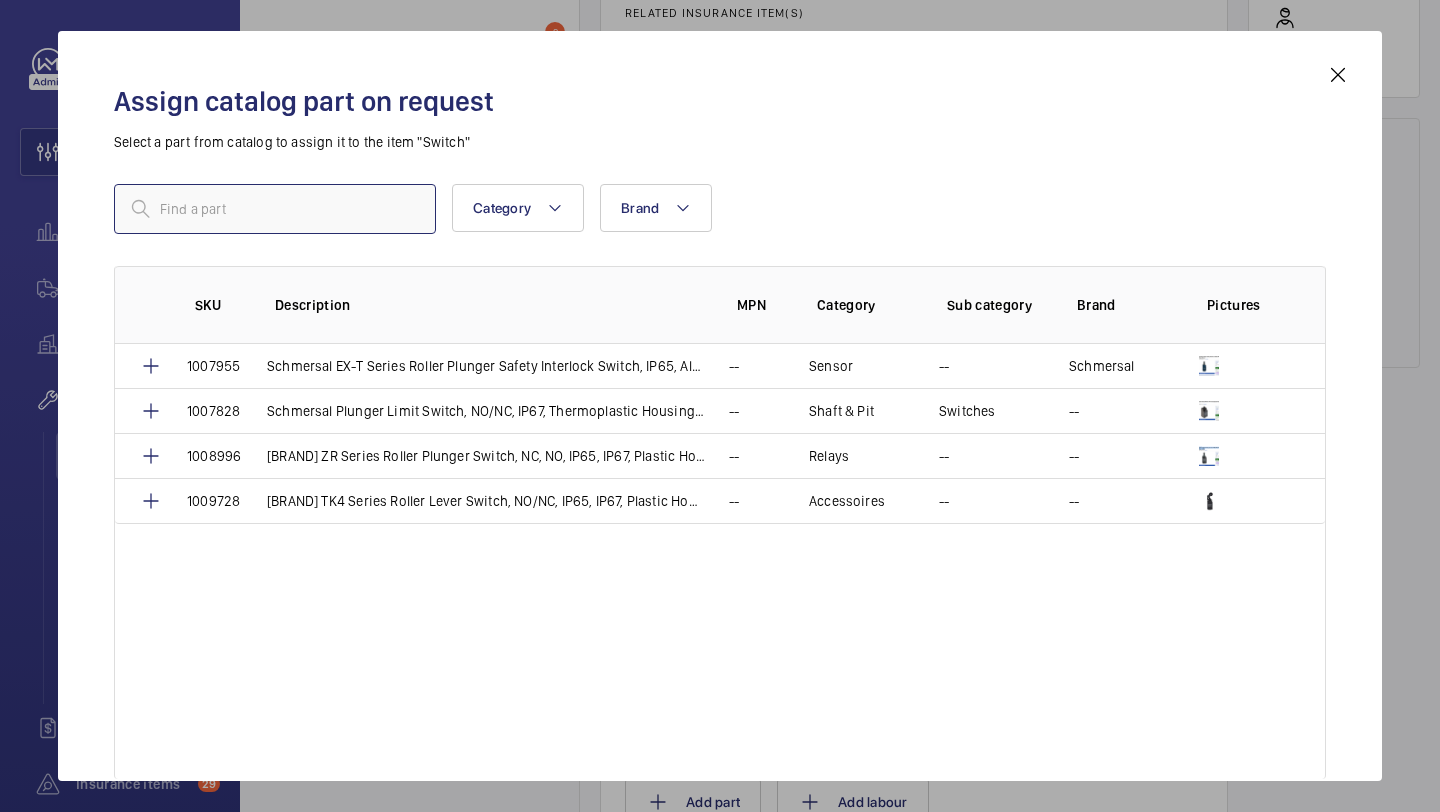 scroll, scrollTop: 0, scrollLeft: 0, axis: both 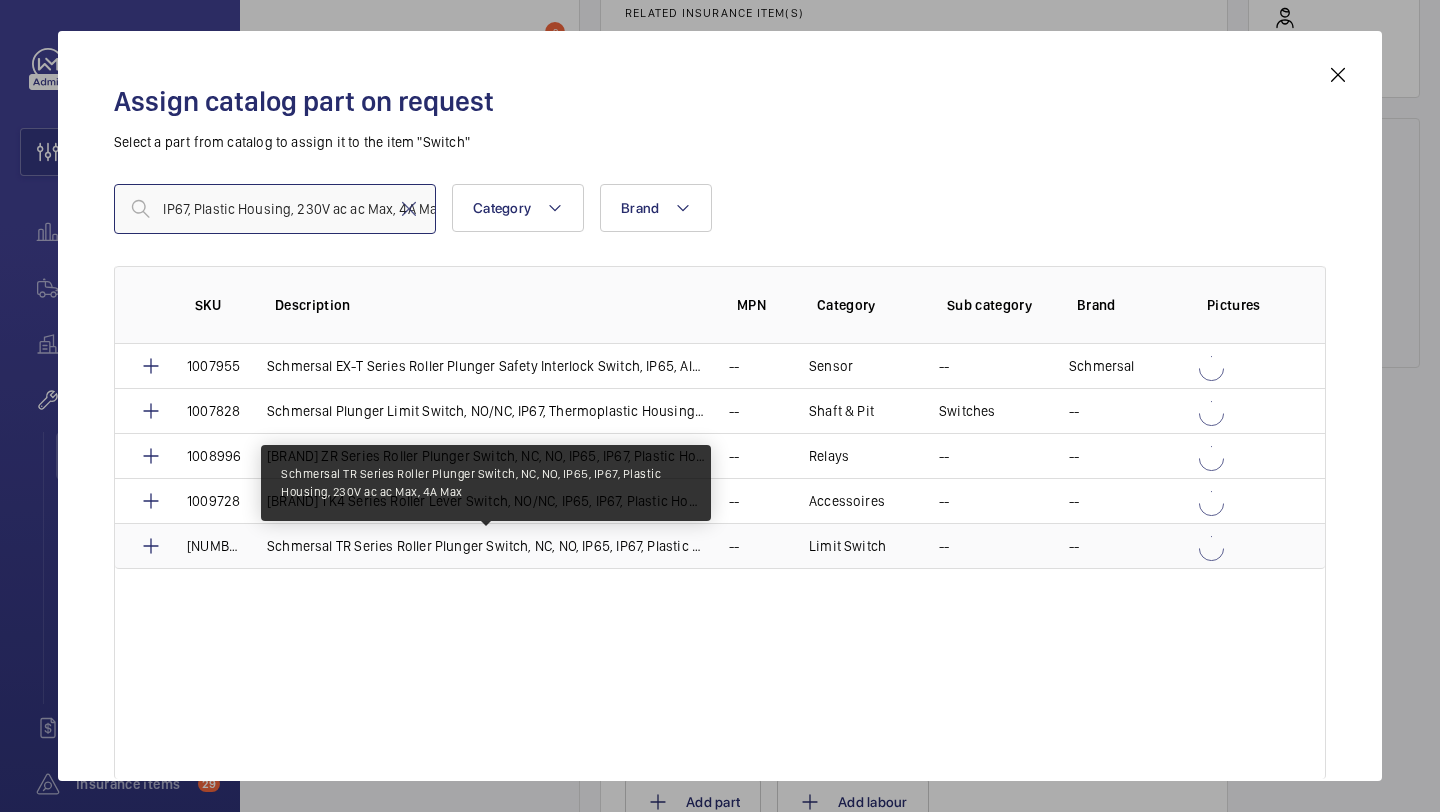 type on "Schmersal TR Series Roller Plunger Switch, NC, NO, IP65, IP67, Plastic Housing, 230V ac ac Max, 4A Max" 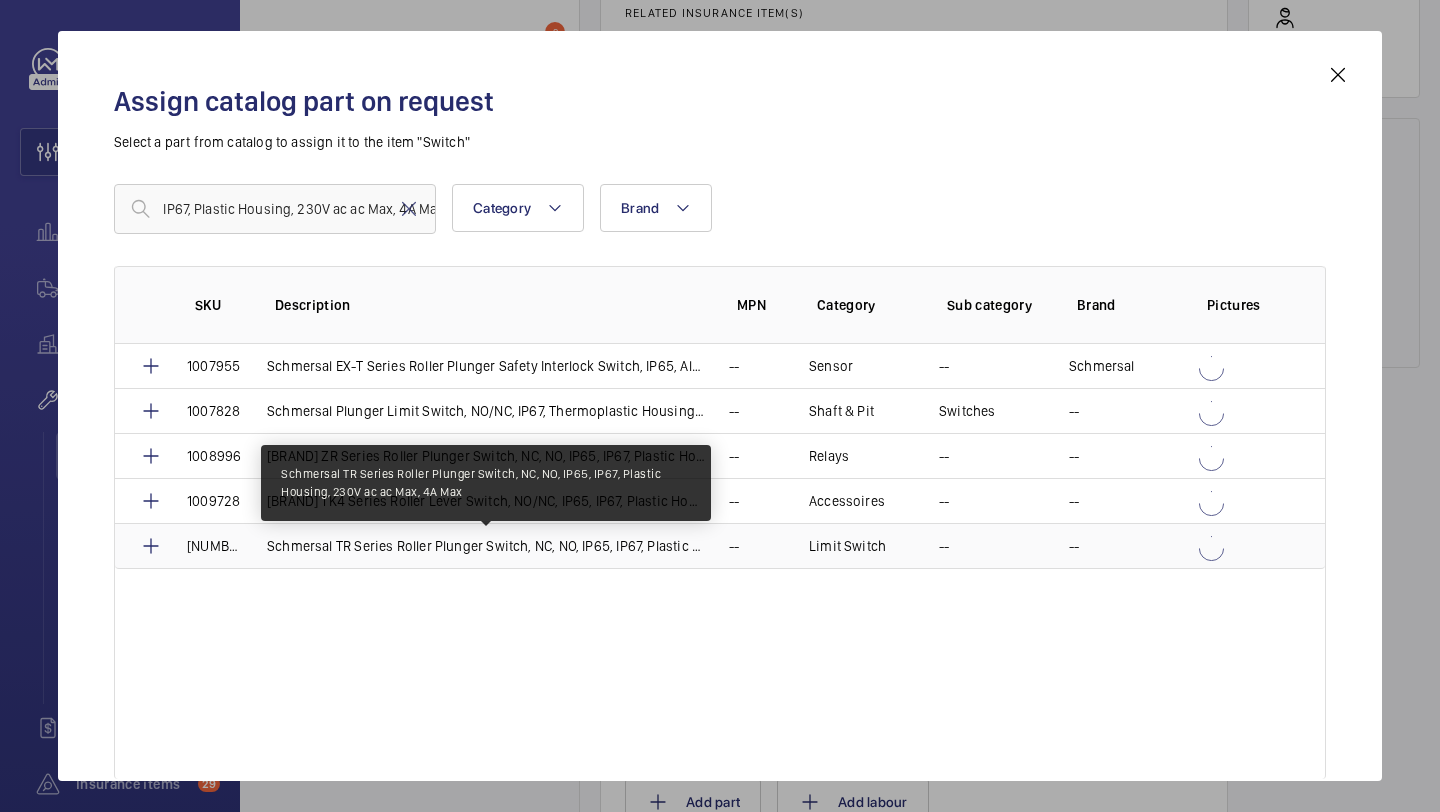 click on "Schmersal TR Series Roller Plunger Switch, NC, NO, IP65, IP67, Plastic Housing, 230V ac ac Max, 4A Max" at bounding box center [486, 546] 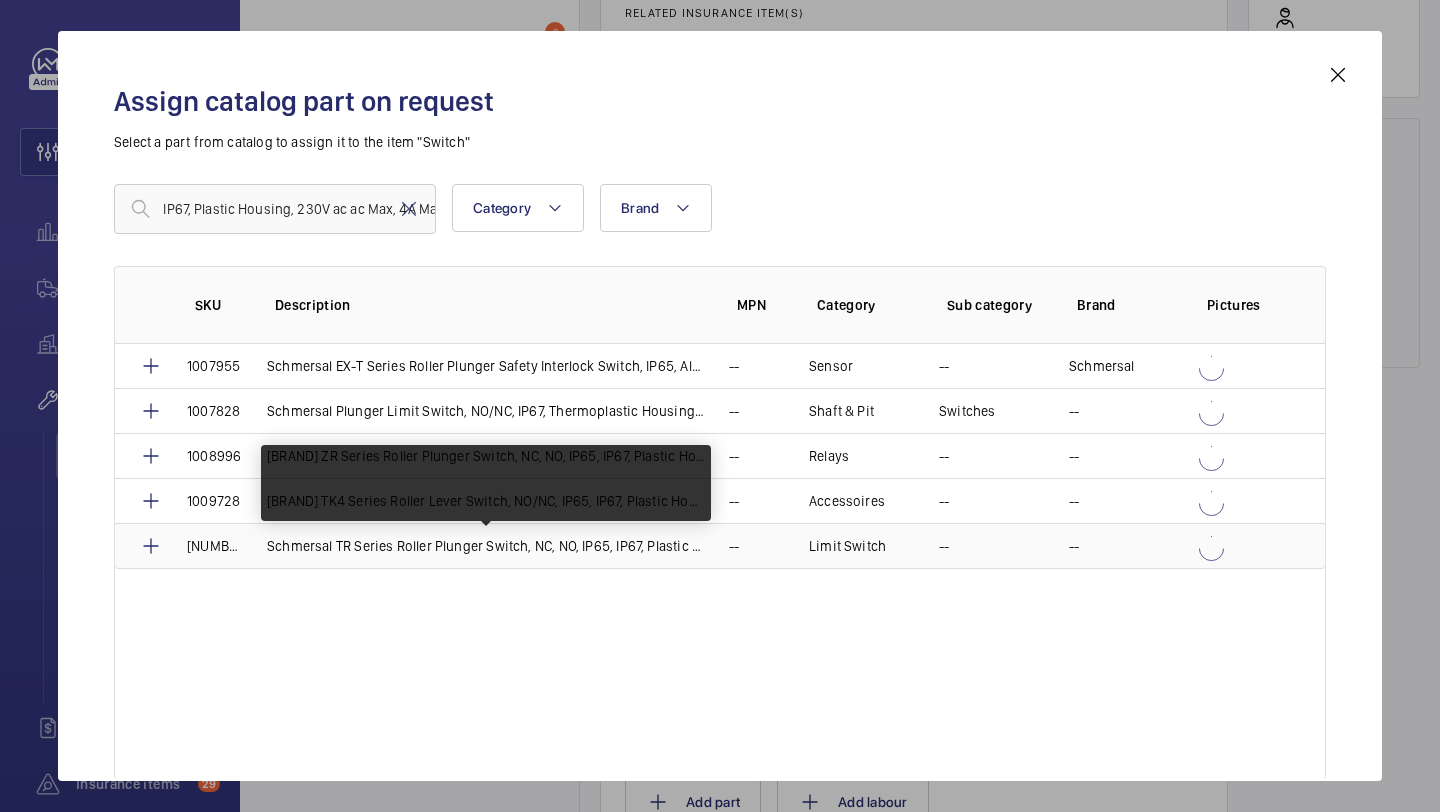 scroll, scrollTop: 0, scrollLeft: 0, axis: both 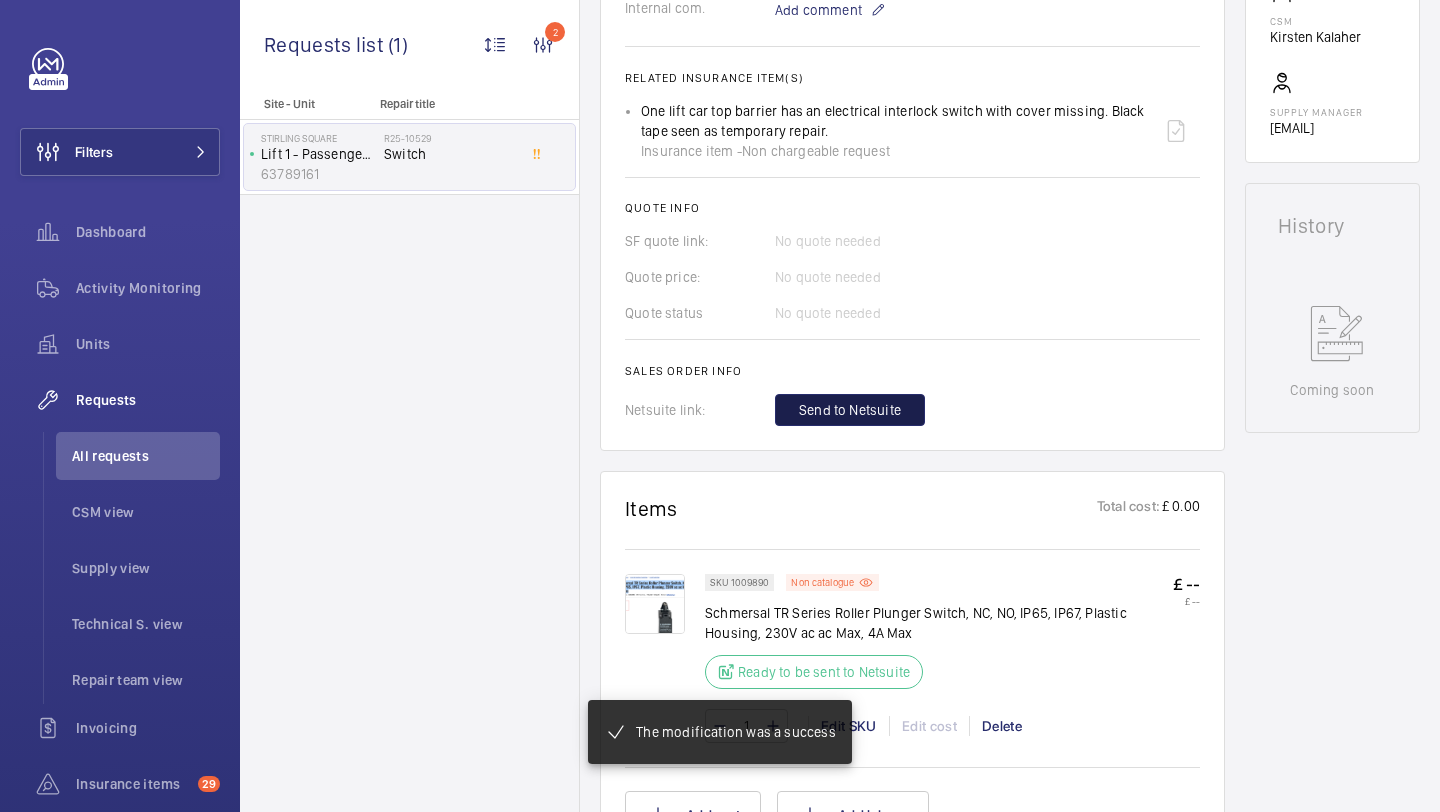 click on "Send to Netsuite" 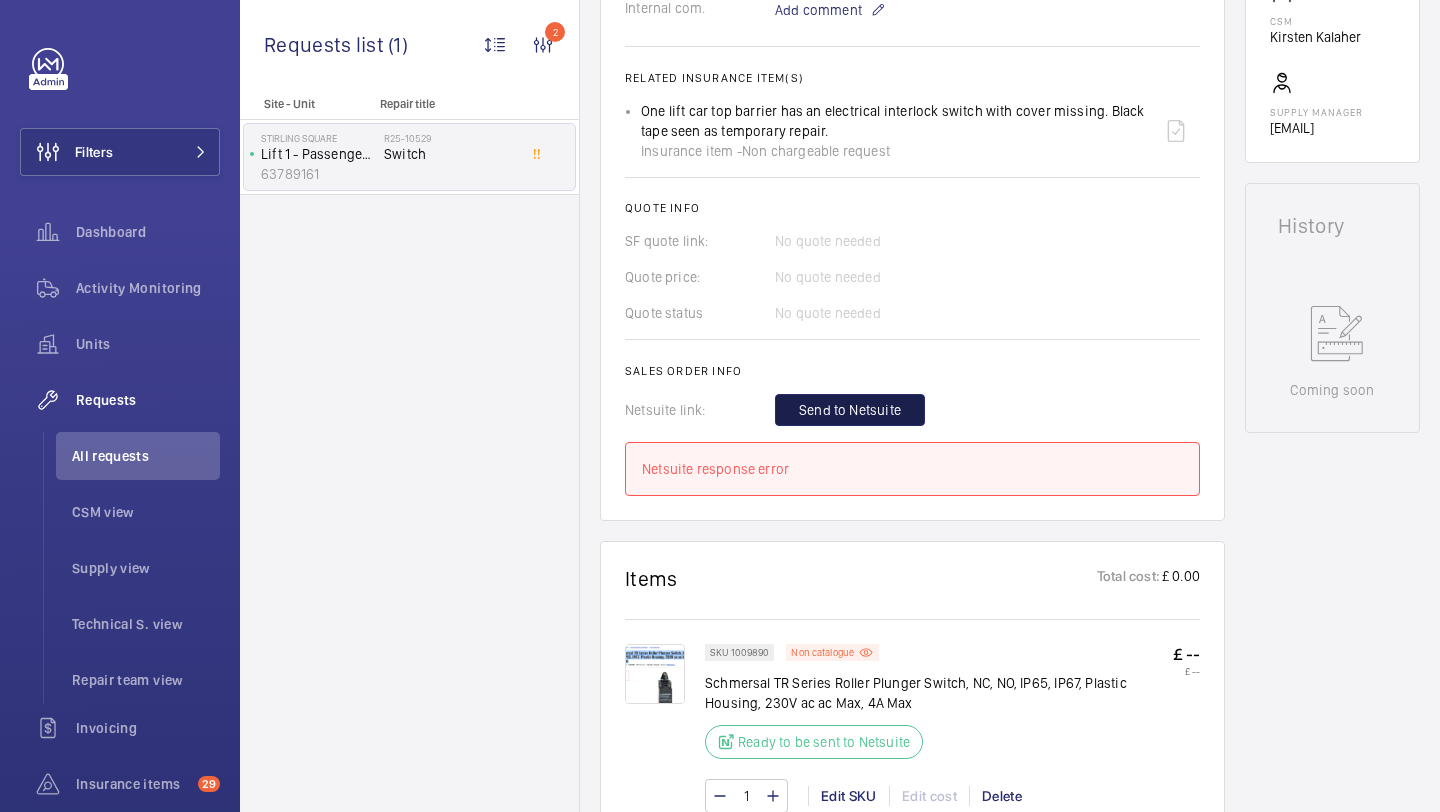 click on "Send to Netsuite" 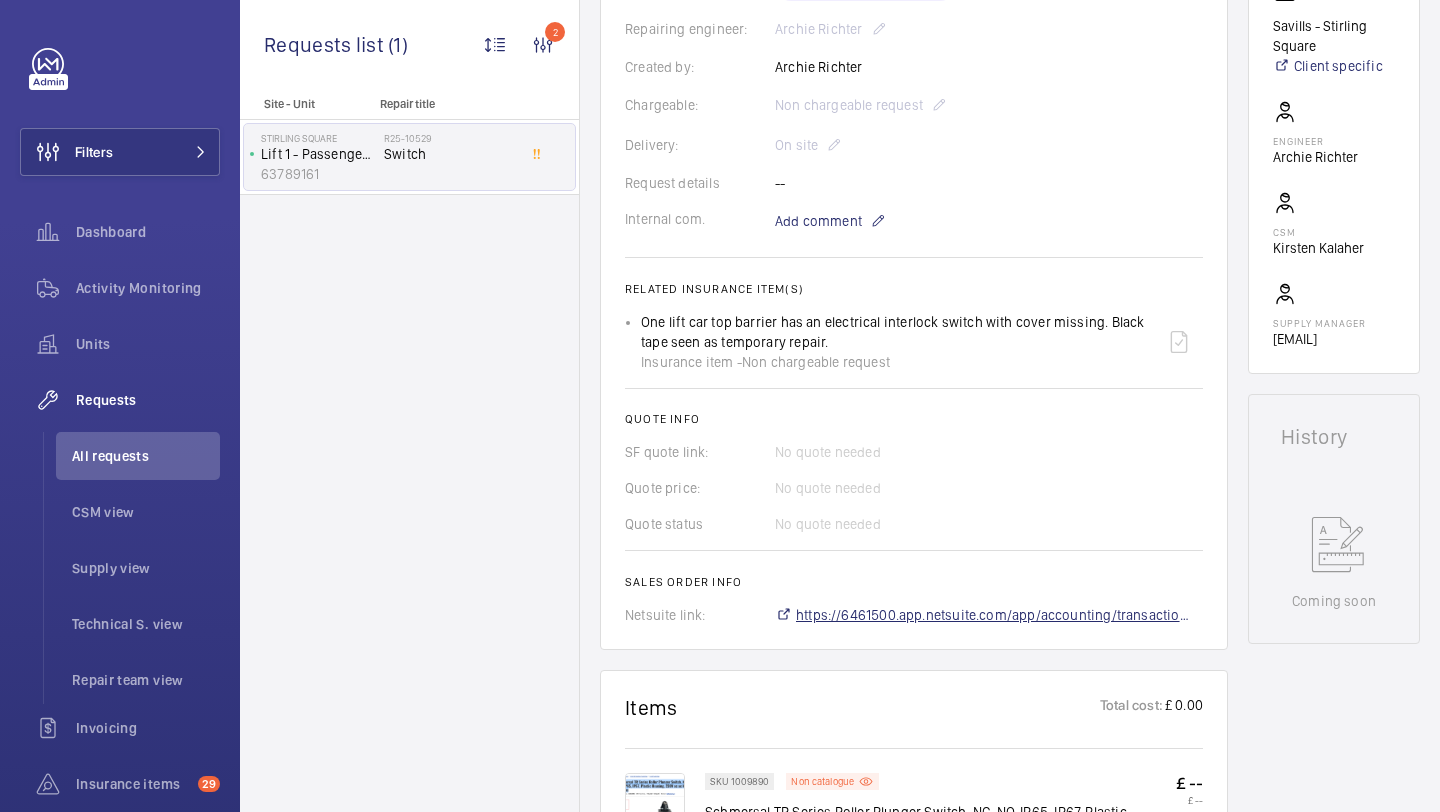 scroll, scrollTop: 526, scrollLeft: 0, axis: vertical 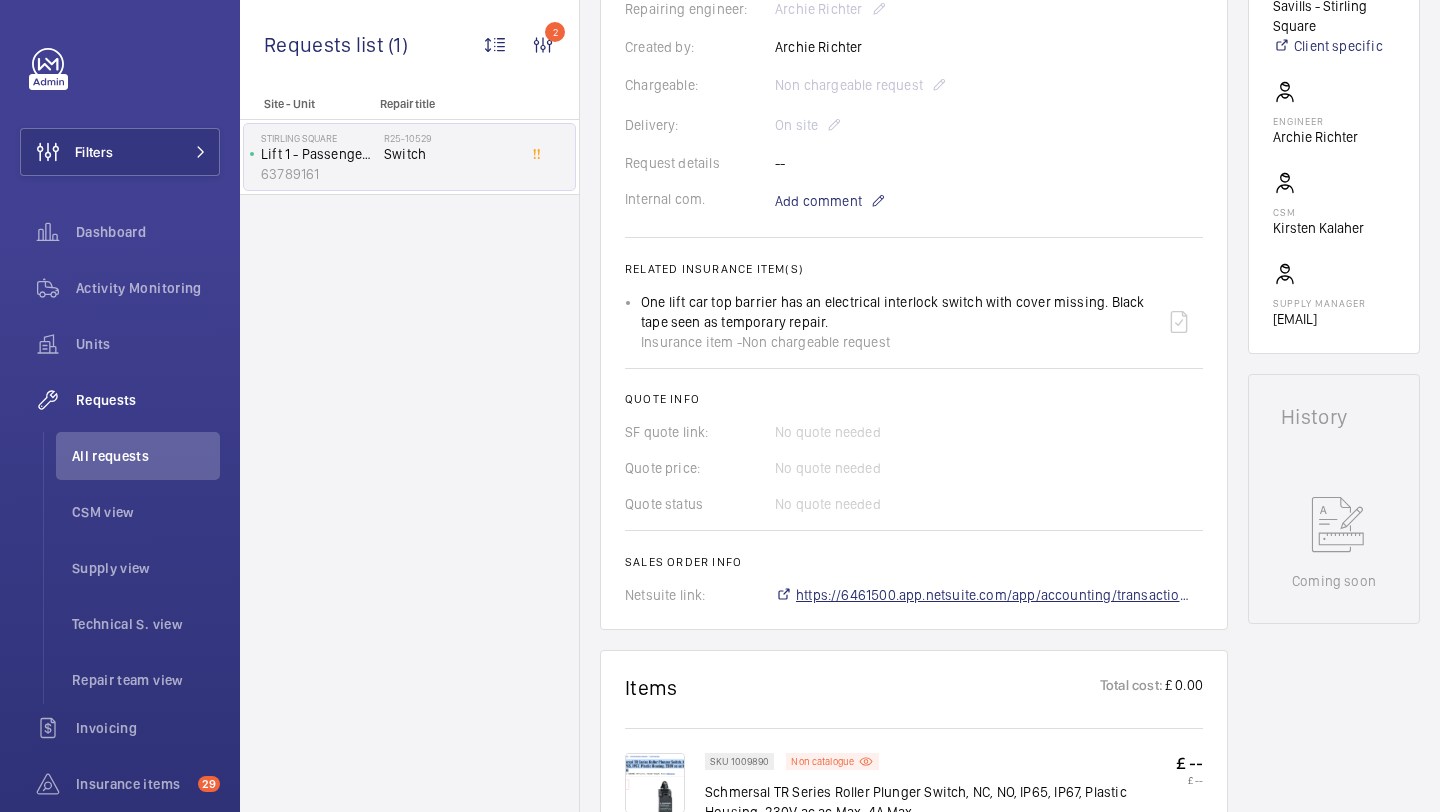 click on "https://6461500.app.netsuite.com/app/accounting/transactions/salesord.nl?id=2878016" 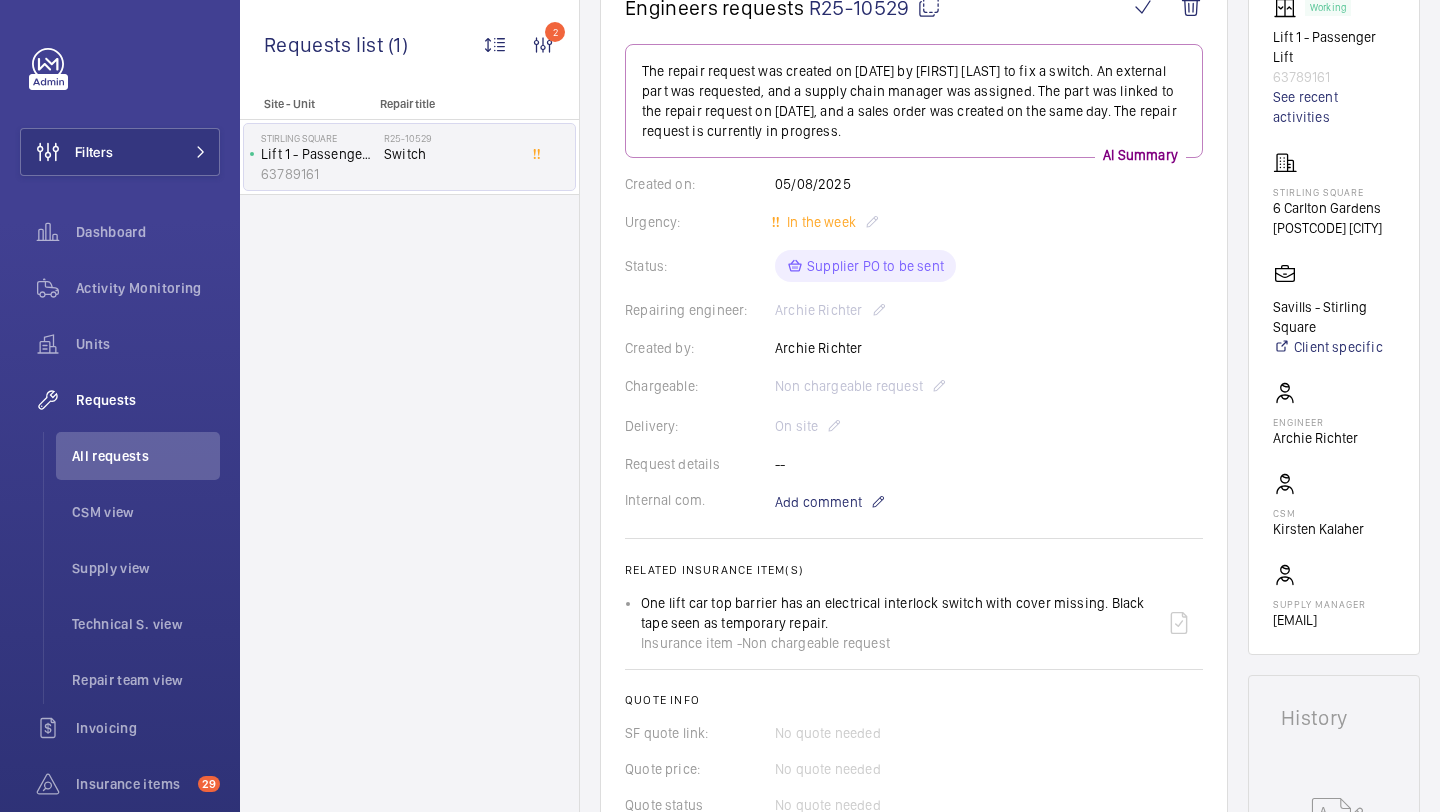 scroll, scrollTop: 181, scrollLeft: 0, axis: vertical 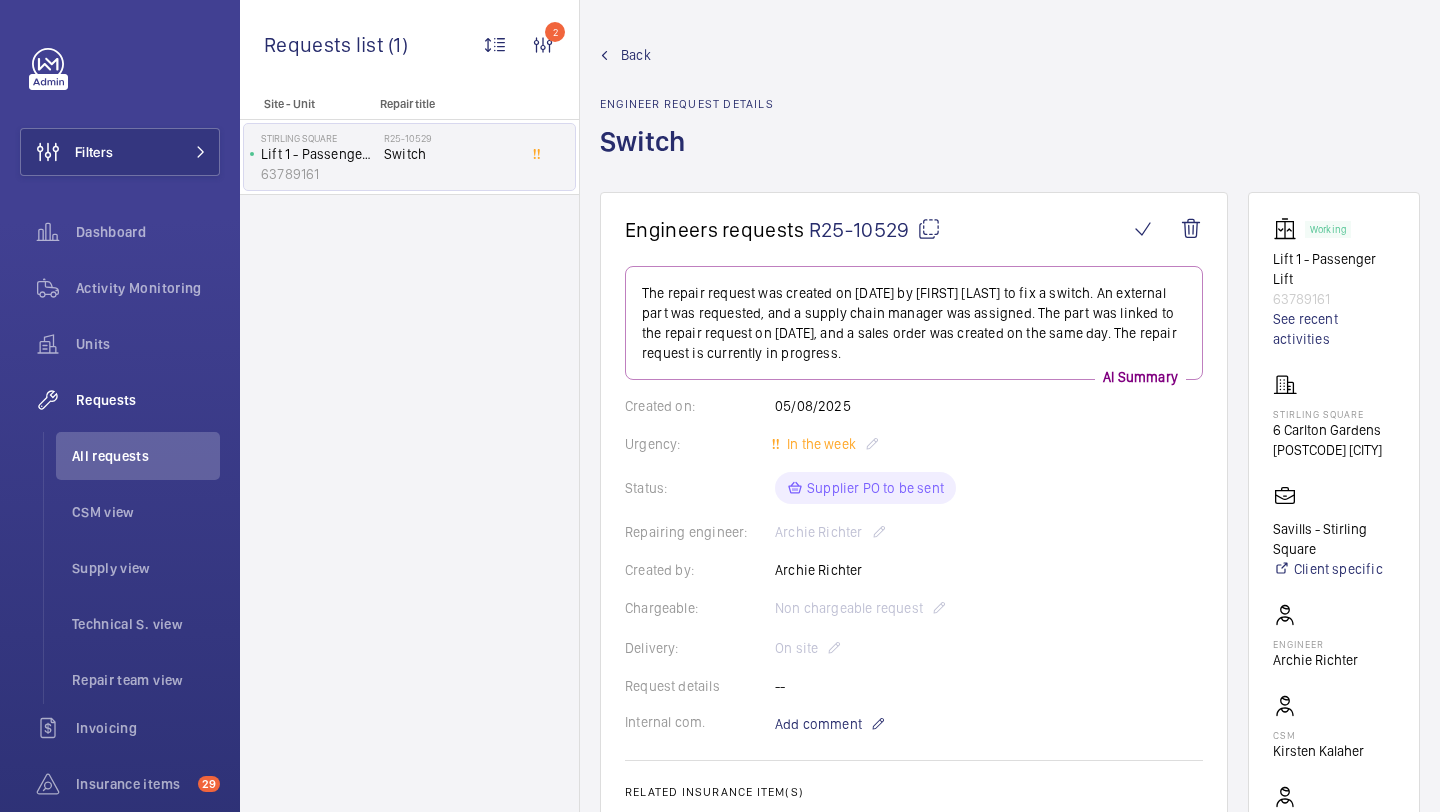 drag, startPoint x: 909, startPoint y: 232, endPoint x: 812, endPoint y: 229, distance: 97.04638 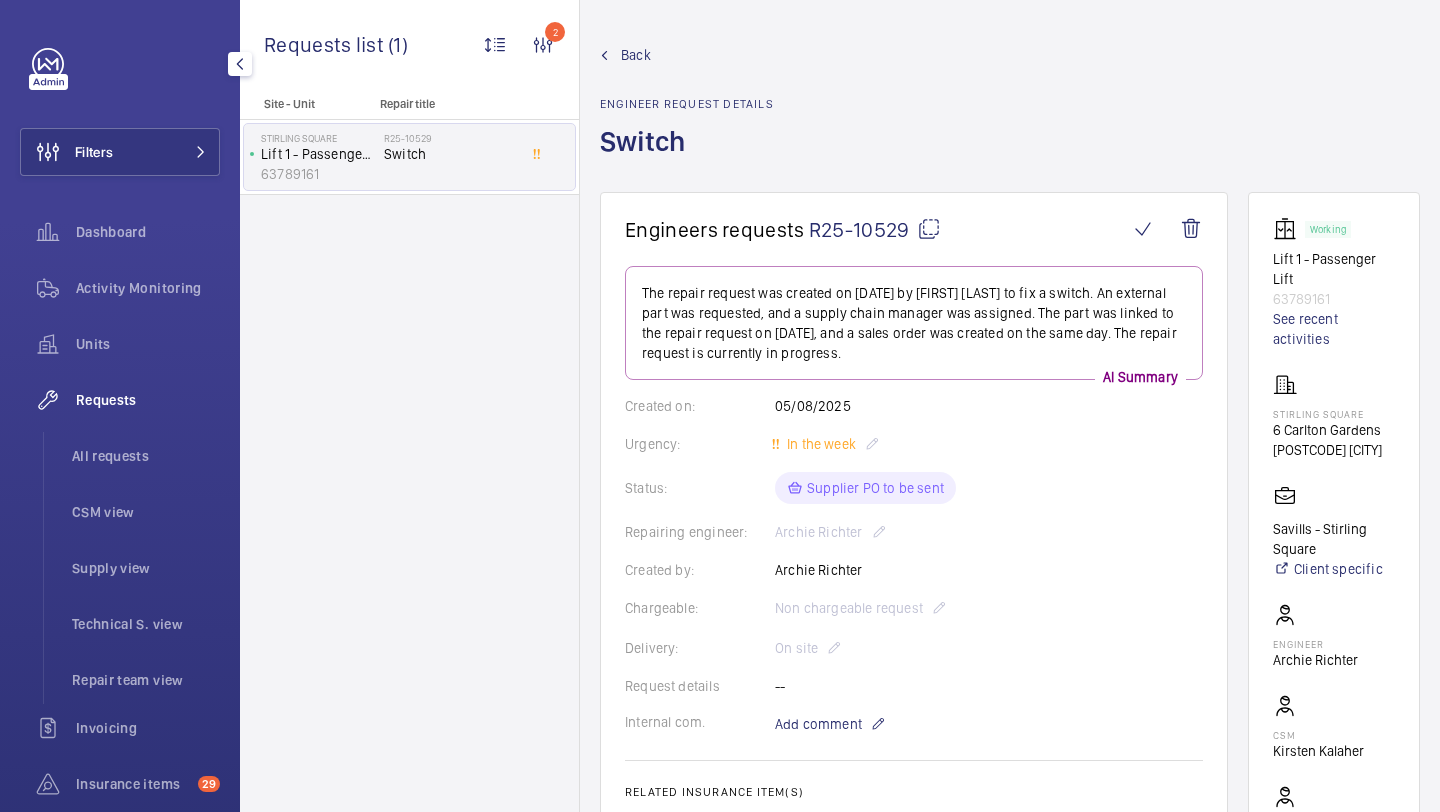 click on "Requests" 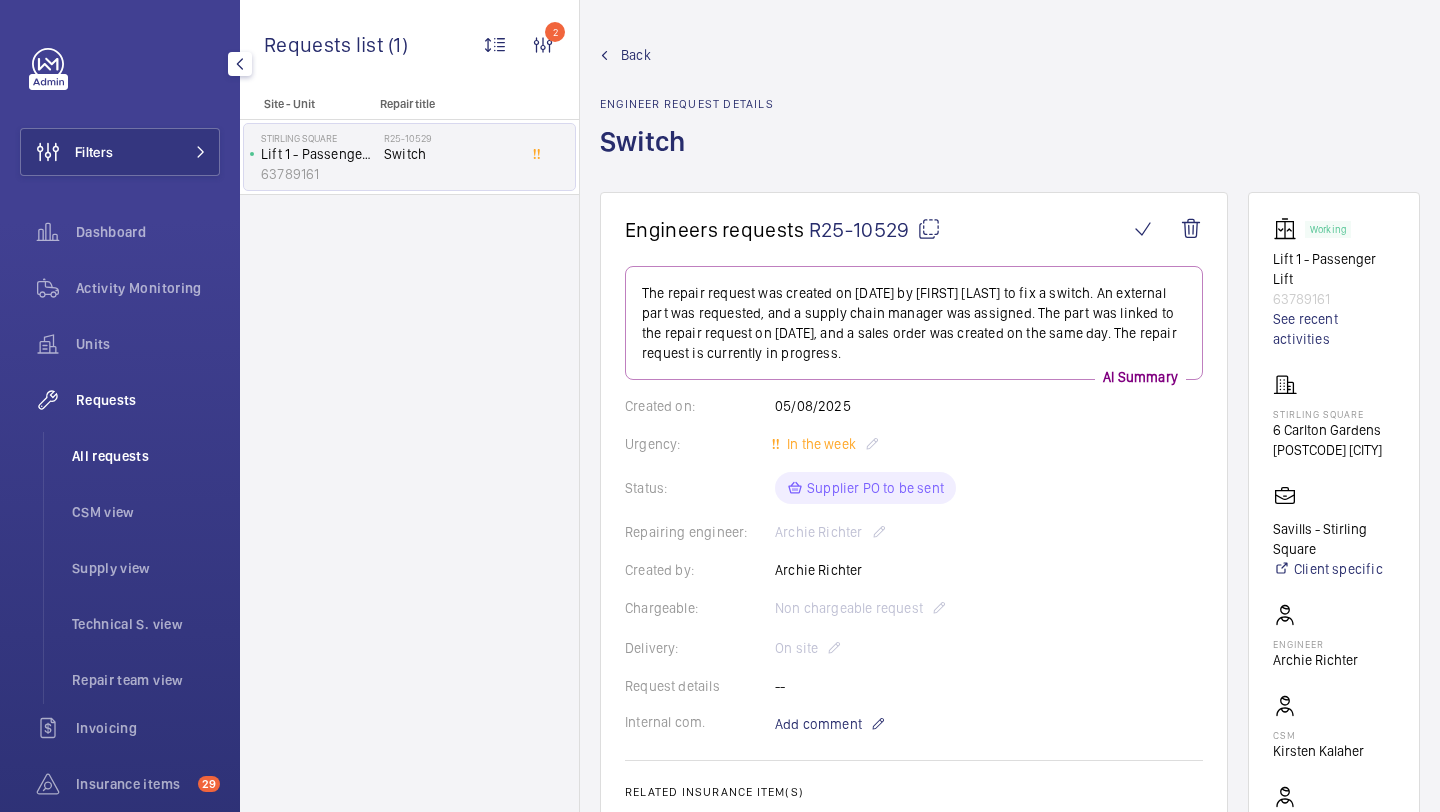 click on "All requests" 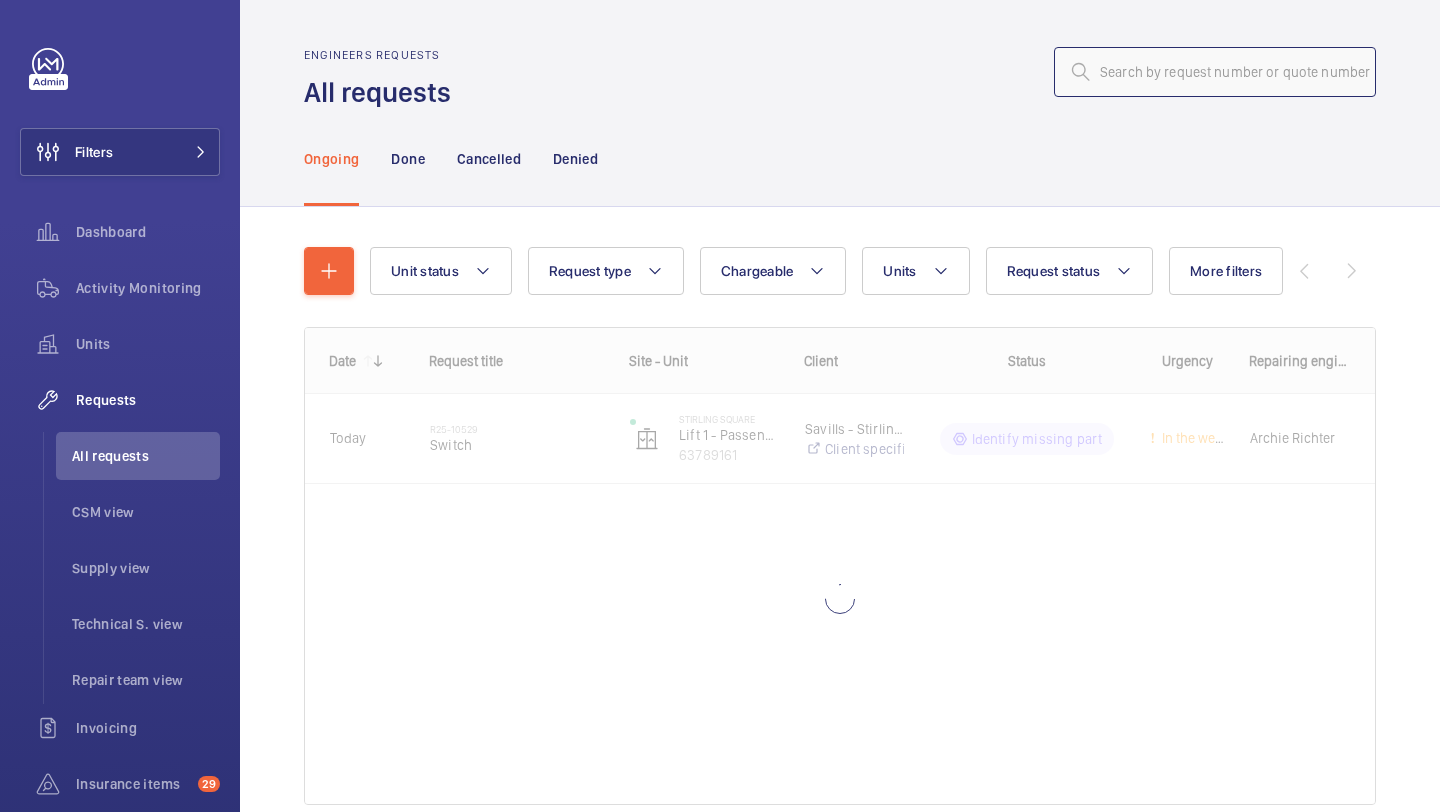 click 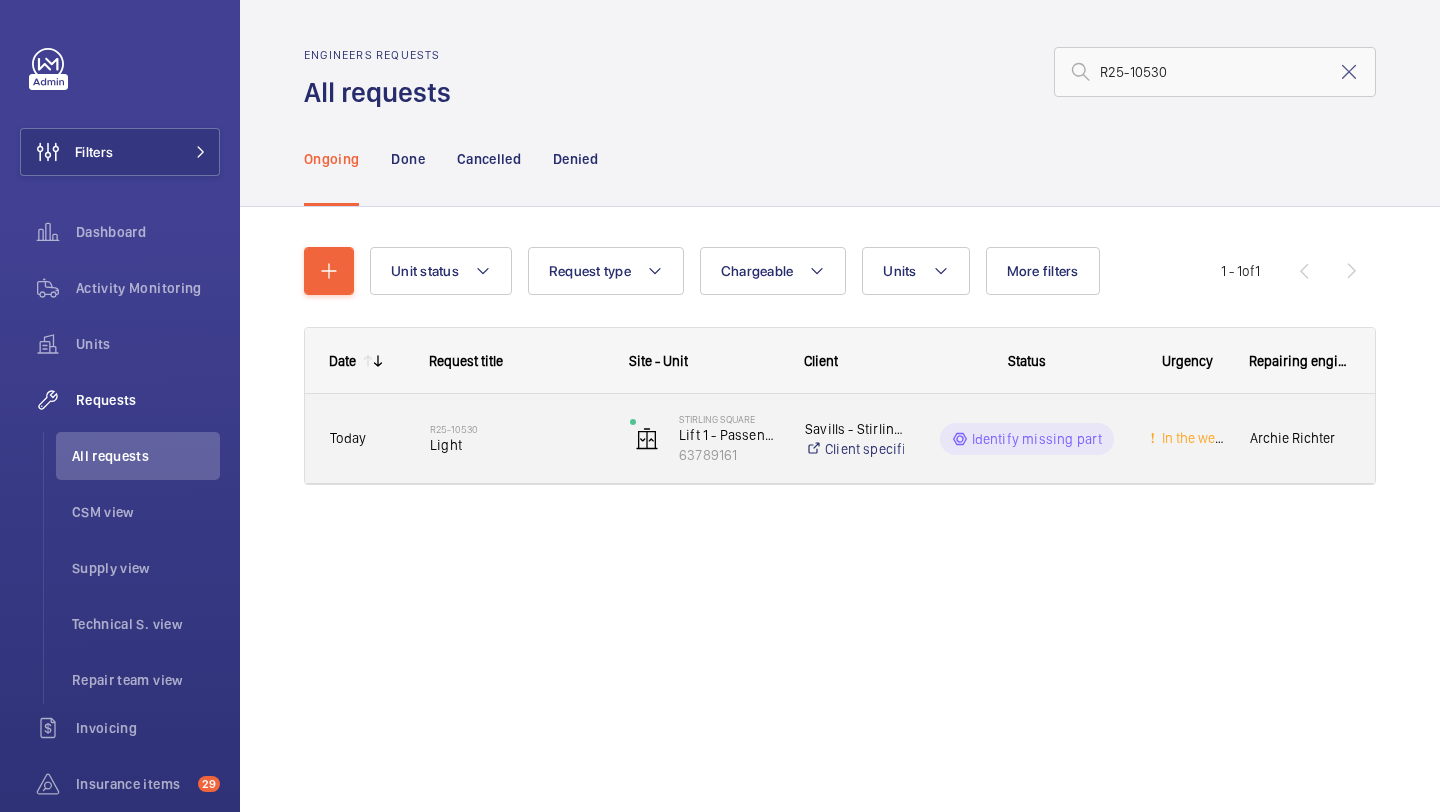 click on "R25-10530" 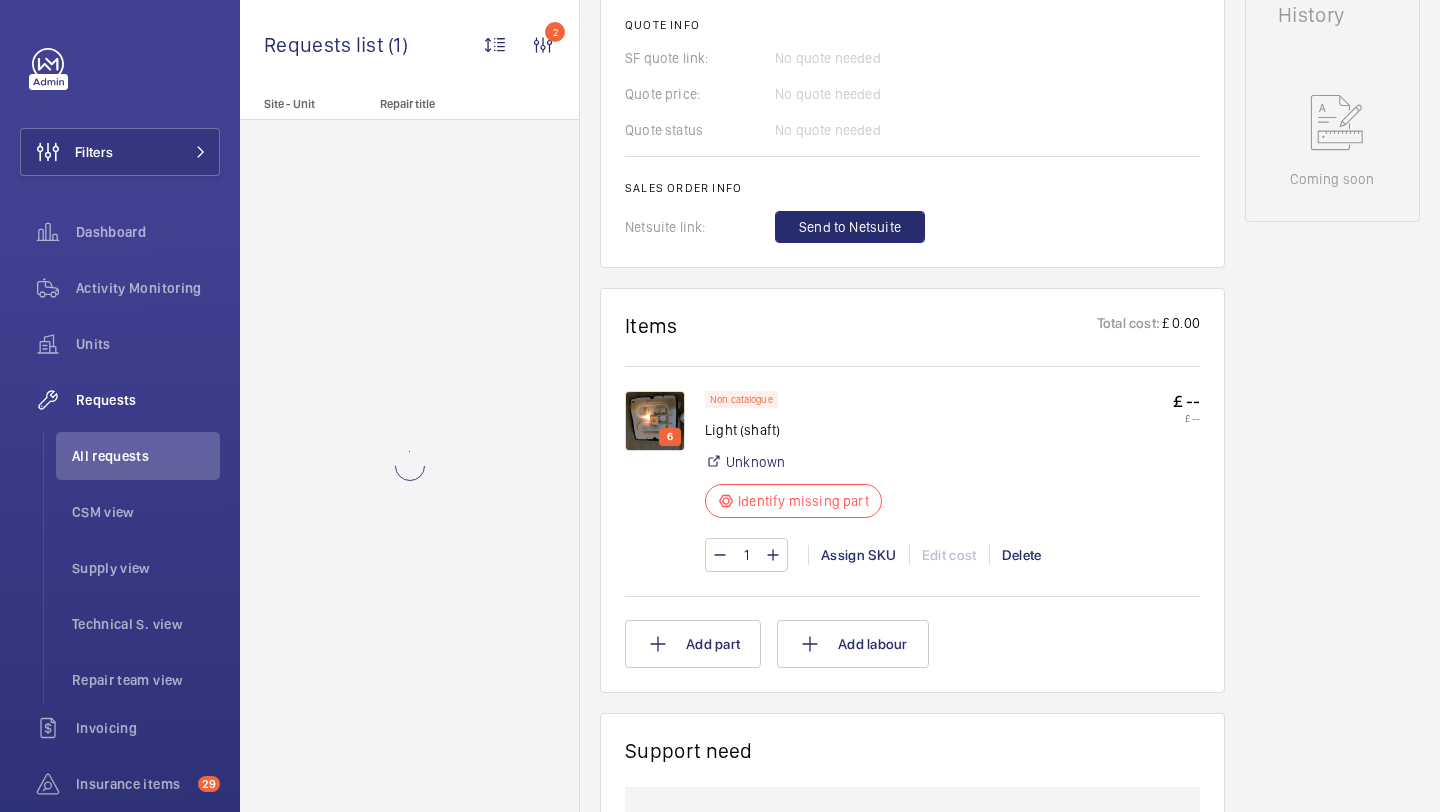 scroll, scrollTop: 968, scrollLeft: 0, axis: vertical 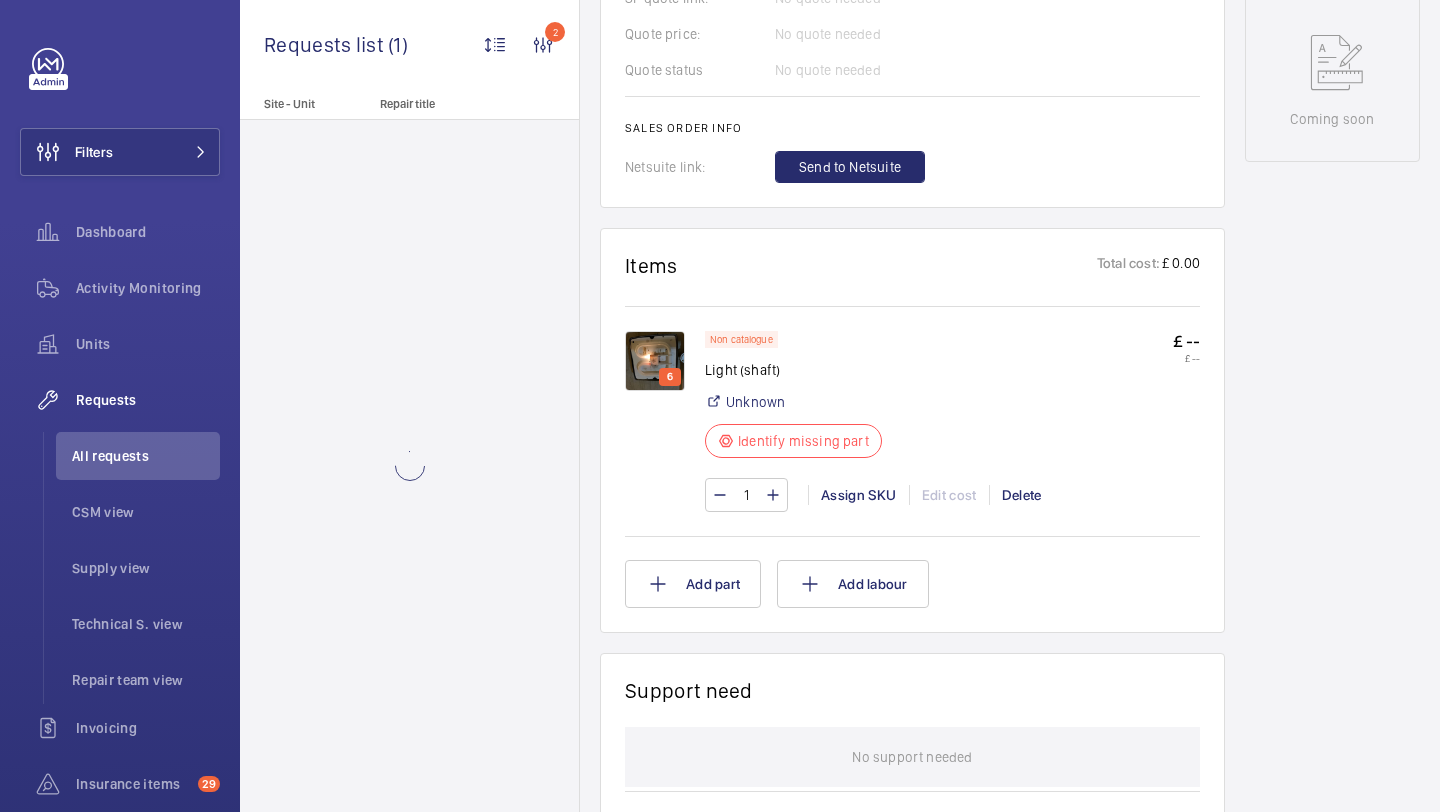 click 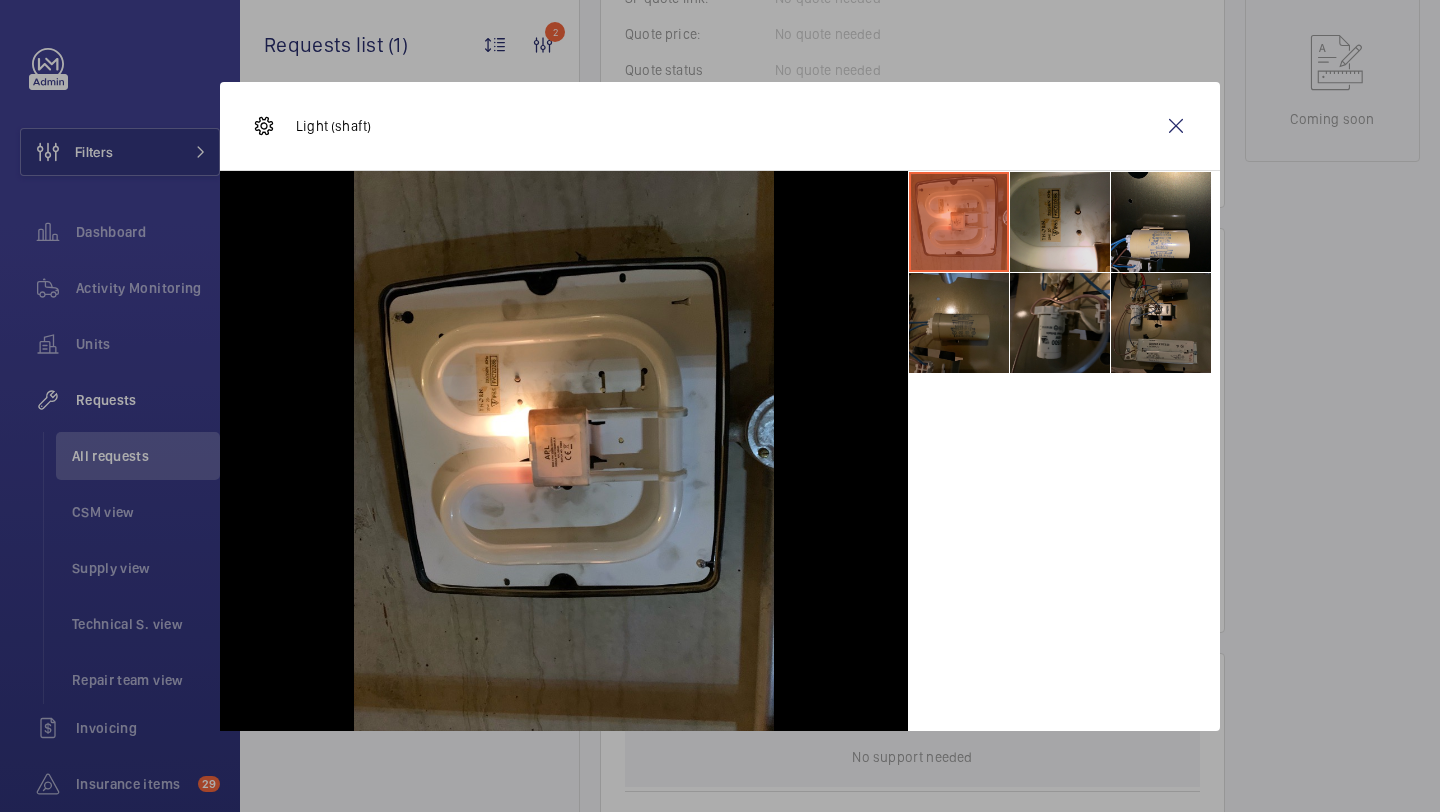 click at bounding box center [1060, 222] 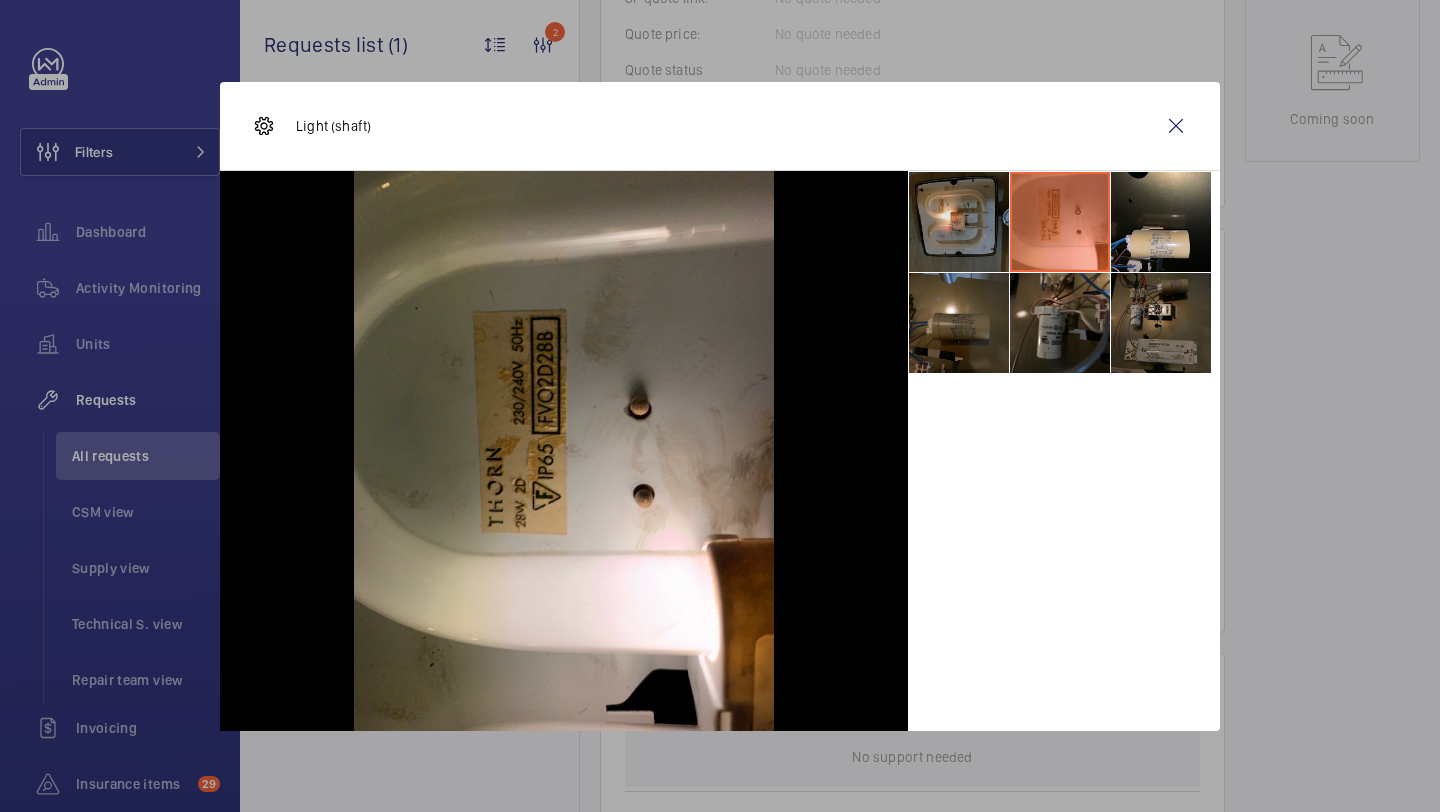 click at bounding box center (959, 222) 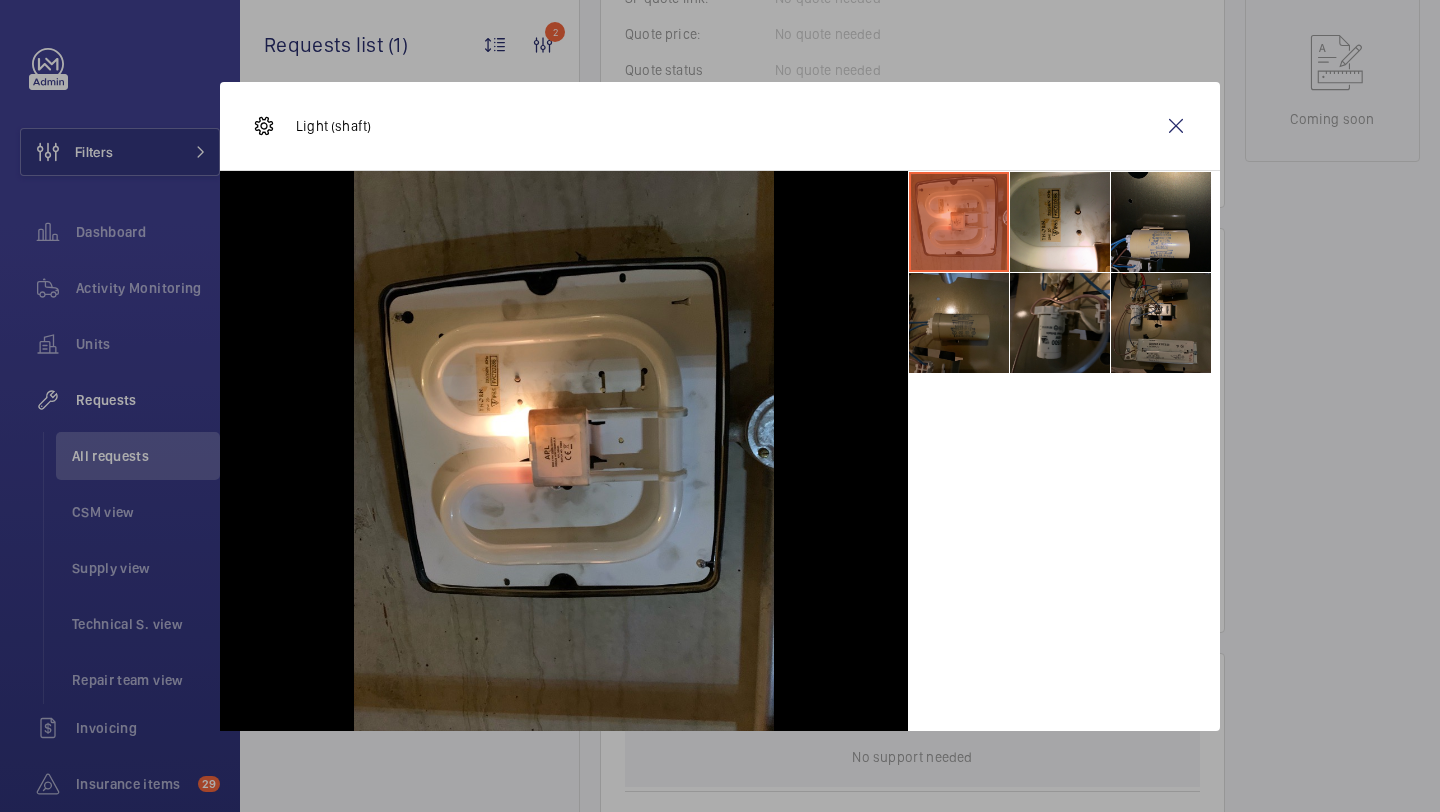 click at bounding box center (1161, 222) 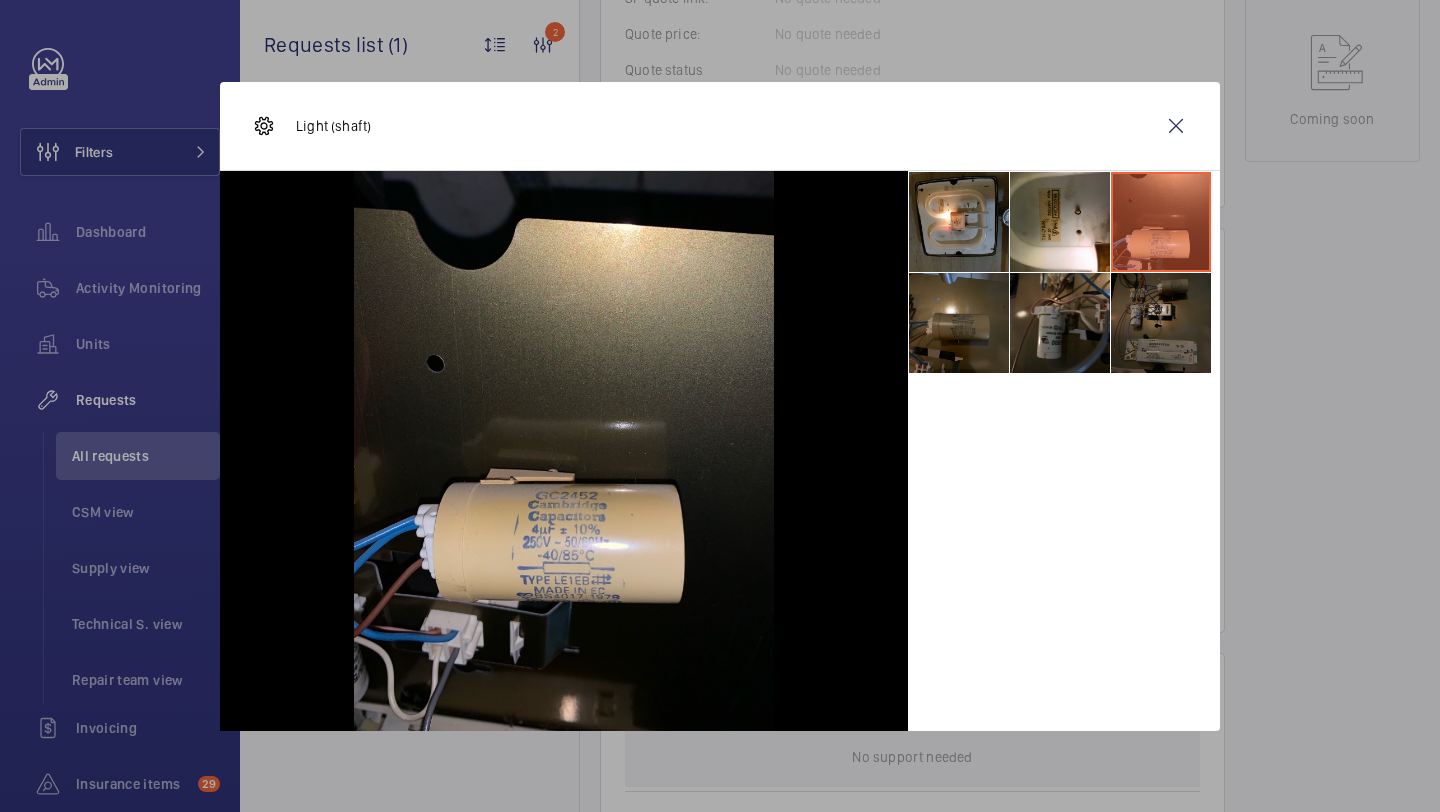 click at bounding box center [1161, 323] 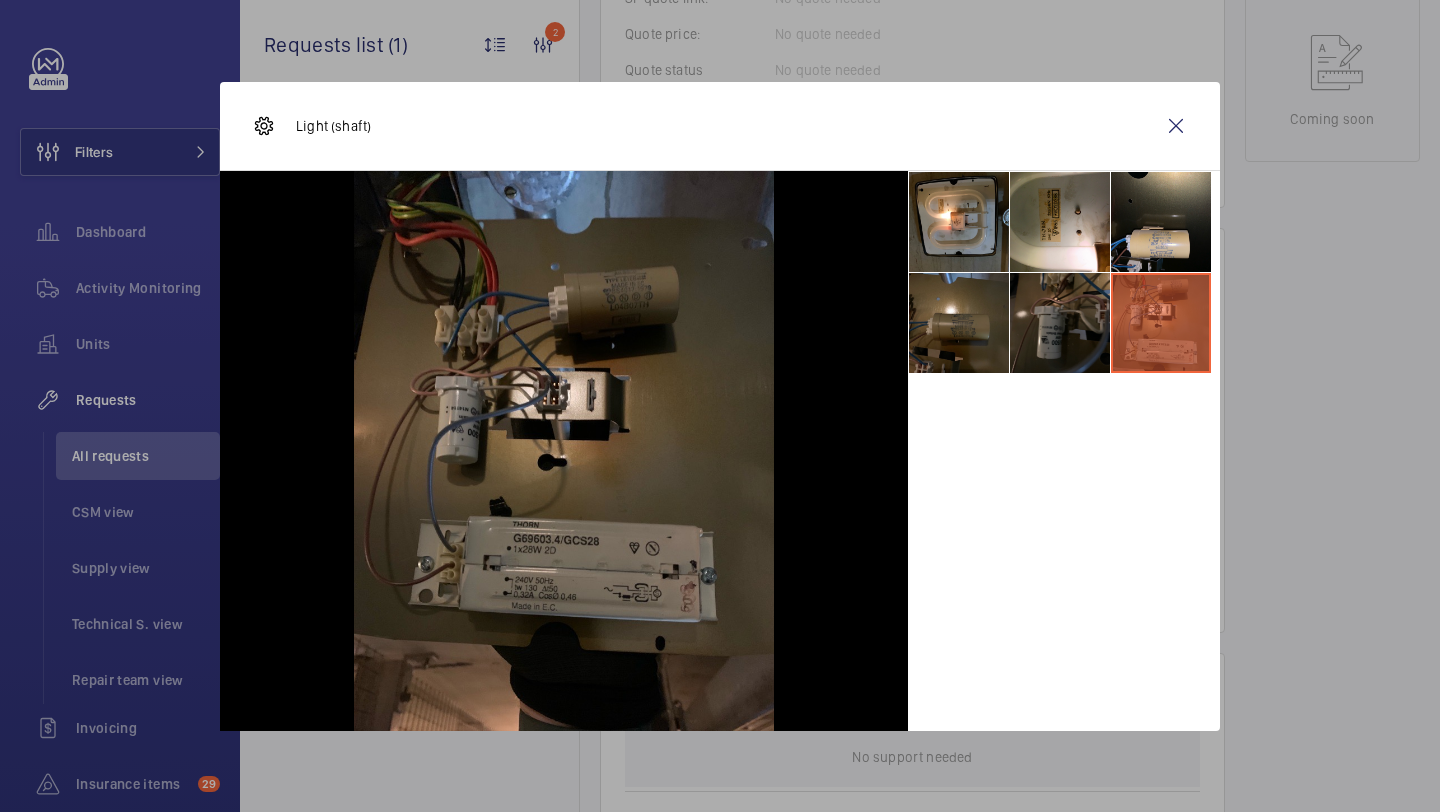 click at bounding box center (1060, 323) 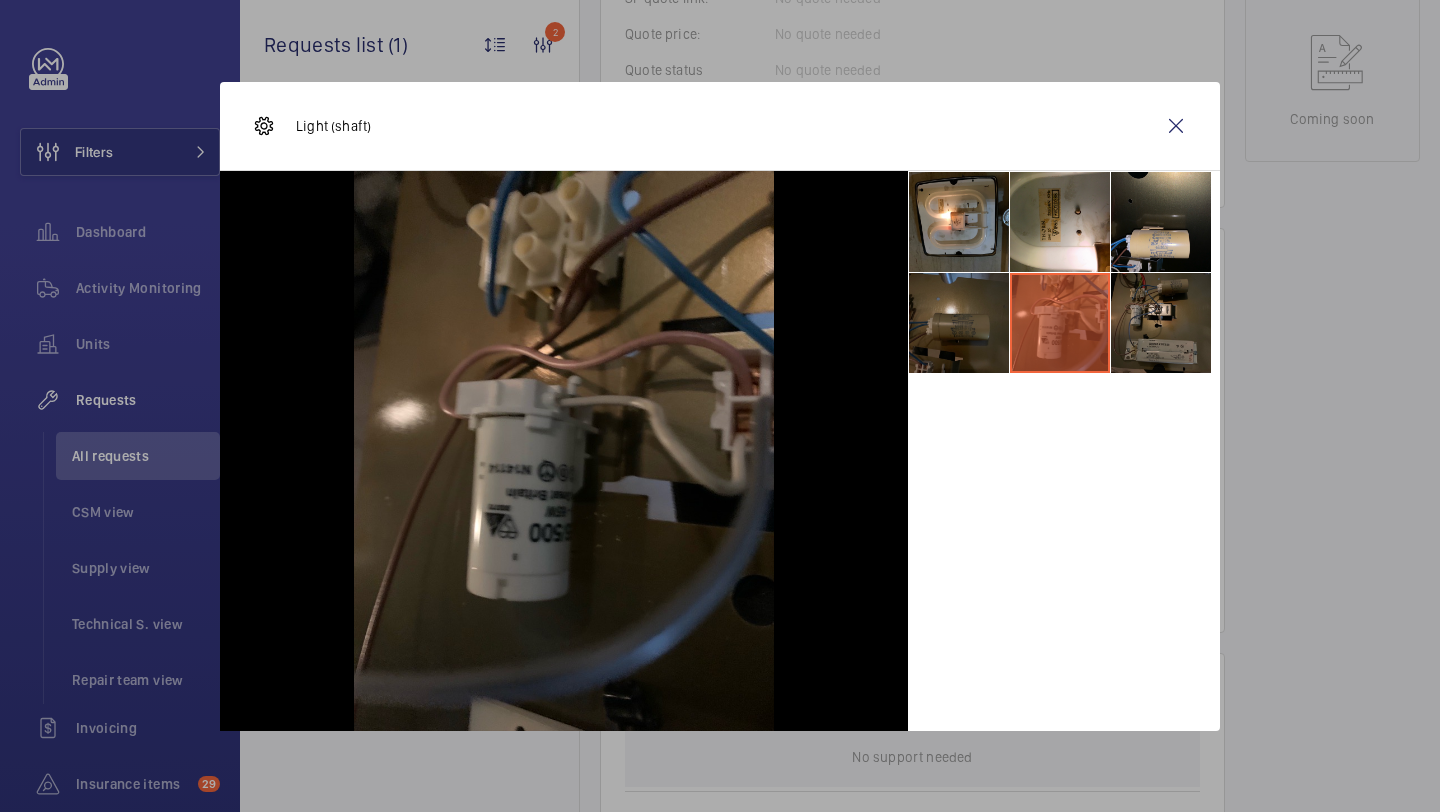 click at bounding box center [959, 323] 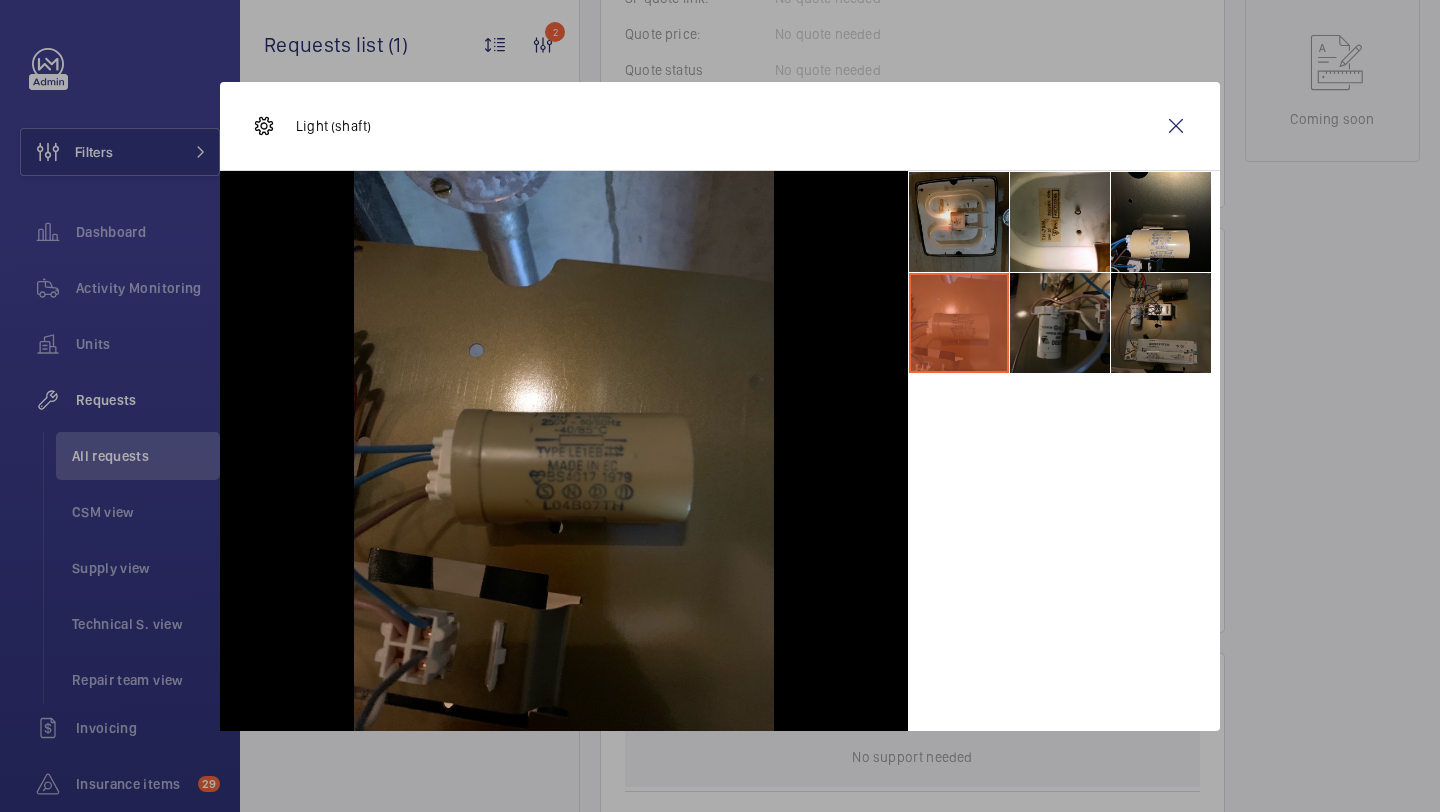 click at bounding box center (959, 222) 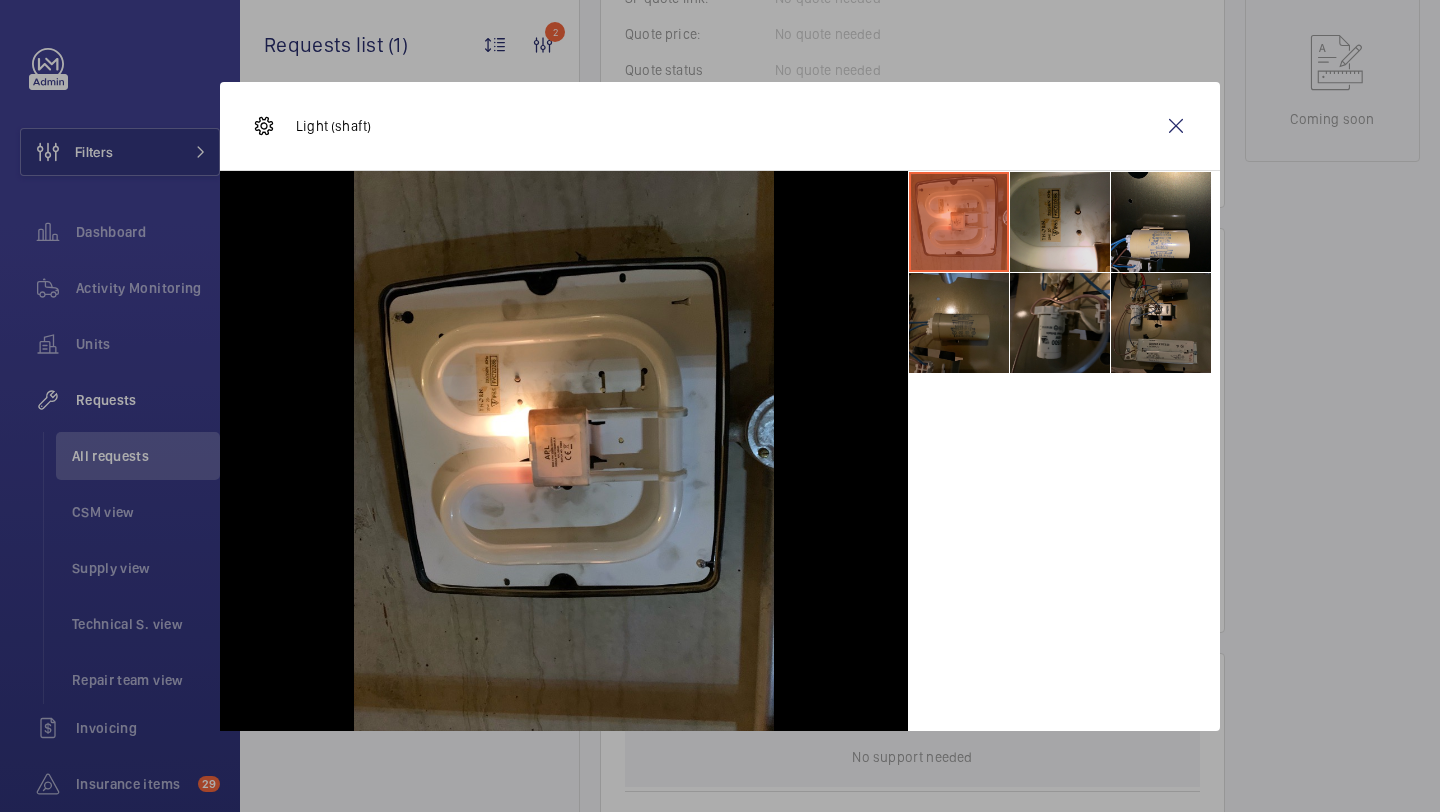 click at bounding box center [1060, 222] 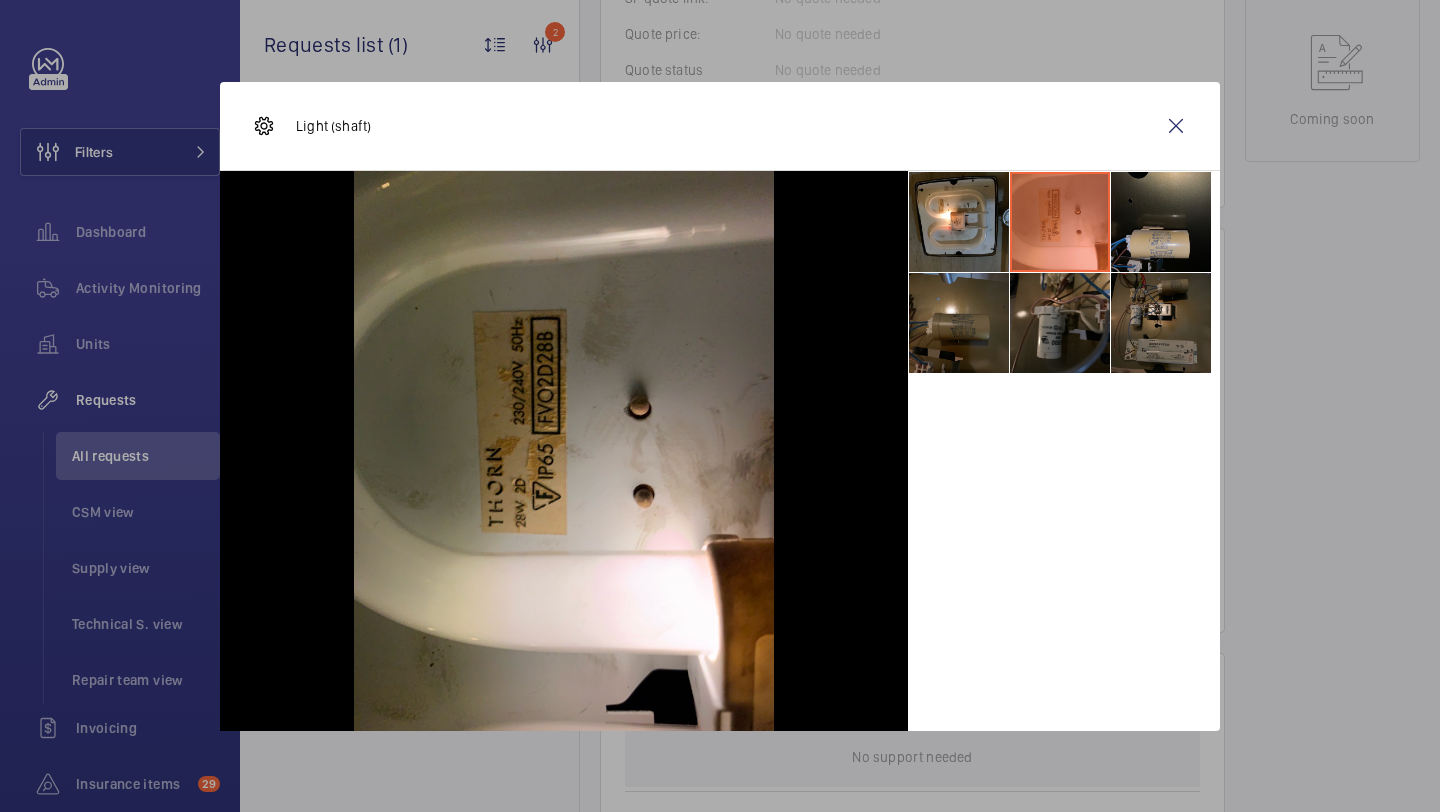 click at bounding box center (1161, 222) 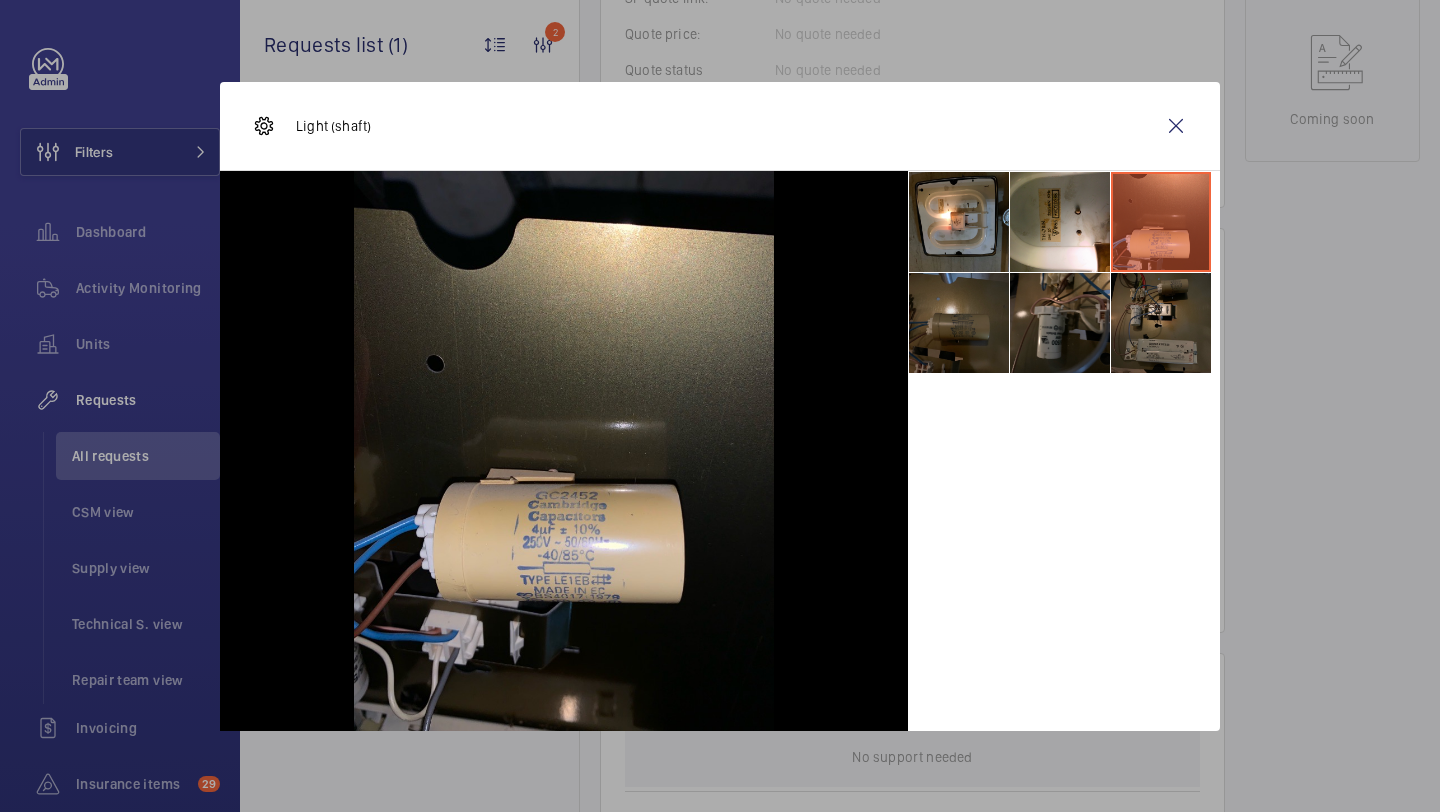 click at bounding box center [959, 323] 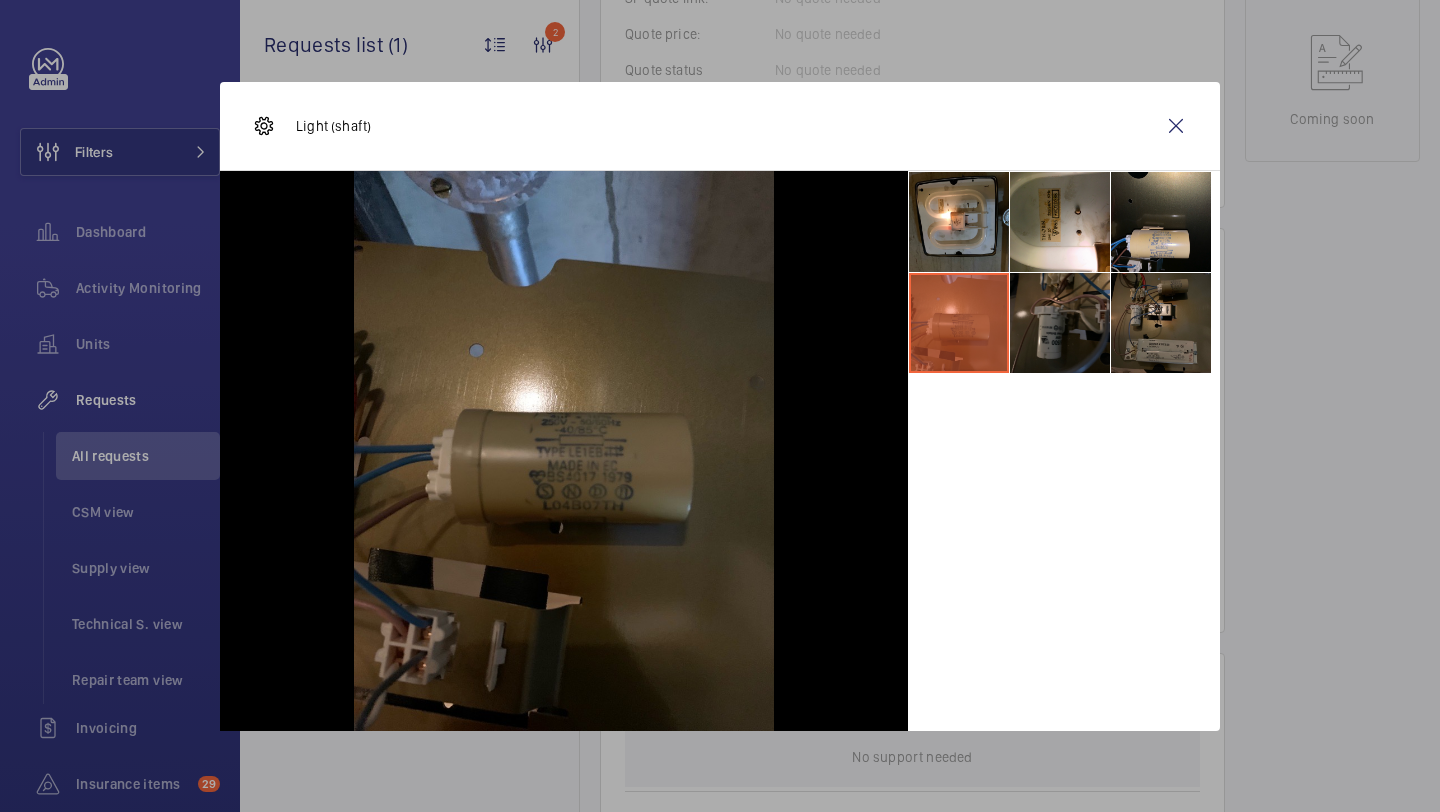 click at bounding box center [1060, 323] 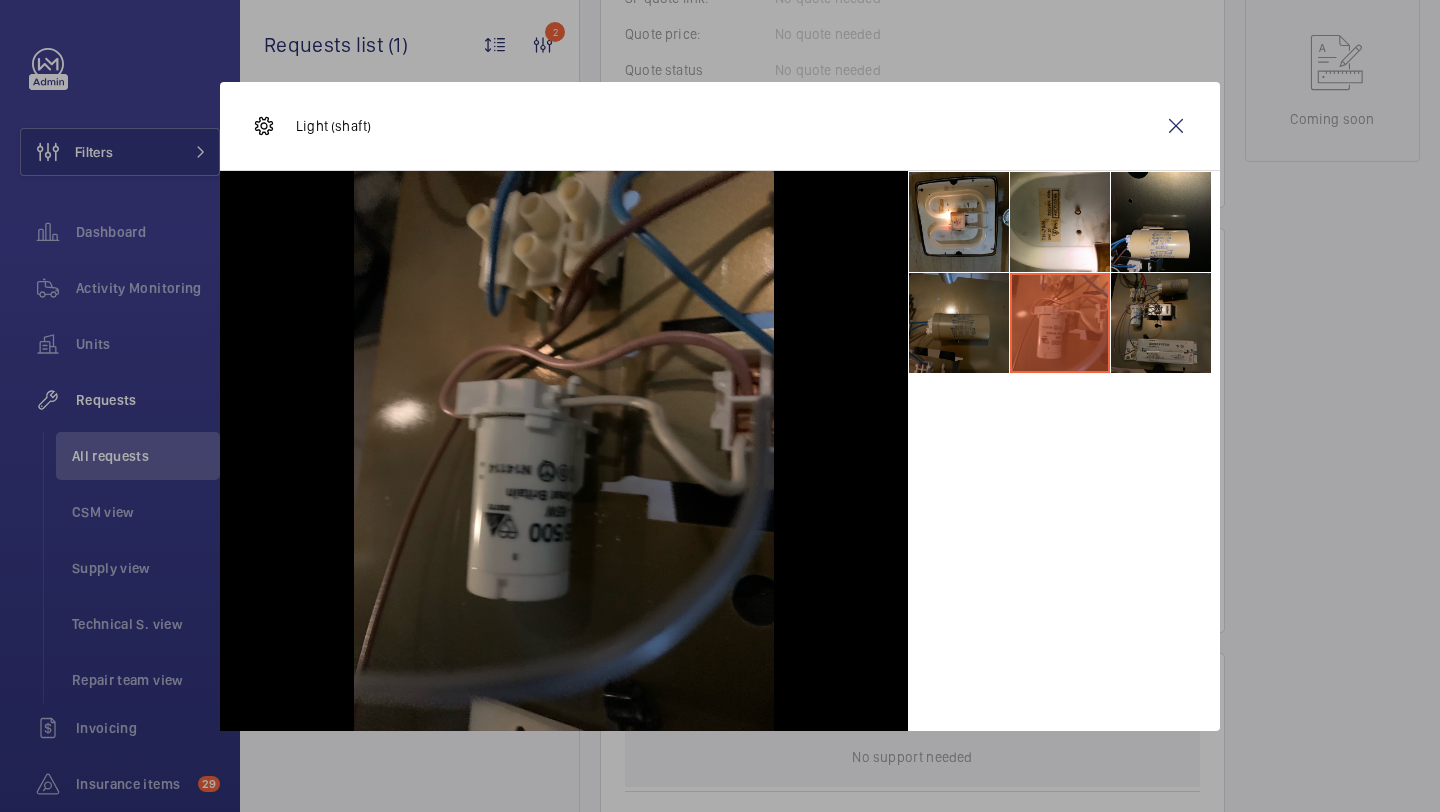 click at bounding box center (1060, 323) 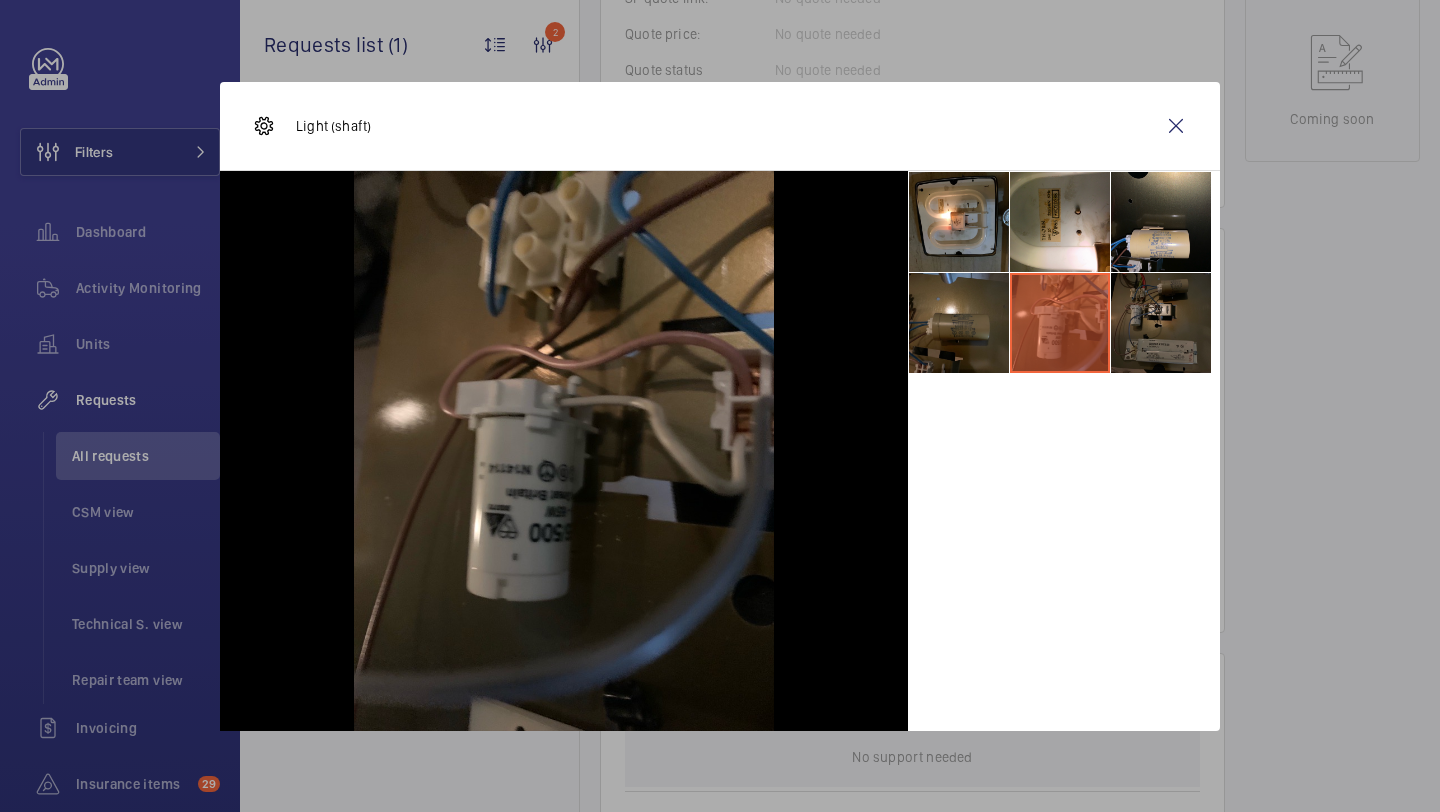 click at bounding box center [1161, 323] 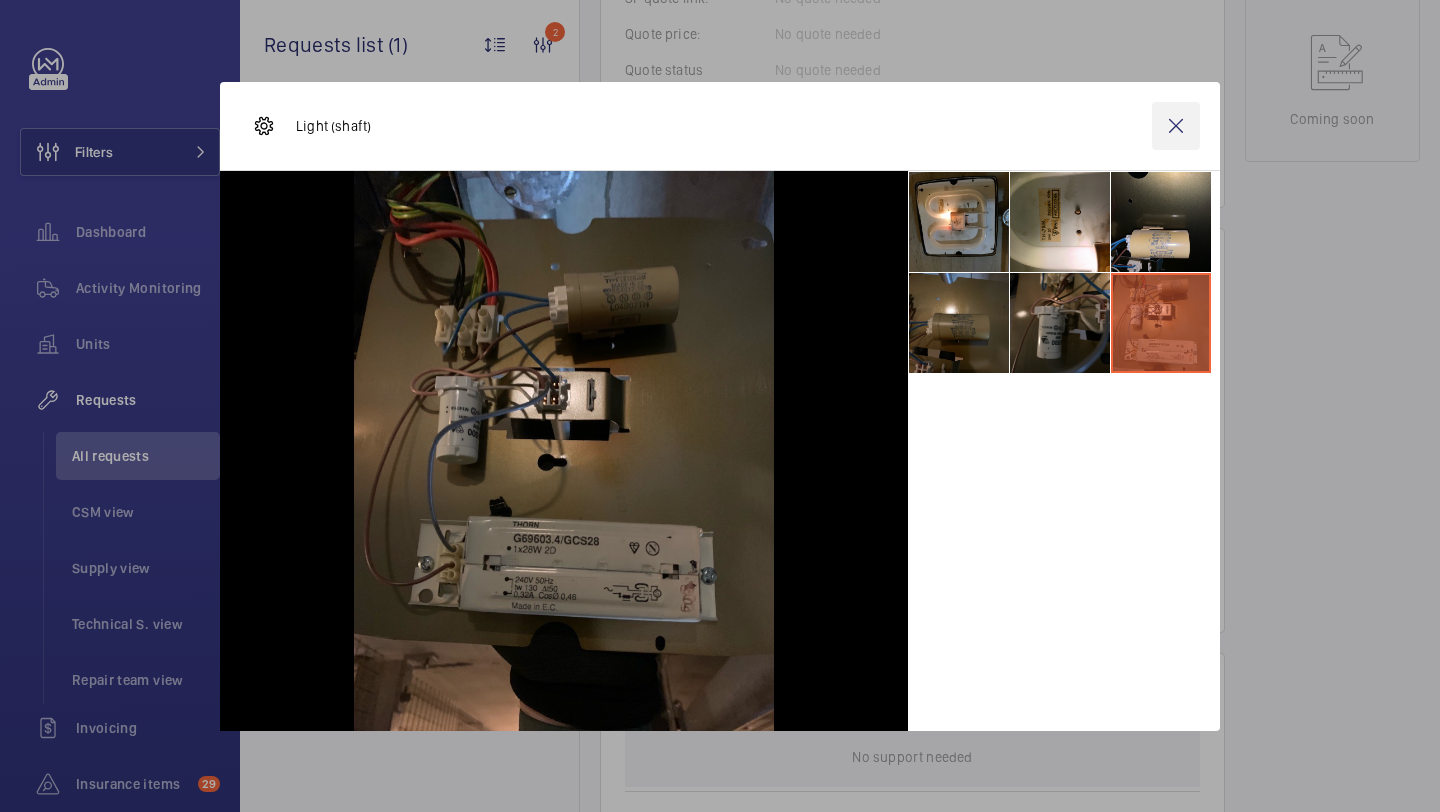click at bounding box center (1176, 126) 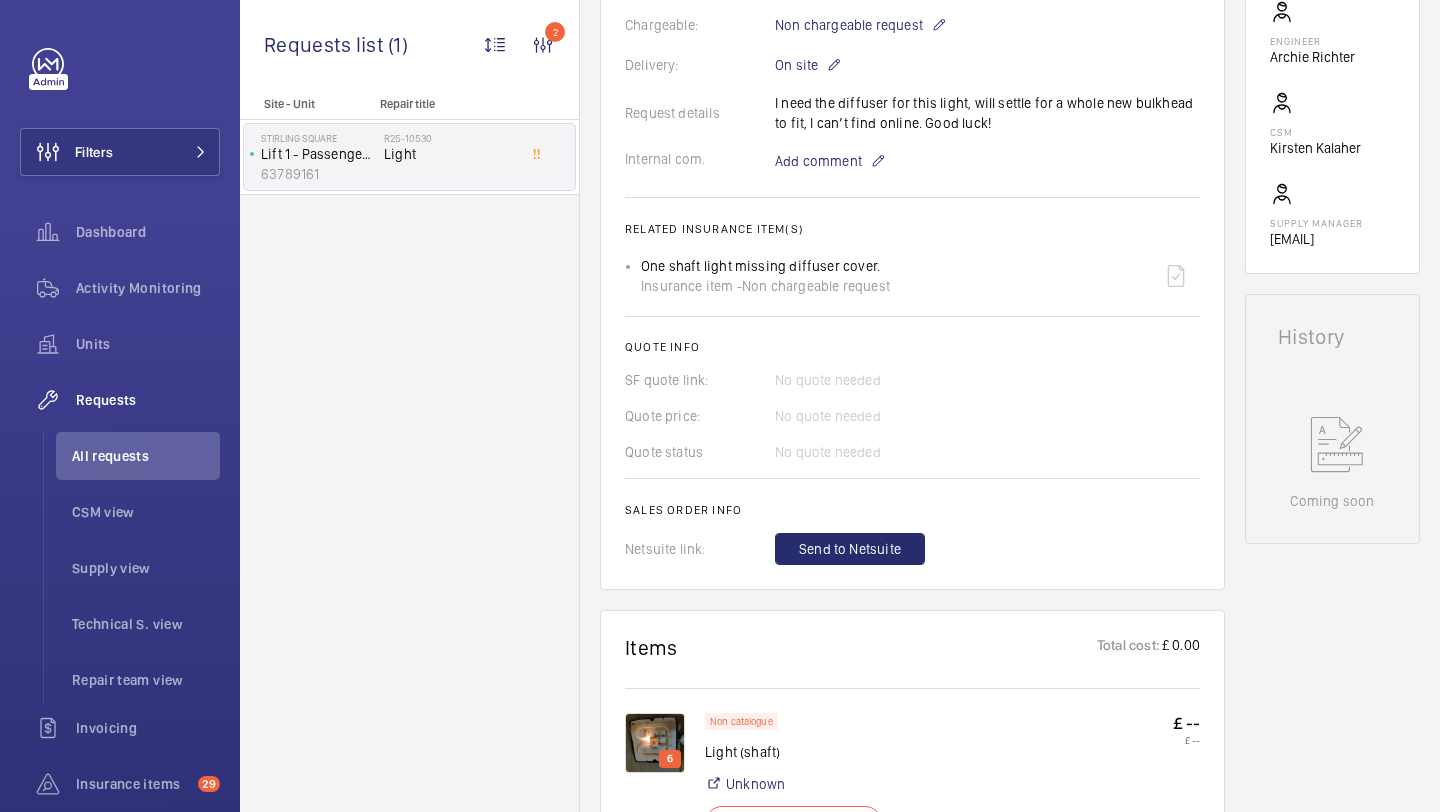 scroll, scrollTop: 550, scrollLeft: 0, axis: vertical 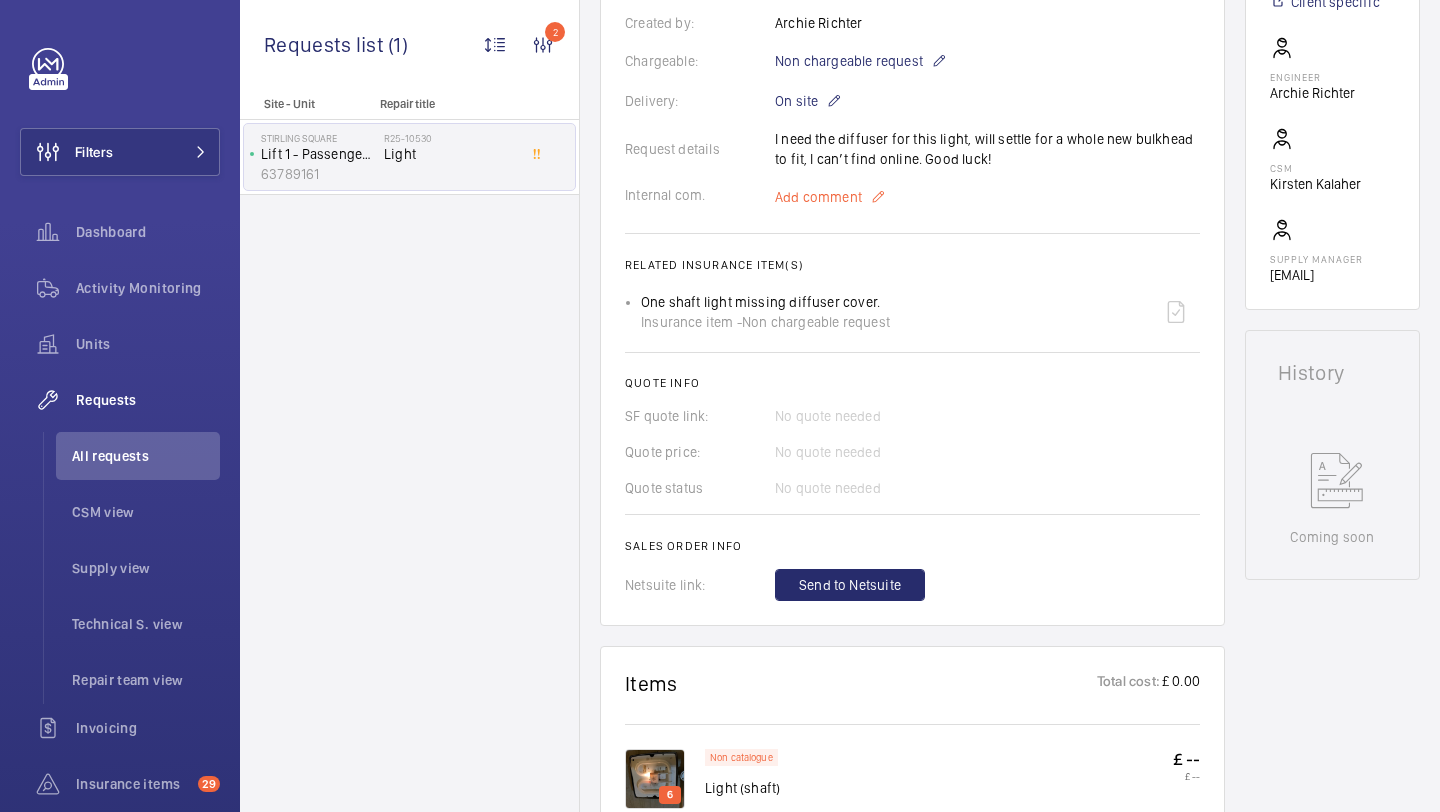 click on "Add comment" 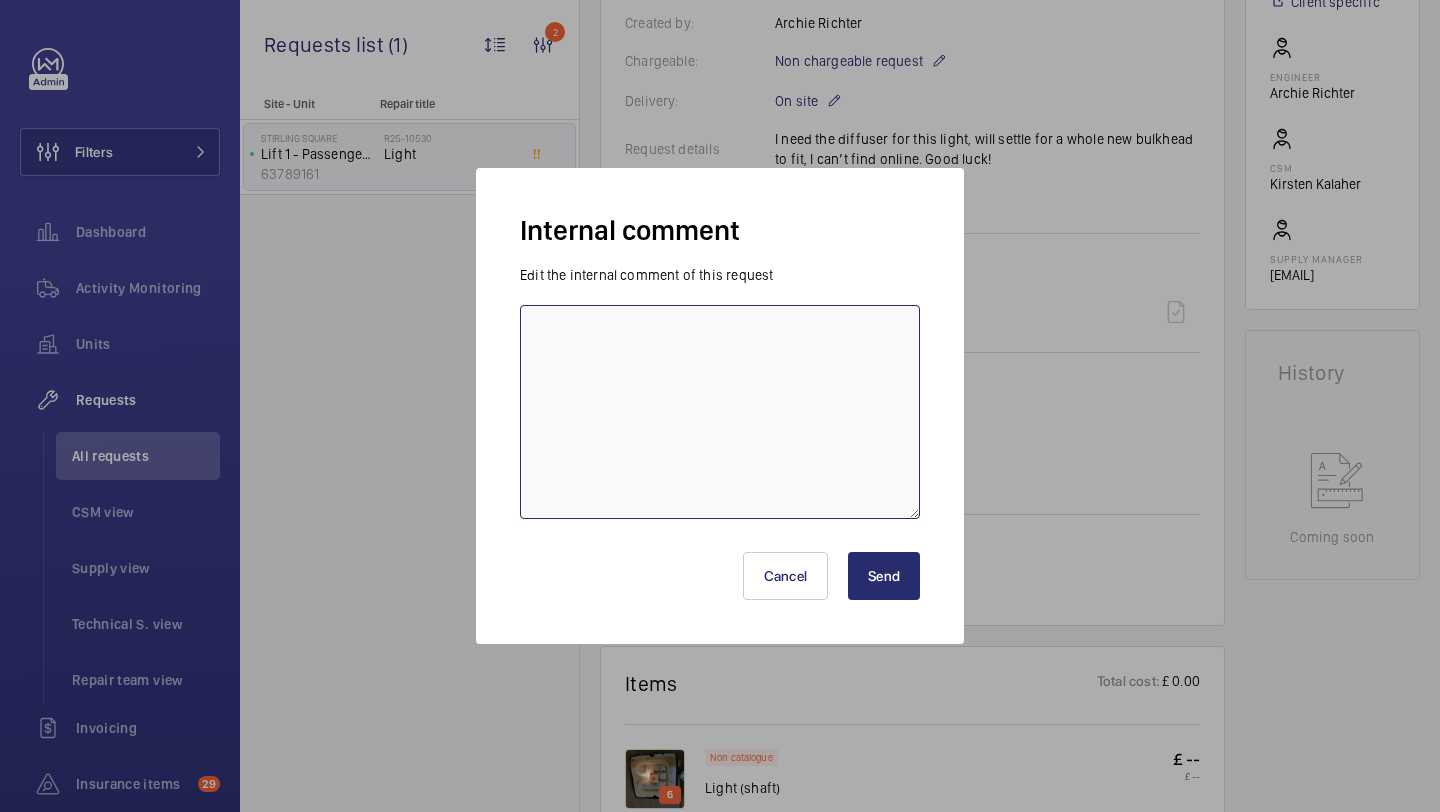 click at bounding box center [720, 412] 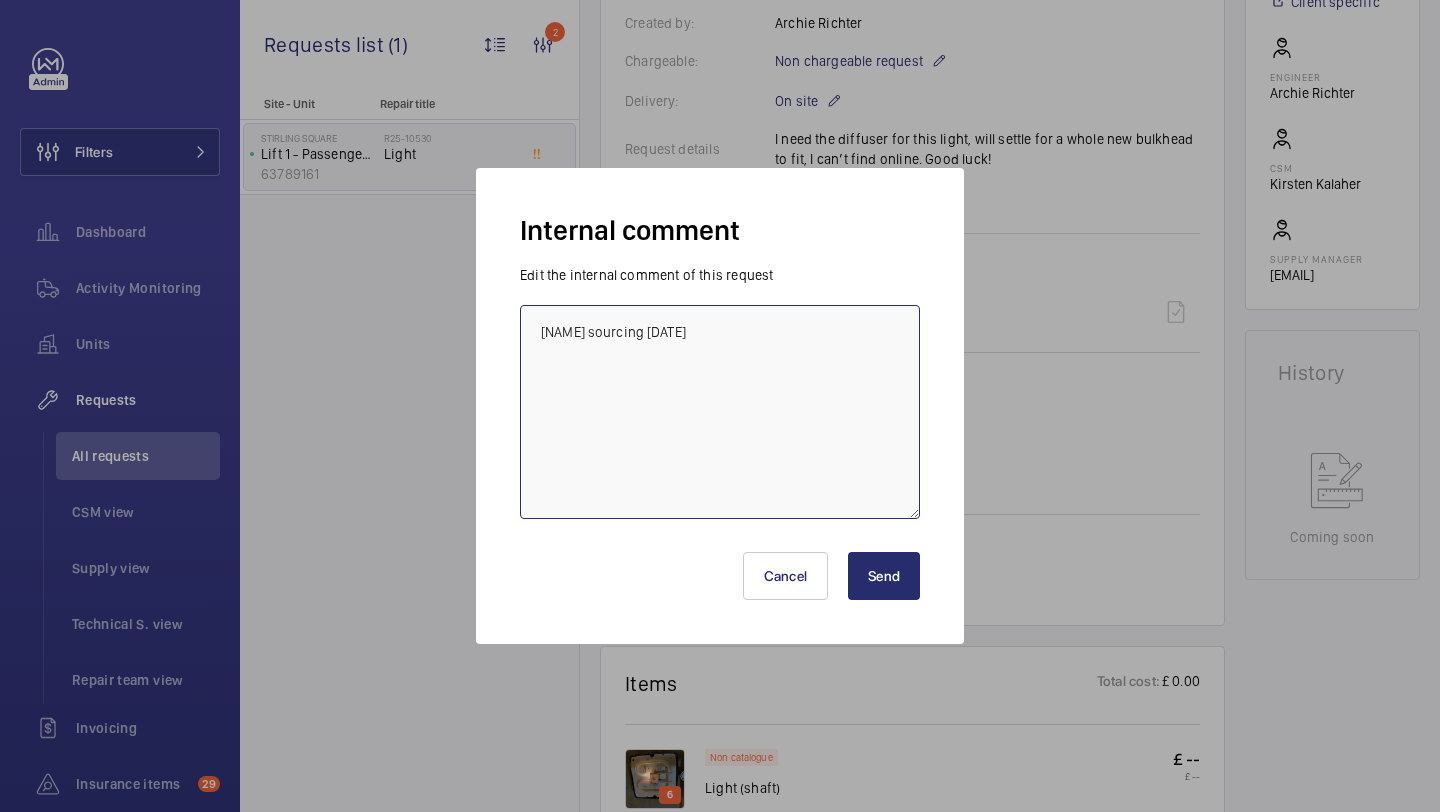 type on "[NAME] sourcing [DATE]" 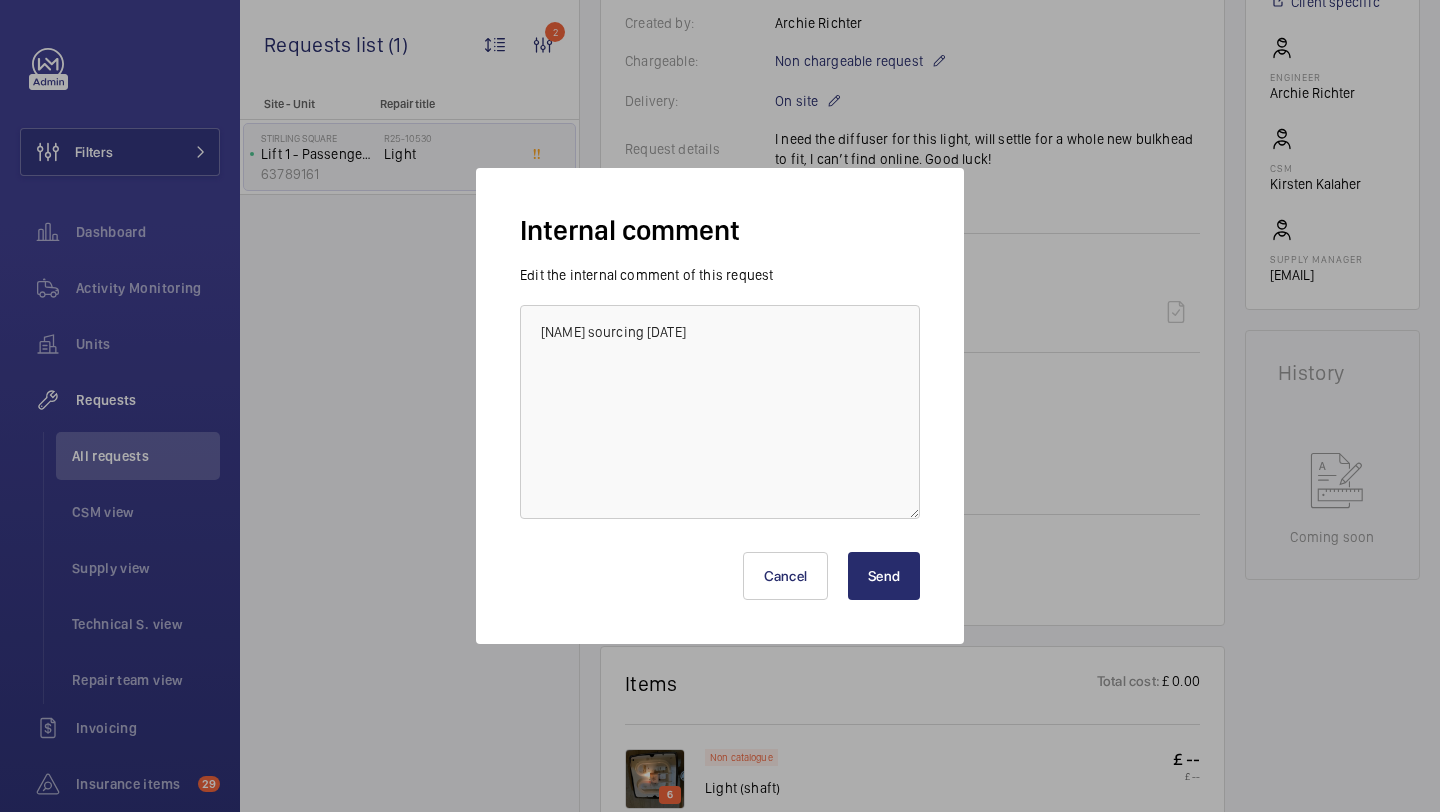 click on "Send" at bounding box center (884, 576) 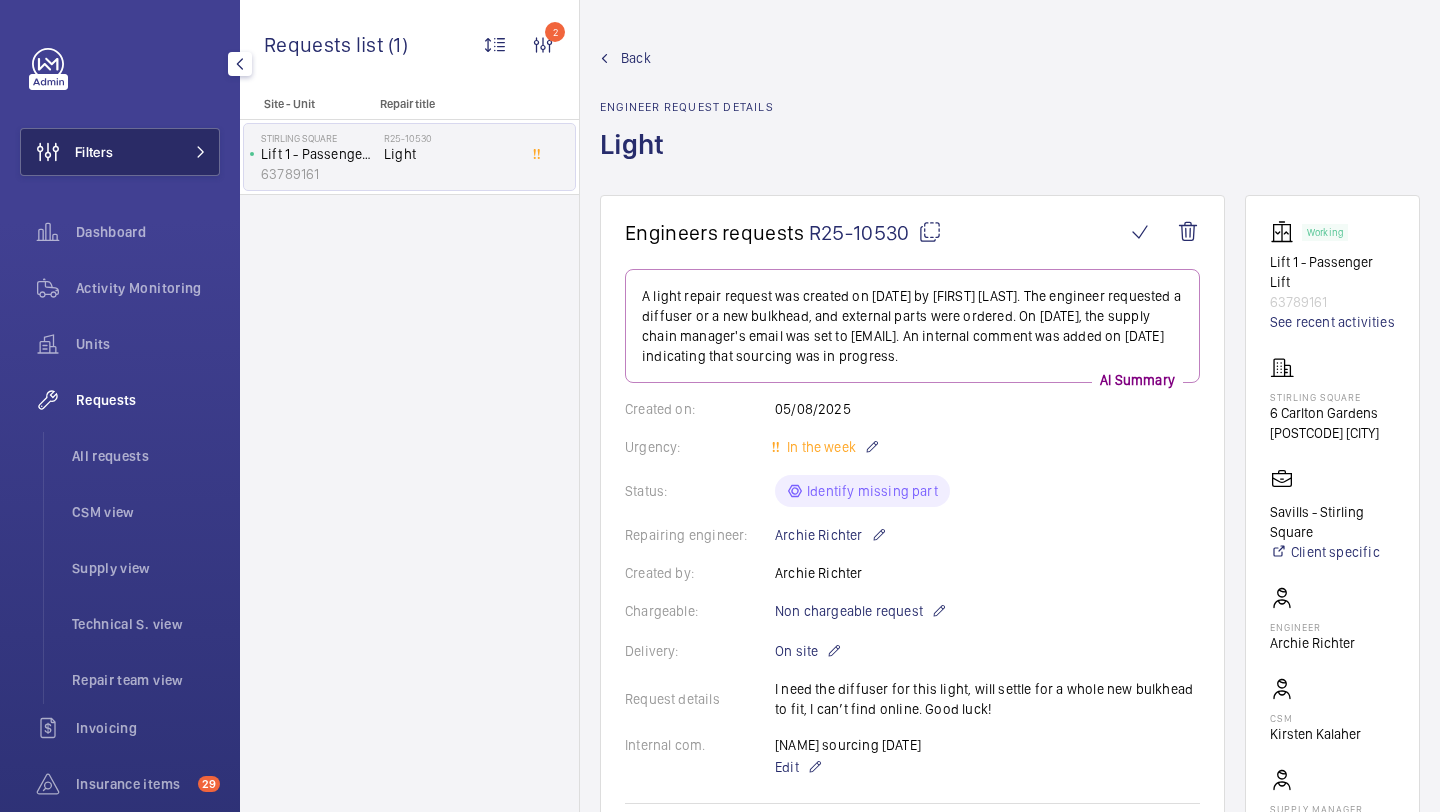 click on "Filters" 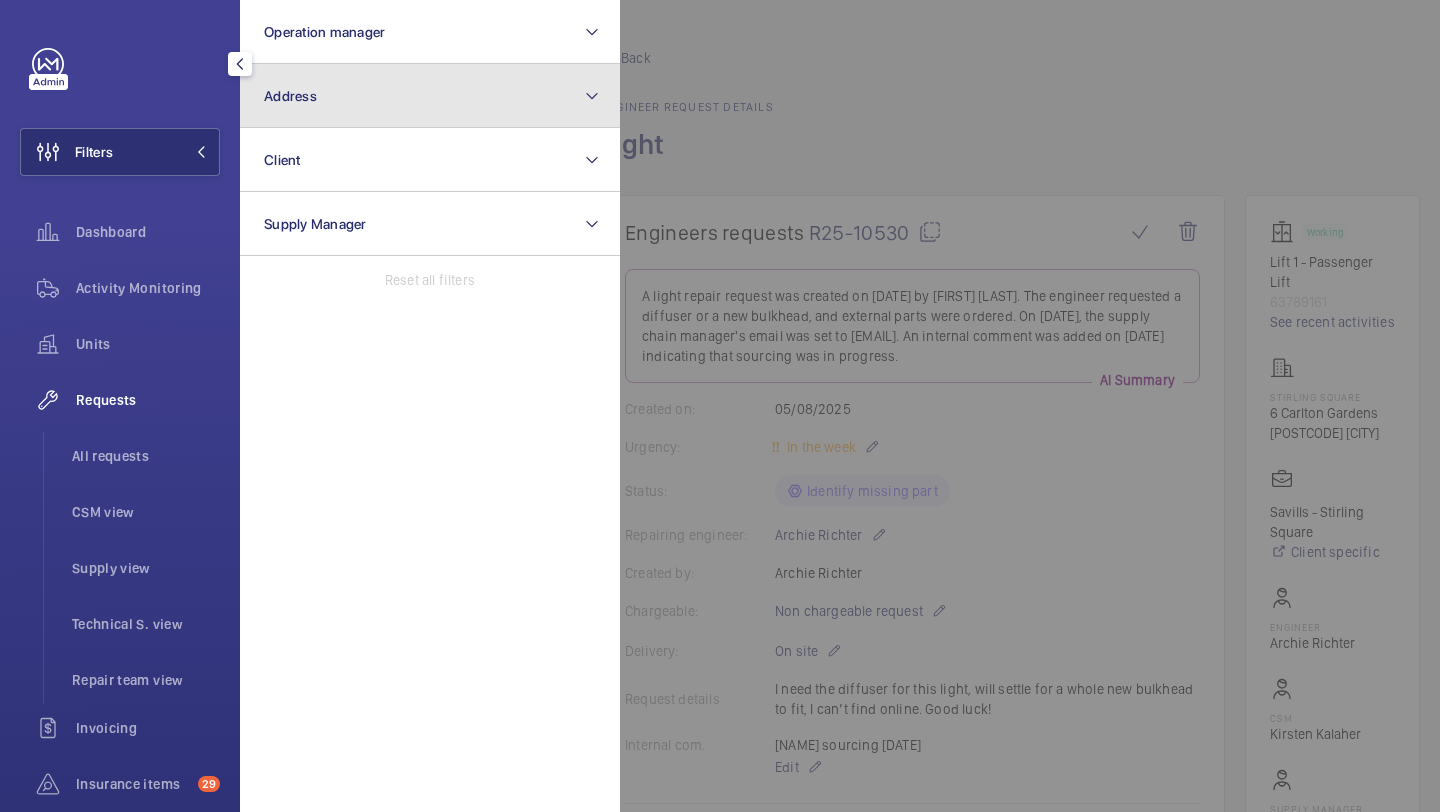 click on "Address" 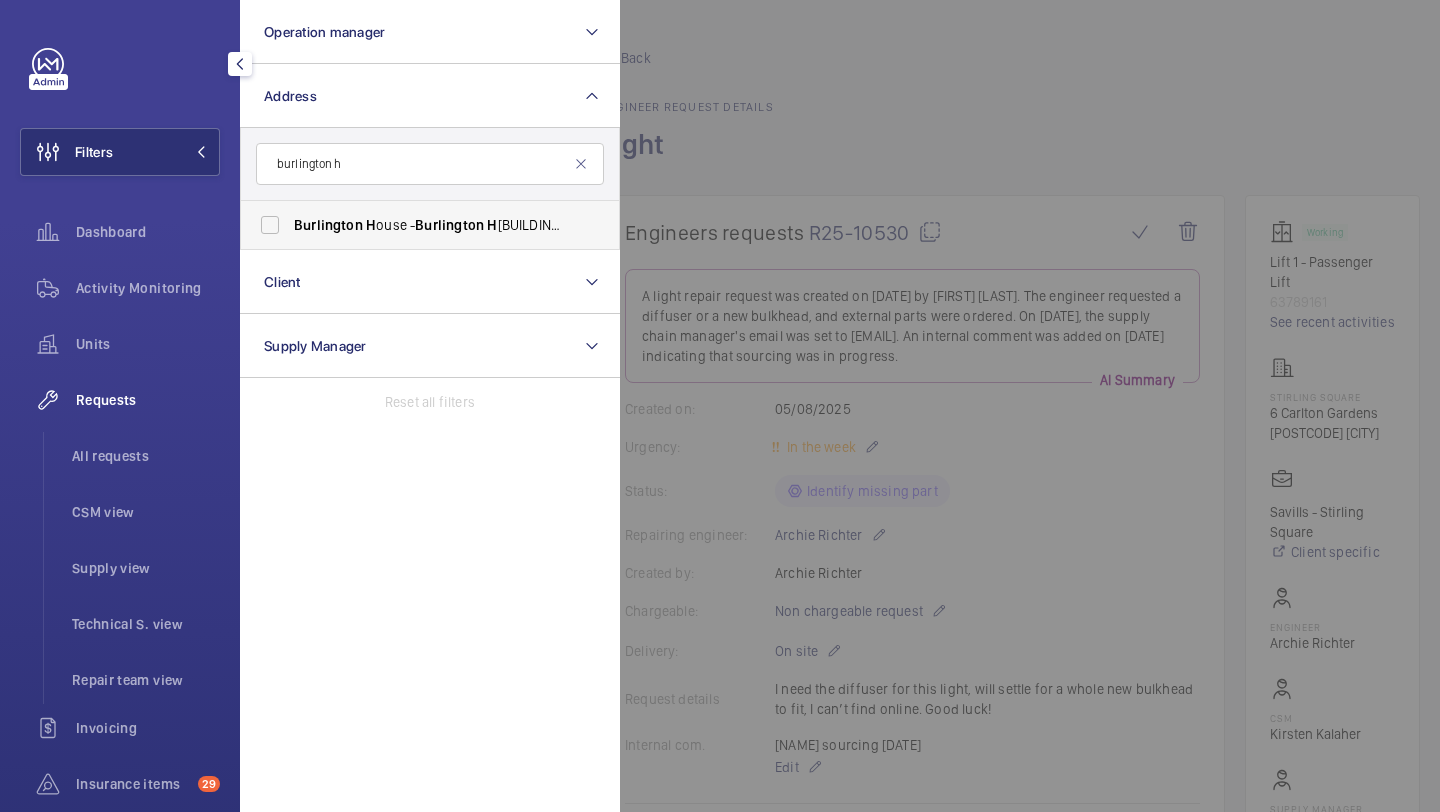 type on "burlington h" 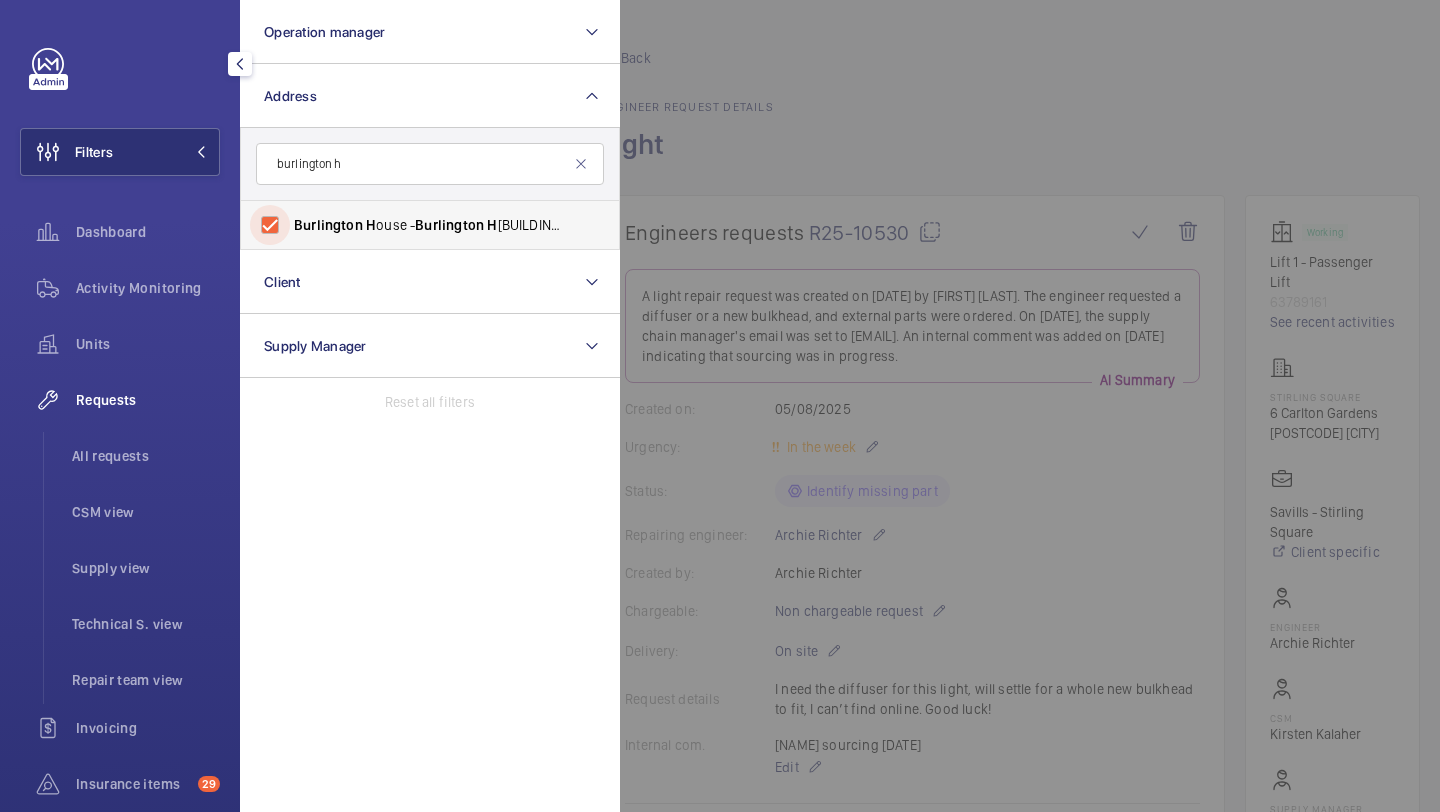 checkbox on "true" 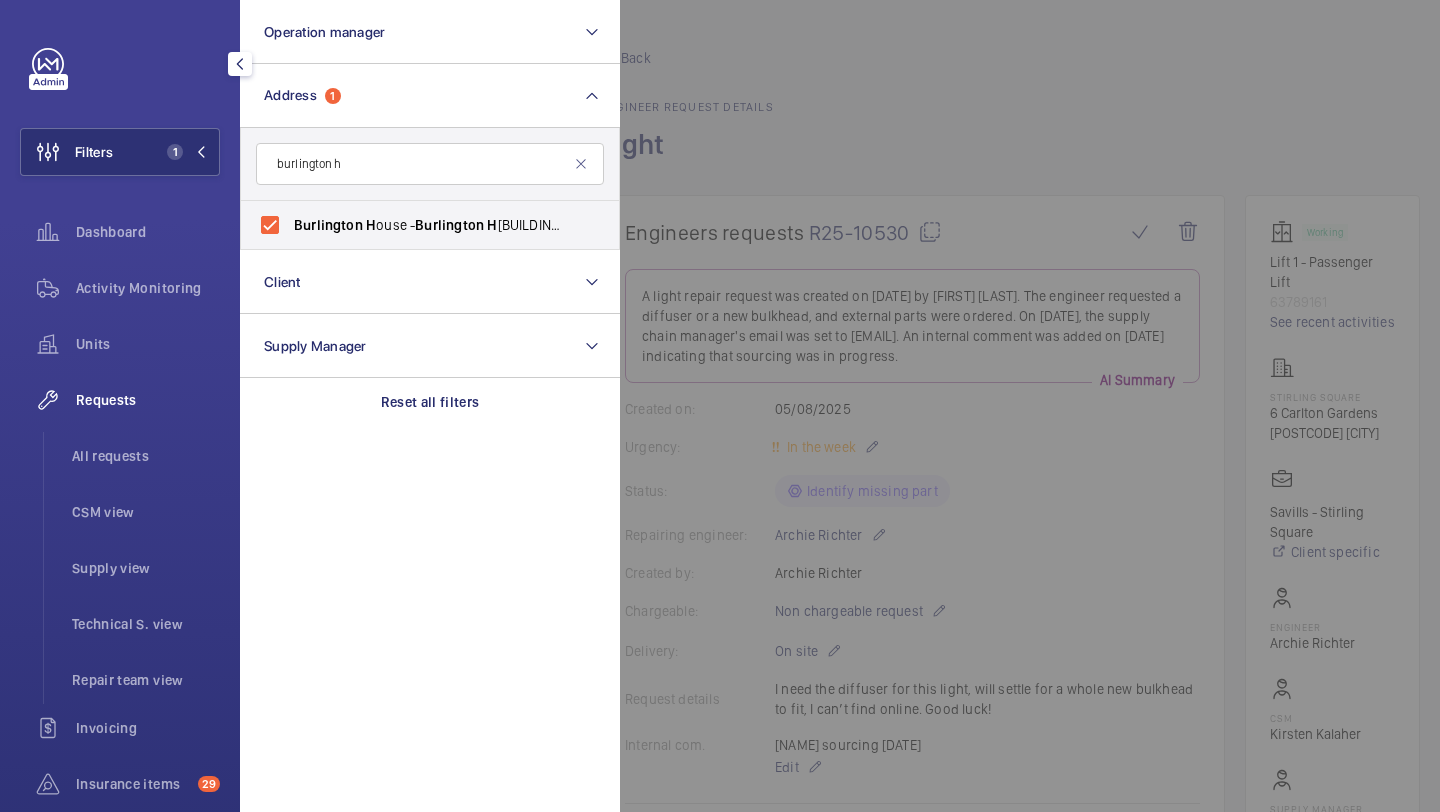 click on "All requests   CSM view   Supply view   Technical S. view   Repair team view" 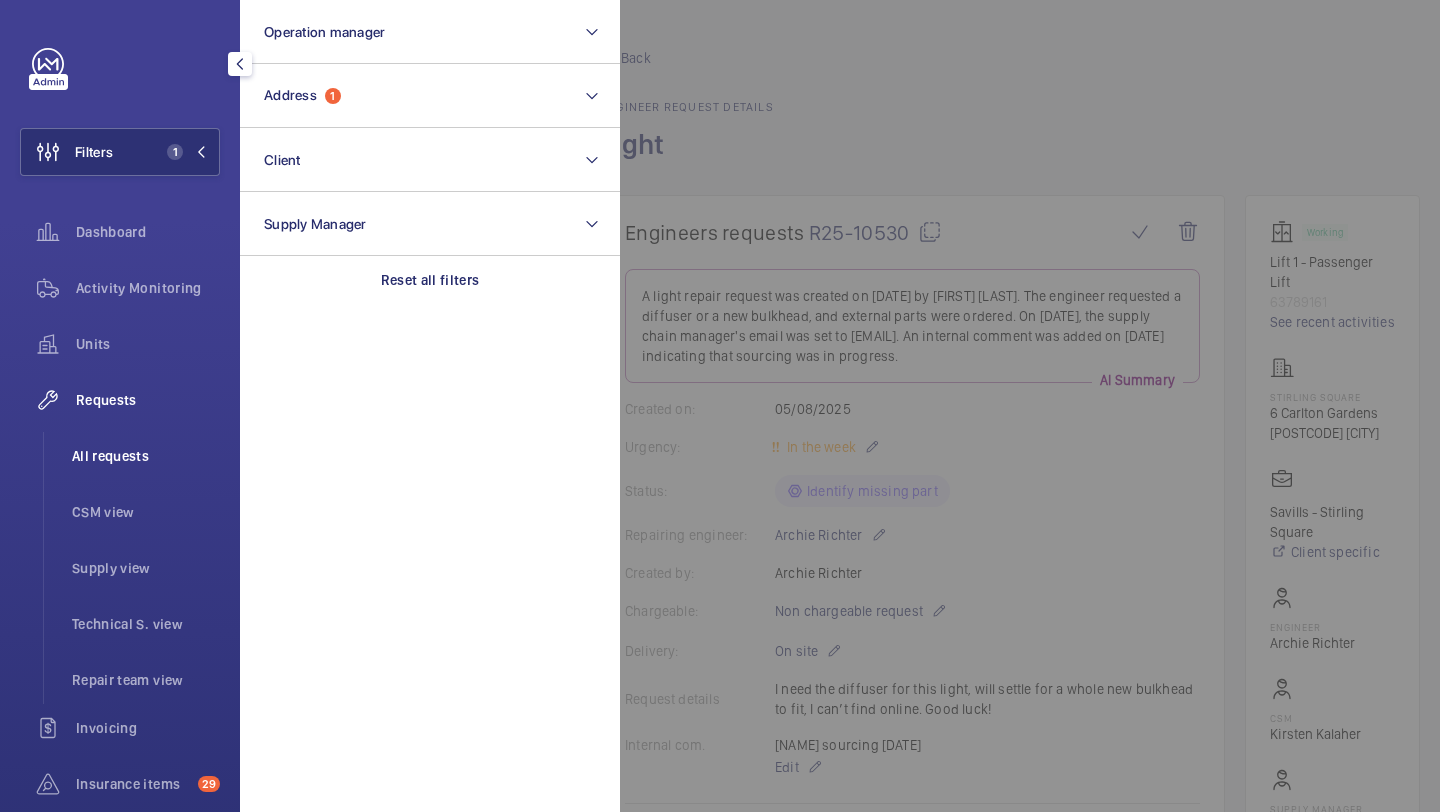 click on "All requests" 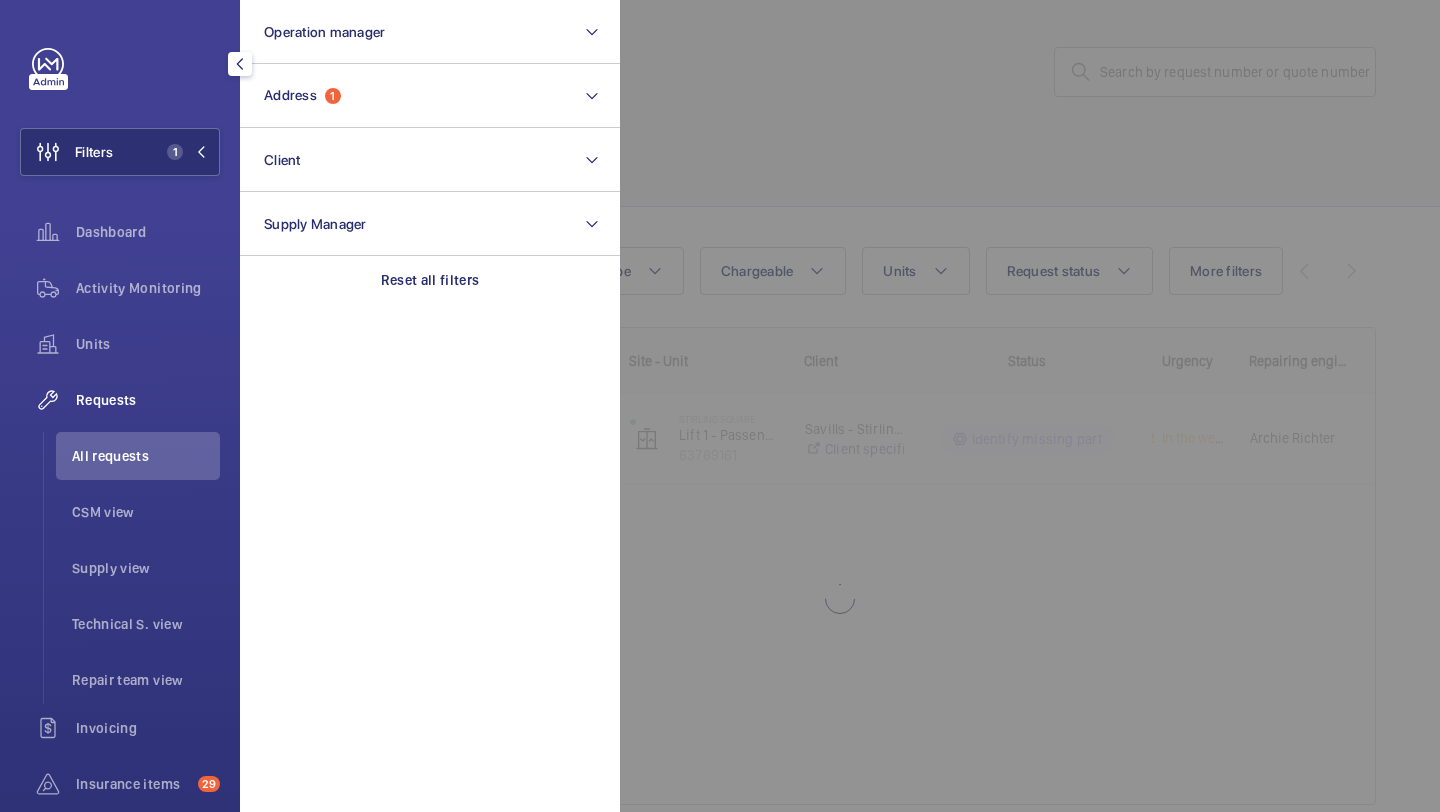 click 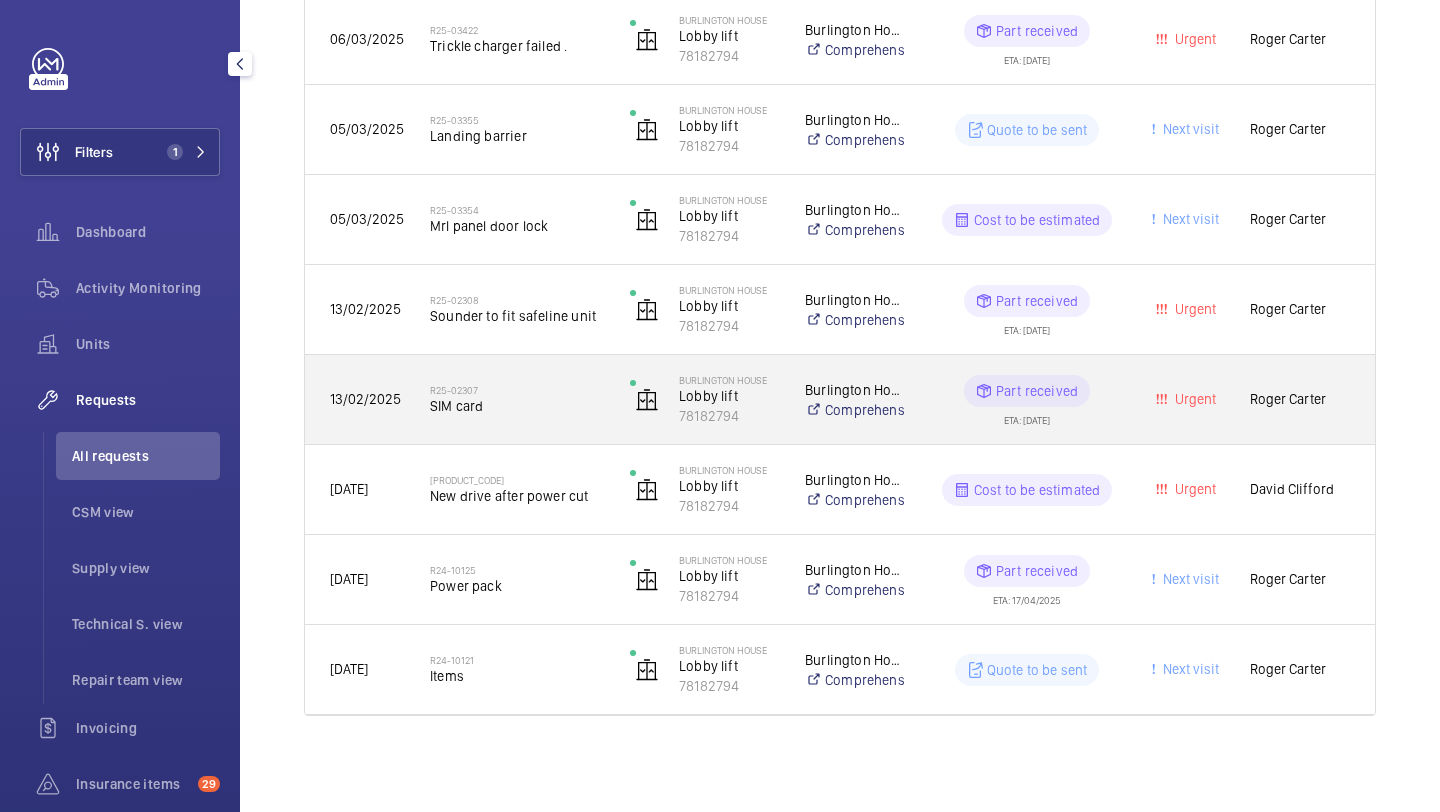 scroll, scrollTop: 0, scrollLeft: 0, axis: both 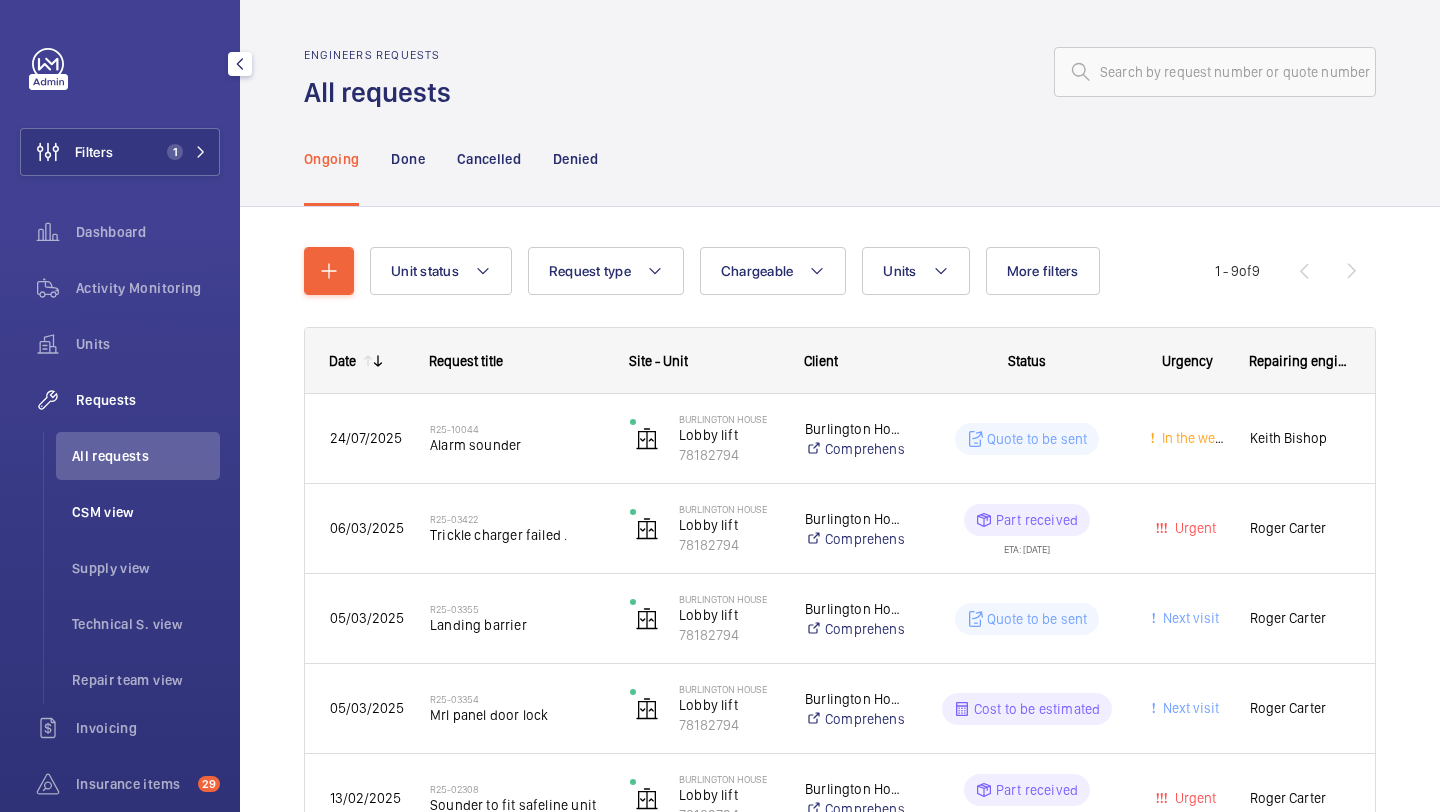click on "CSM view" 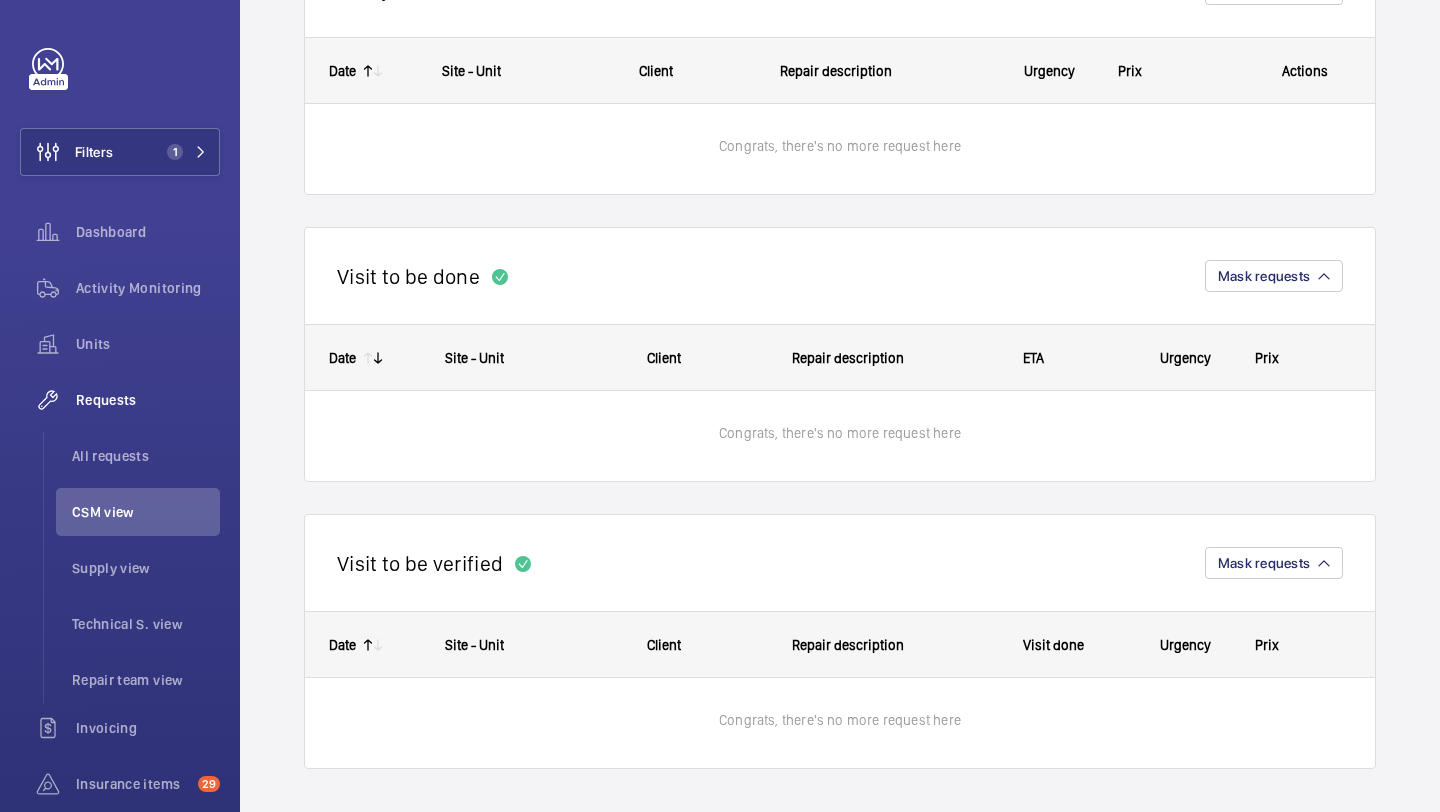 scroll, scrollTop: 1044, scrollLeft: 0, axis: vertical 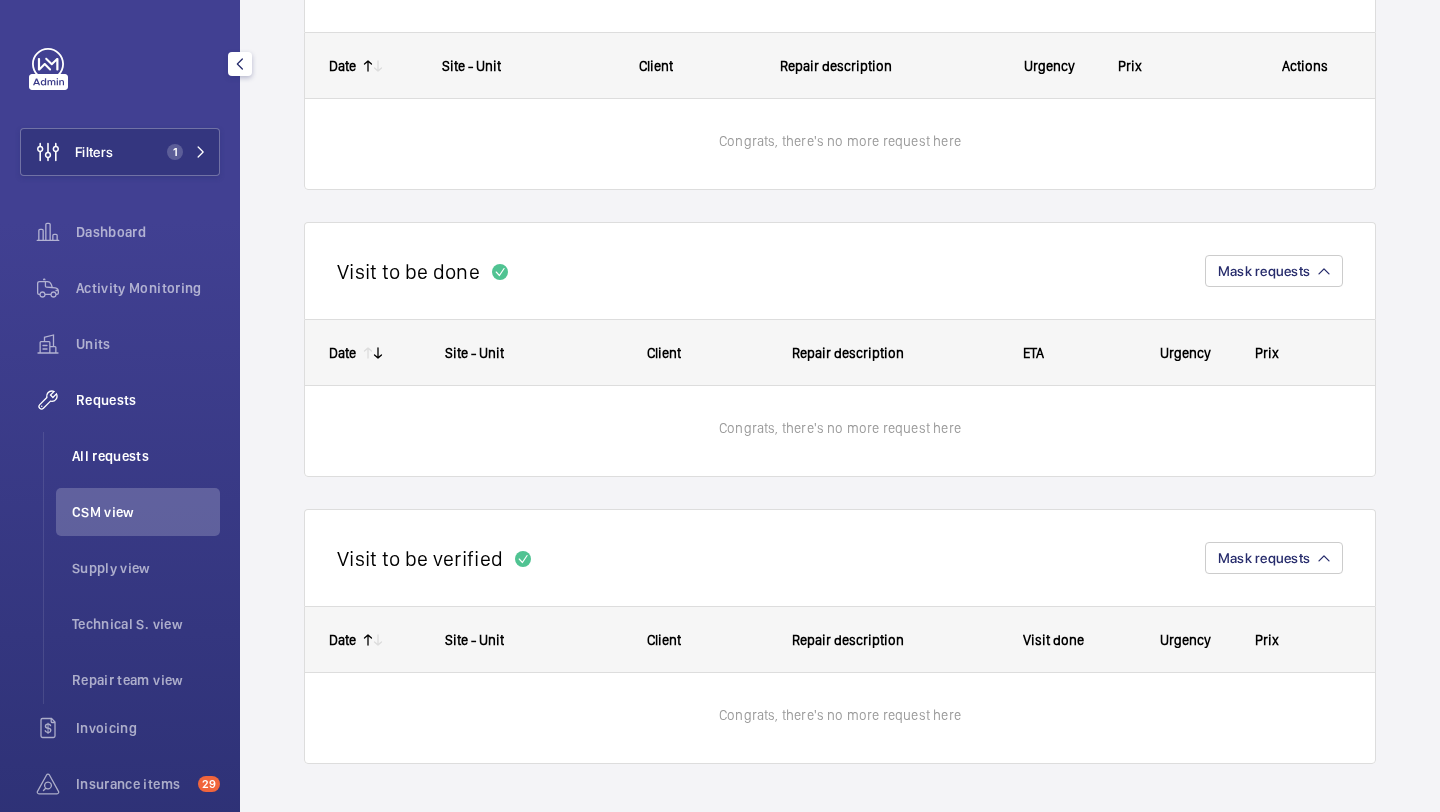 click on "All requests" 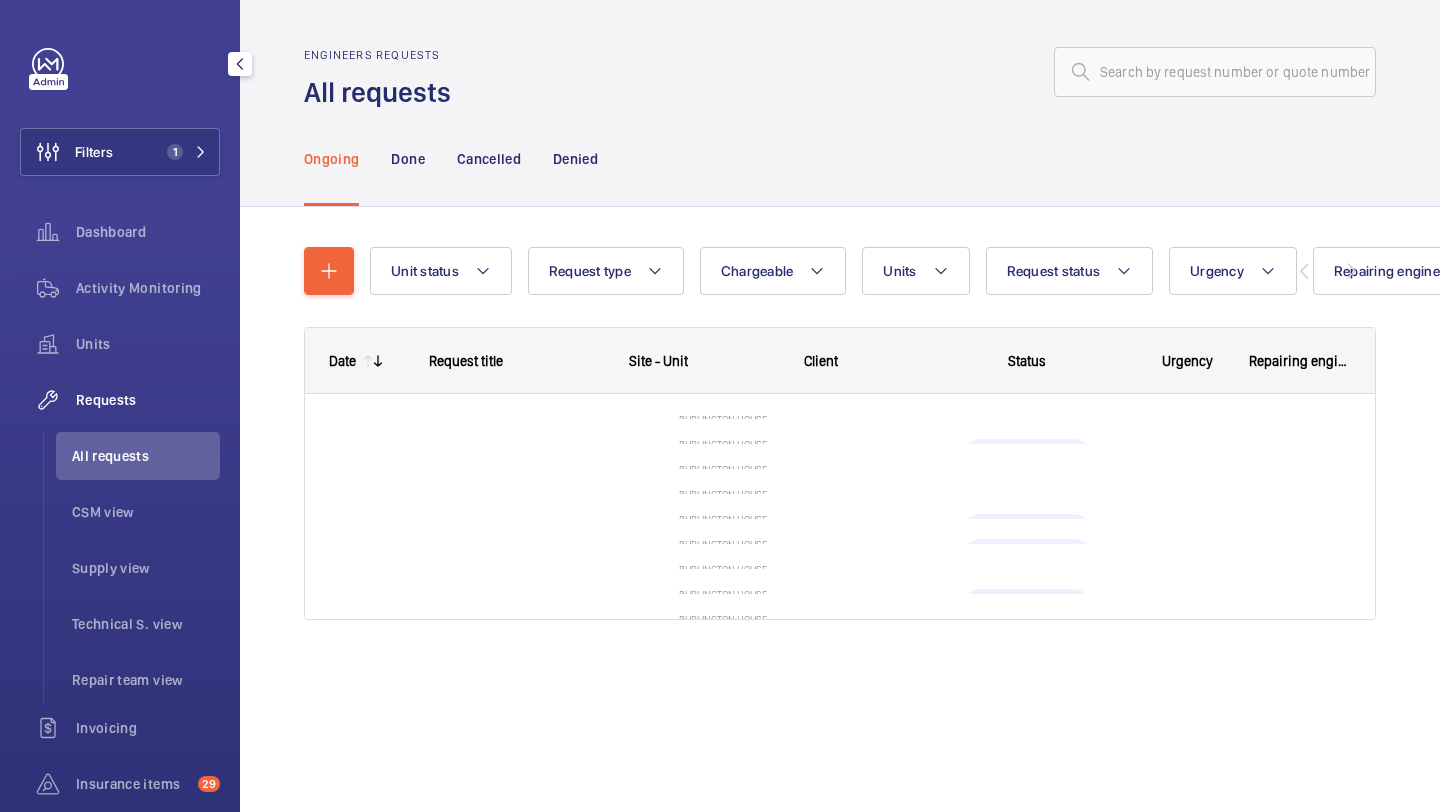 scroll, scrollTop: 0, scrollLeft: 0, axis: both 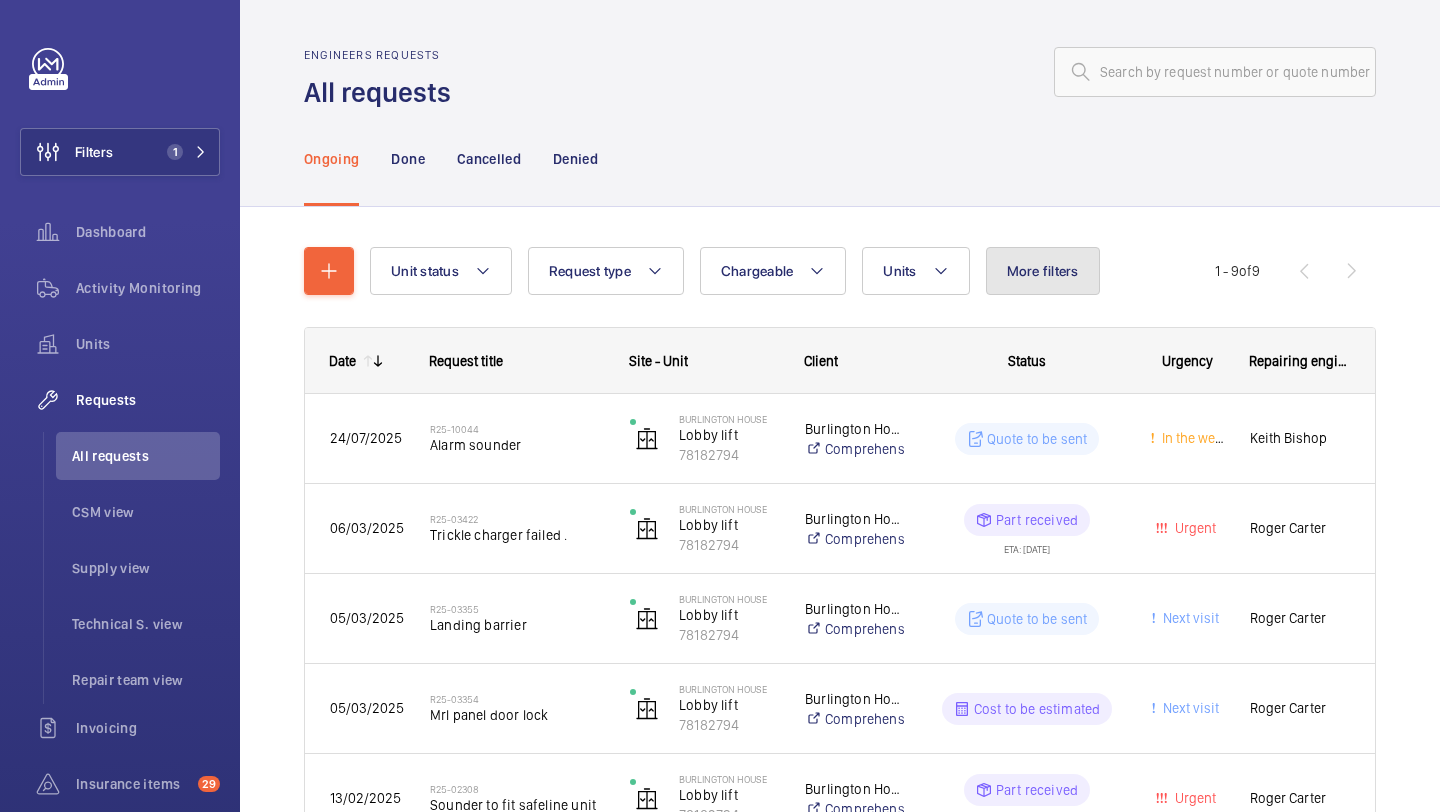 click on "More filters" 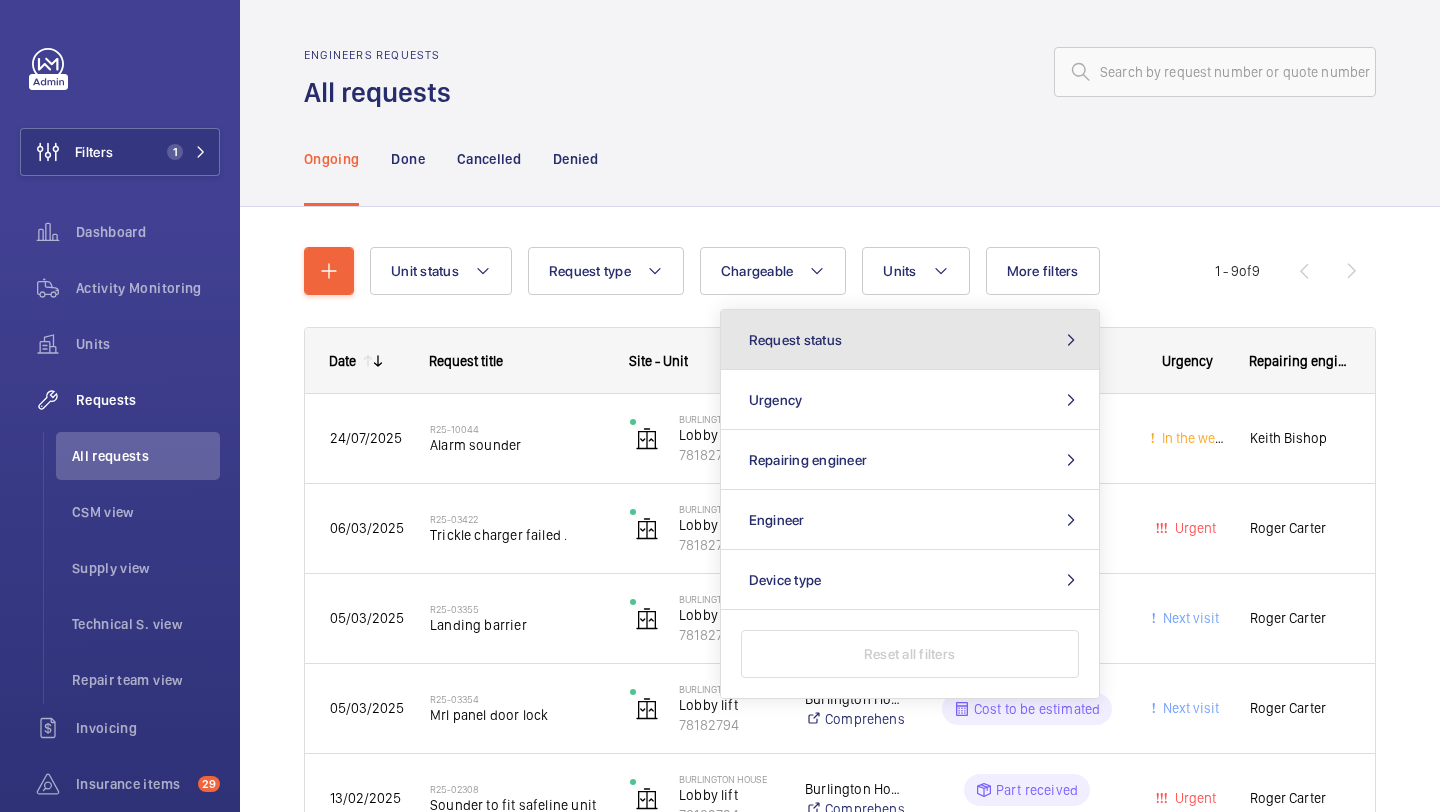 click on "Request status" 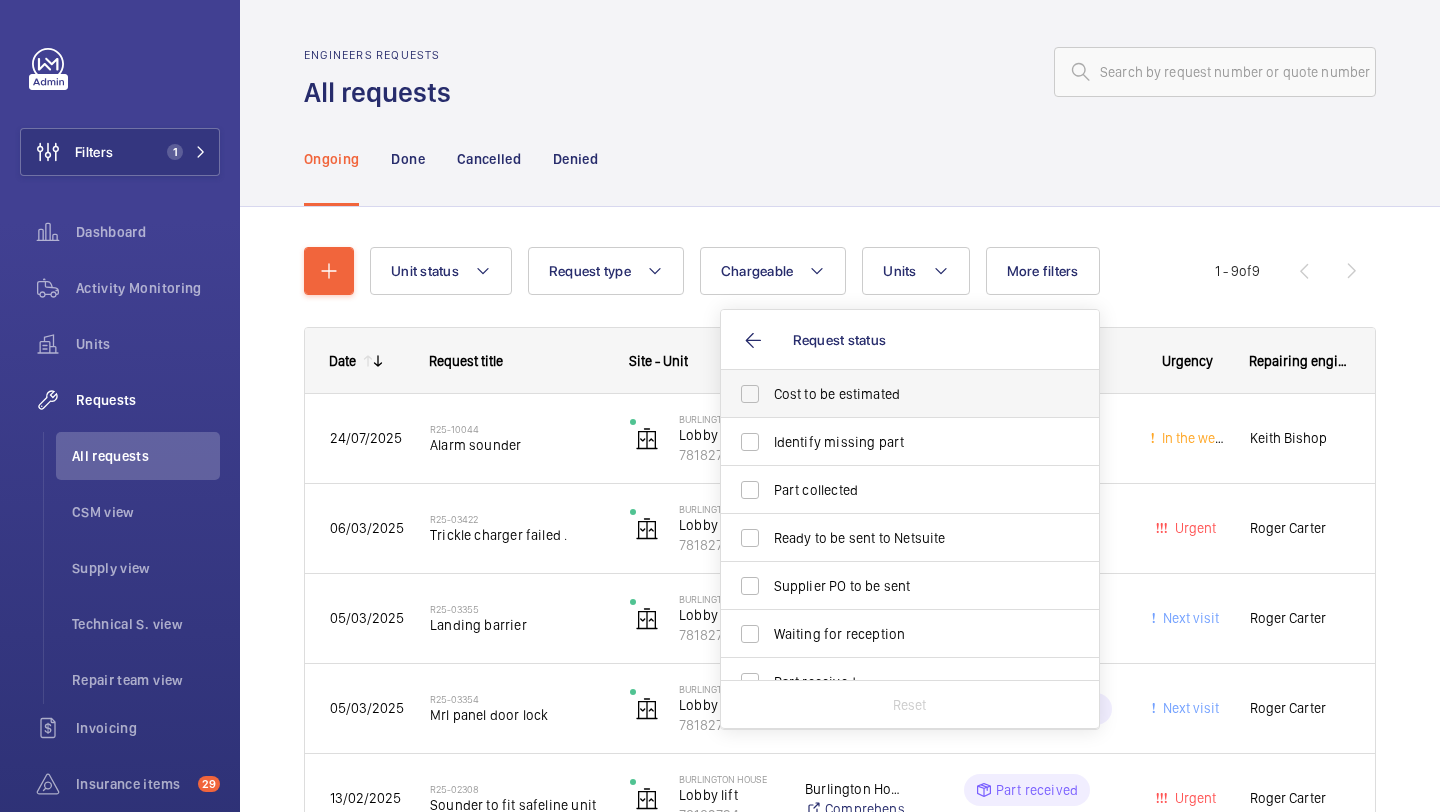 click on "Cost to be estimated" at bounding box center (911, 394) 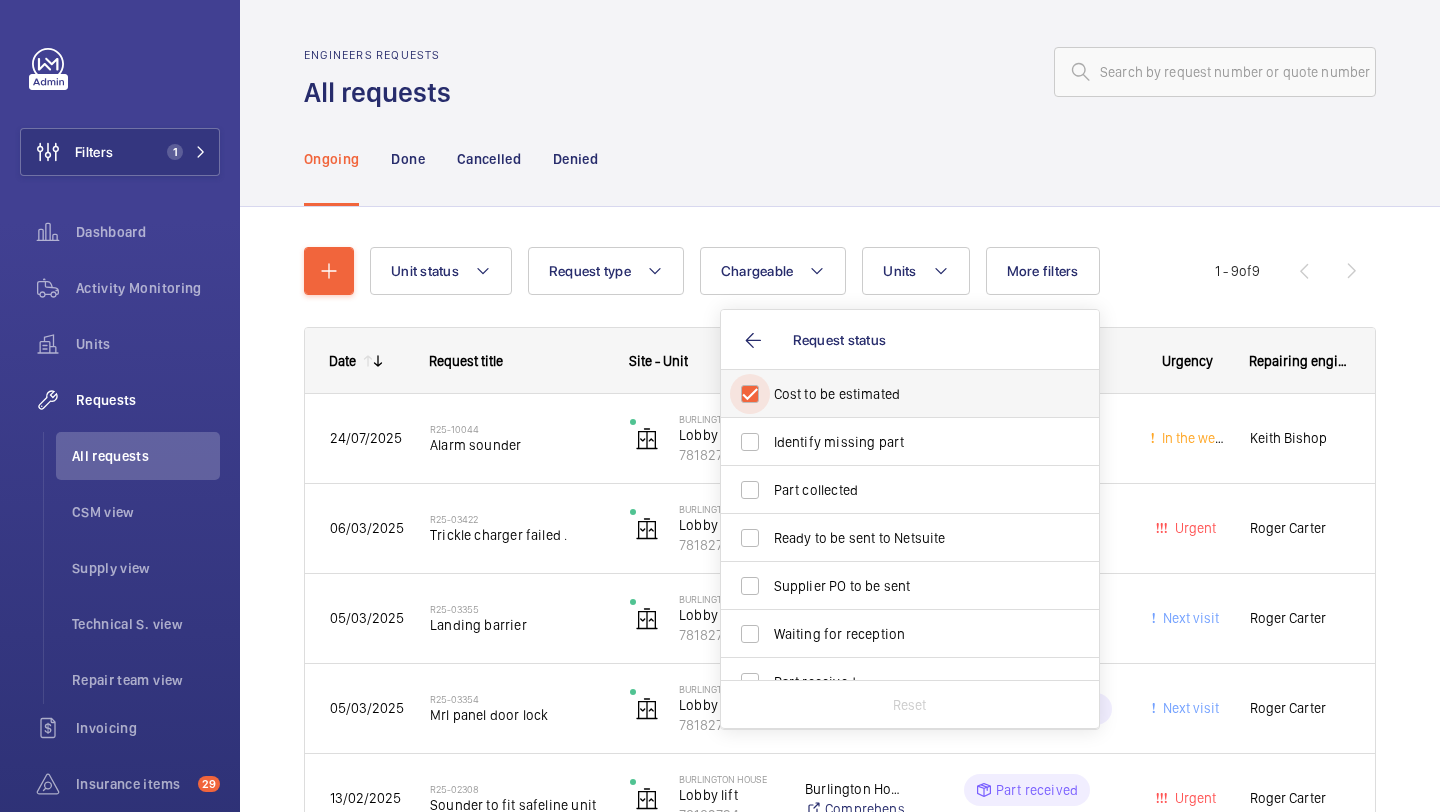 checkbox on "true" 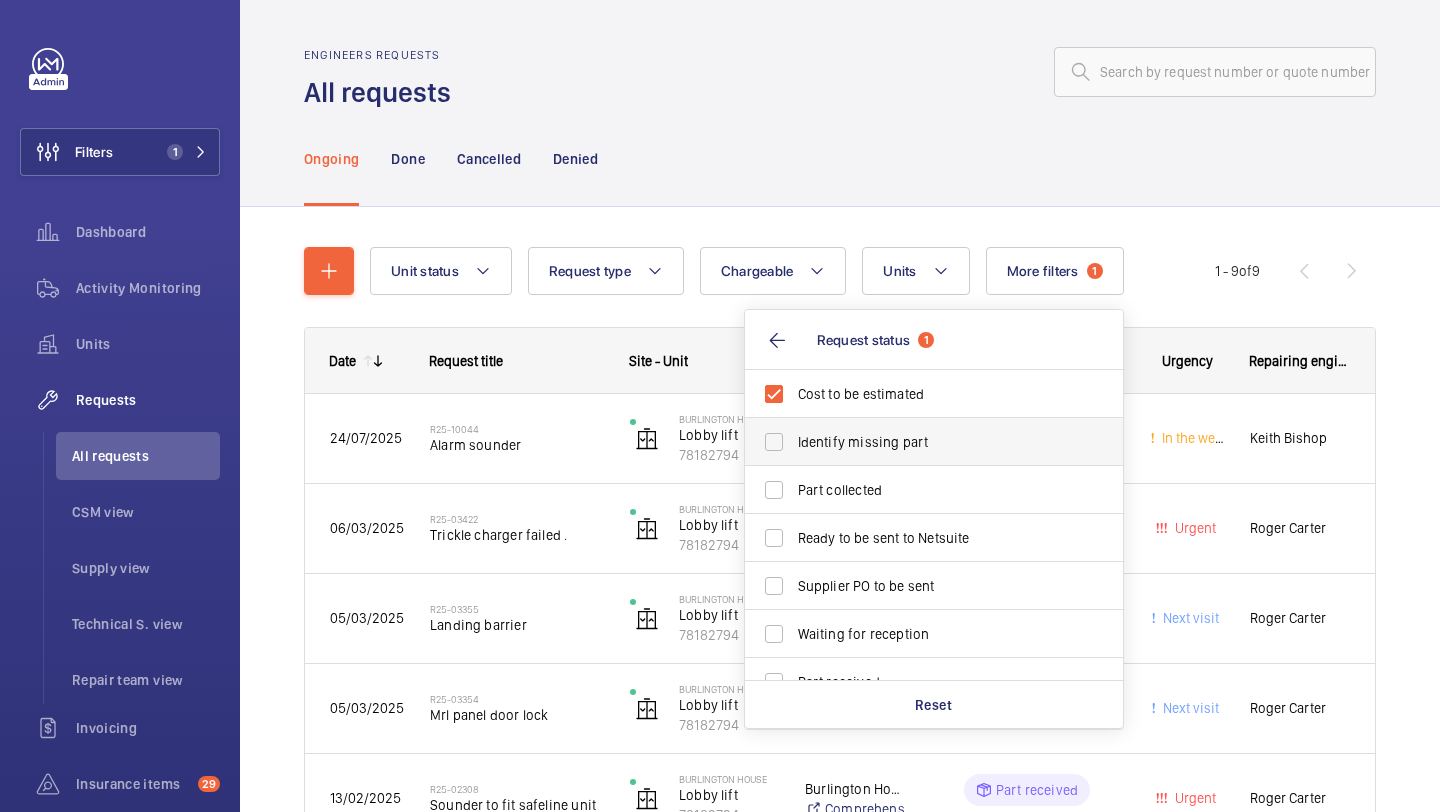 click on "Identify missing part" at bounding box center (935, 442) 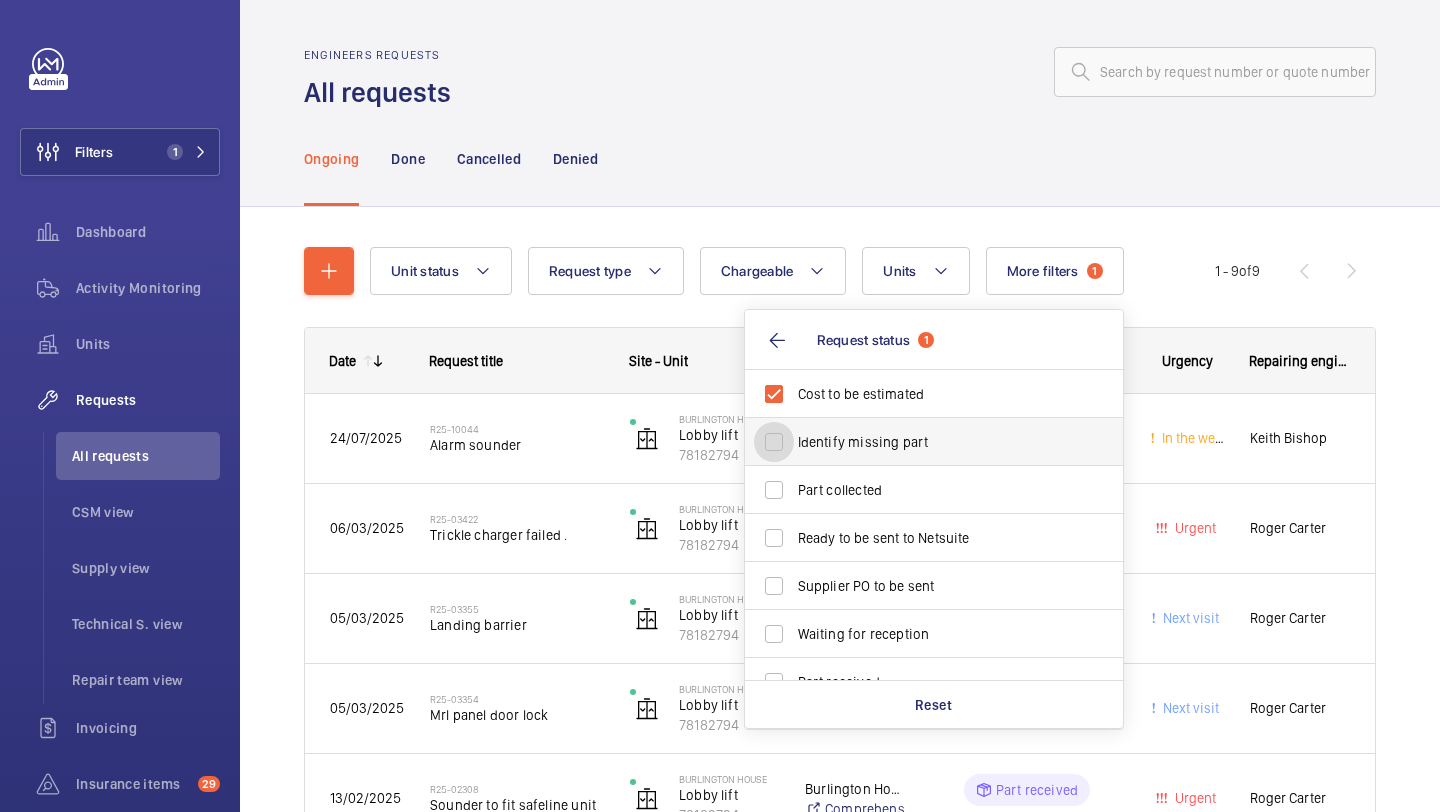 click on "Identify missing part" at bounding box center (774, 442) 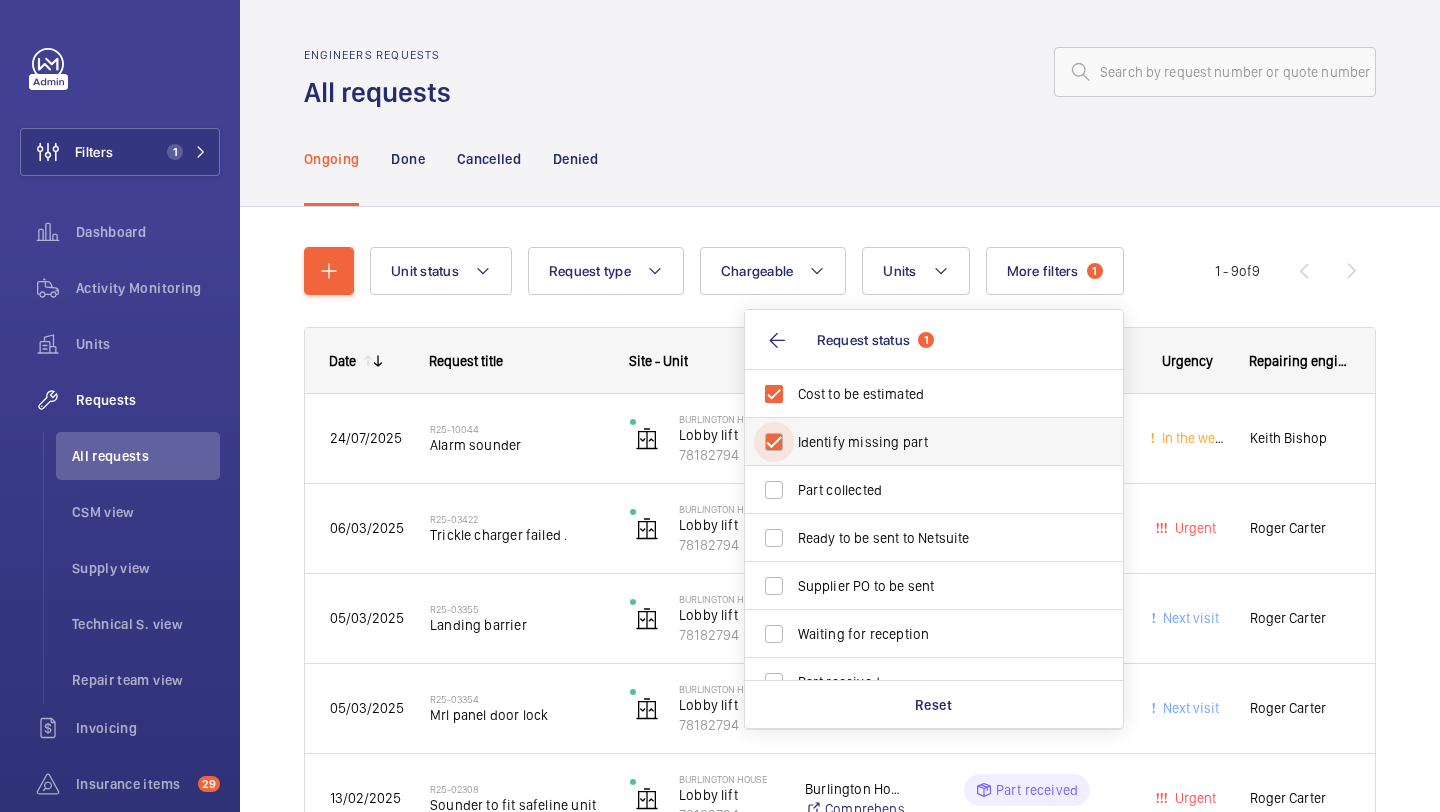 checkbox on "true" 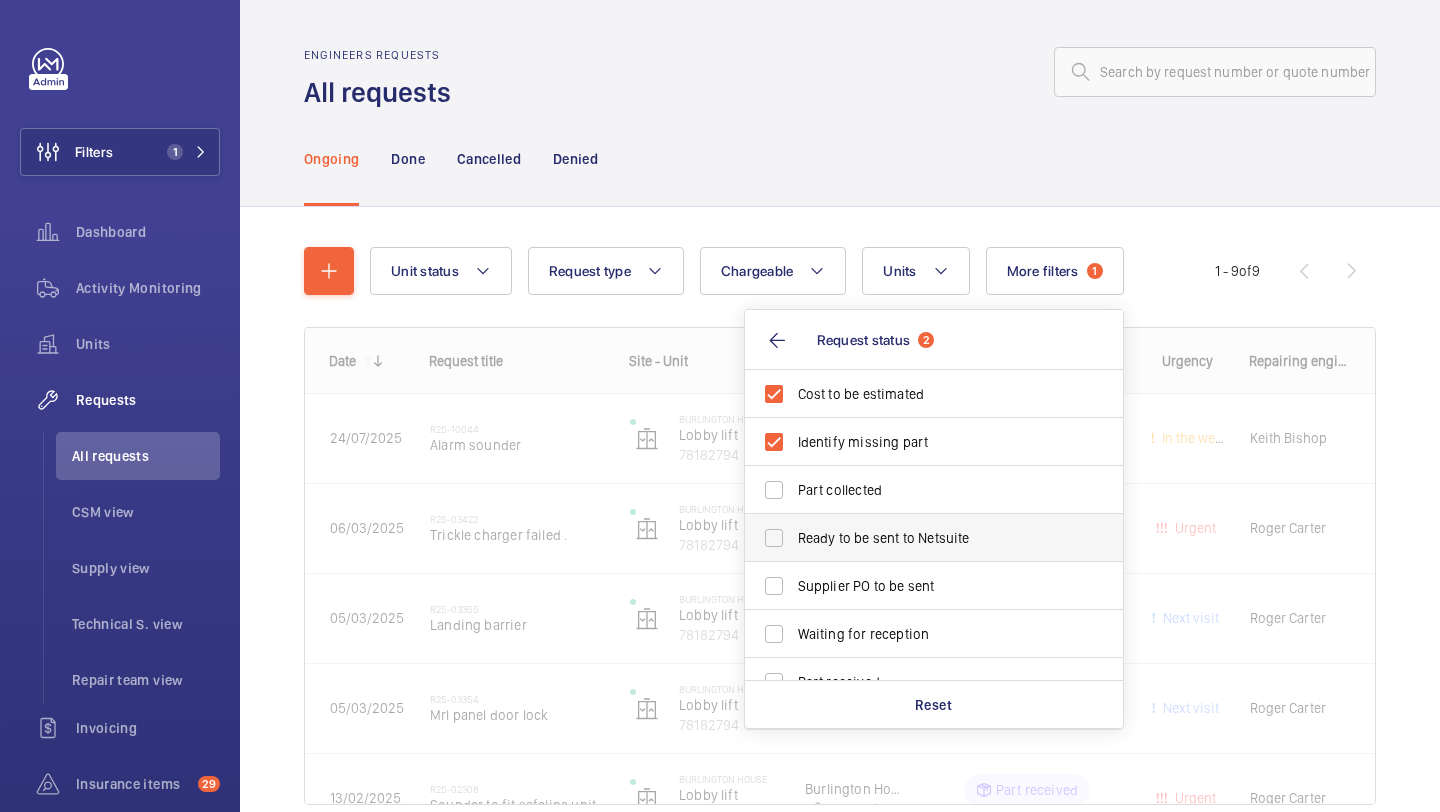 click on "Ready to be sent to Netsuite" at bounding box center [919, 538] 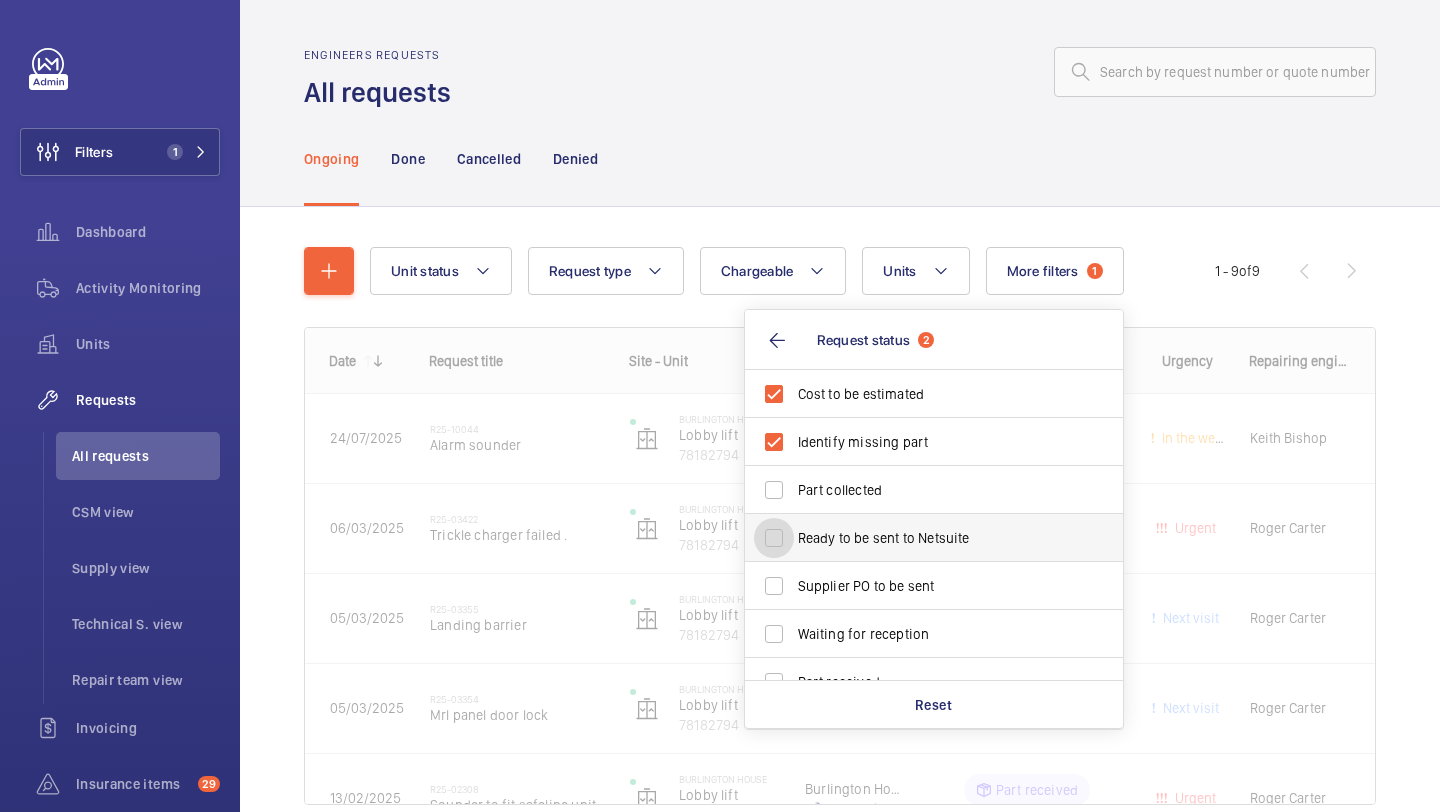 click on "Ready to be sent to Netsuite" at bounding box center (774, 538) 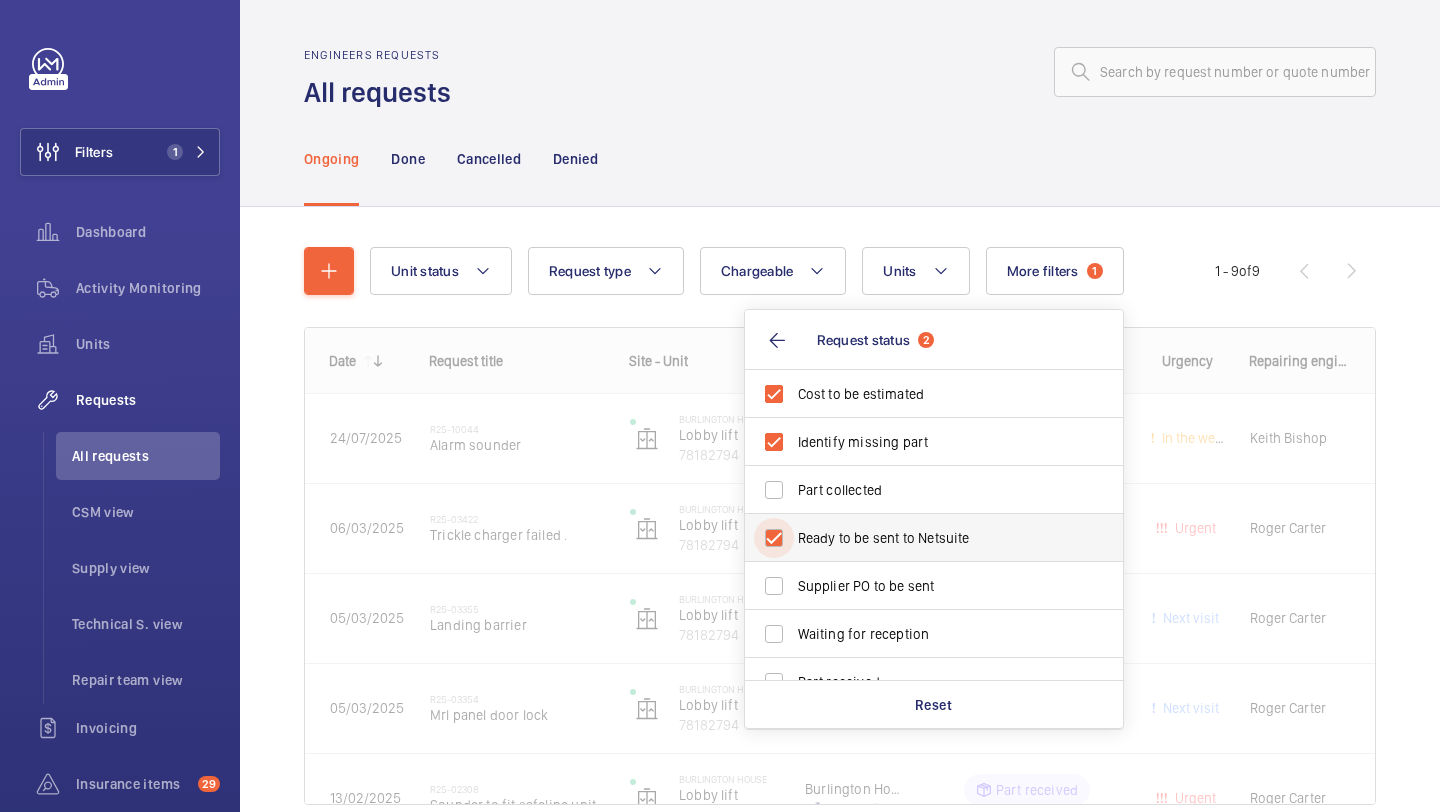 checkbox on "true" 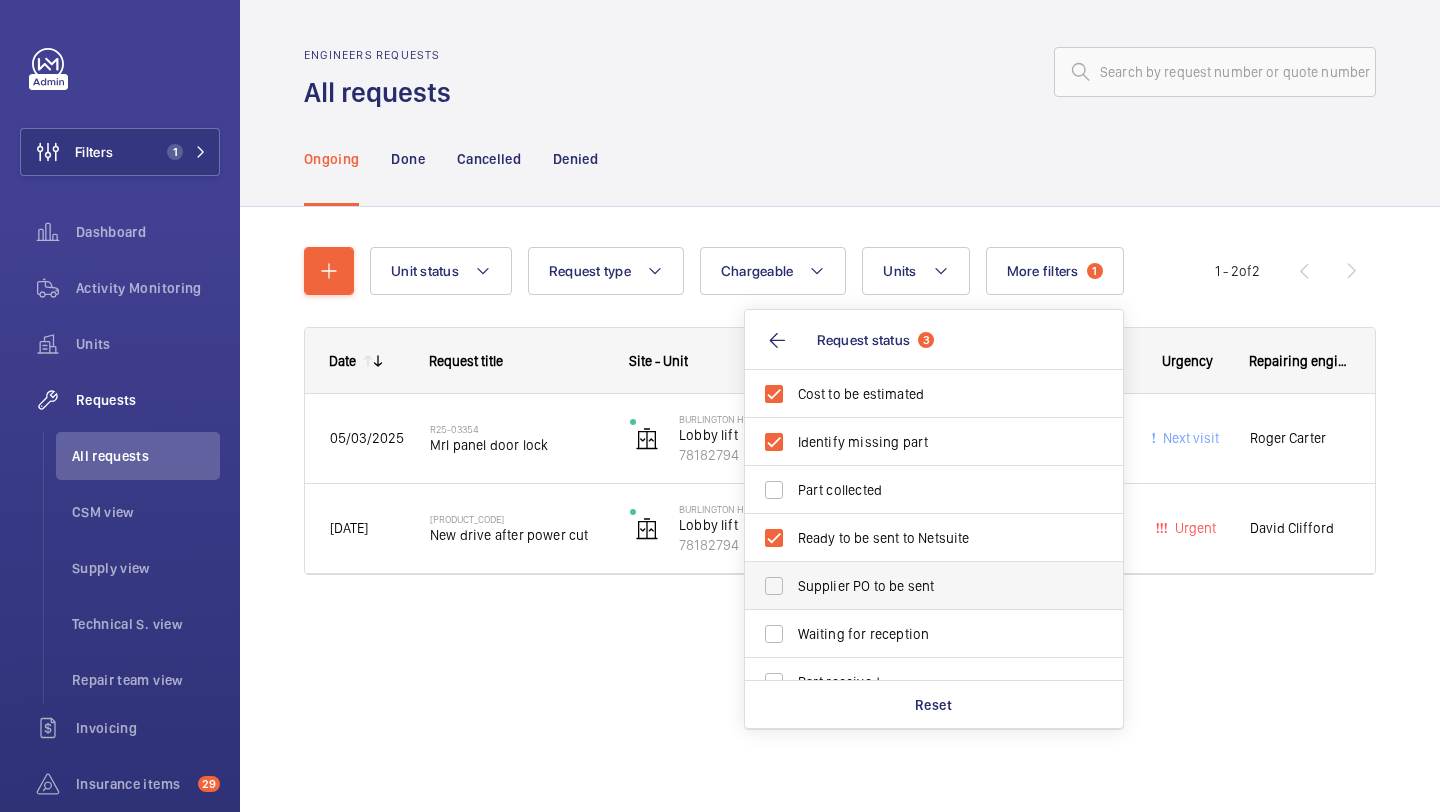 click on "Supplier PO to be sent" at bounding box center (935, 586) 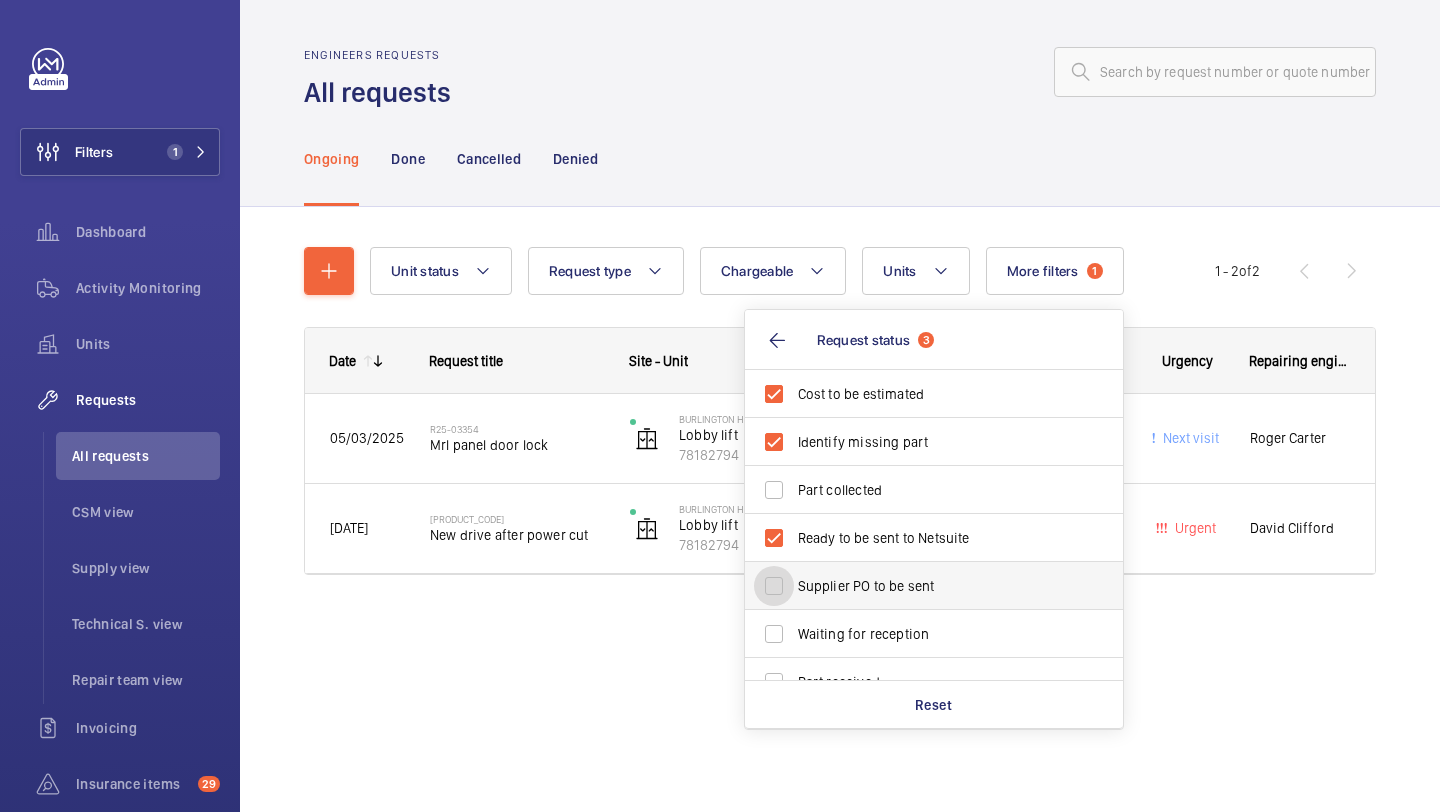 click on "Supplier PO to be sent" at bounding box center (774, 586) 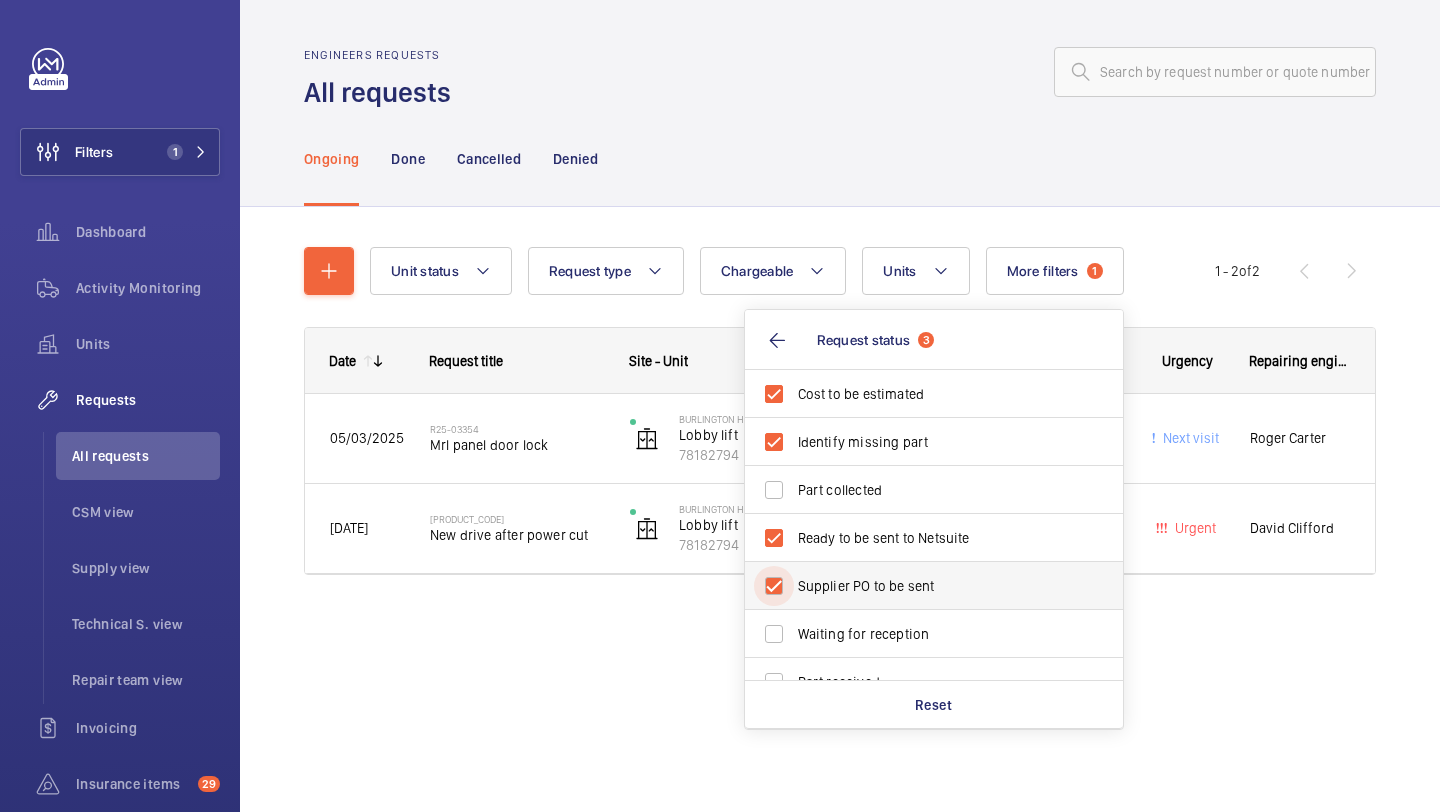 checkbox on "true" 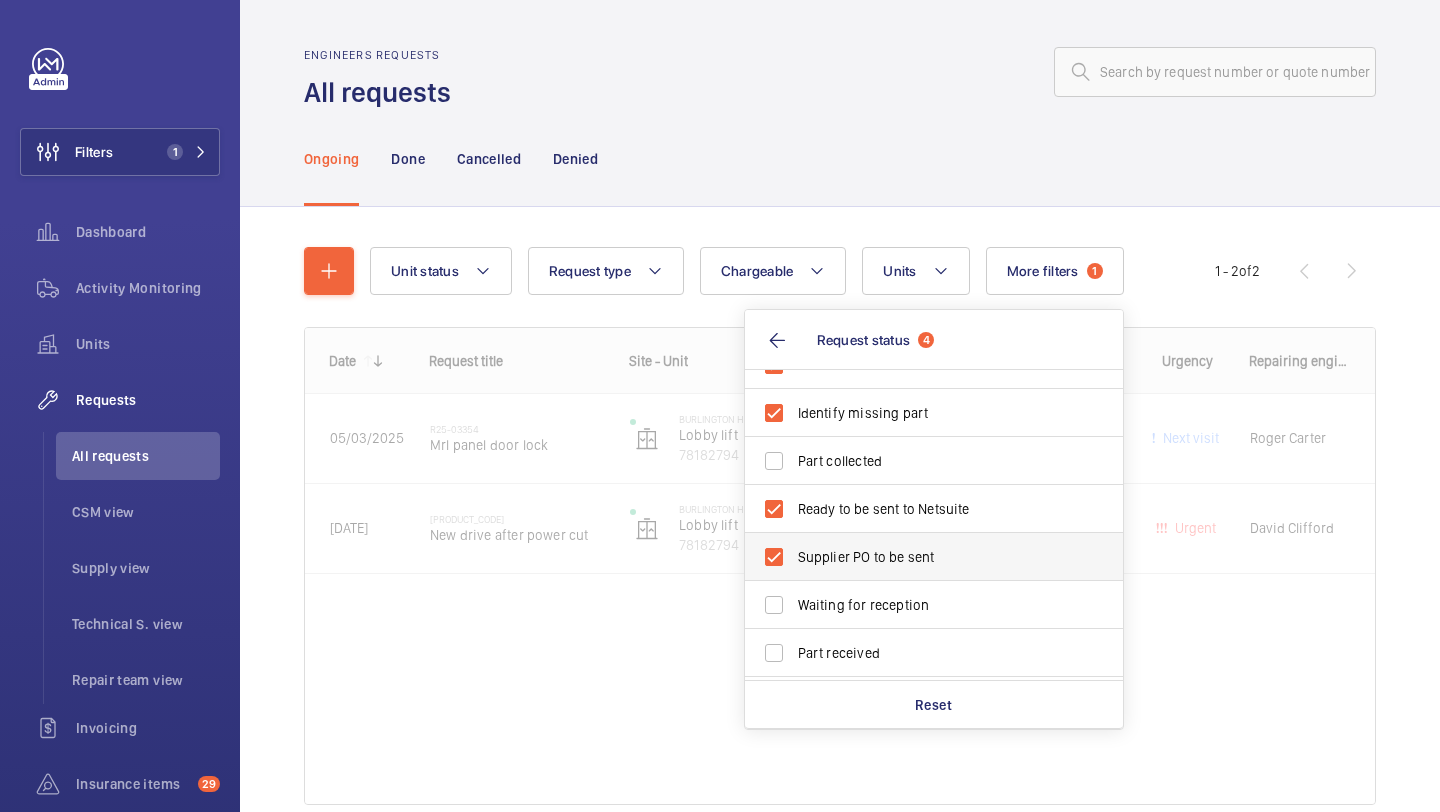 click on "Waiting for reception" at bounding box center (935, 605) 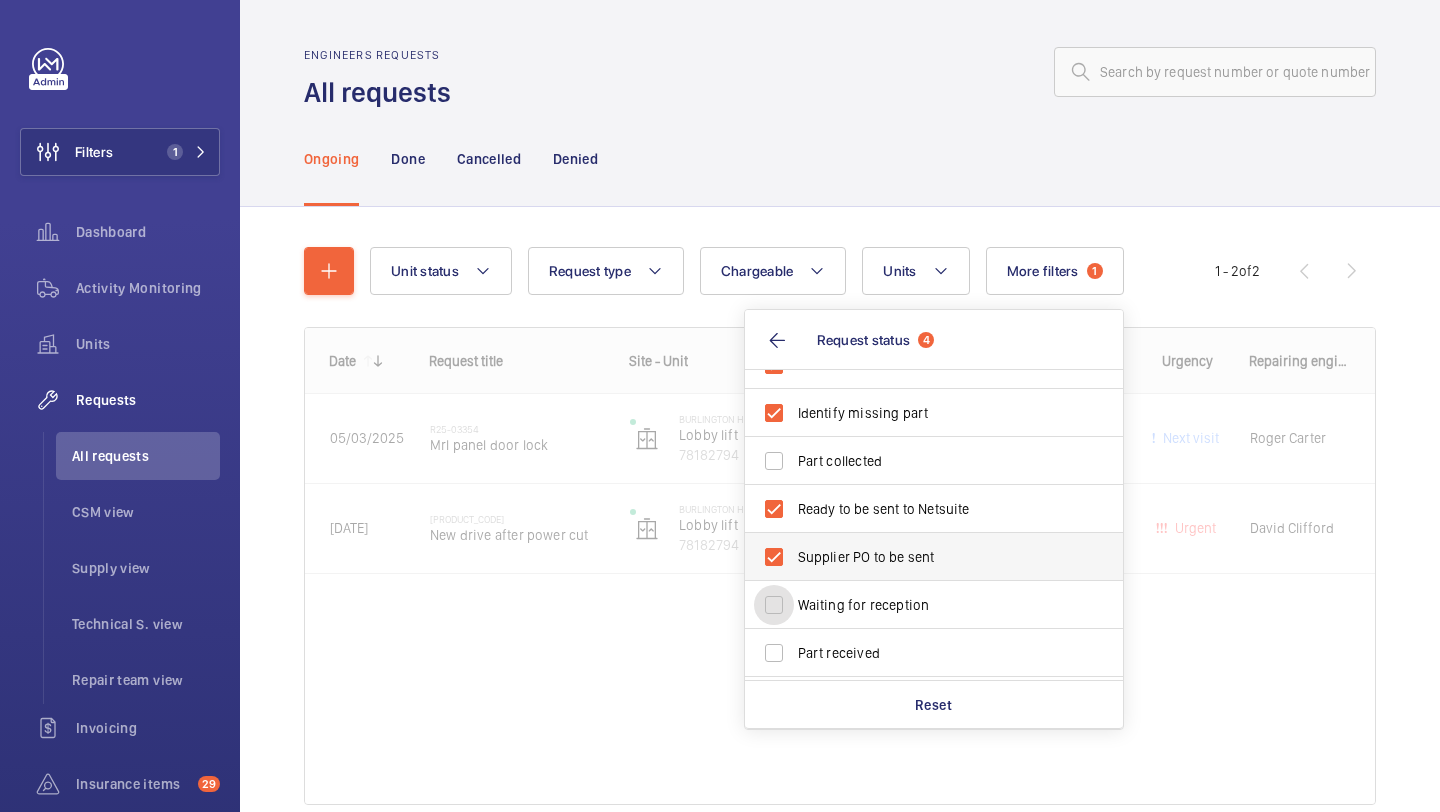 click on "Waiting for reception" at bounding box center (774, 605) 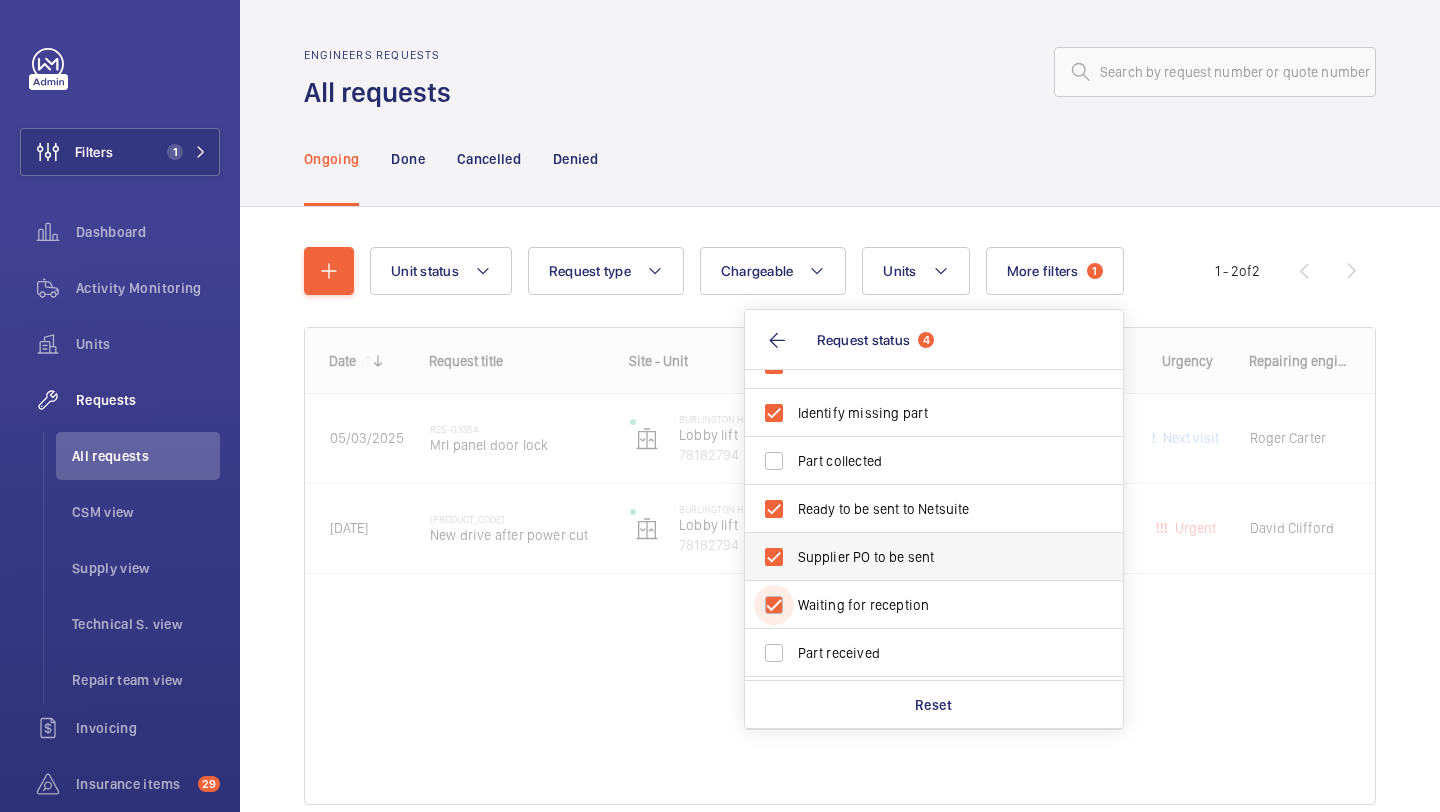checkbox on "true" 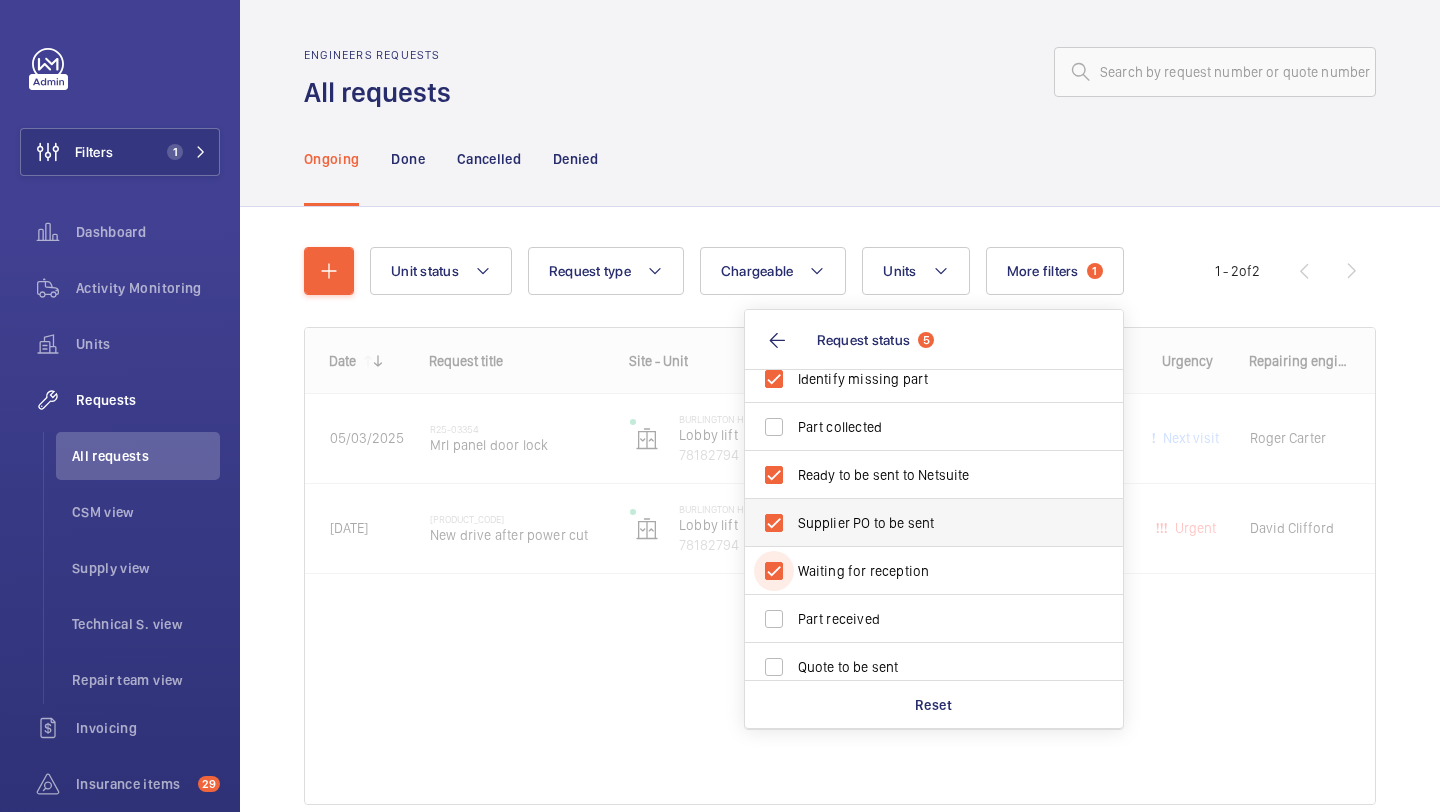 scroll, scrollTop: 64, scrollLeft: 0, axis: vertical 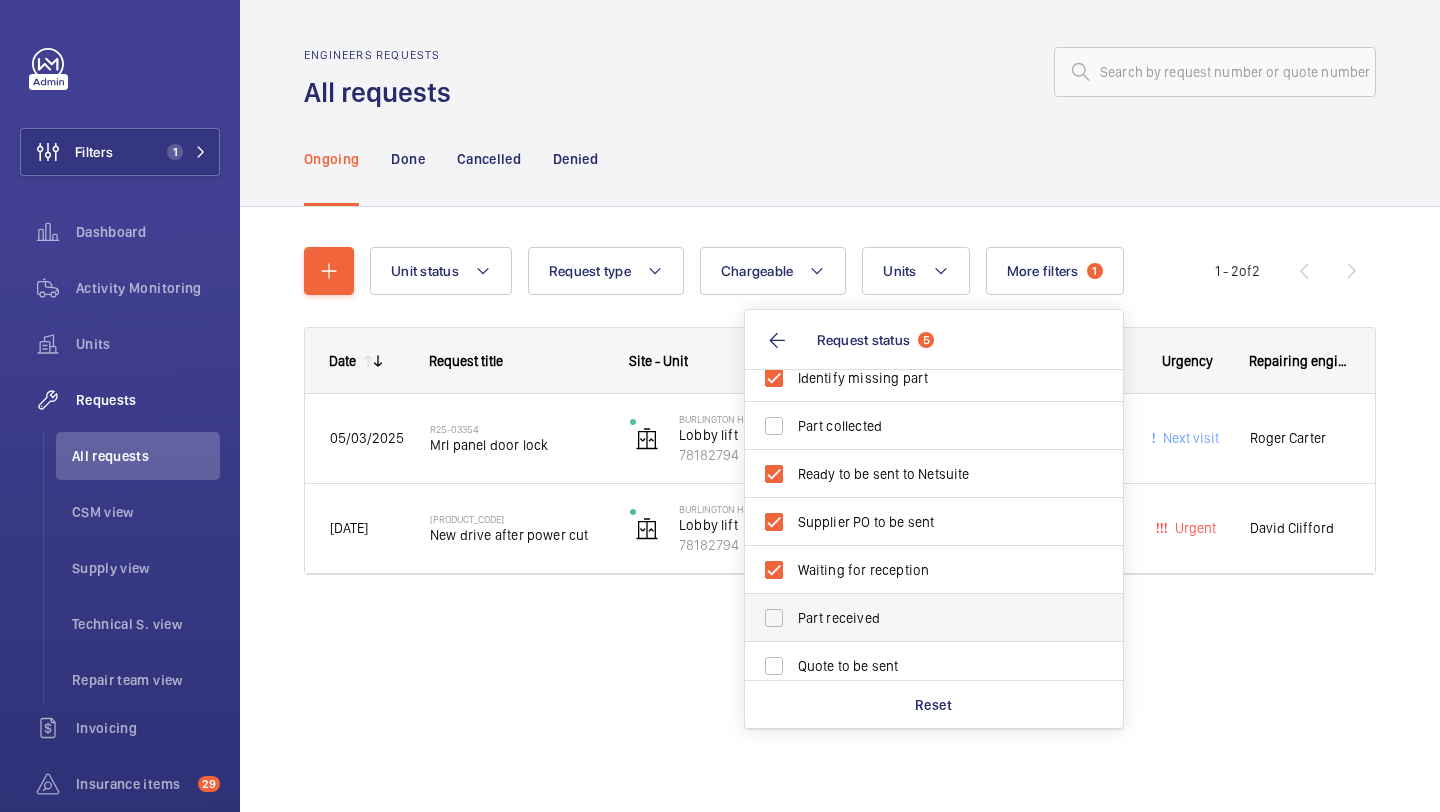 click on "Part received" at bounding box center (935, 618) 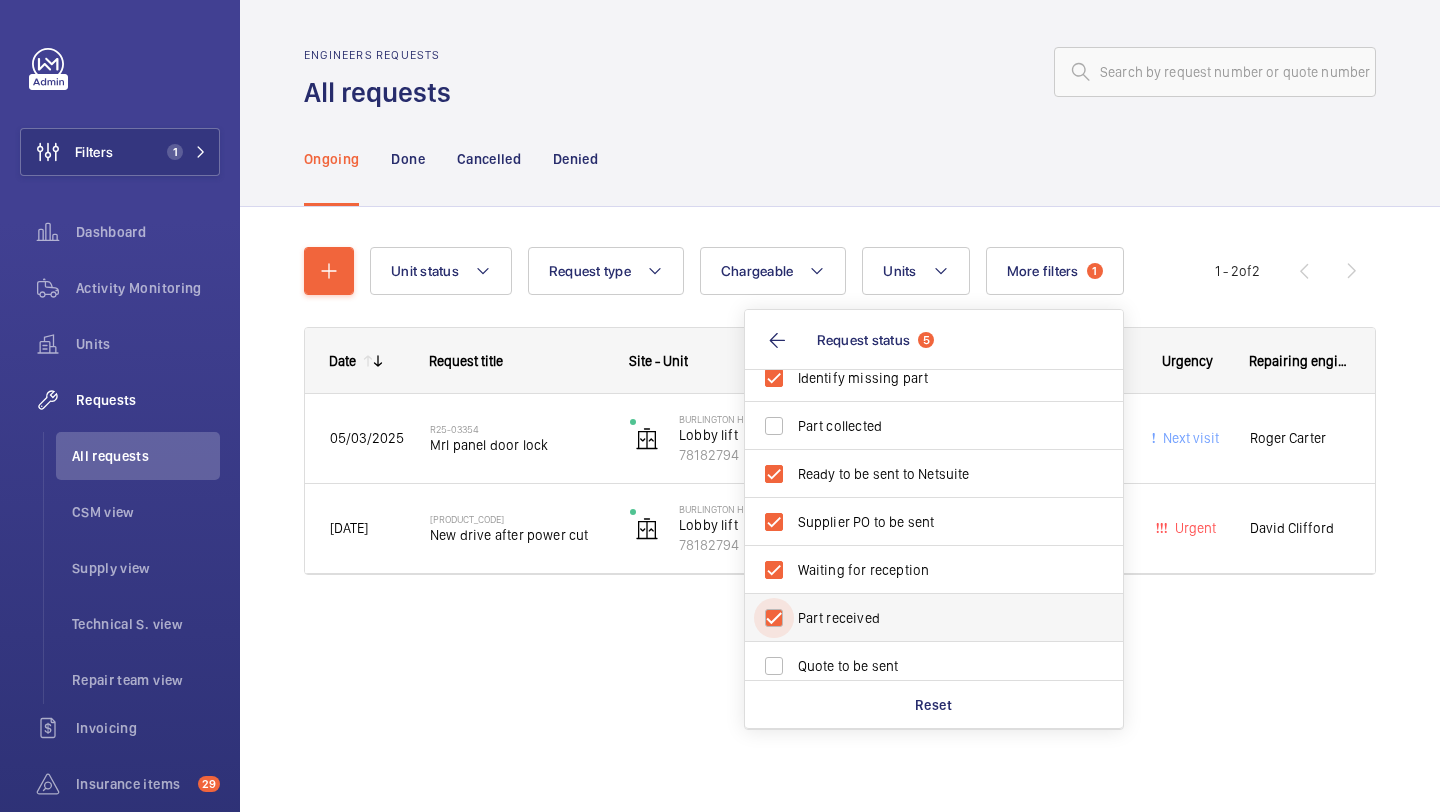 checkbox on "true" 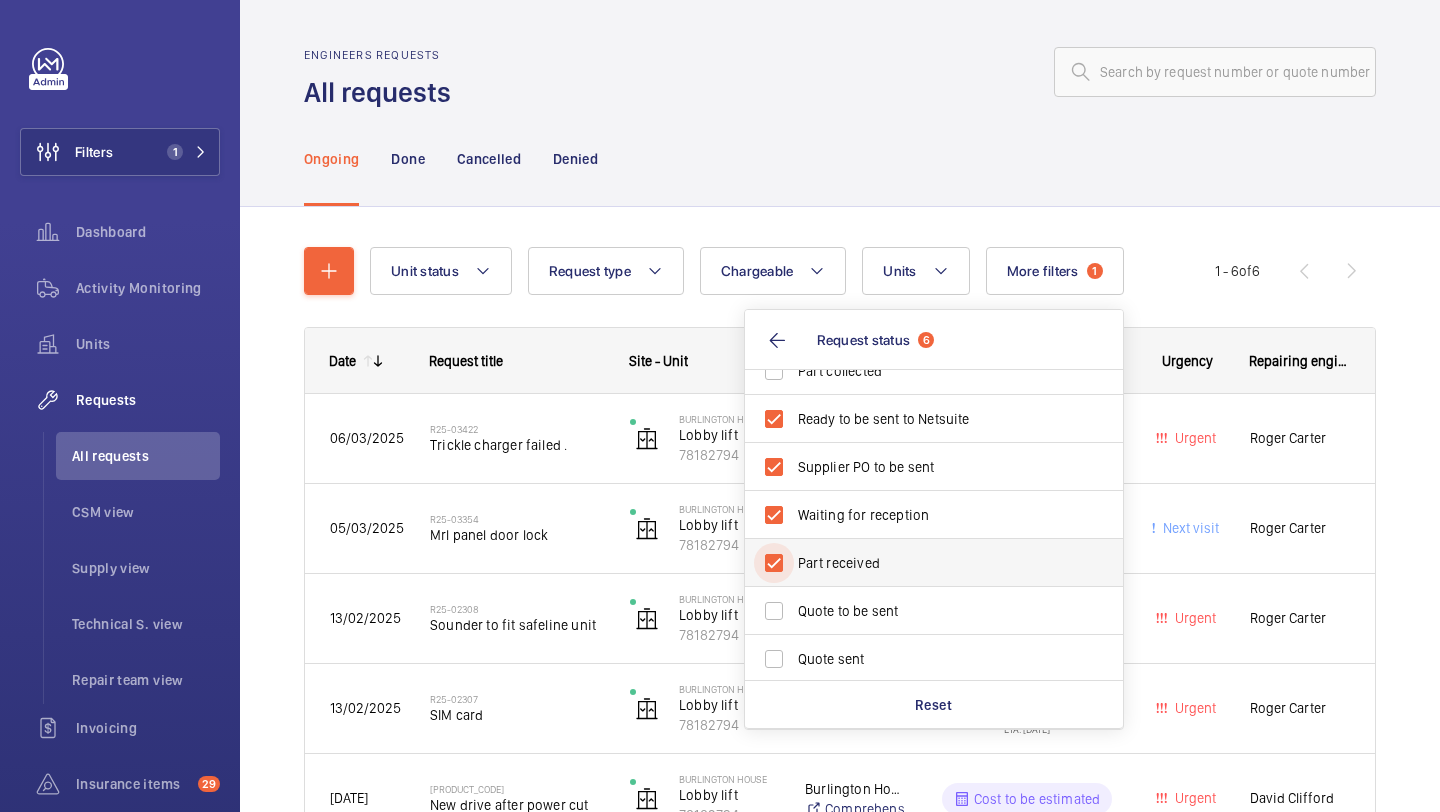 scroll, scrollTop: 122, scrollLeft: 0, axis: vertical 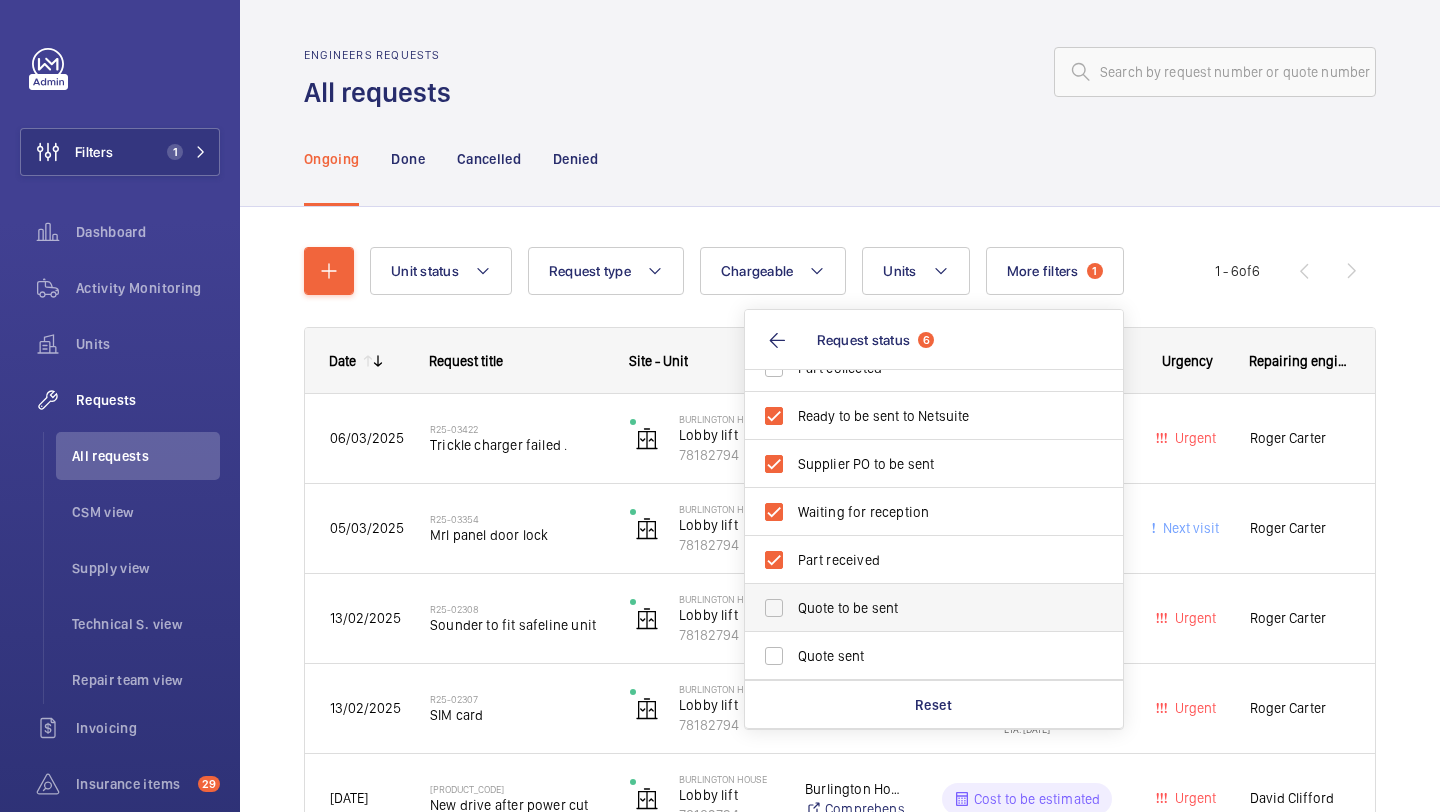 click on "Quote to be sent" at bounding box center [935, 608] 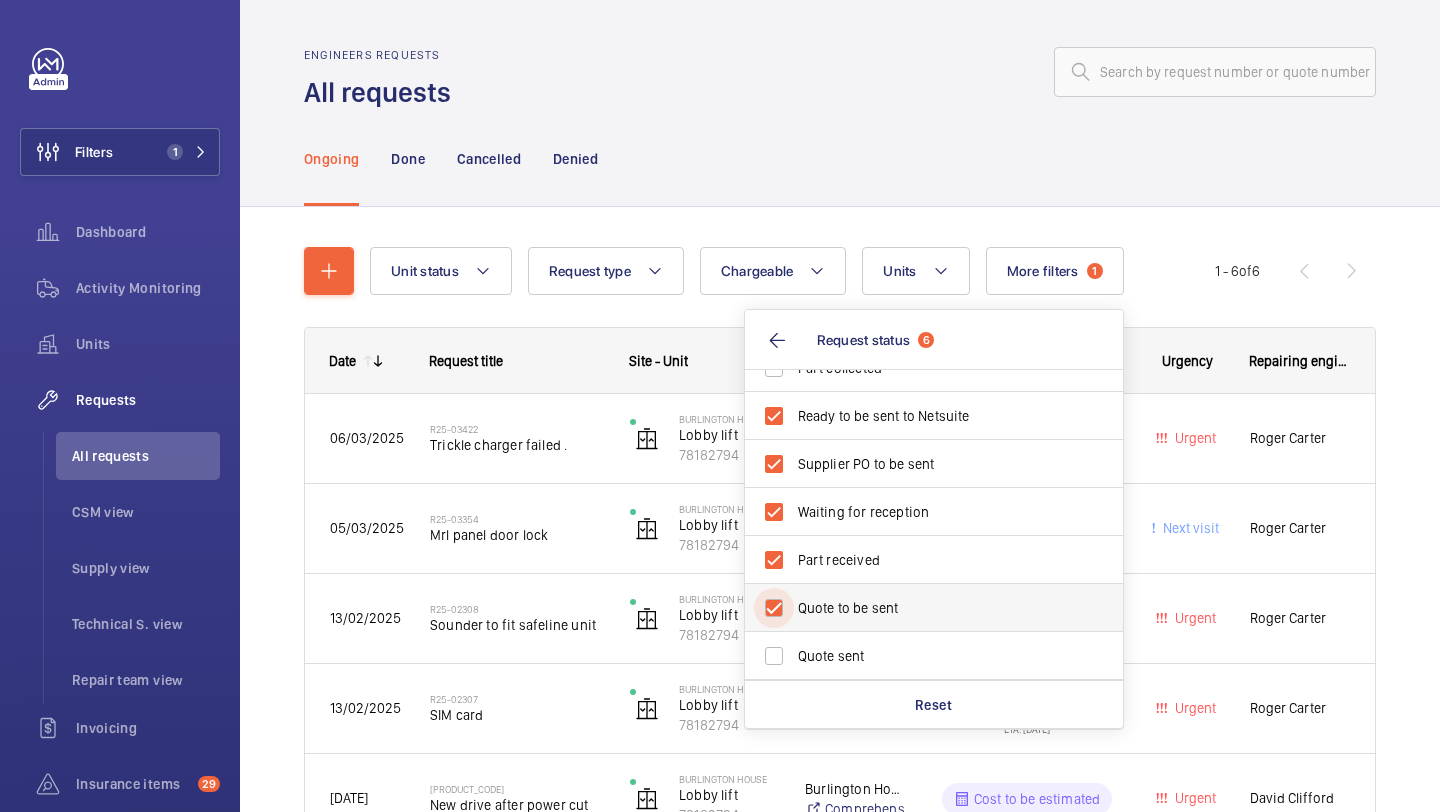 checkbox on "true" 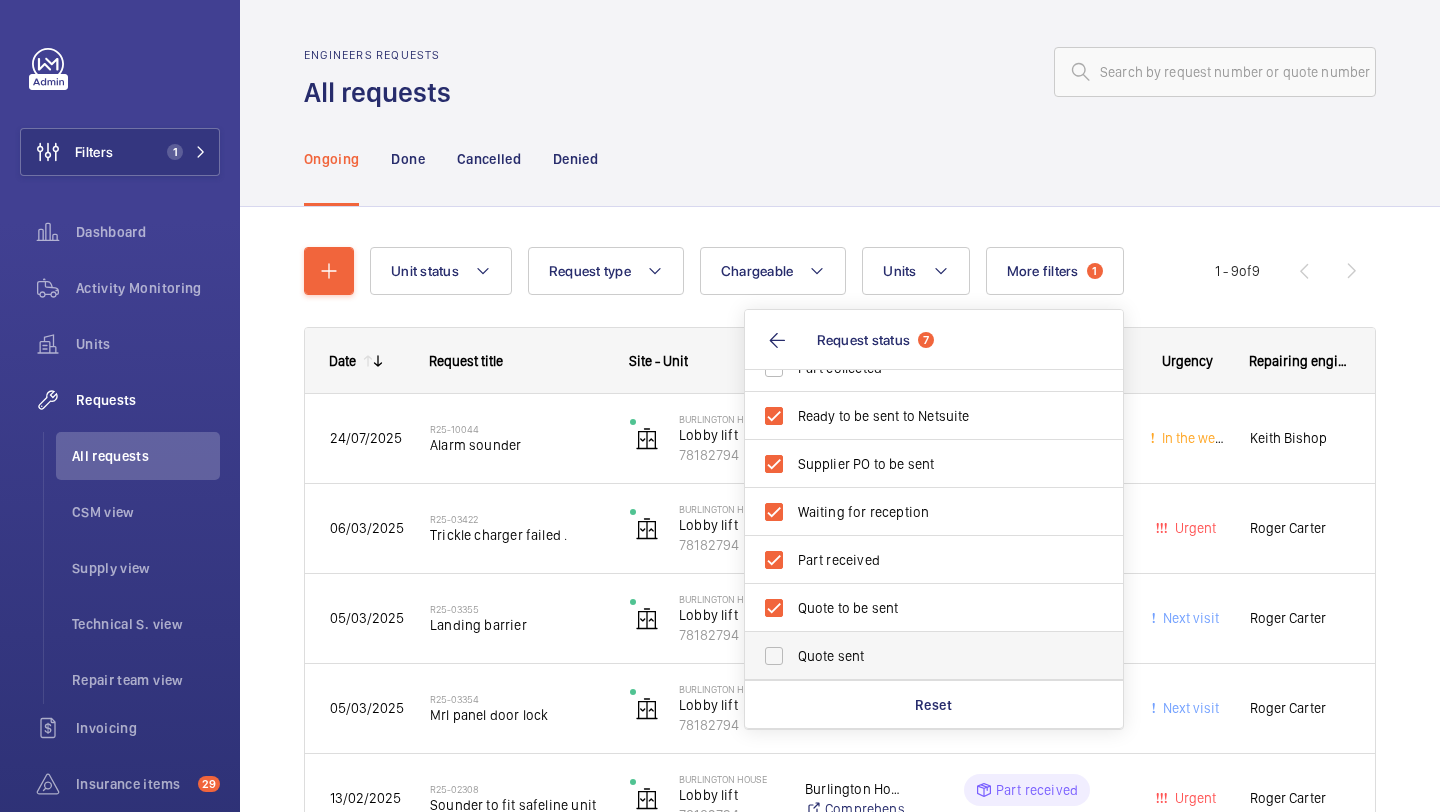 click on "Quote sent" at bounding box center [935, 656] 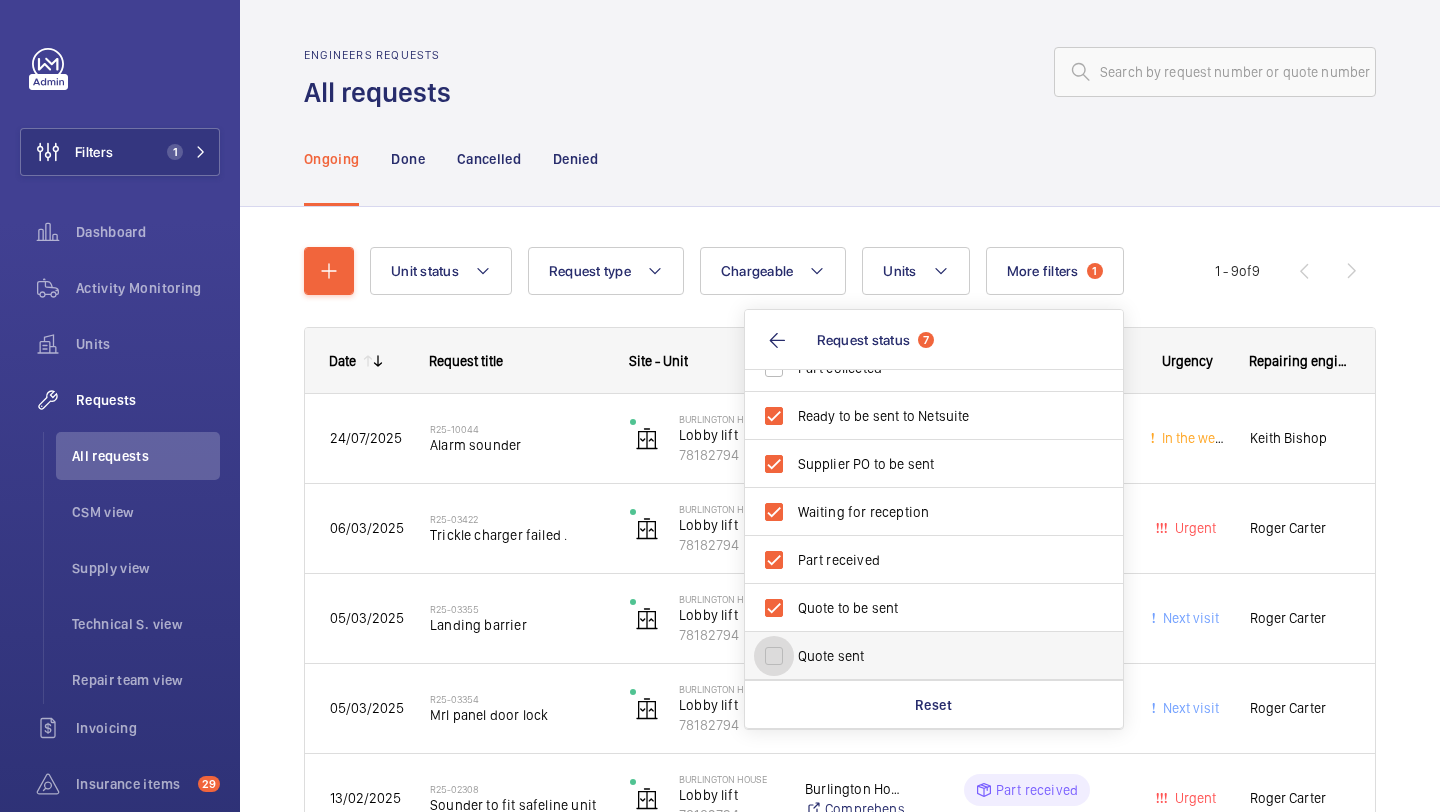 click on "Quote sent" at bounding box center (774, 656) 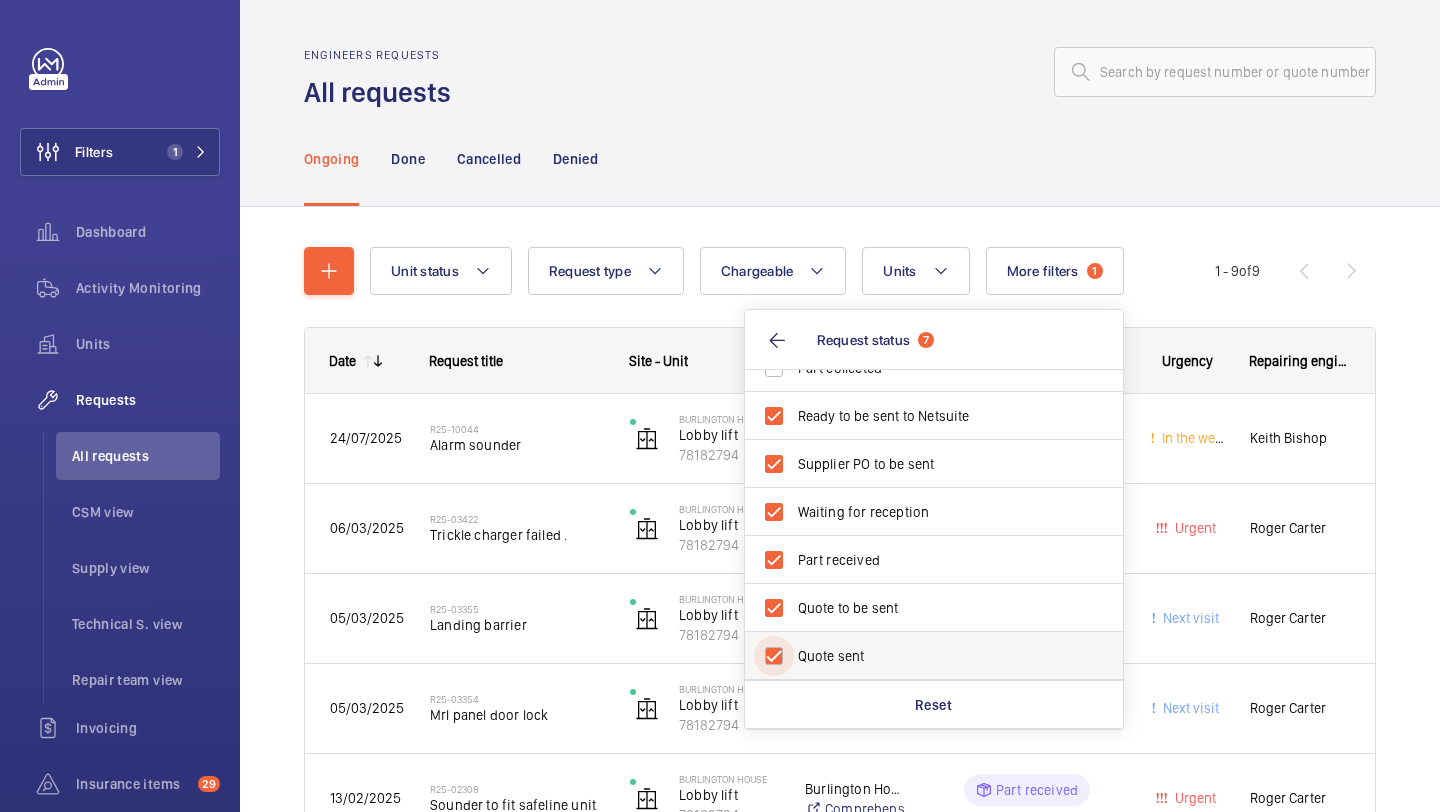 checkbox on "true" 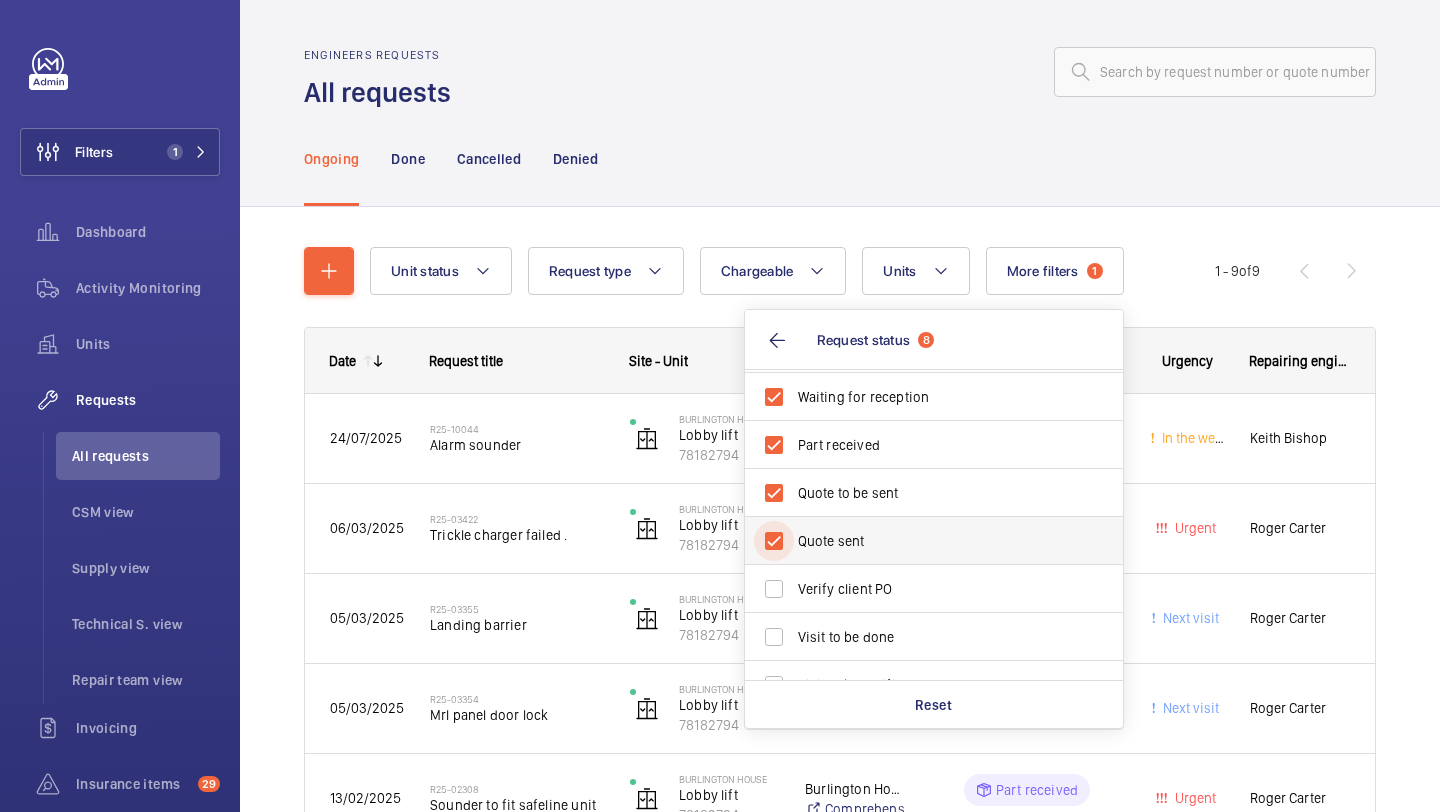 scroll, scrollTop: 237, scrollLeft: 0, axis: vertical 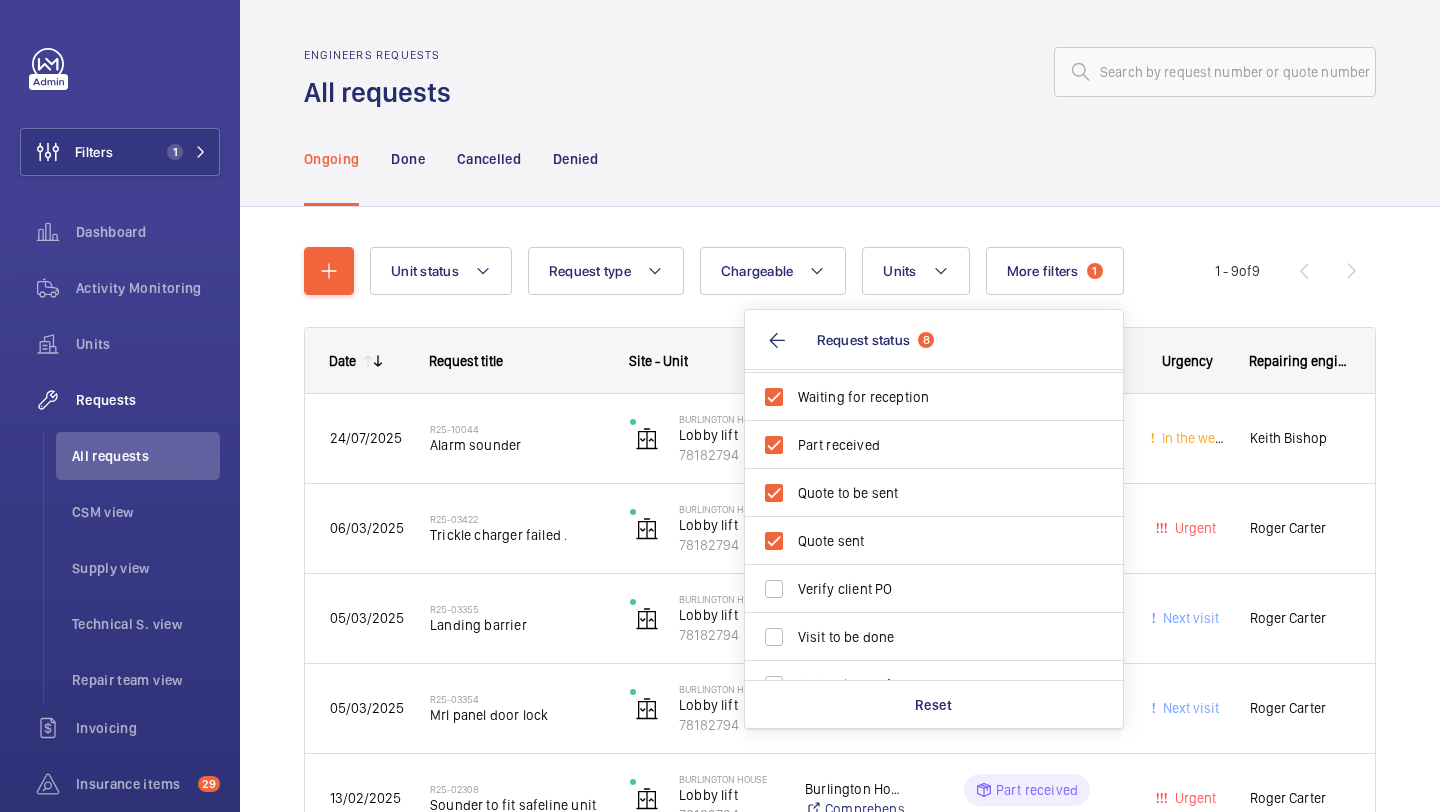 click on "Ongoing Done Cancelled Denied" 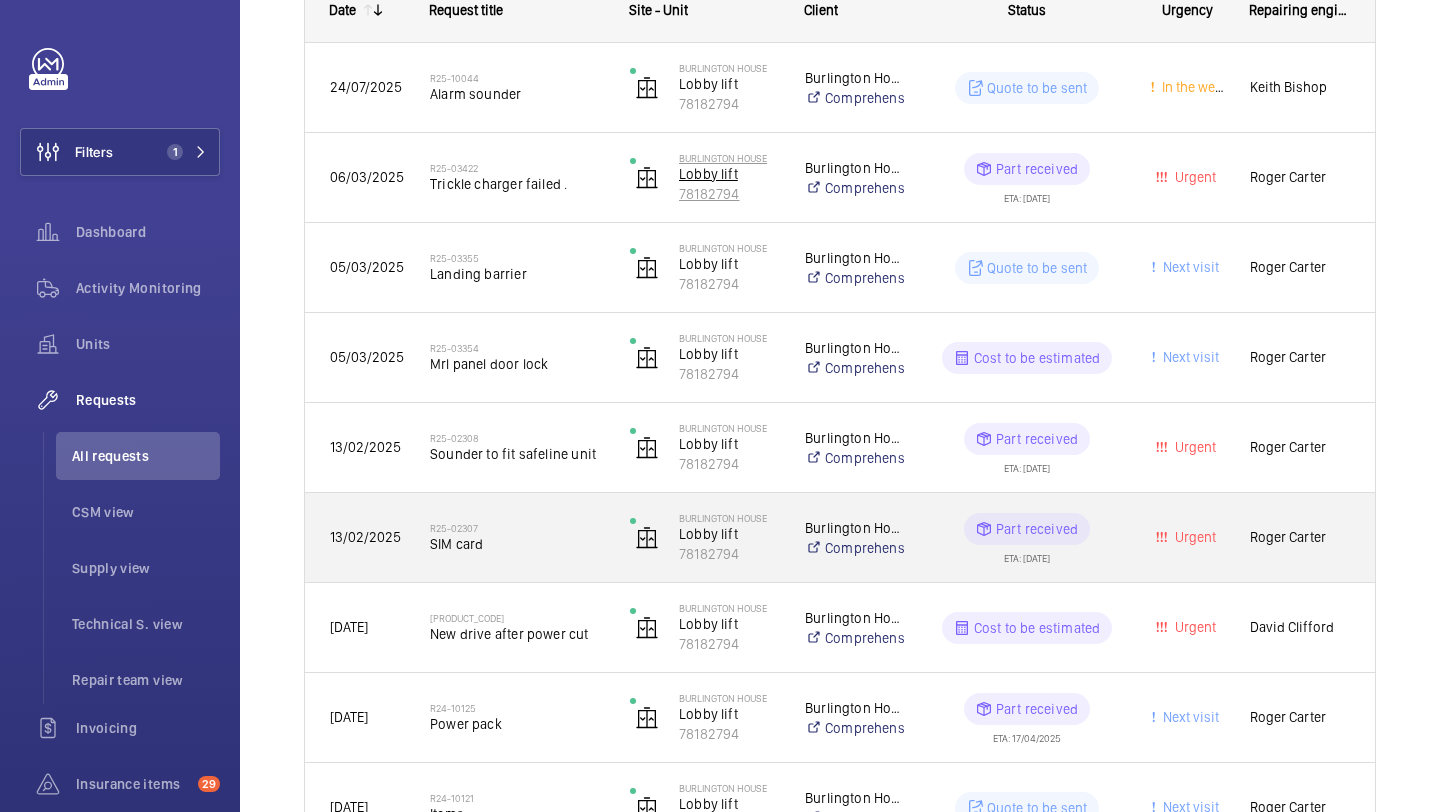 scroll, scrollTop: 136, scrollLeft: 0, axis: vertical 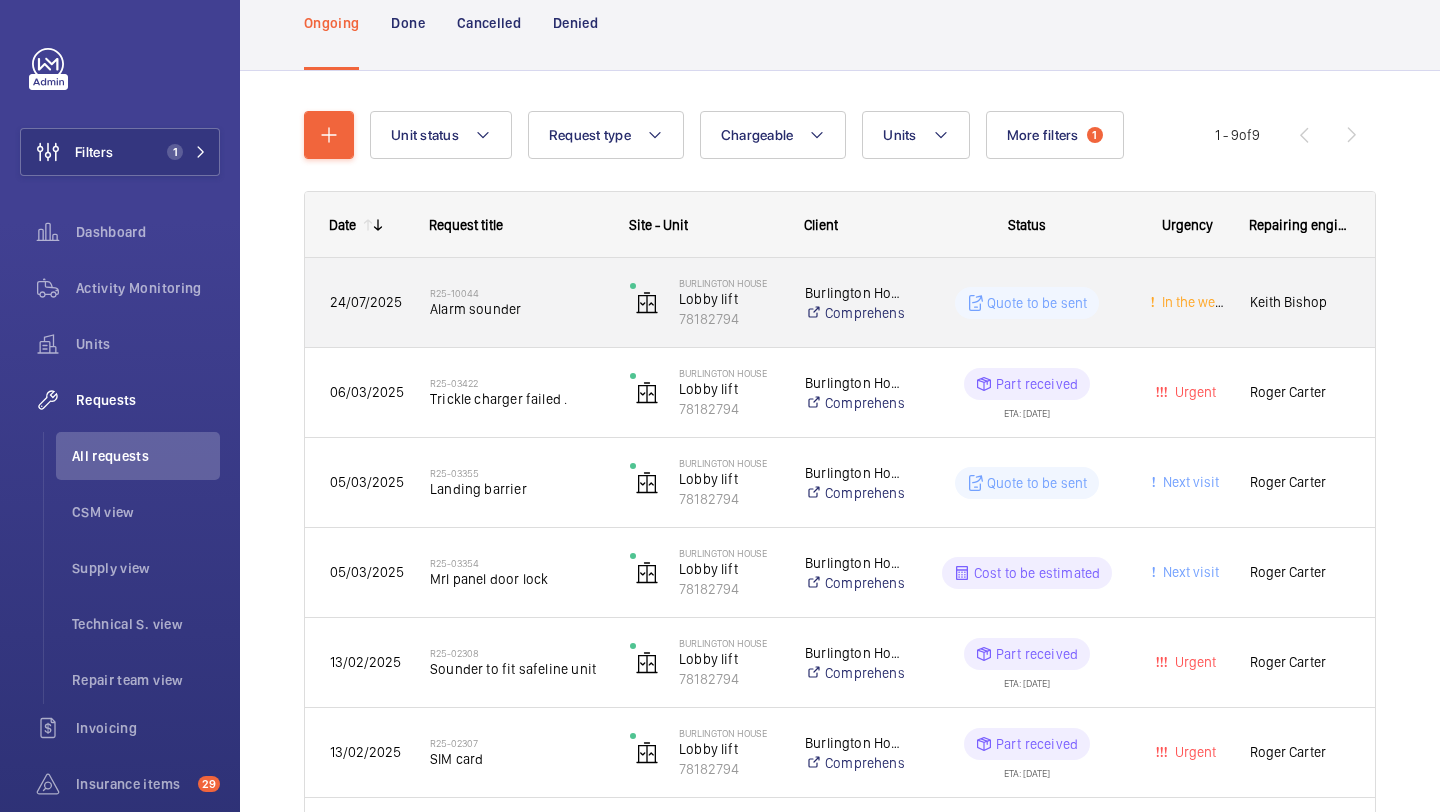 click on "Alarm sounder" 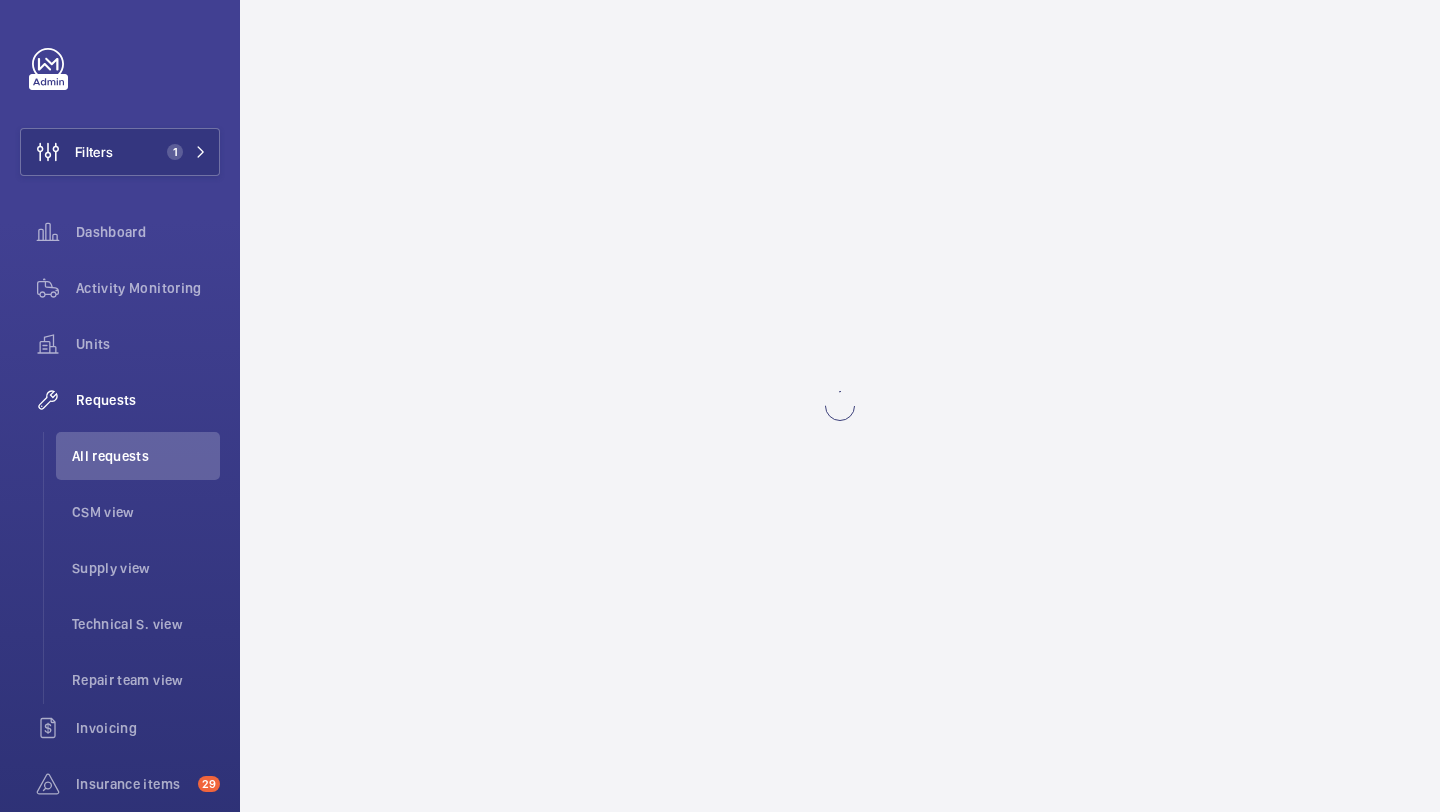 scroll, scrollTop: 0, scrollLeft: 0, axis: both 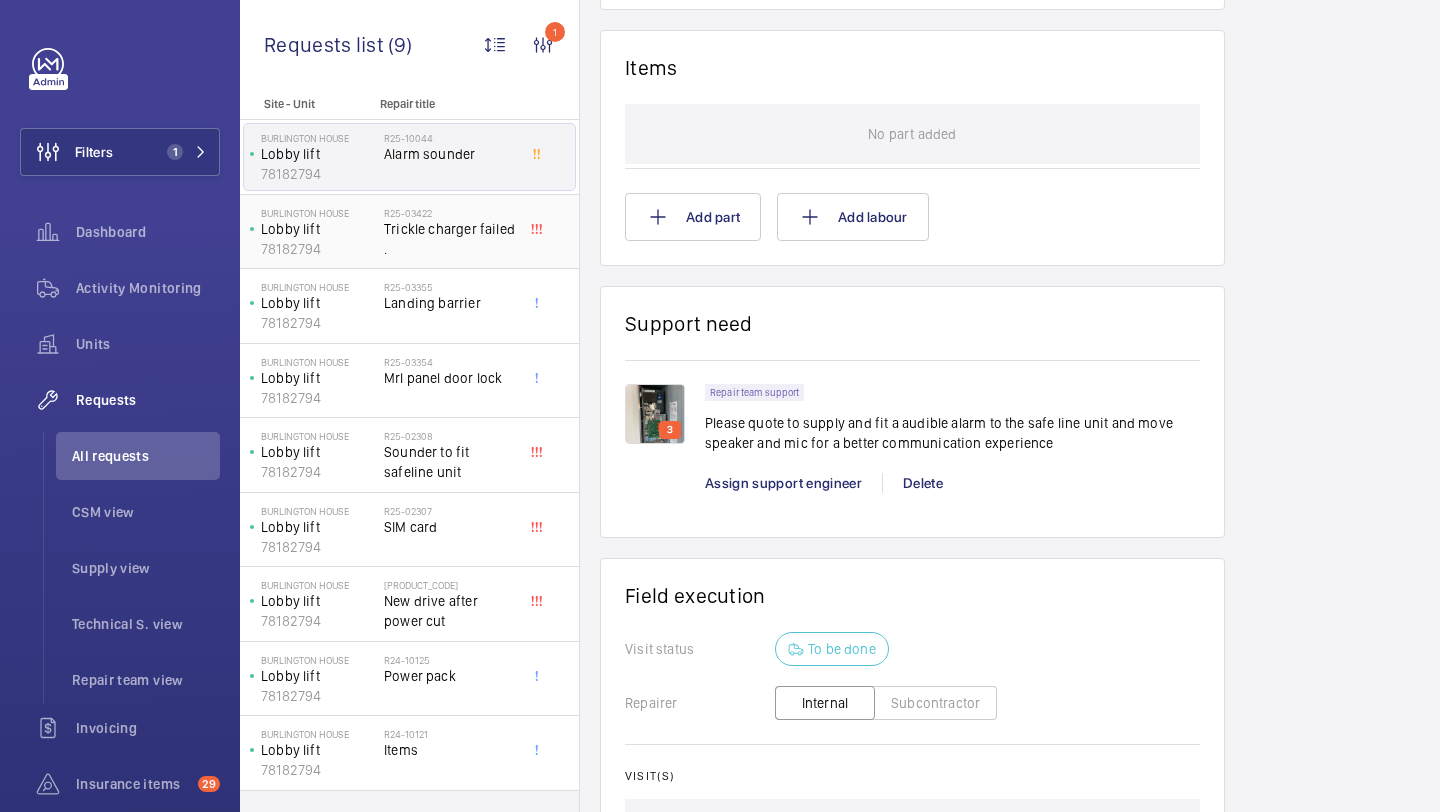 click on "Trickle charger failed ." 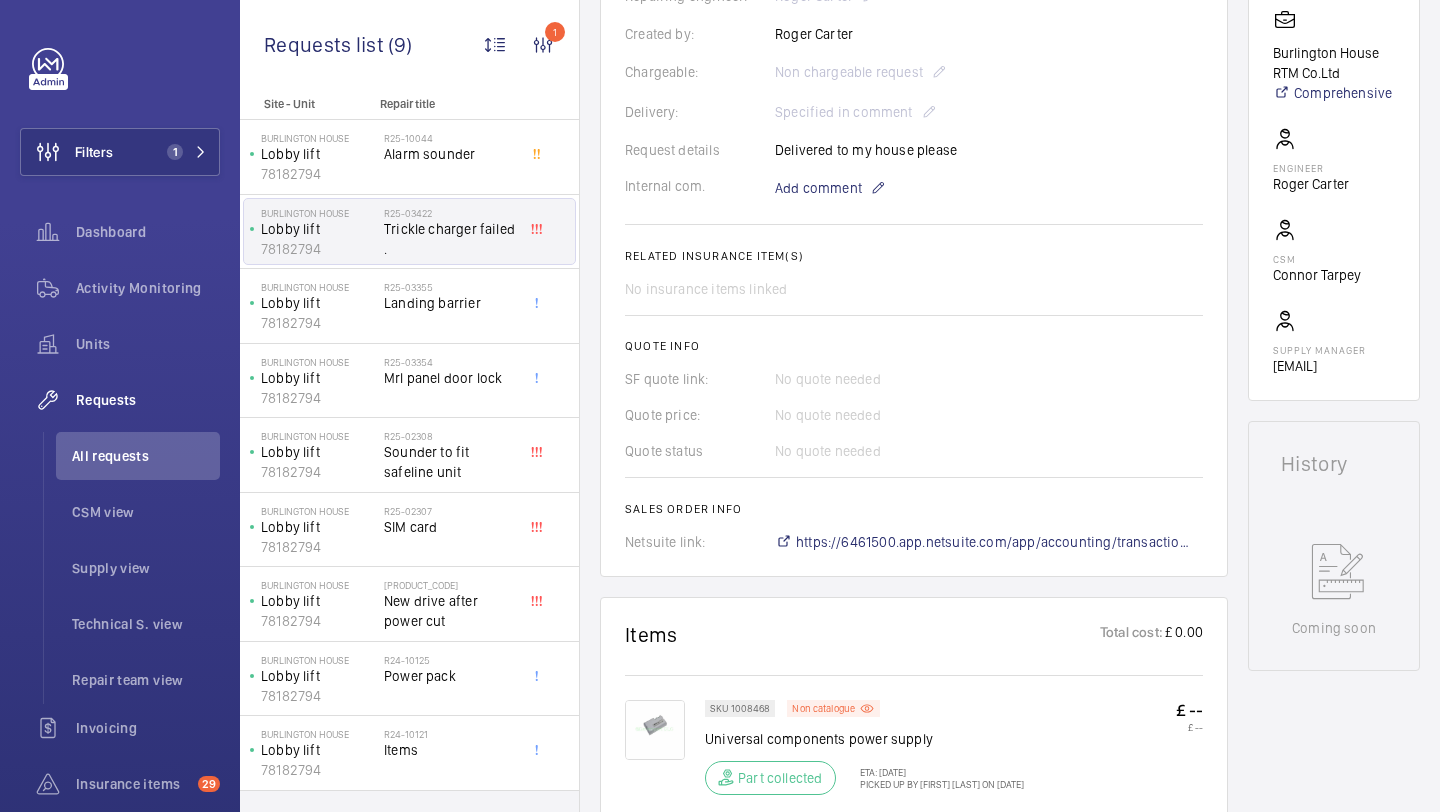 scroll, scrollTop: 796, scrollLeft: 0, axis: vertical 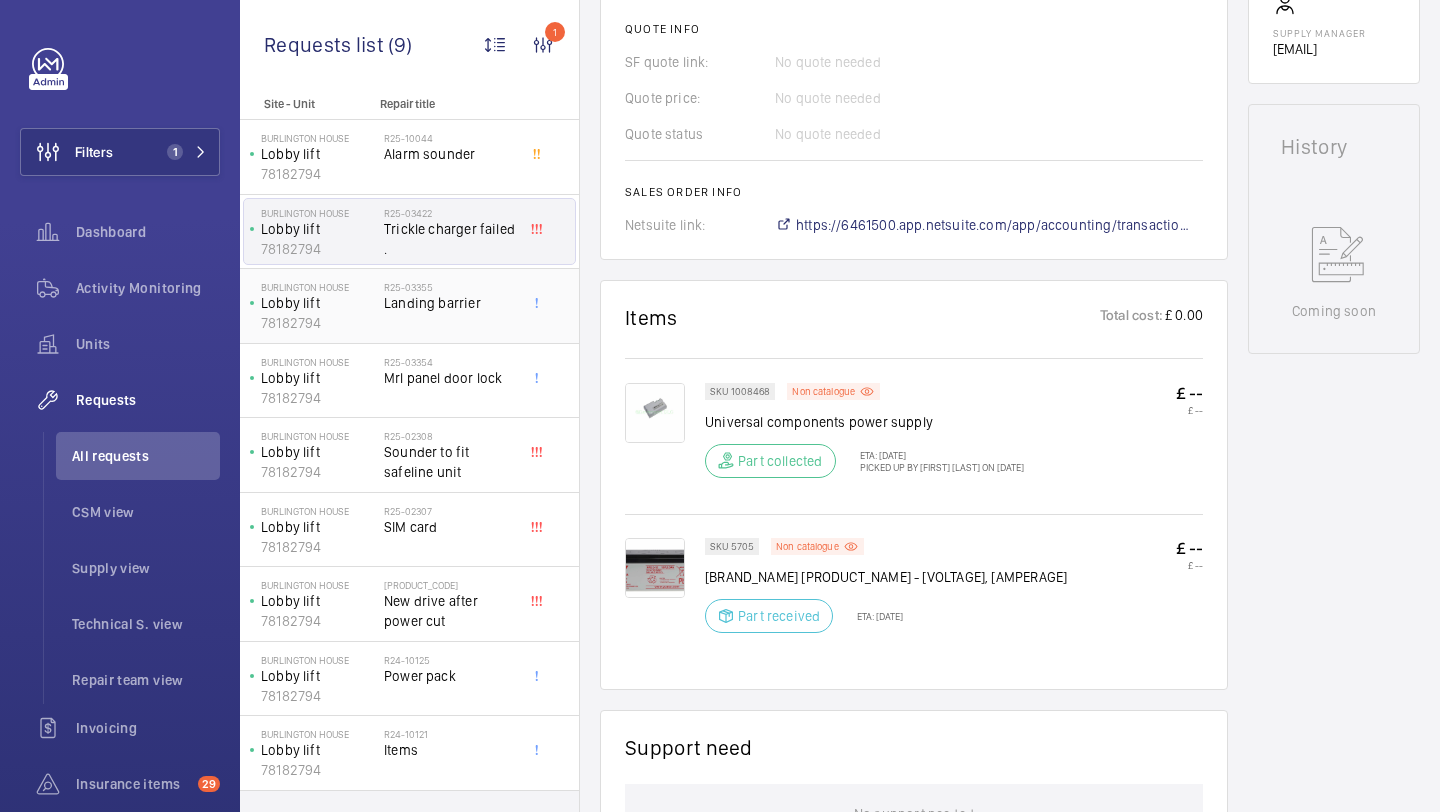 click on "Landing barrier" 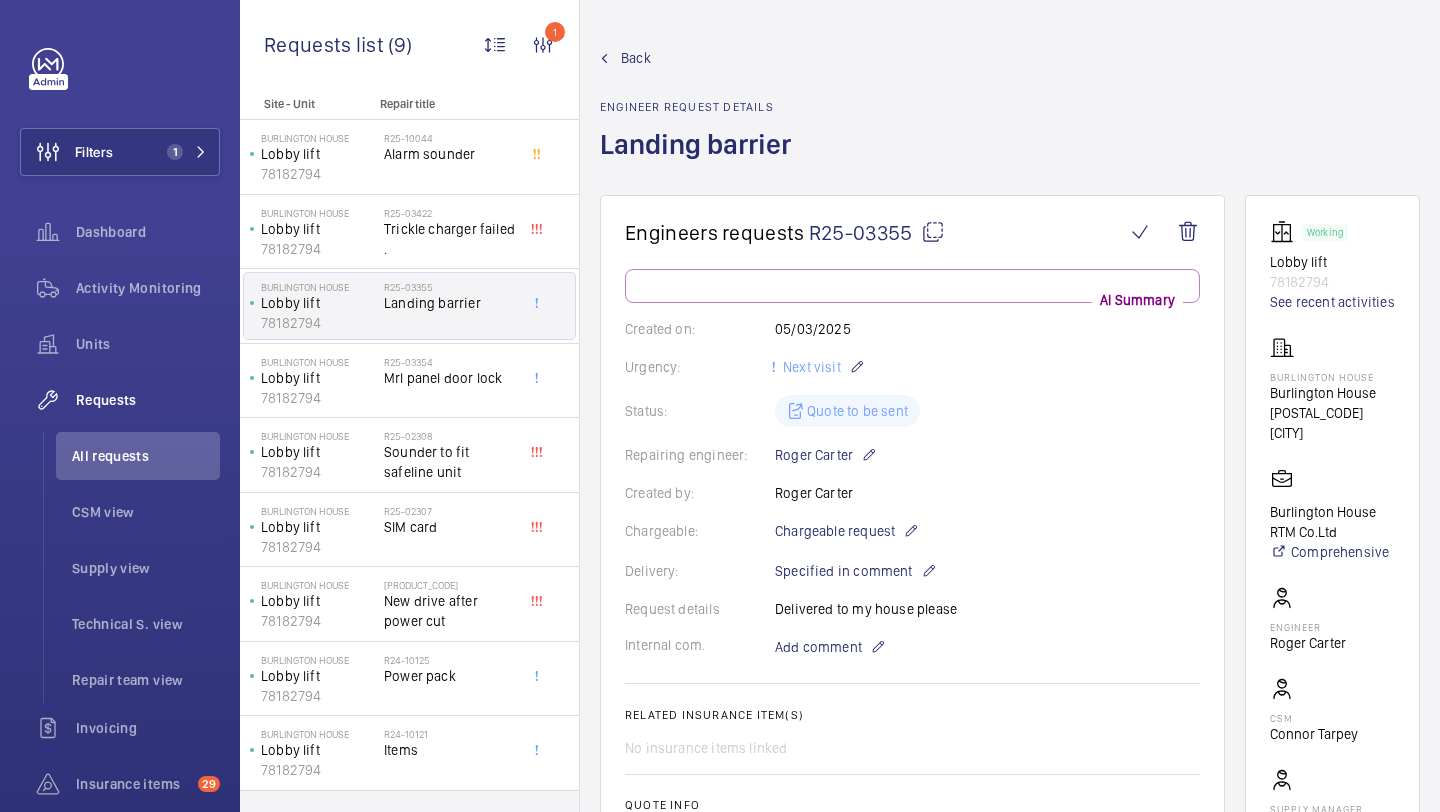 scroll, scrollTop: 824, scrollLeft: 0, axis: vertical 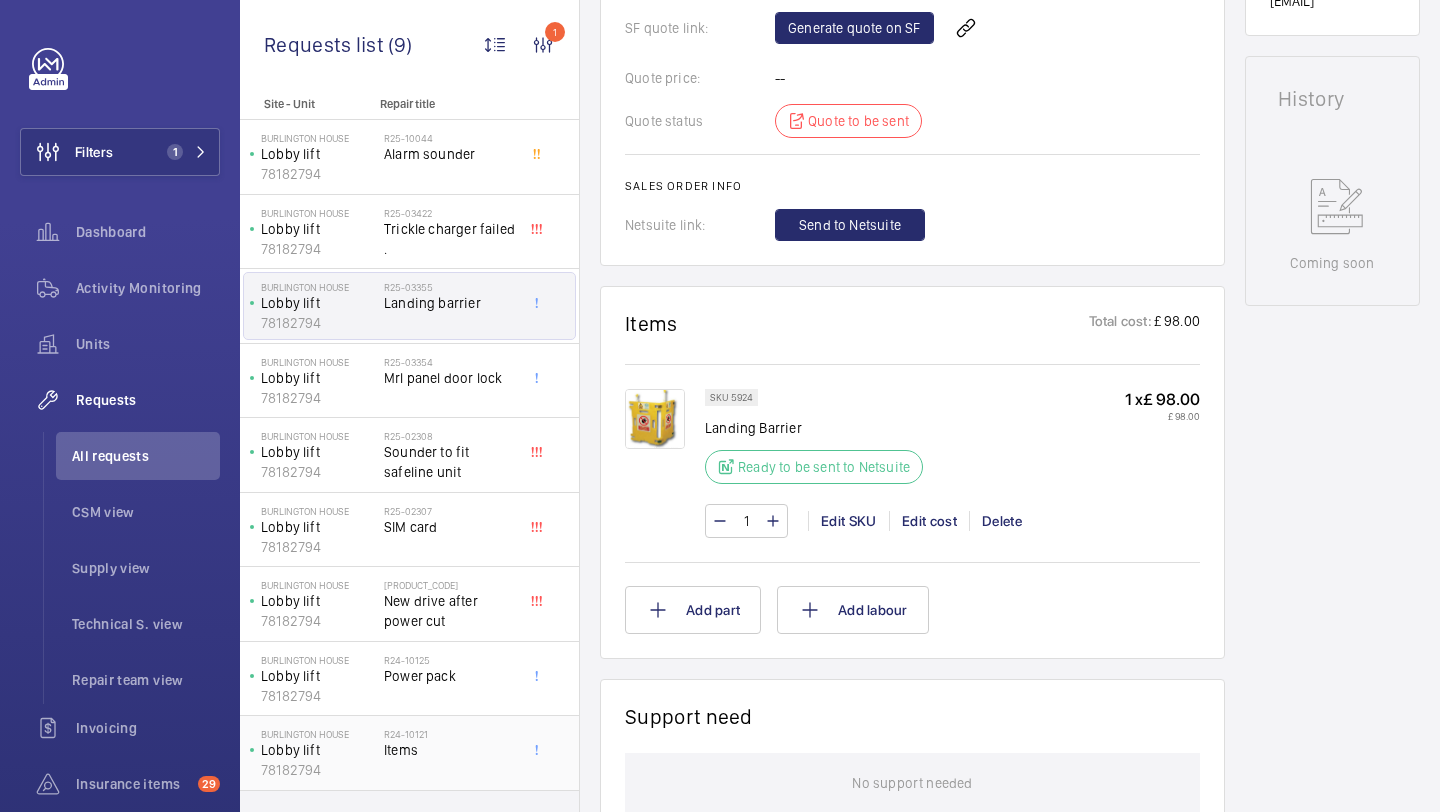 click on "R24-10121   Items" 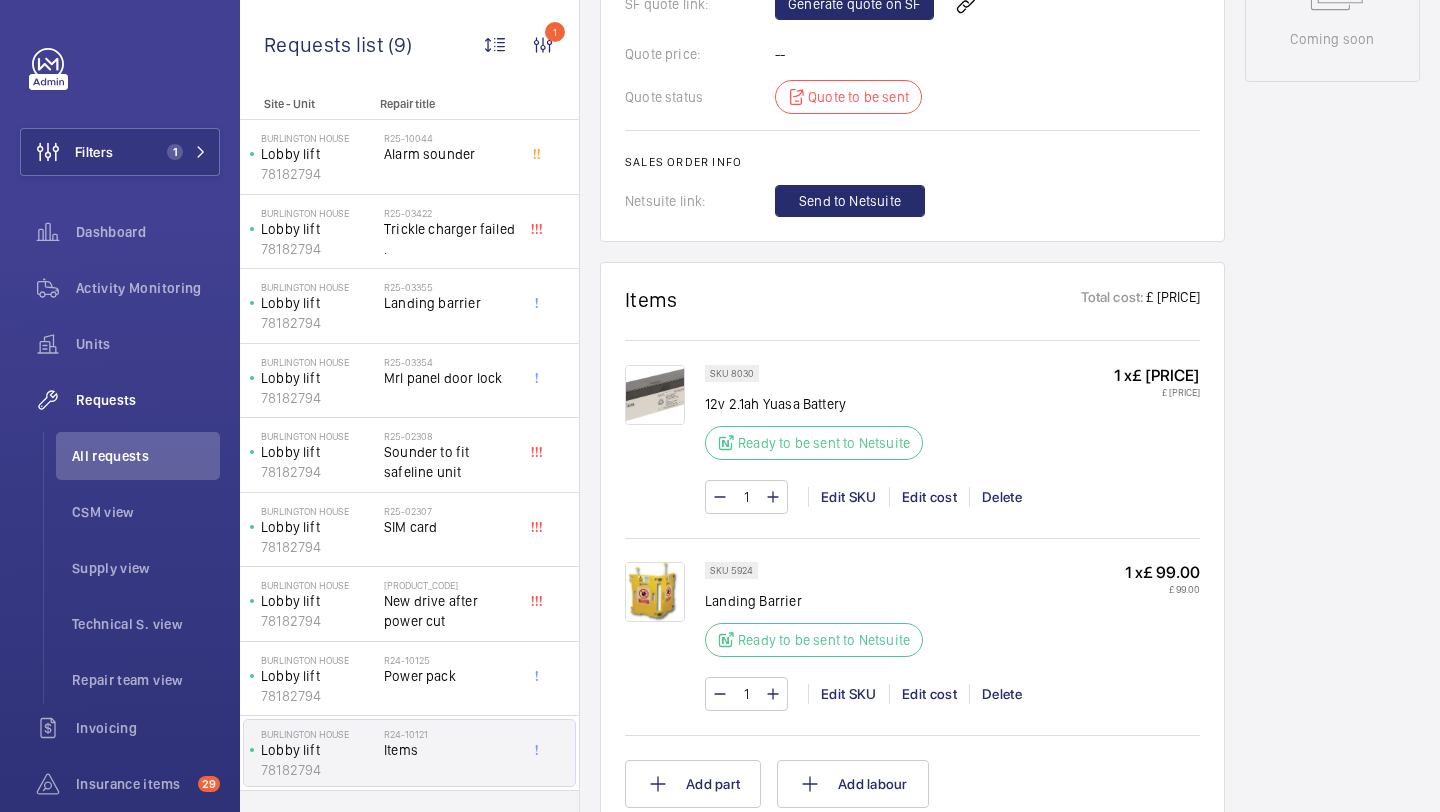 scroll, scrollTop: 1134, scrollLeft: 0, axis: vertical 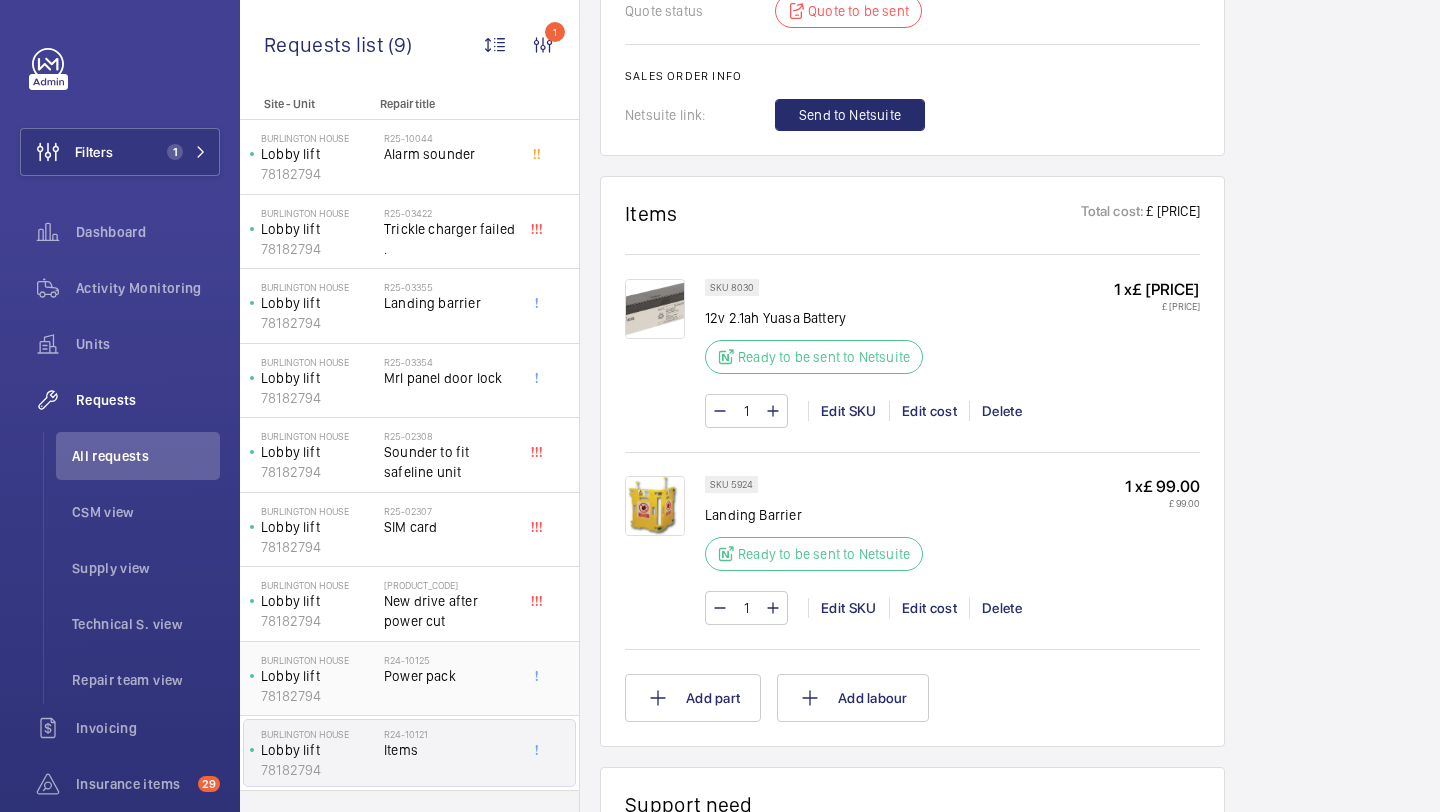 click on "R24-10125" 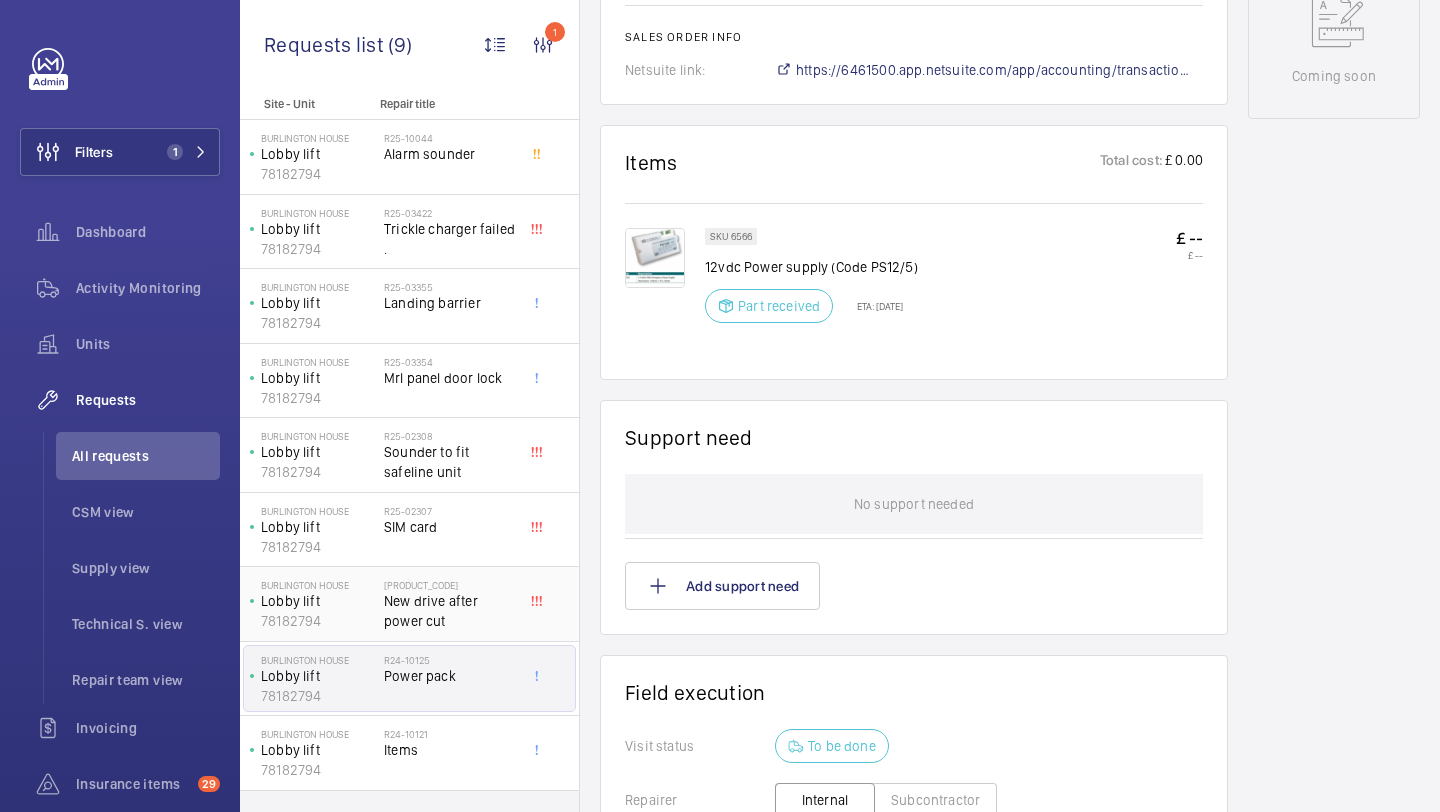 scroll, scrollTop: 1051, scrollLeft: 0, axis: vertical 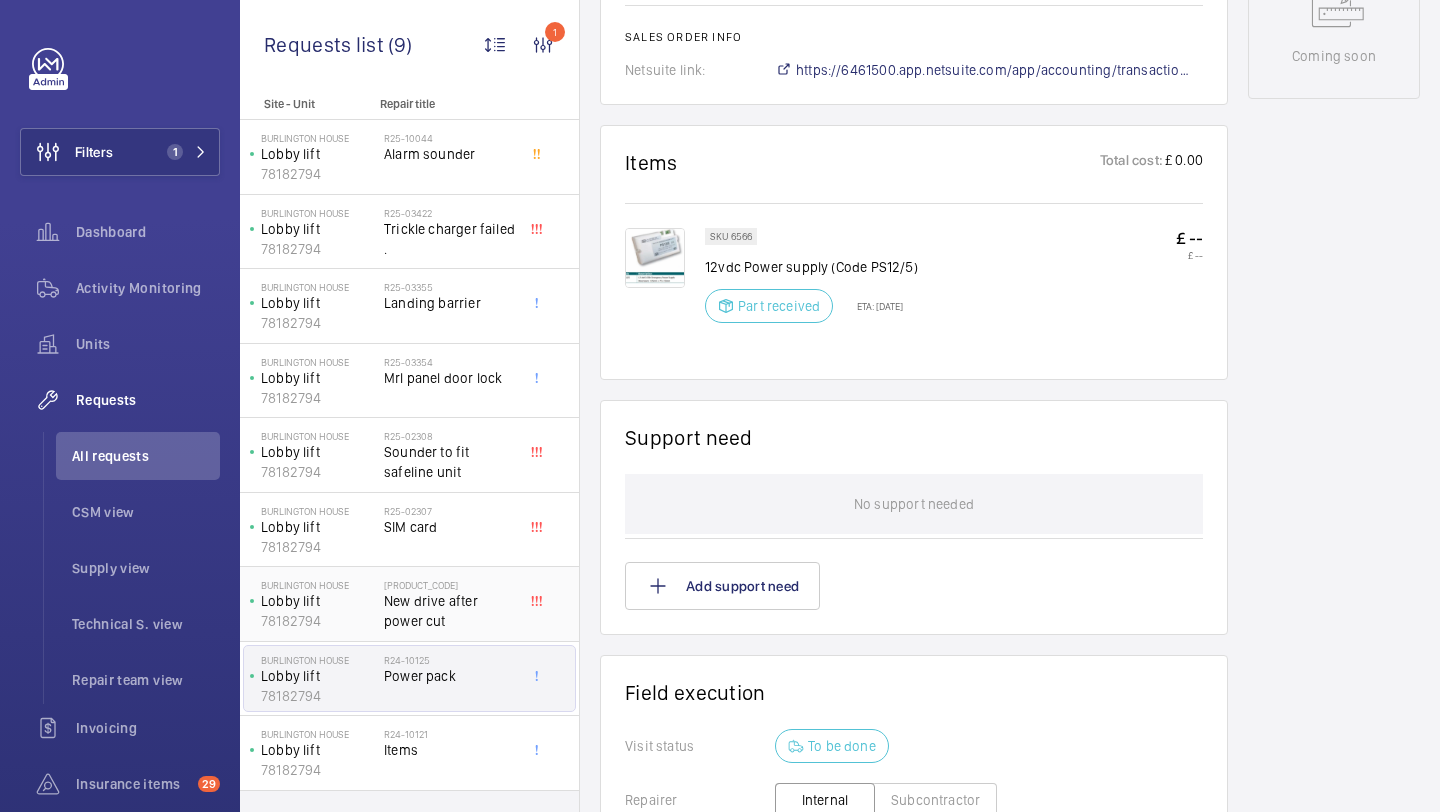 click on "R24-11049 New drive after power cut" 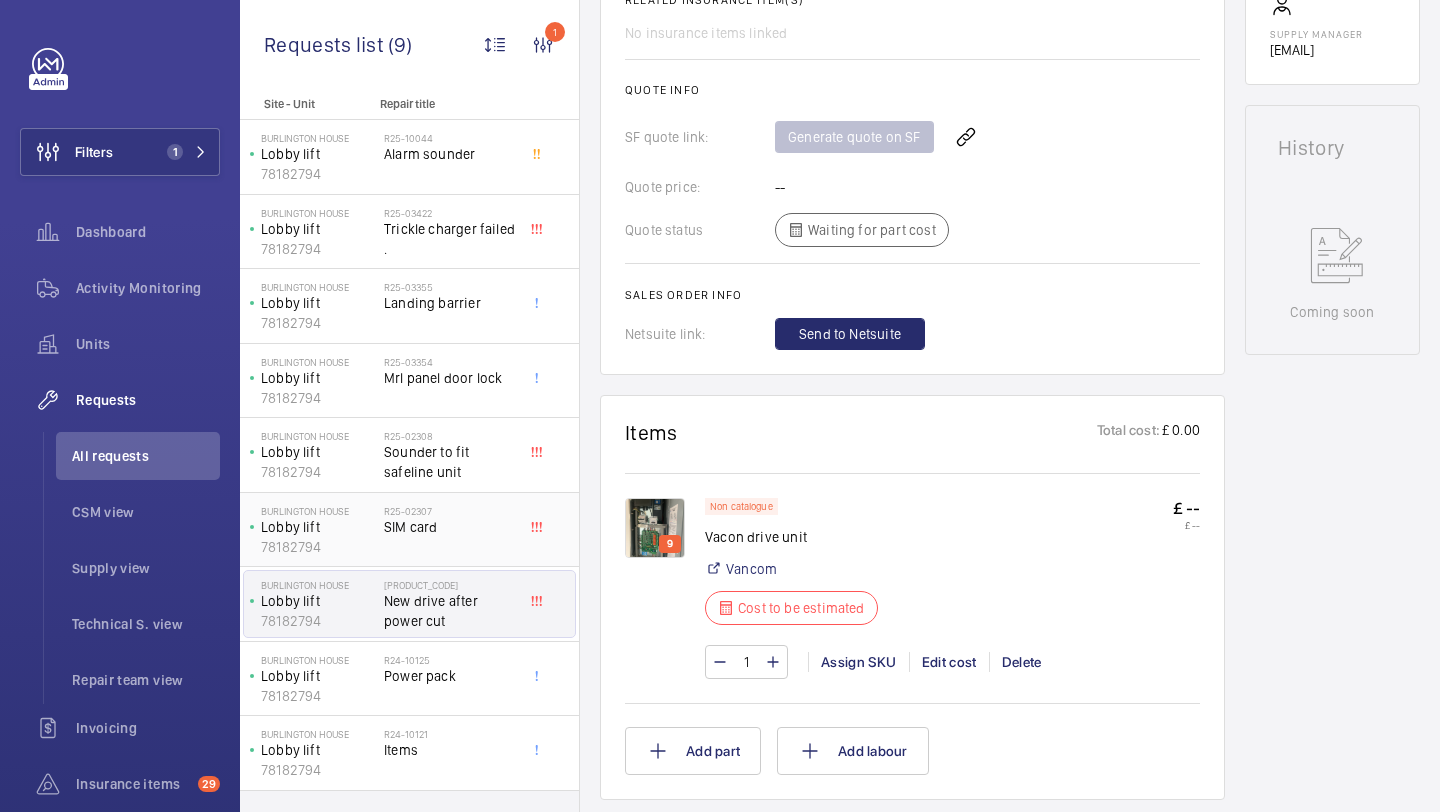 scroll, scrollTop: 970, scrollLeft: 0, axis: vertical 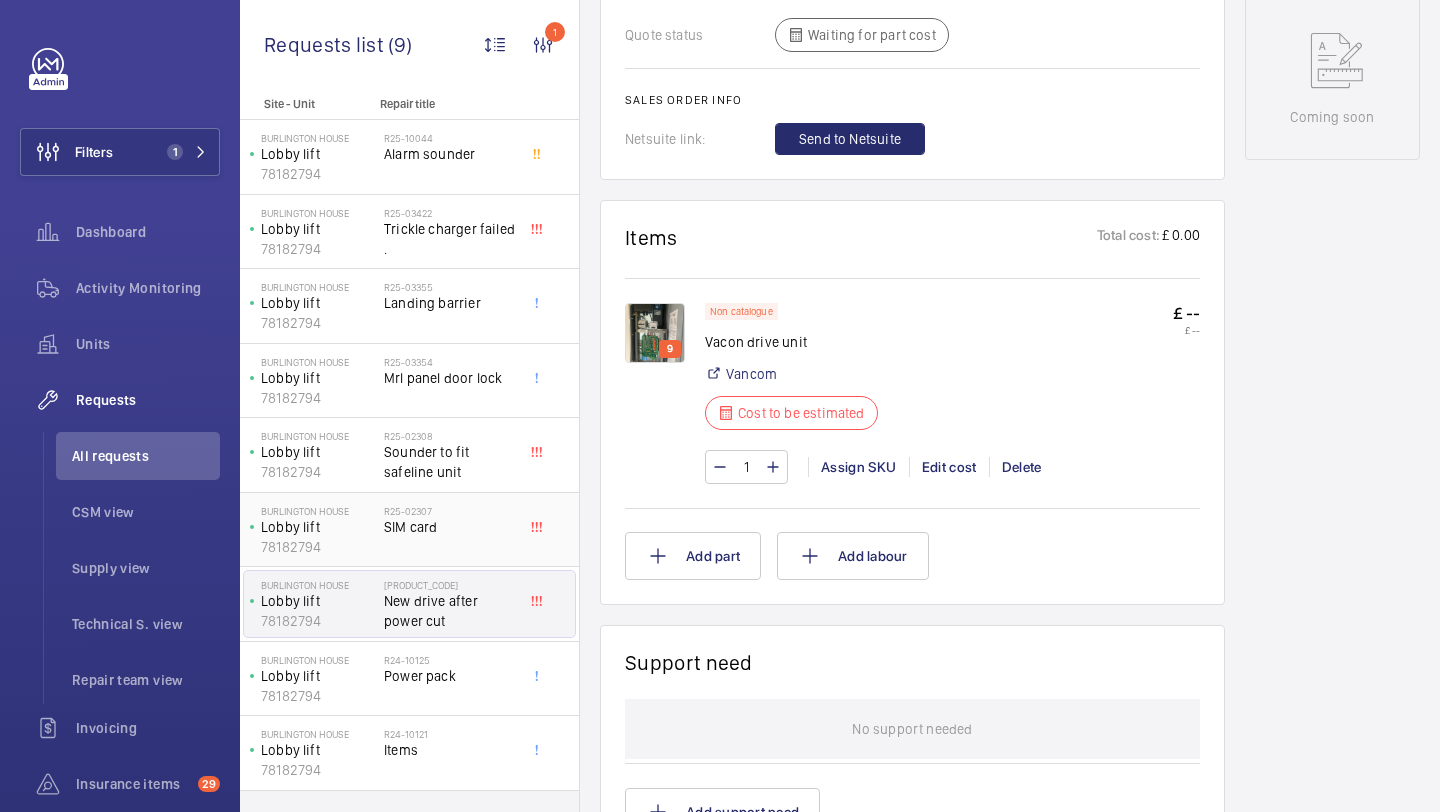 click on "R25-02307   SIM card" 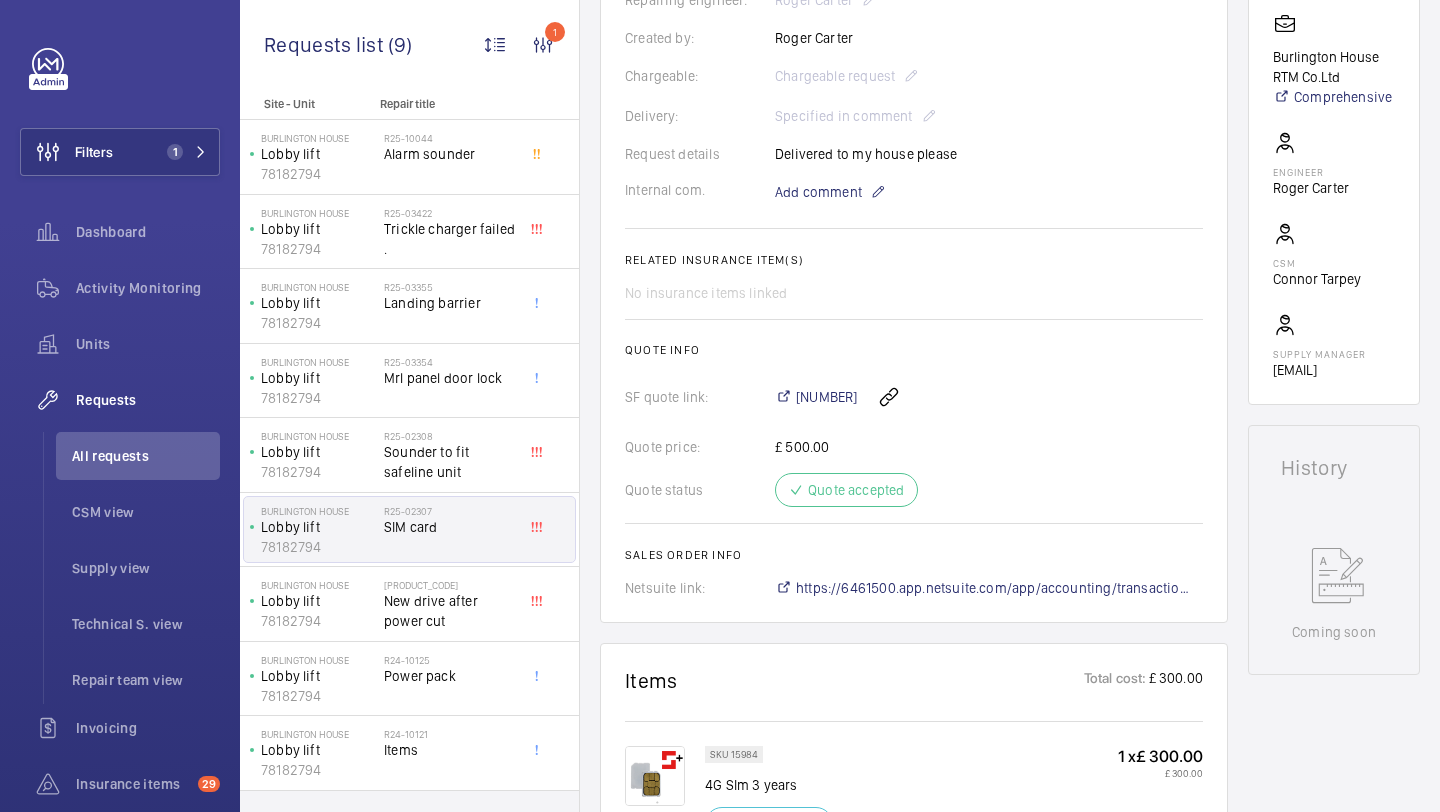 scroll, scrollTop: 745, scrollLeft: 0, axis: vertical 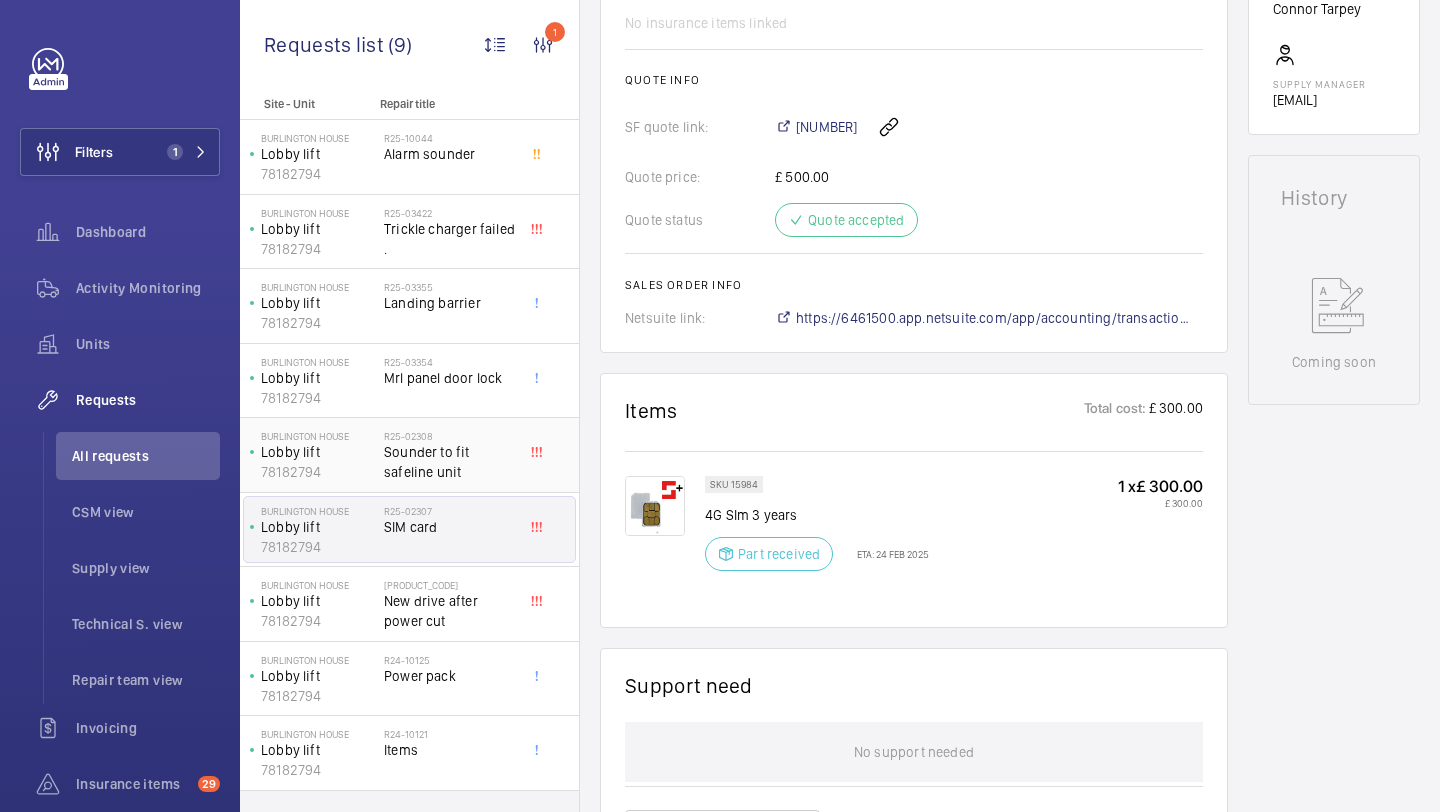 click on "Sounder to fit safeline unit" 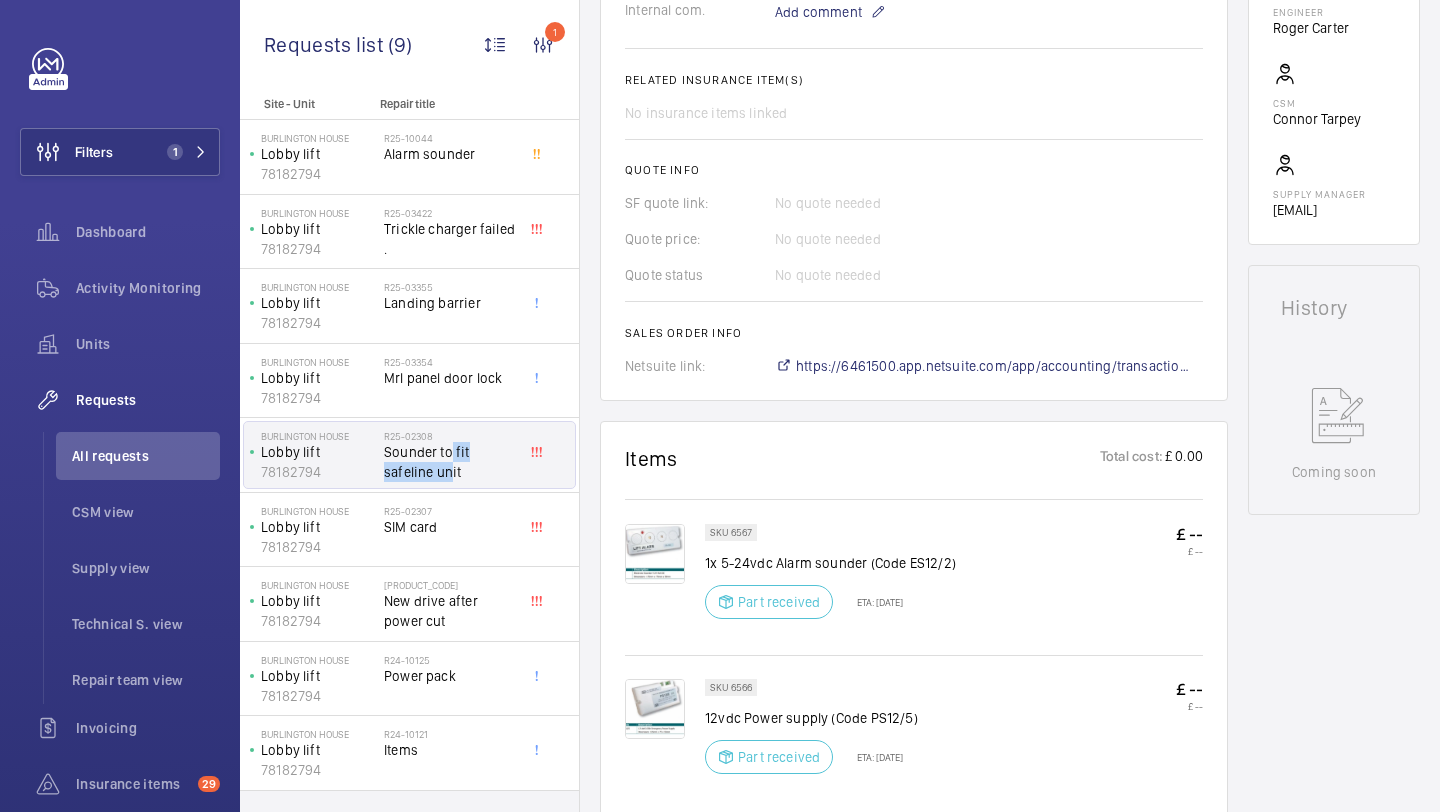 scroll, scrollTop: 1017, scrollLeft: 0, axis: vertical 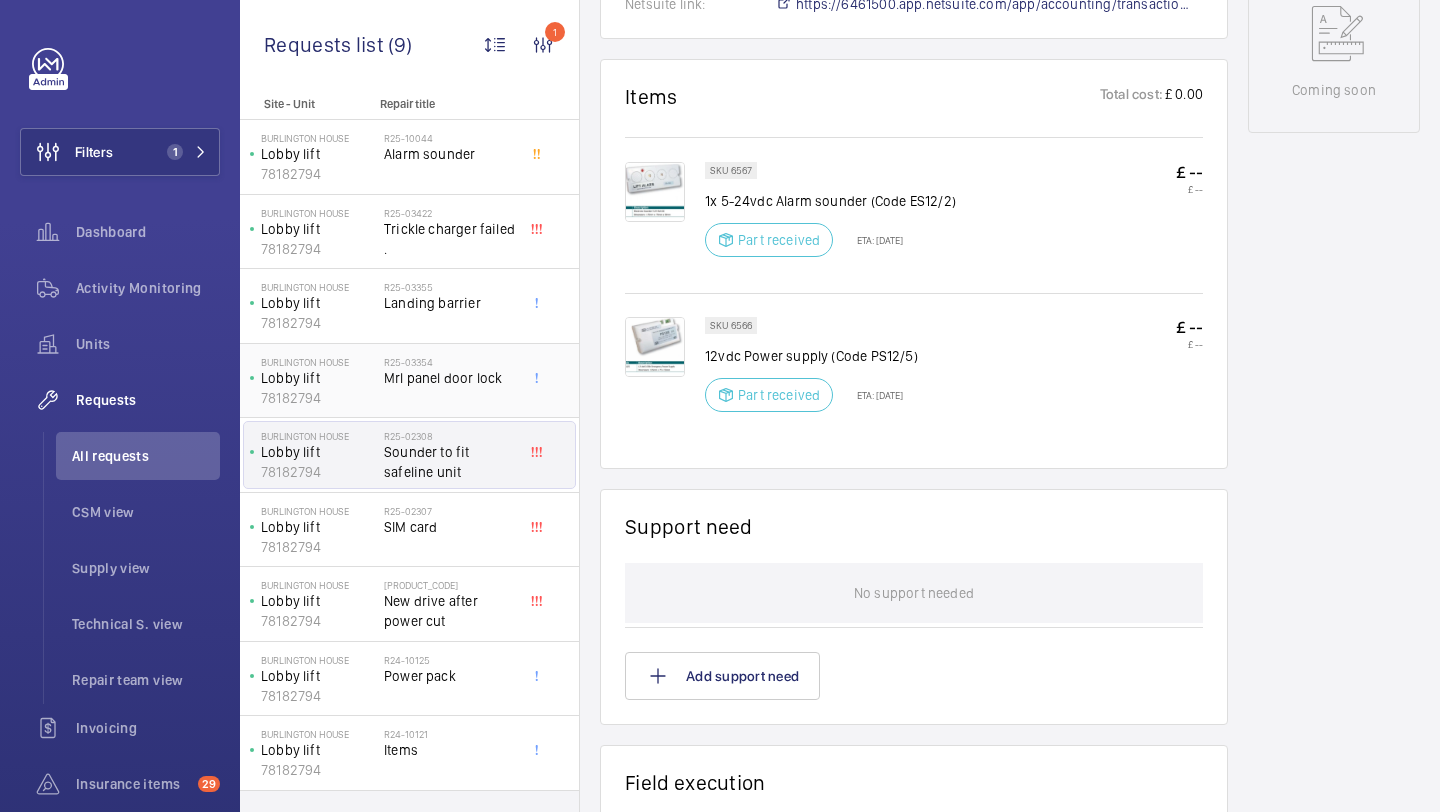 click on "[PRODUCT_CODE]   Mrl panel door lock" 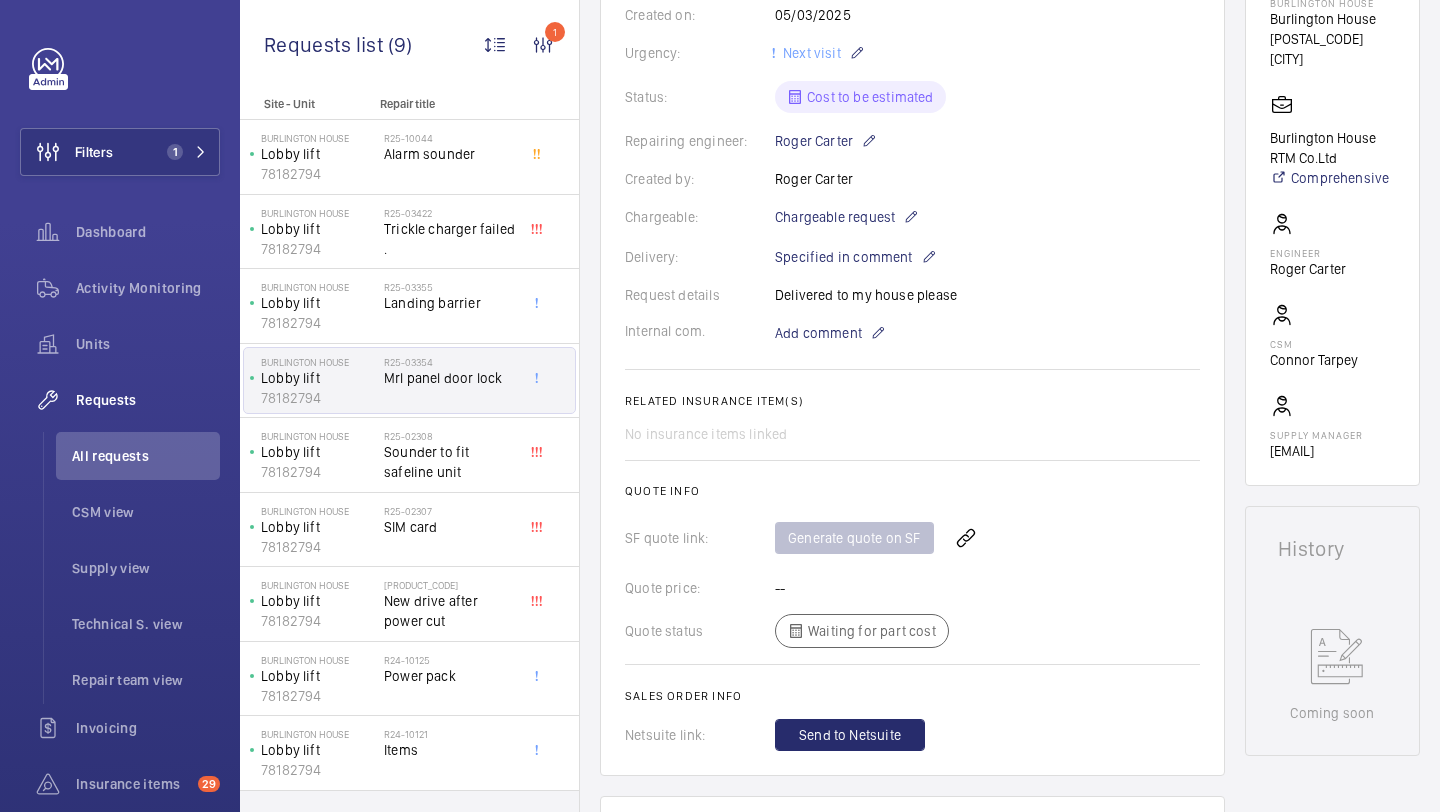scroll, scrollTop: 583, scrollLeft: 0, axis: vertical 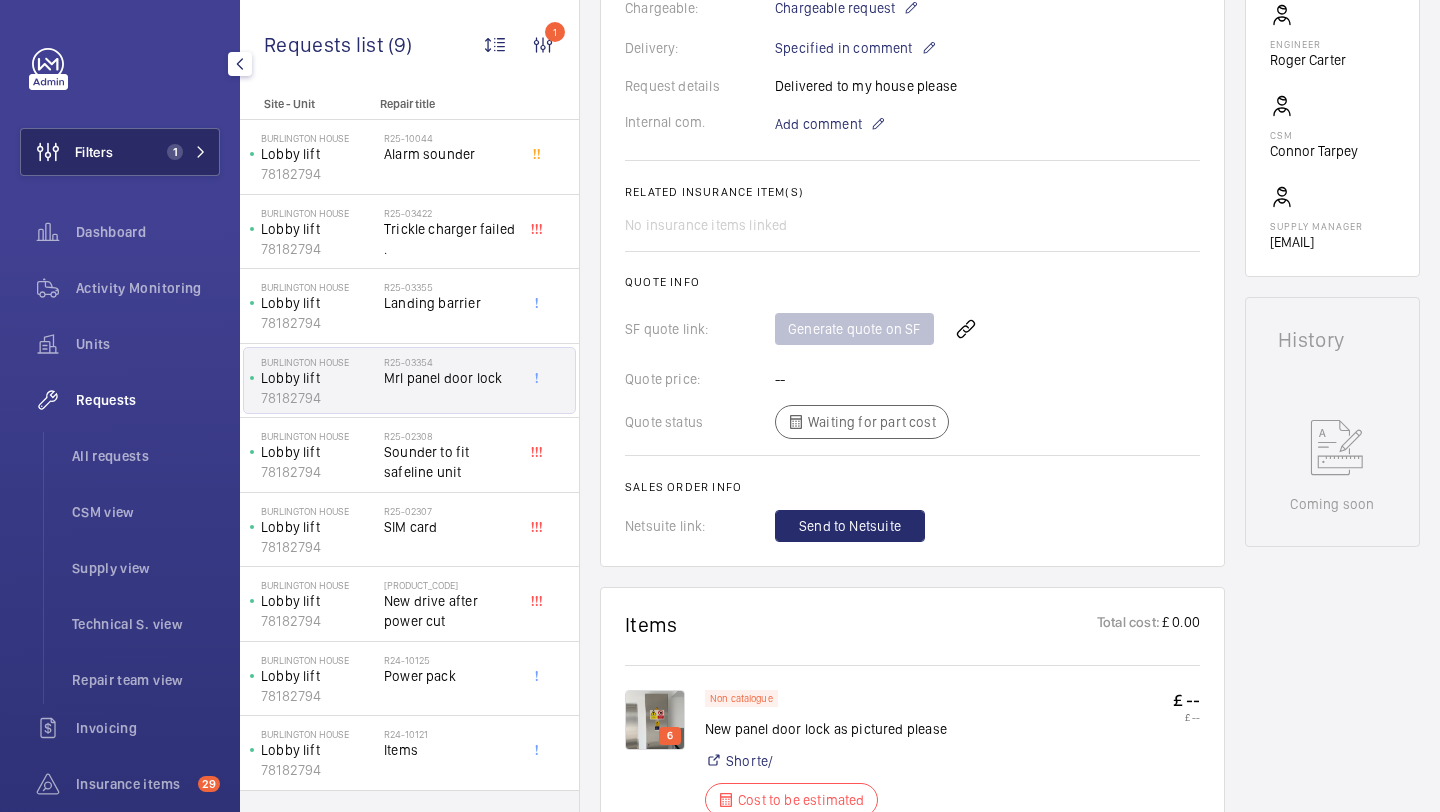 click on "Filters 1" 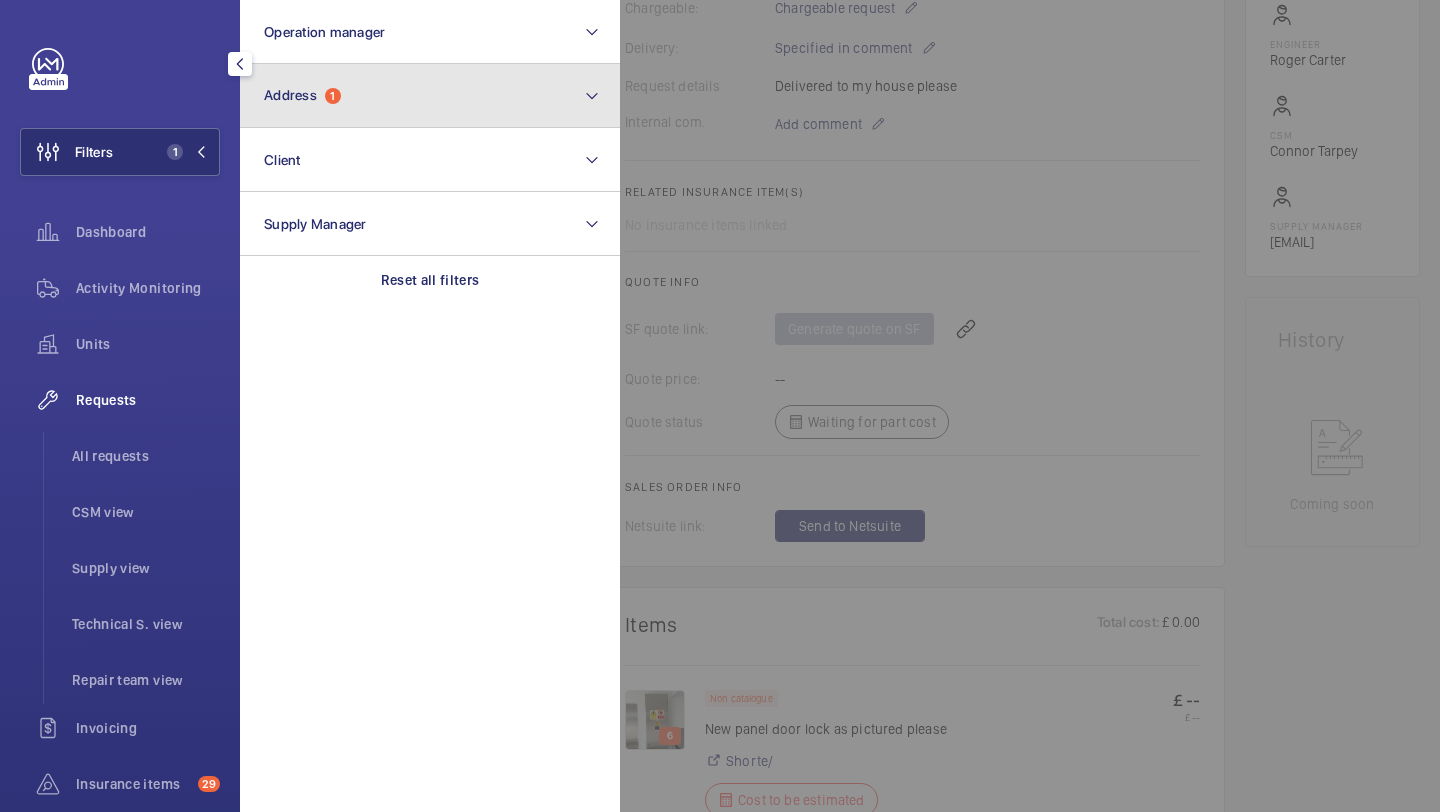 click on "Address" 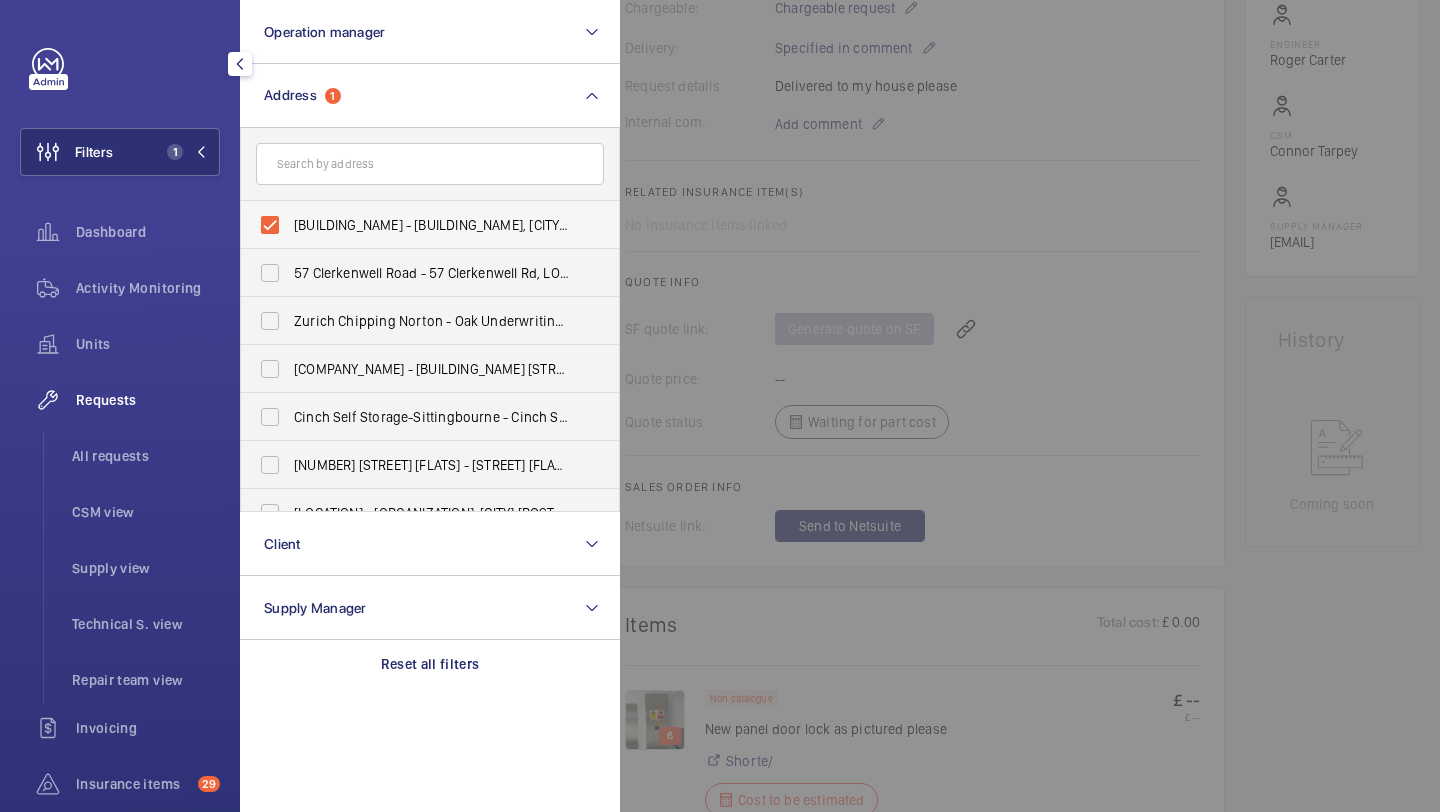 click on "[BUILDING_NAME] - [BUILDING_NAME], [CITY] [POSTAL_CODE]" at bounding box center (431, 225) 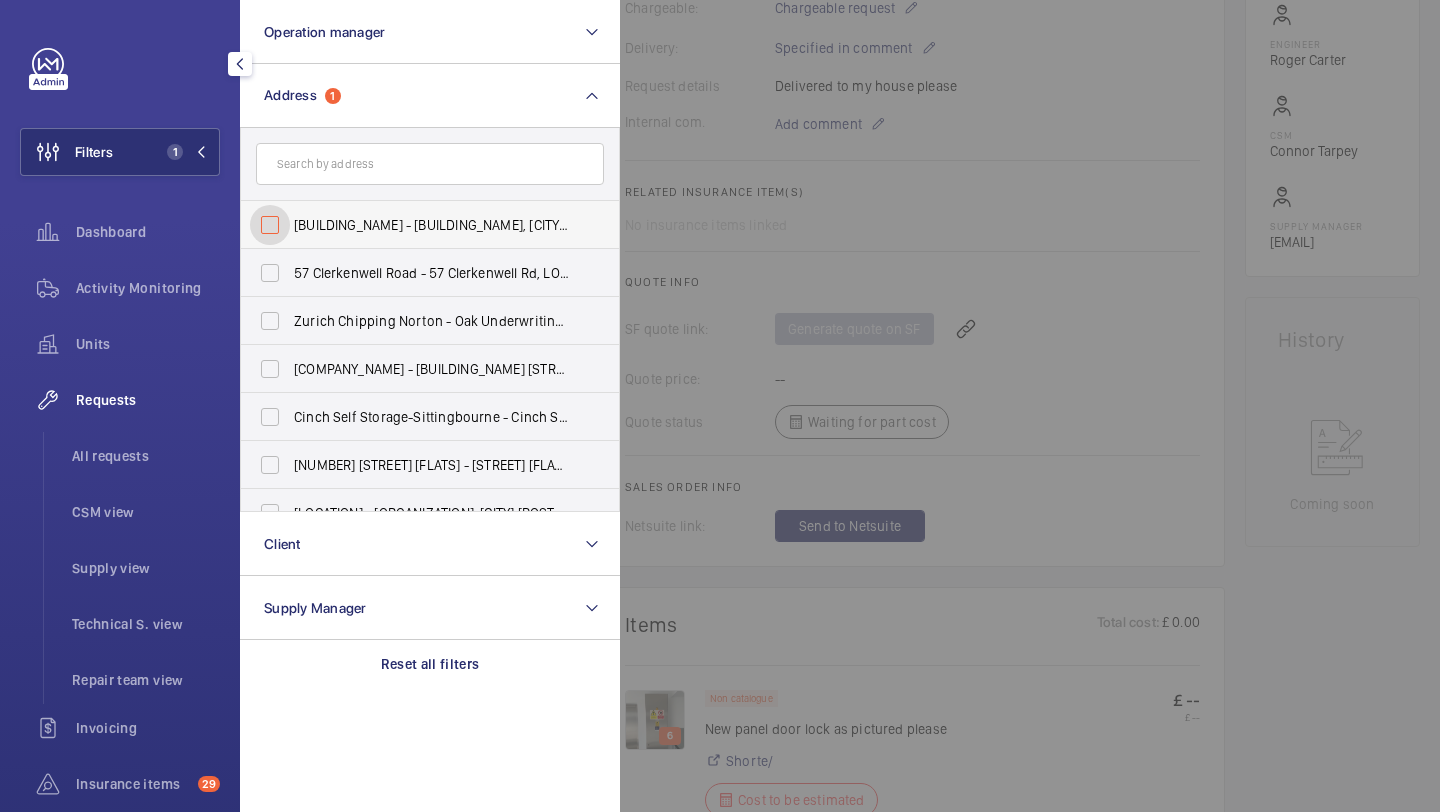 checkbox on "false" 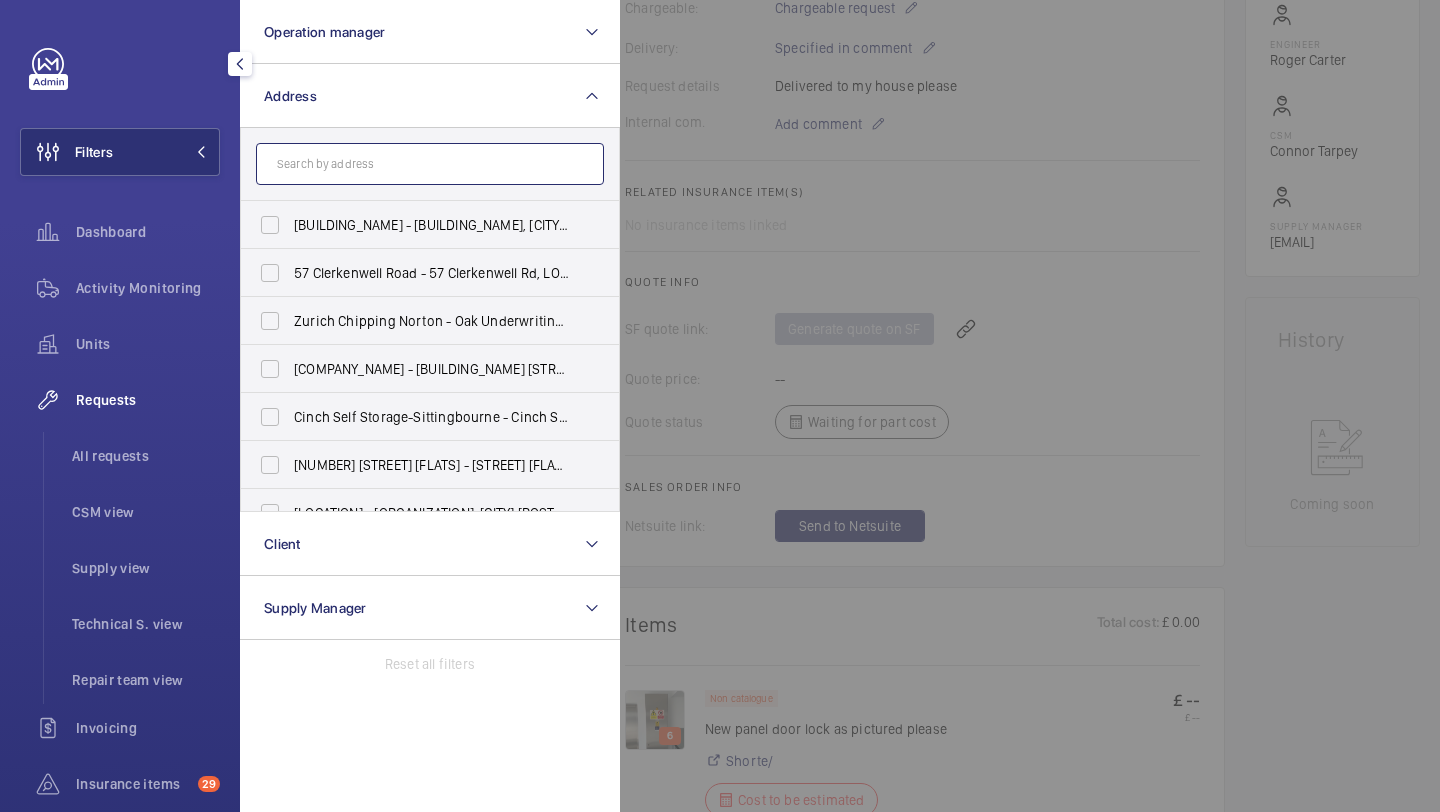 click 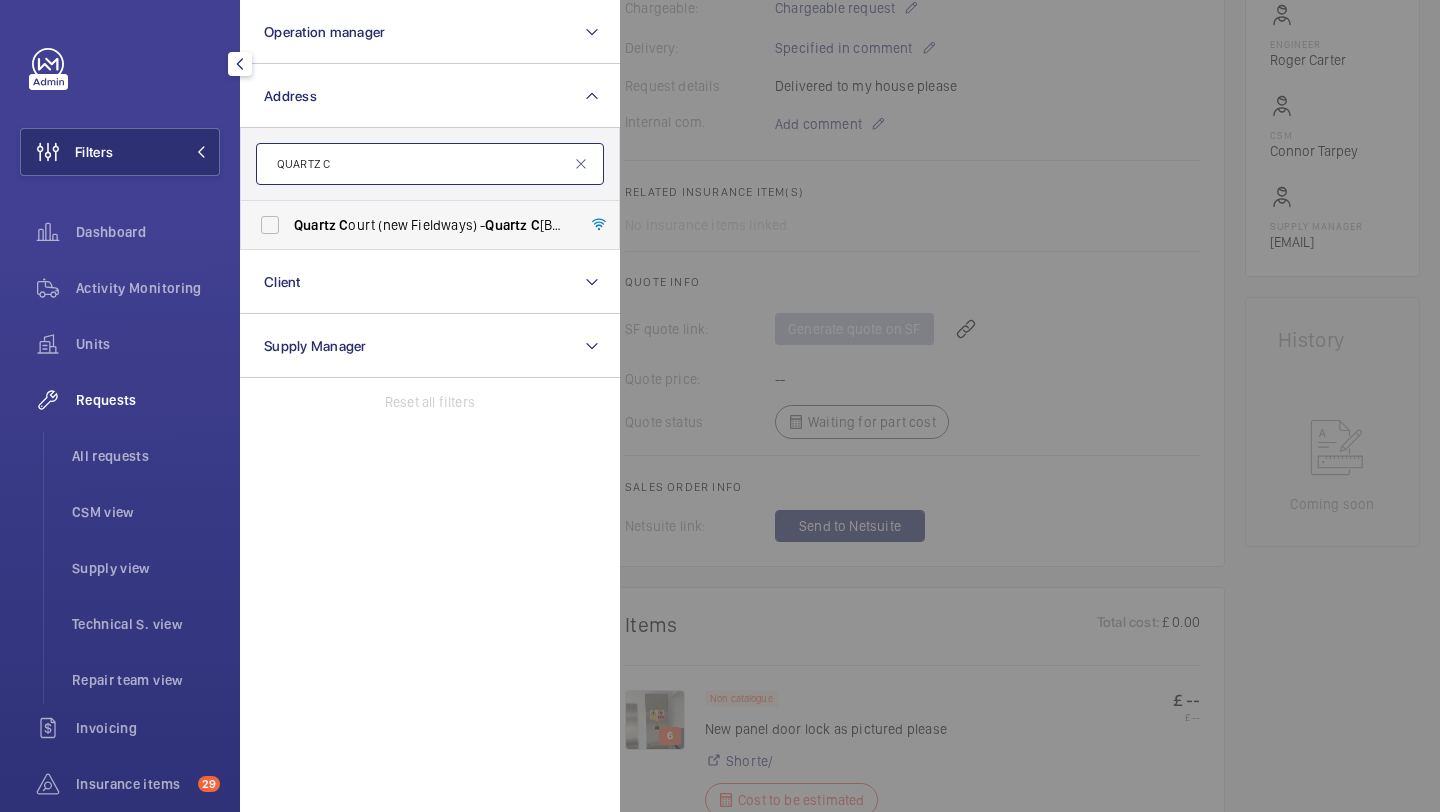 type on "QUARTZ C" 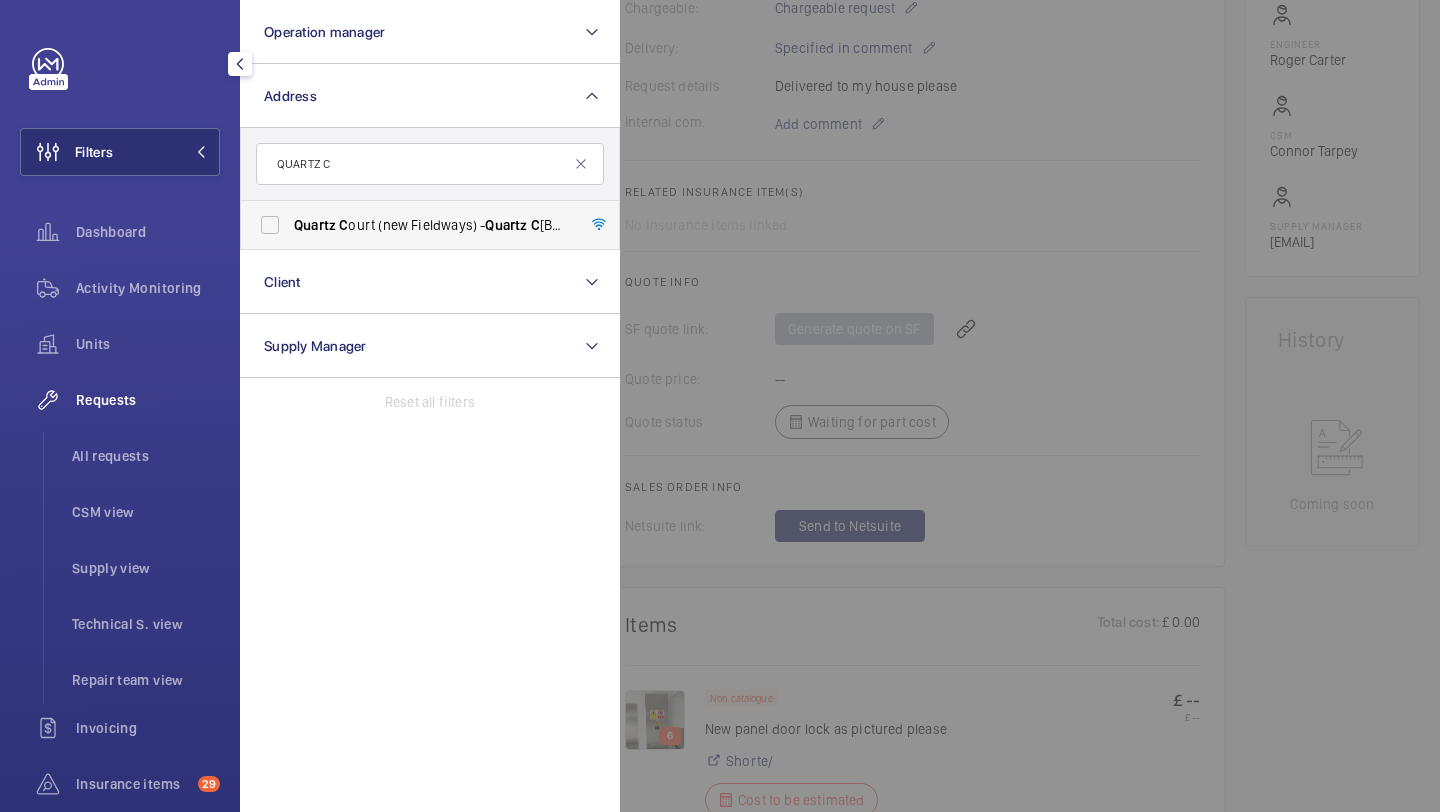 click on "Quartz" at bounding box center [315, 225] 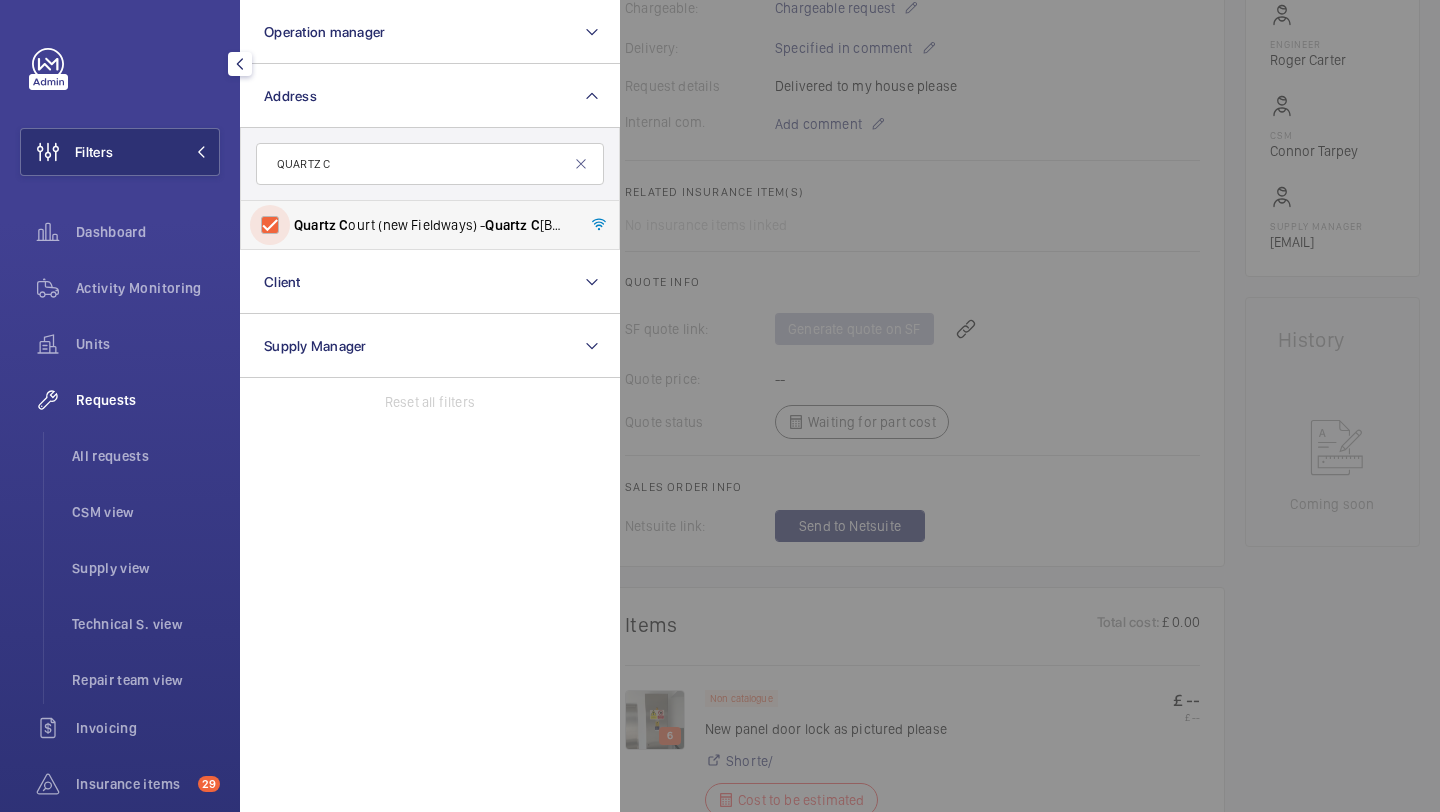 checkbox on "true" 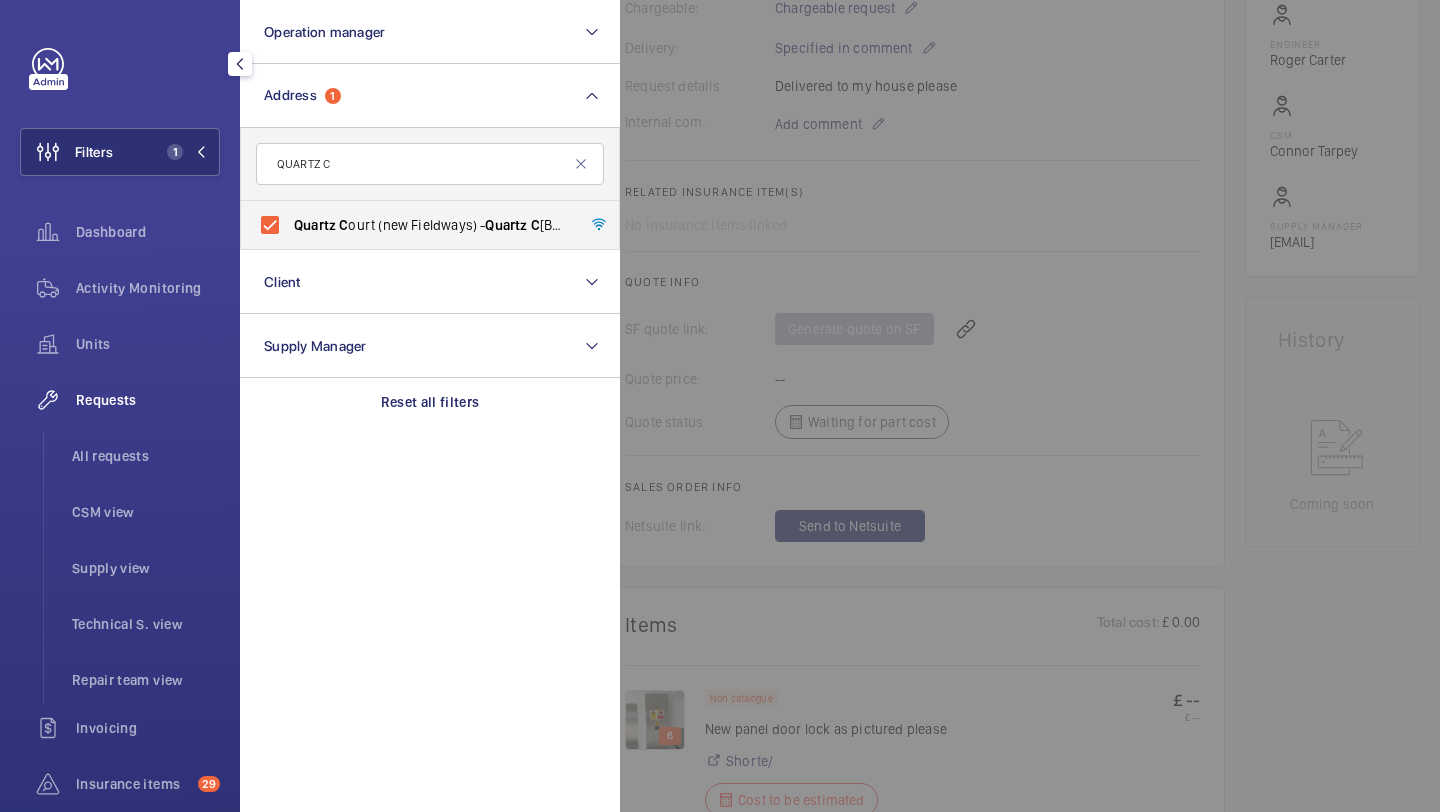 click on "All requests   CSM view   Supply view   Technical S. view   Repair team view" 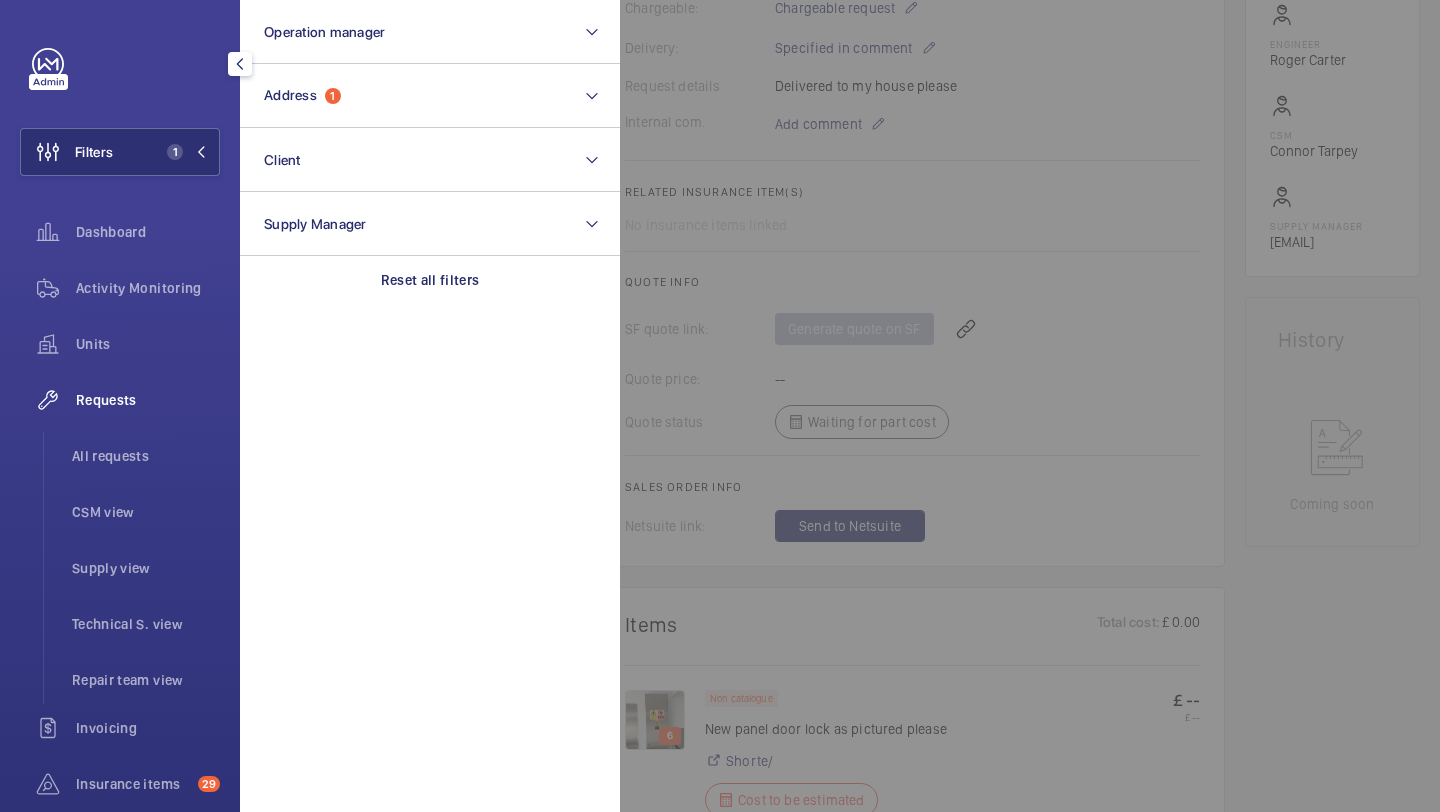 drag, startPoint x: 163, startPoint y: 442, endPoint x: 226, endPoint y: 406, distance: 72.56032 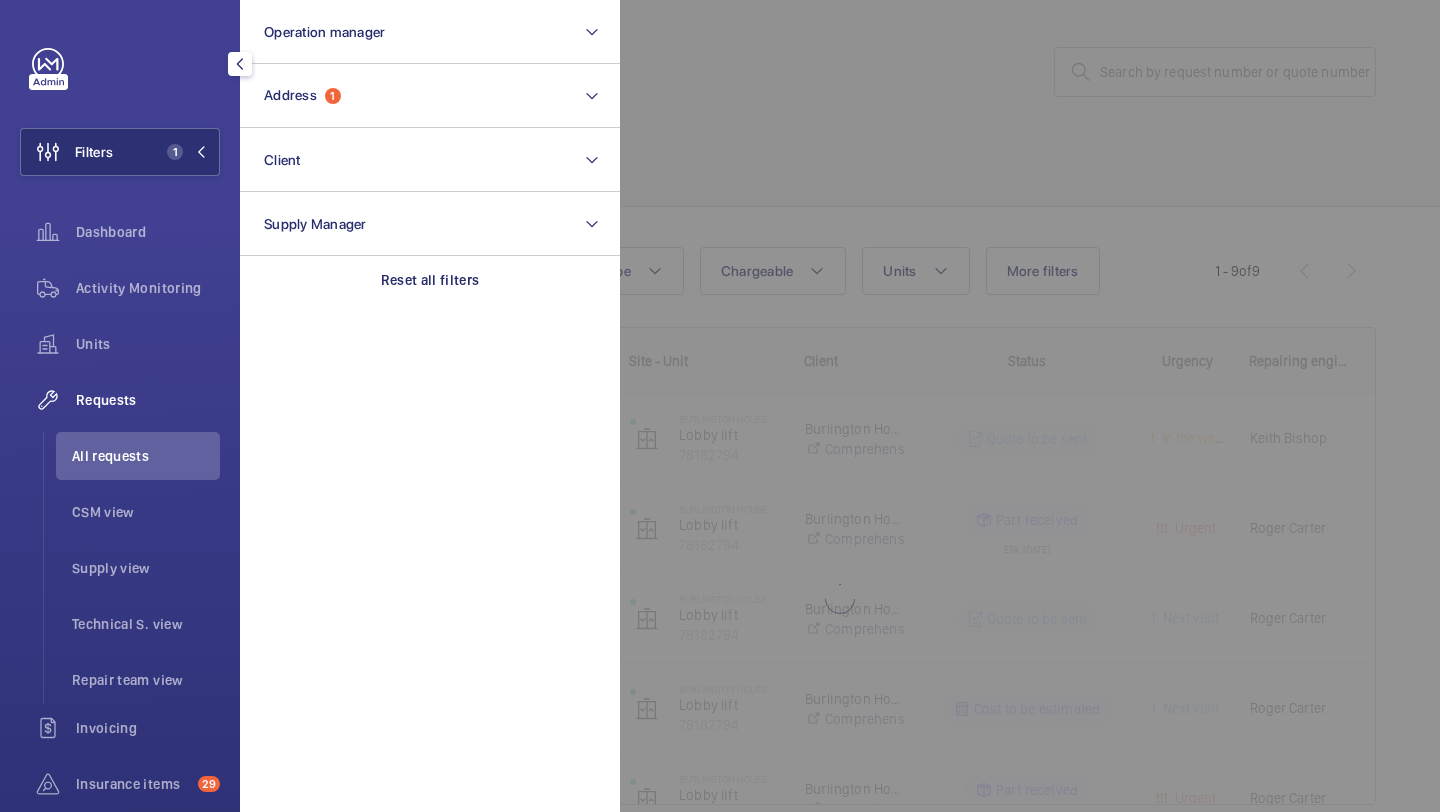 click 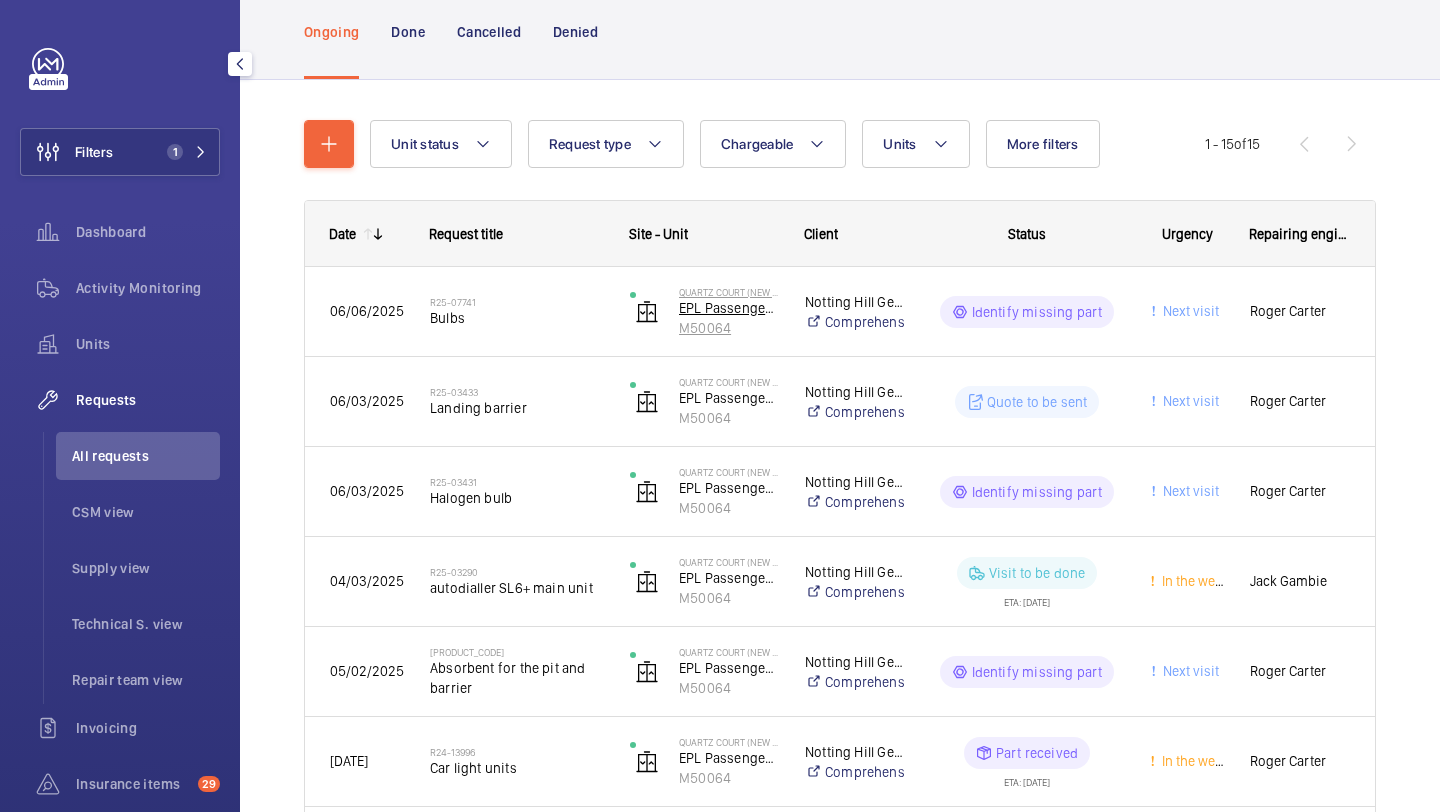 scroll, scrollTop: 0, scrollLeft: 0, axis: both 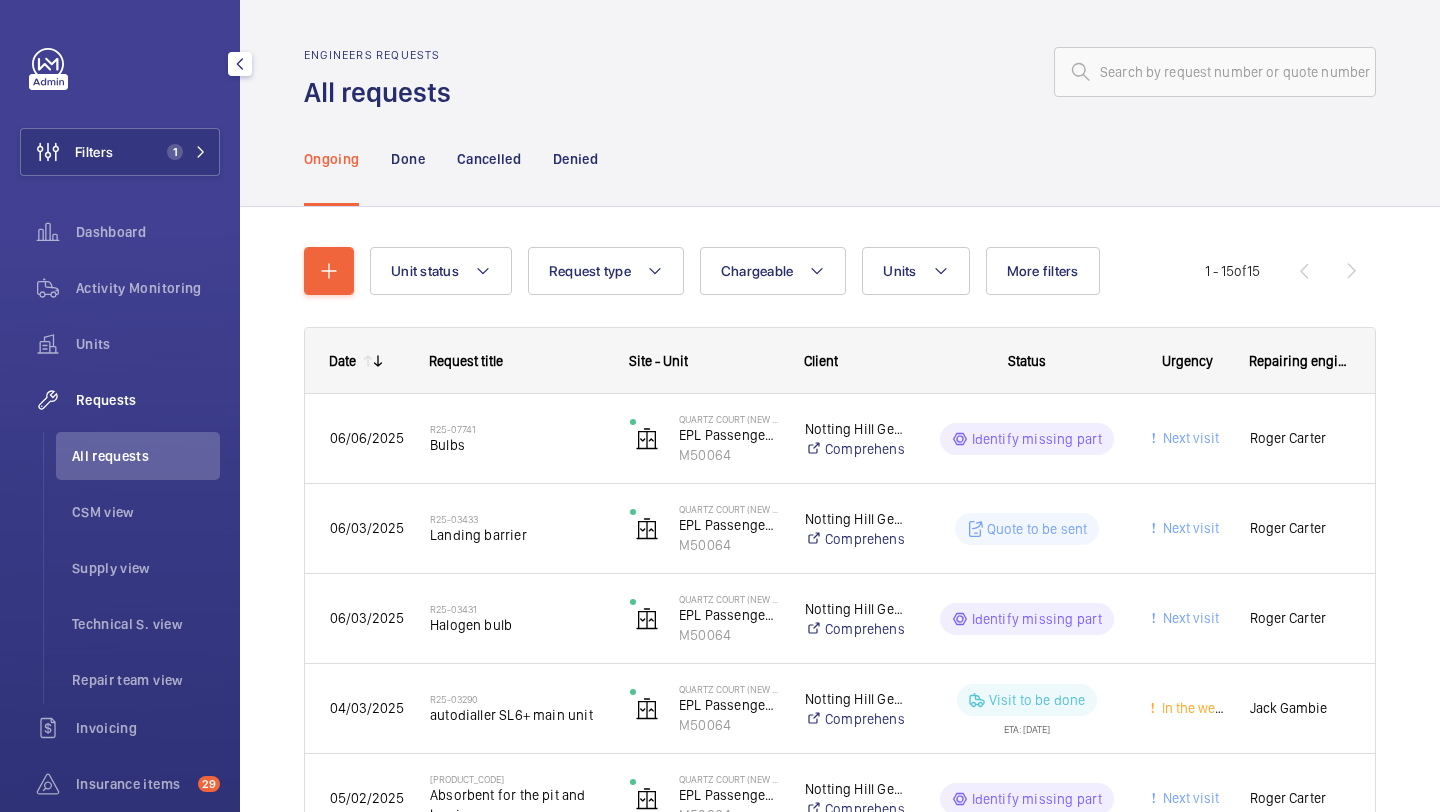 click on "Unit status Request type  Chargeable Units More filters Request status Urgency Repairing engineer Engineer Device type Reset all filters 1 - 15  of  15
Date
Request title
Site - Unit
to" 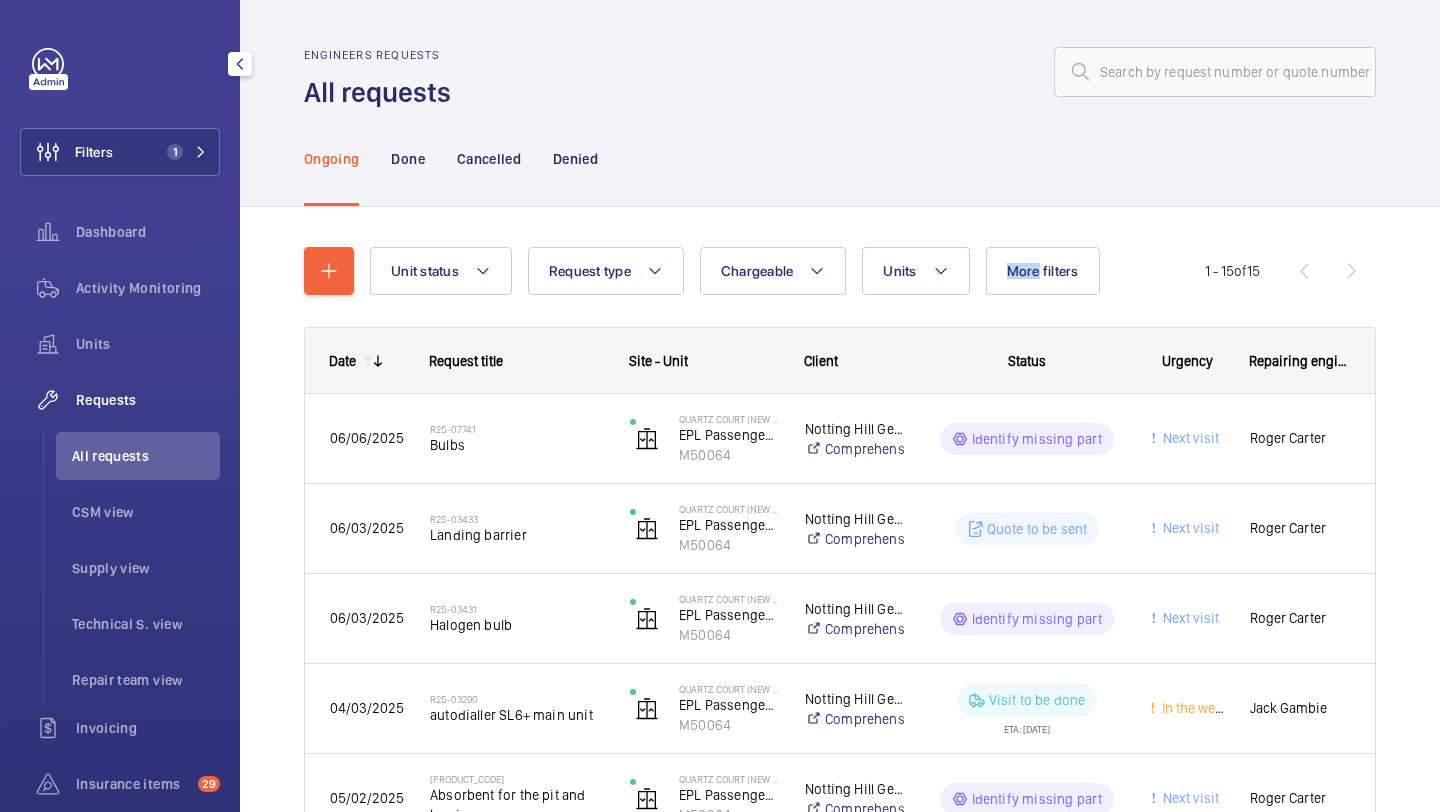 click on "Unit status Request type  Chargeable Units More filters Request status Urgency Repairing engineer Engineer Device type Reset all filters 1 - 15  of  15
Date
Request title
Site - Unit
to" 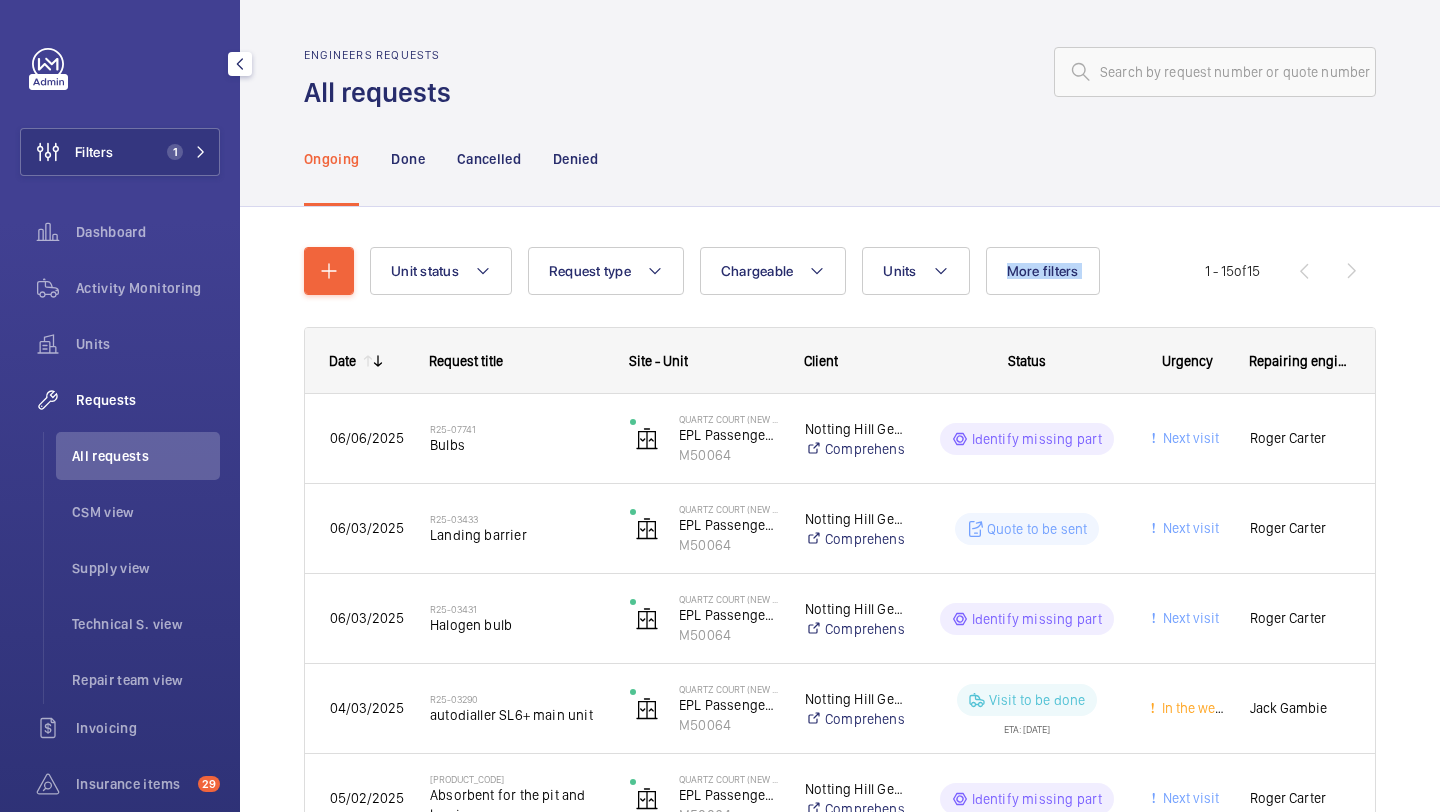 click on "Unit status Request type  Chargeable Units More filters Request status Urgency Repairing engineer Engineer Device type Reset all filters 1 - 15  of  15
Date
Request title
Site - Unit
to" 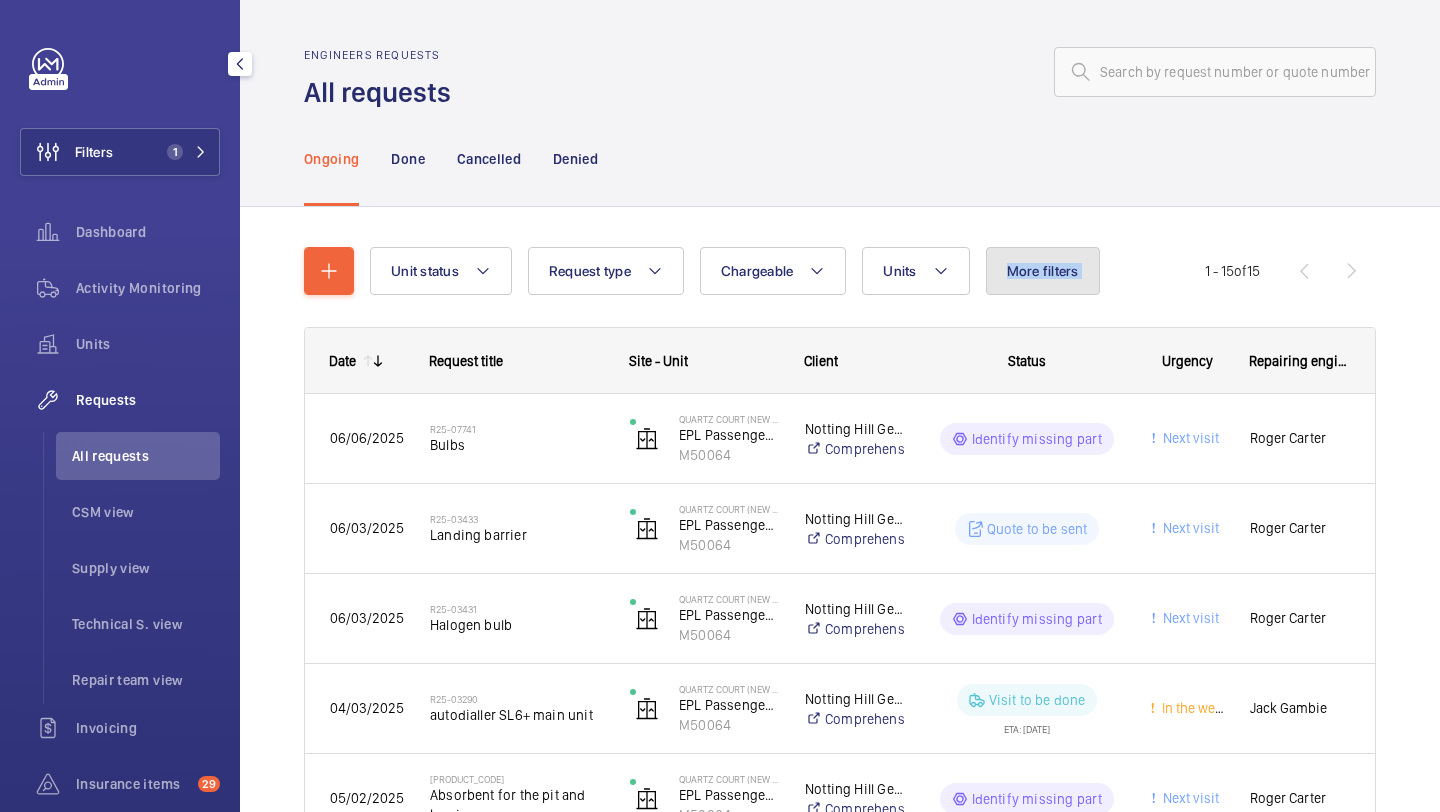 click on "More filters" 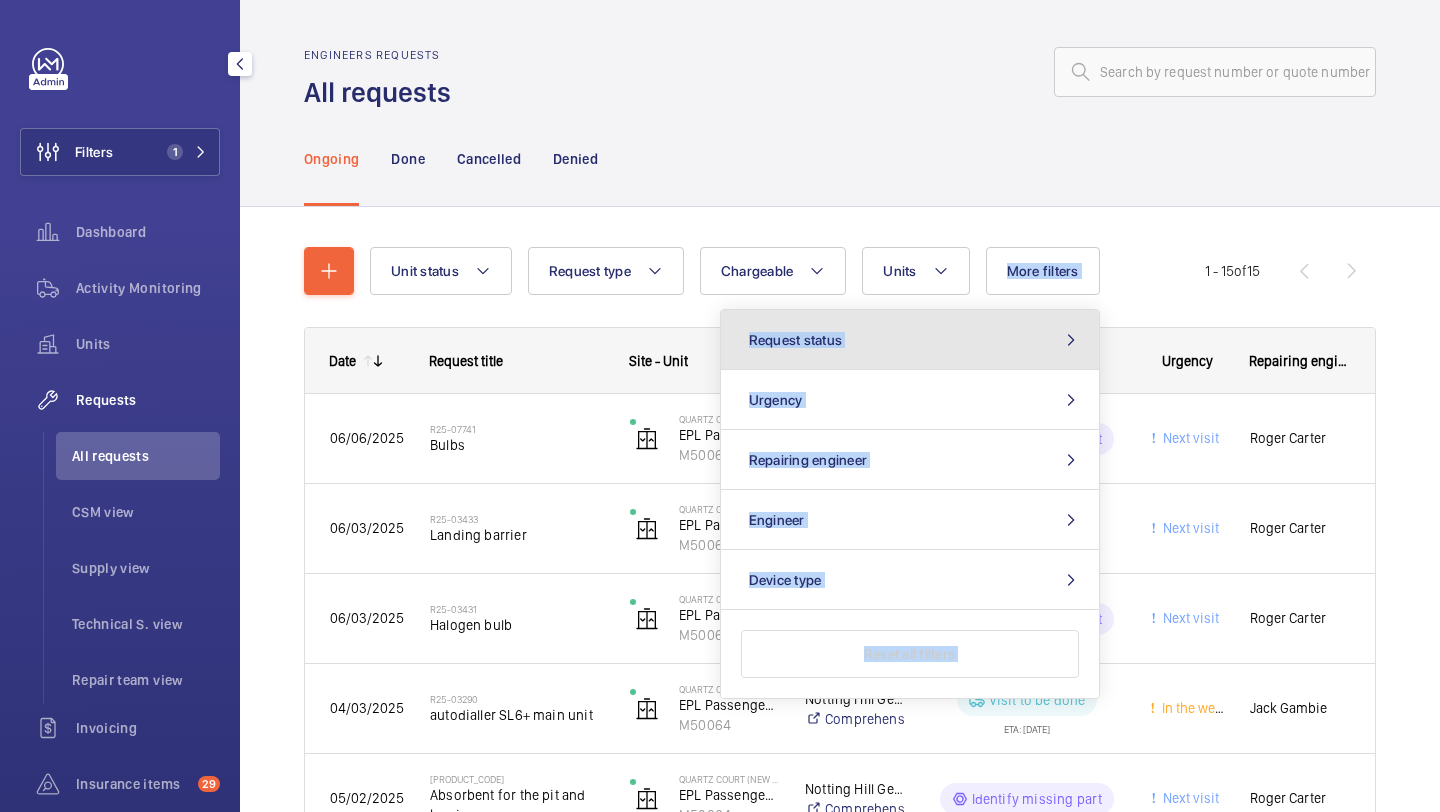 click on "Request status" 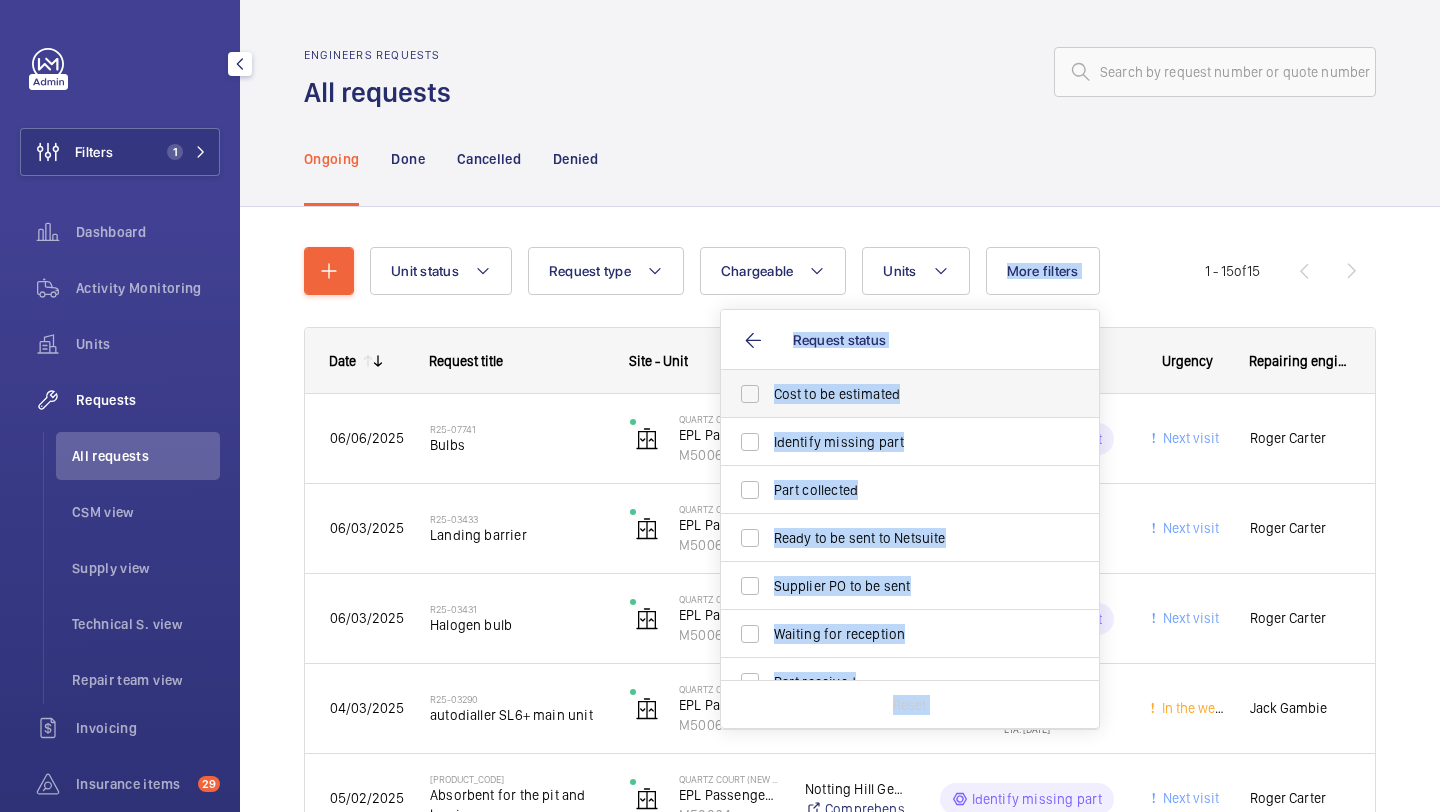 click on "Cost to be estimated" at bounding box center (911, 394) 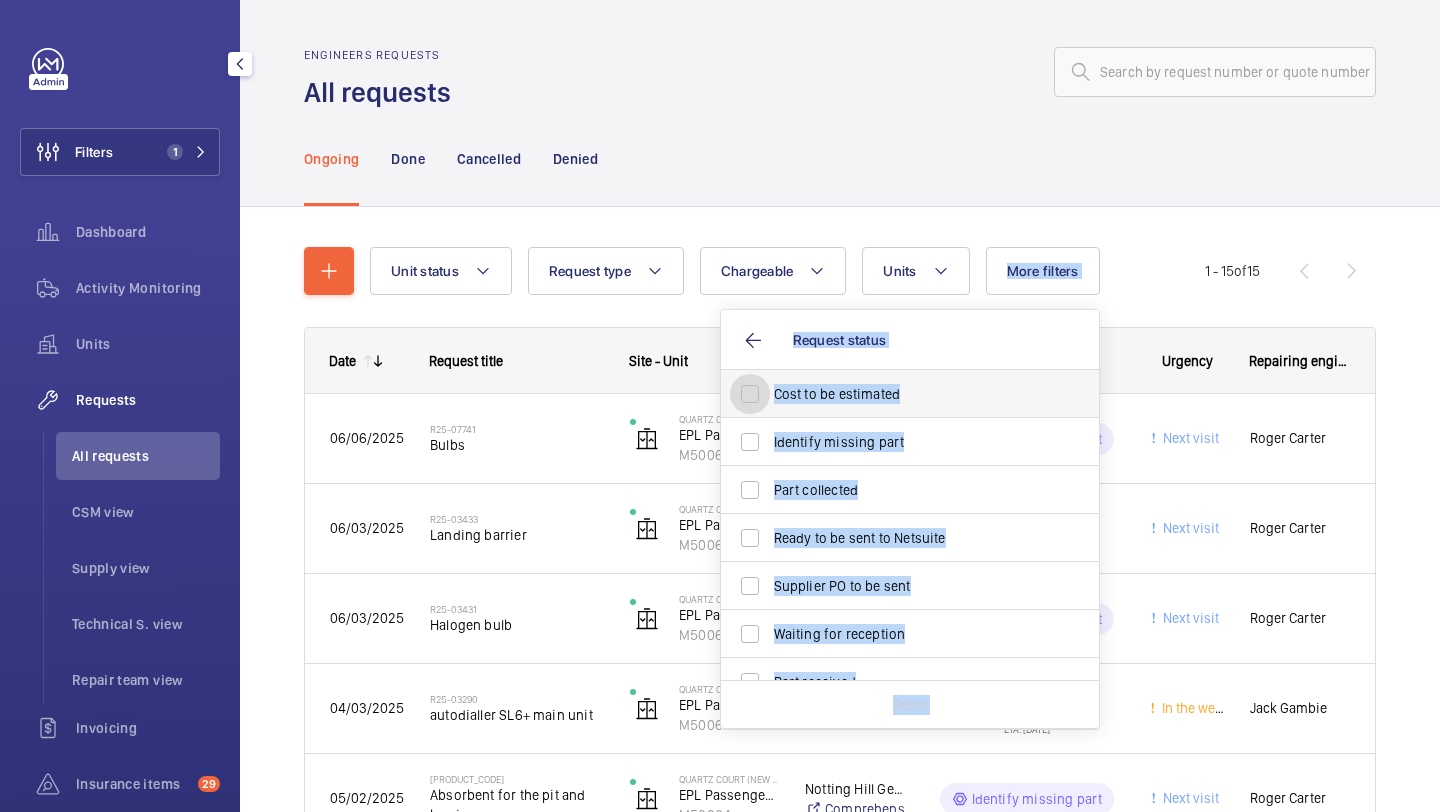 click on "Cost to be estimated" at bounding box center [750, 394] 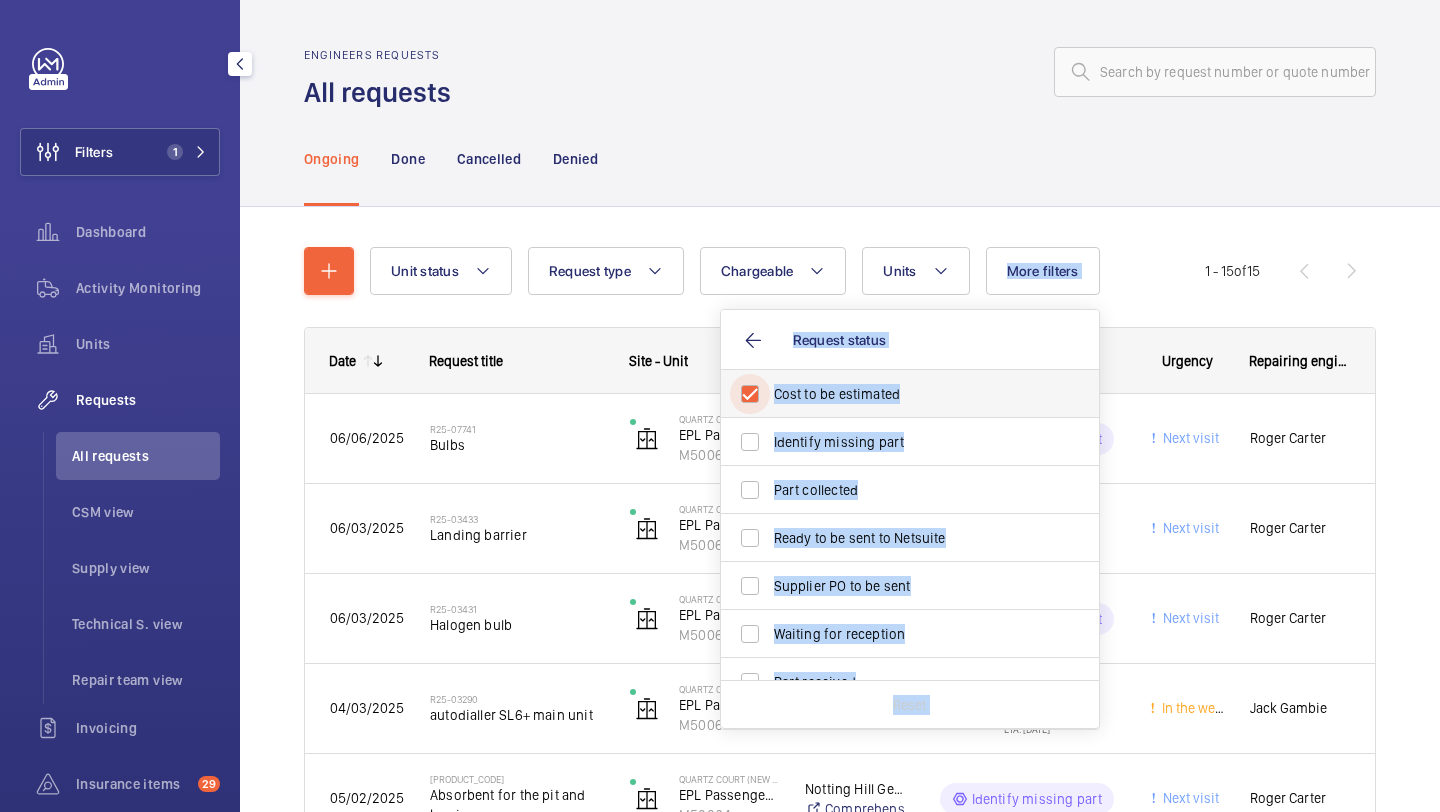 checkbox on "true" 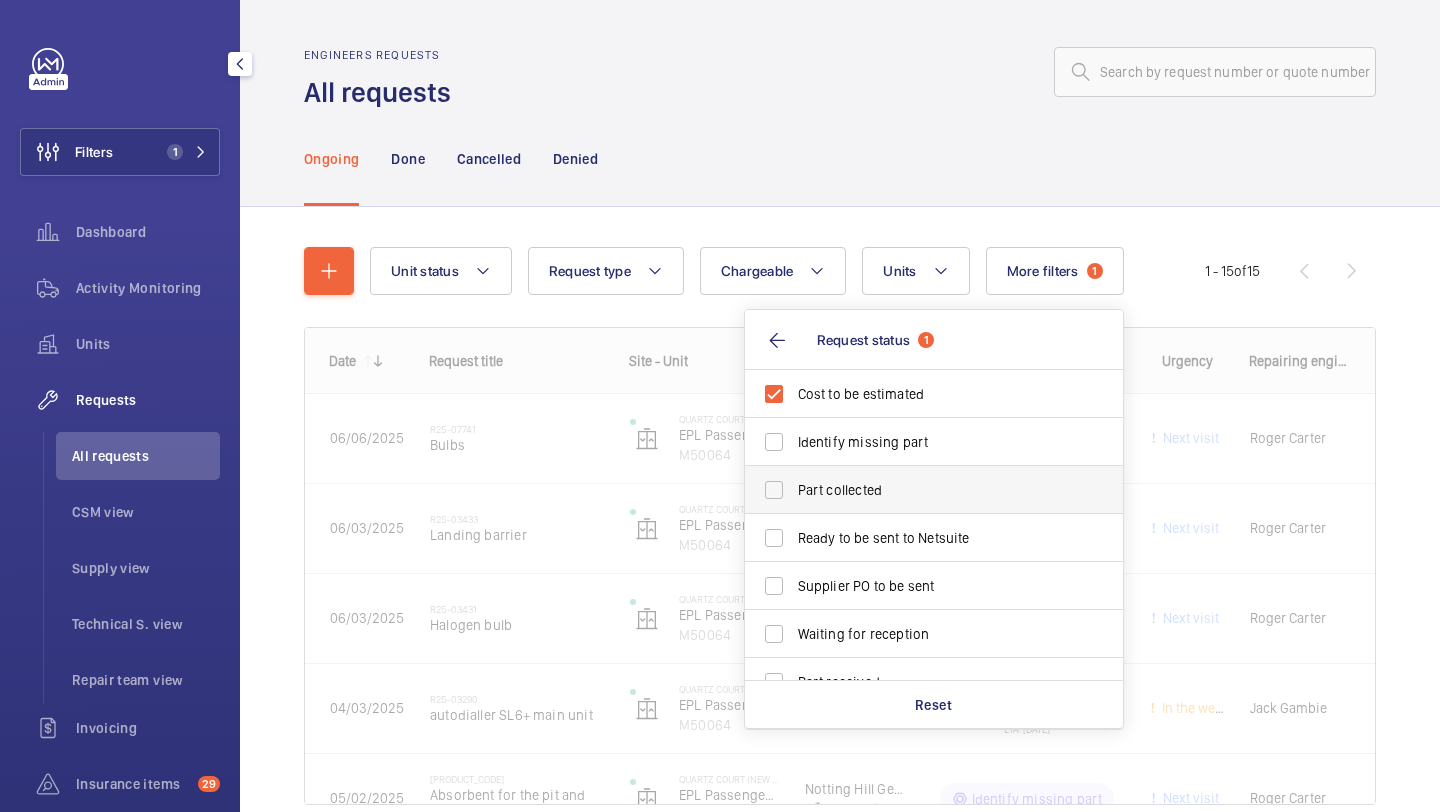drag, startPoint x: 871, startPoint y: 440, endPoint x: 861, endPoint y: 477, distance: 38.327538 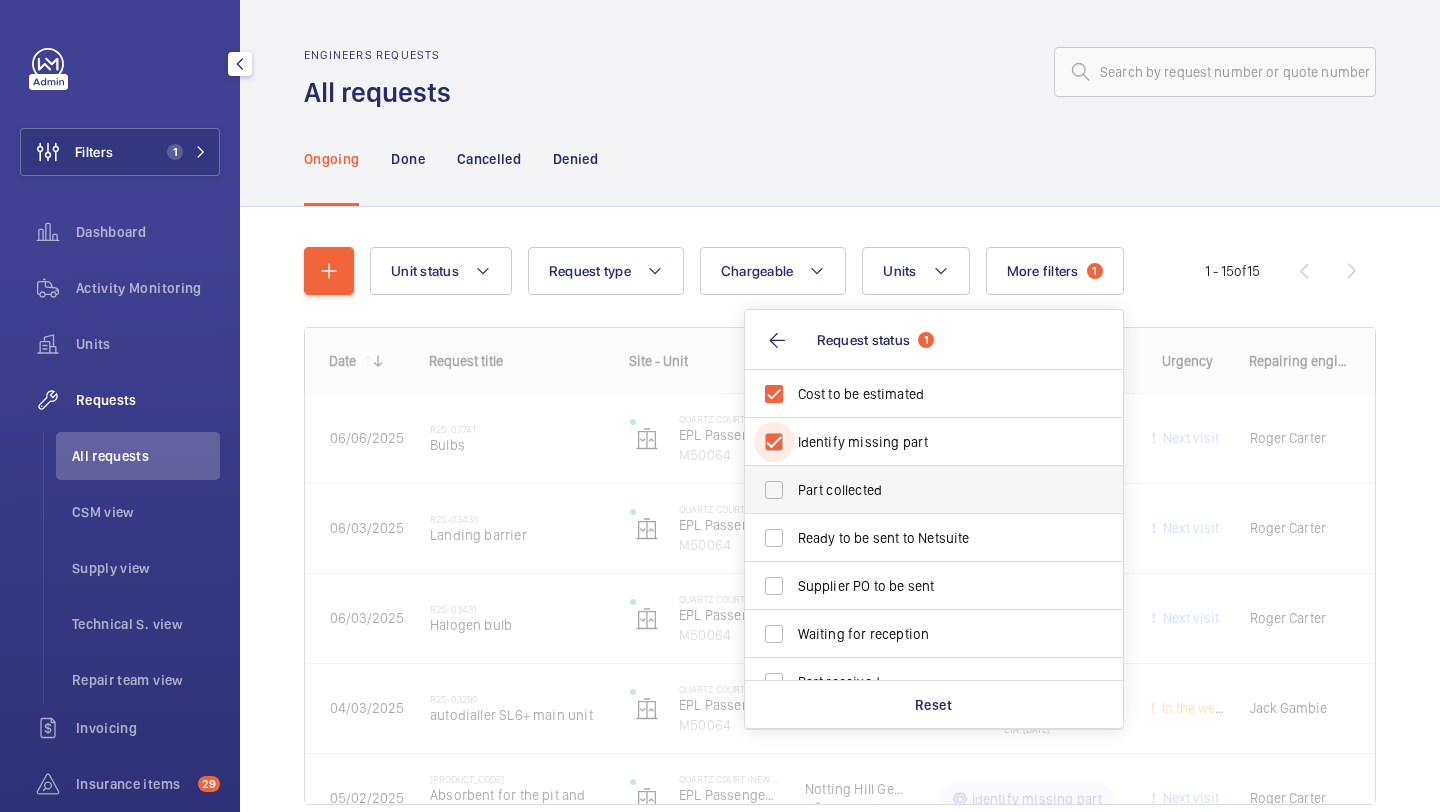 checkbox on "true" 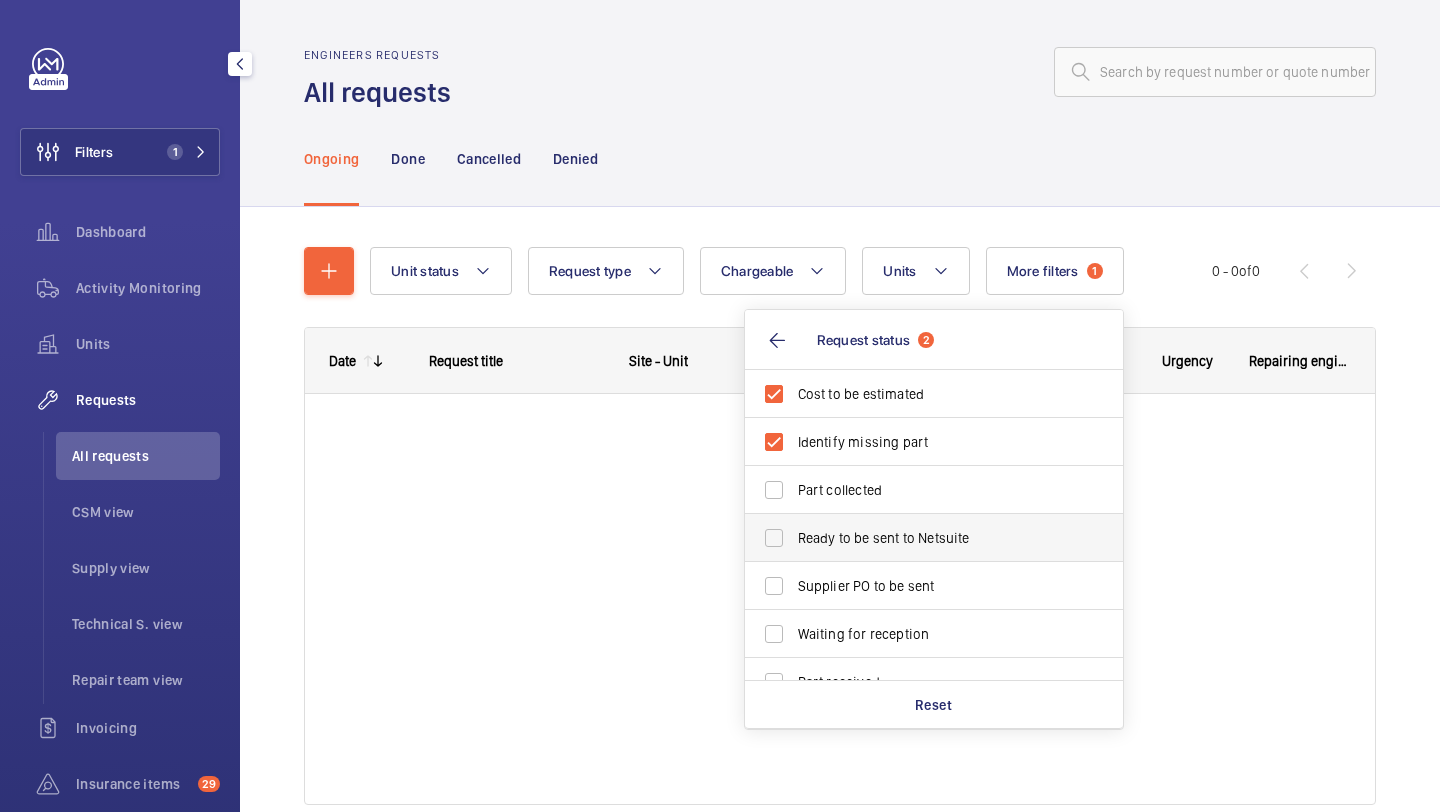 click on "Ready to be sent to Netsuite" at bounding box center [935, 538] 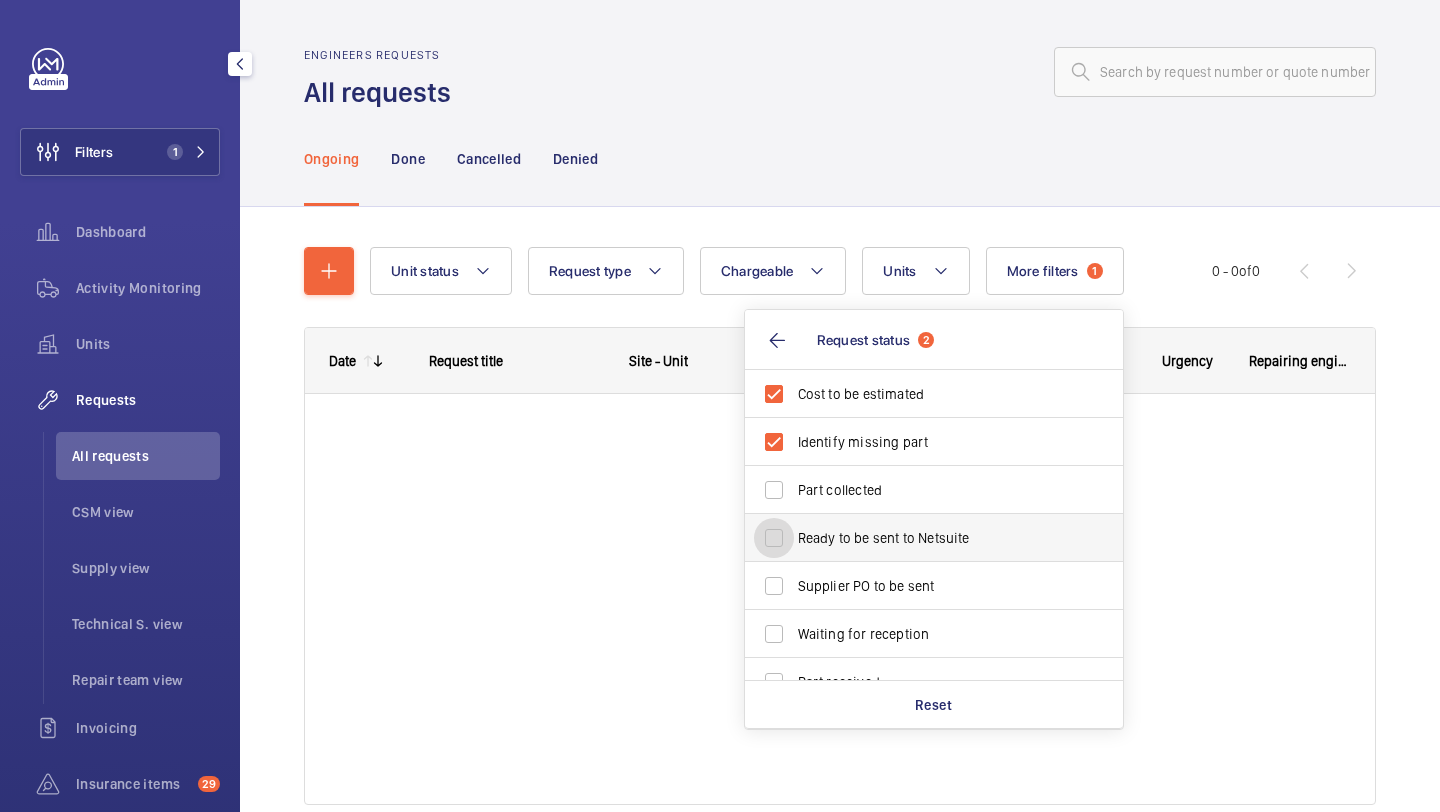 click on "Ready to be sent to Netsuite" at bounding box center (774, 538) 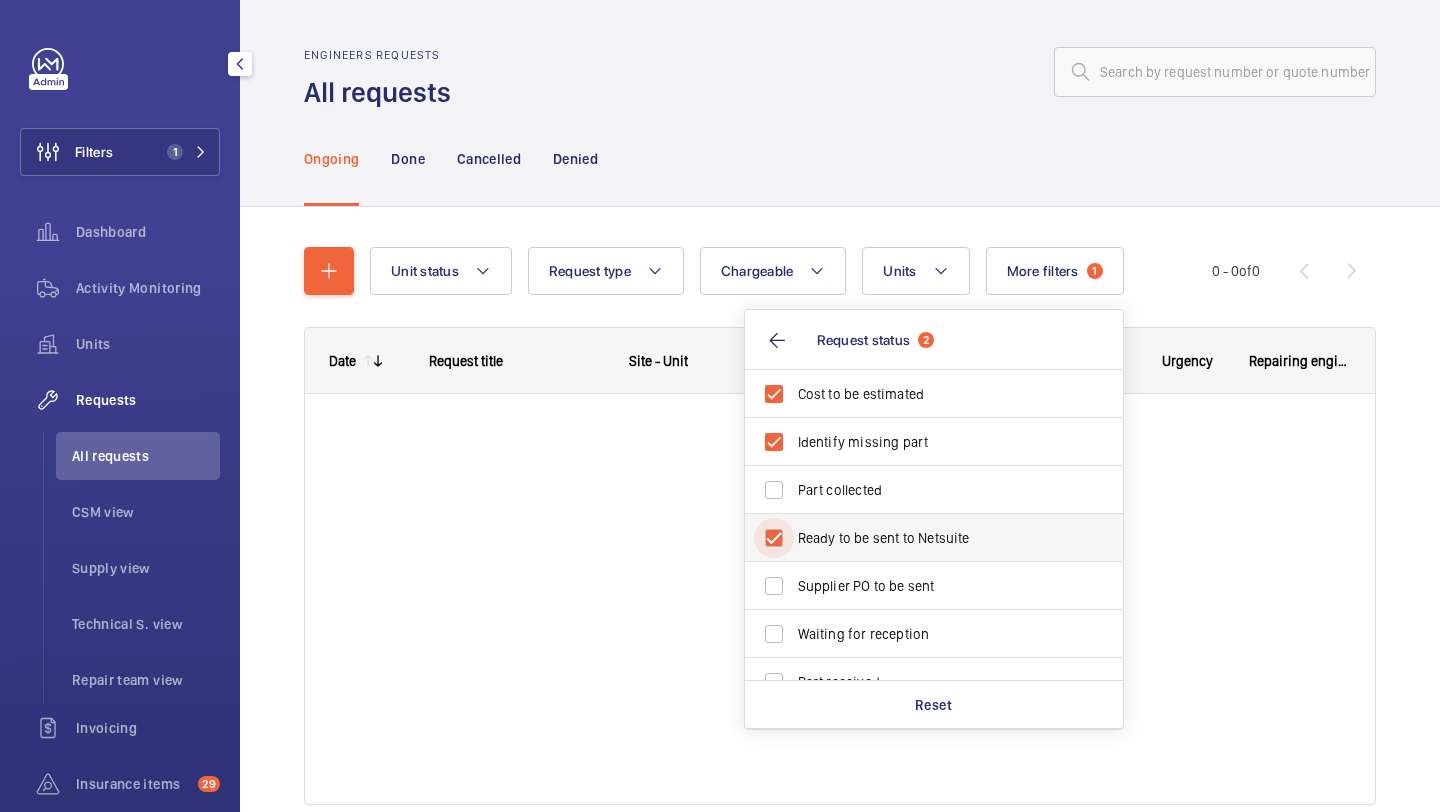 checkbox on "true" 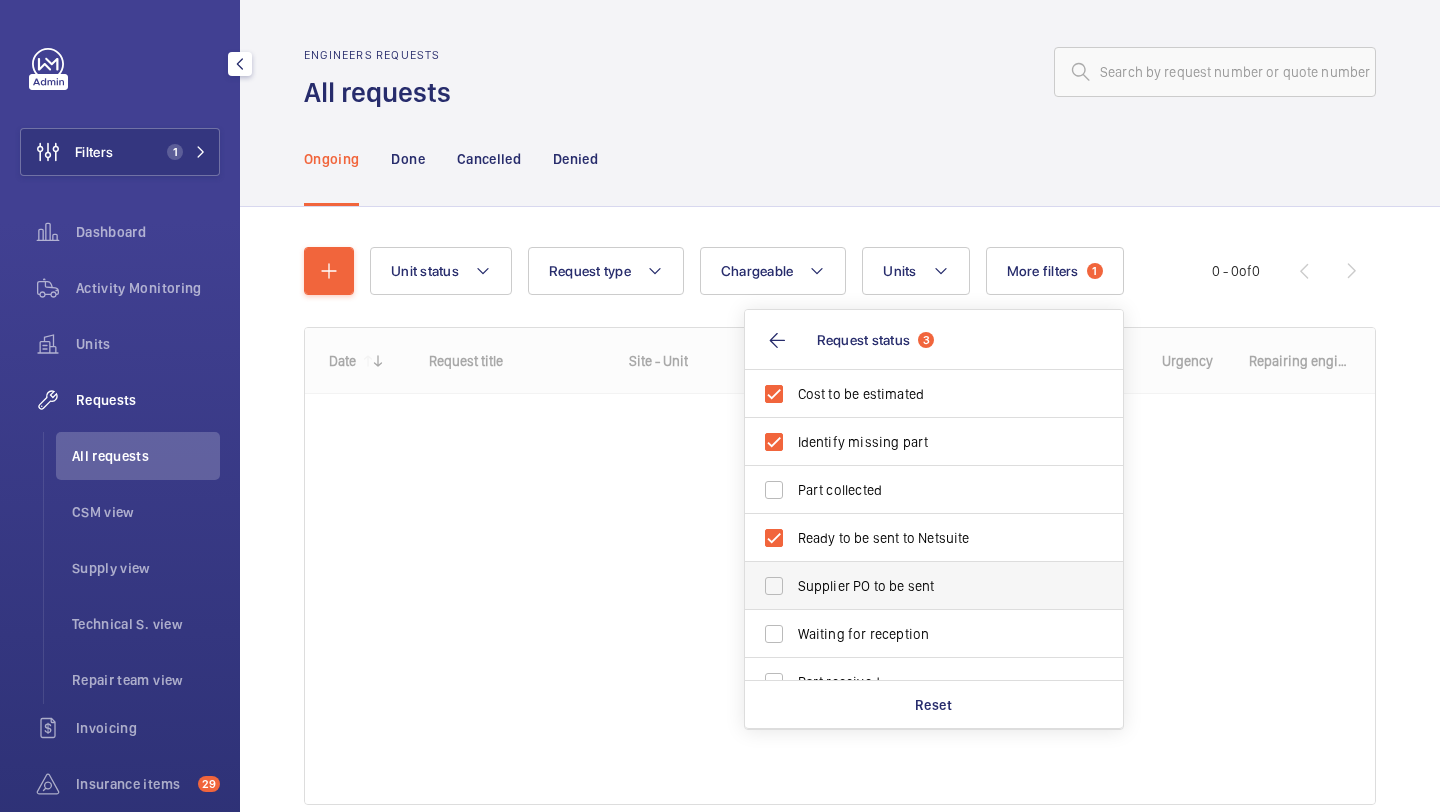 click on "Supplier PO to be sent" at bounding box center (935, 586) 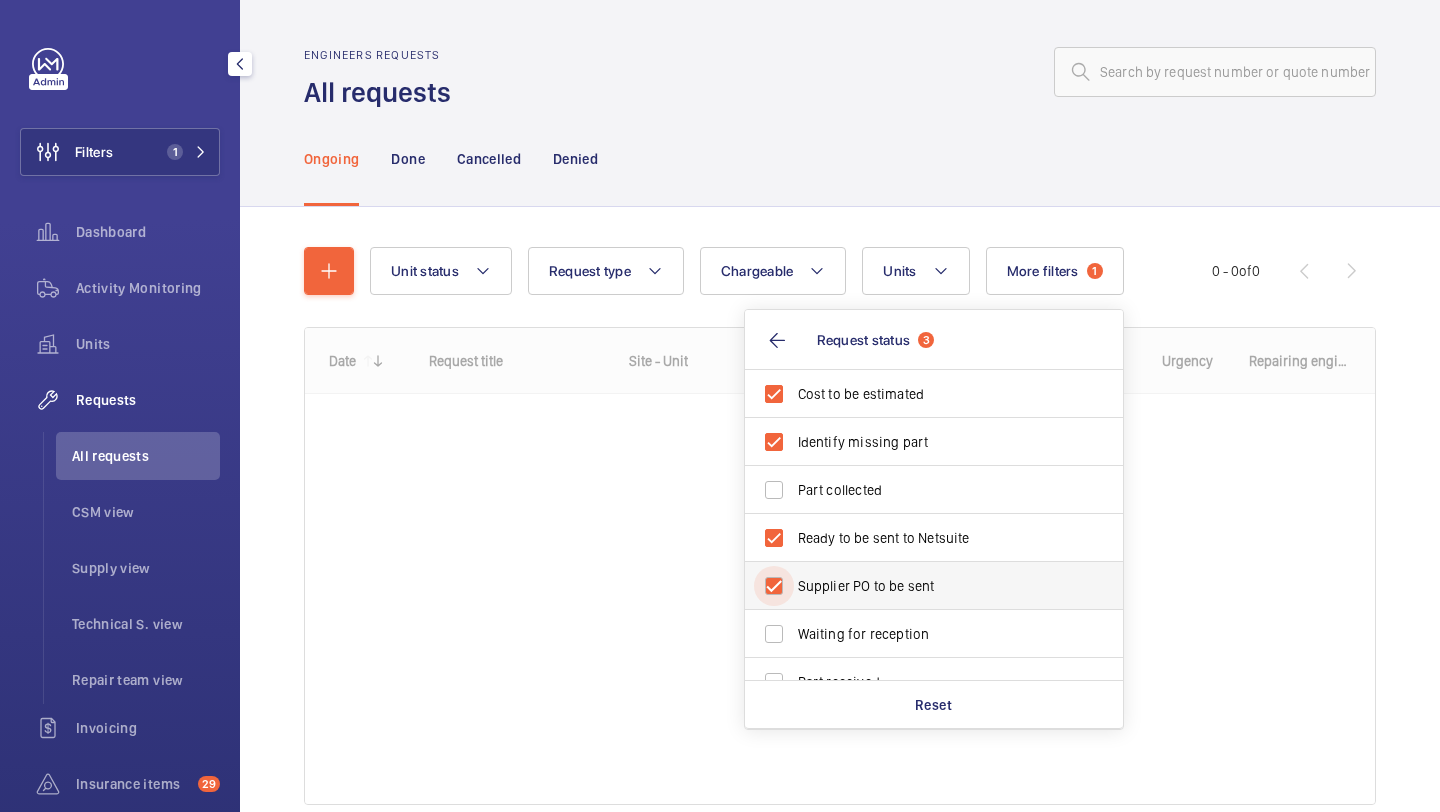 checkbox on "true" 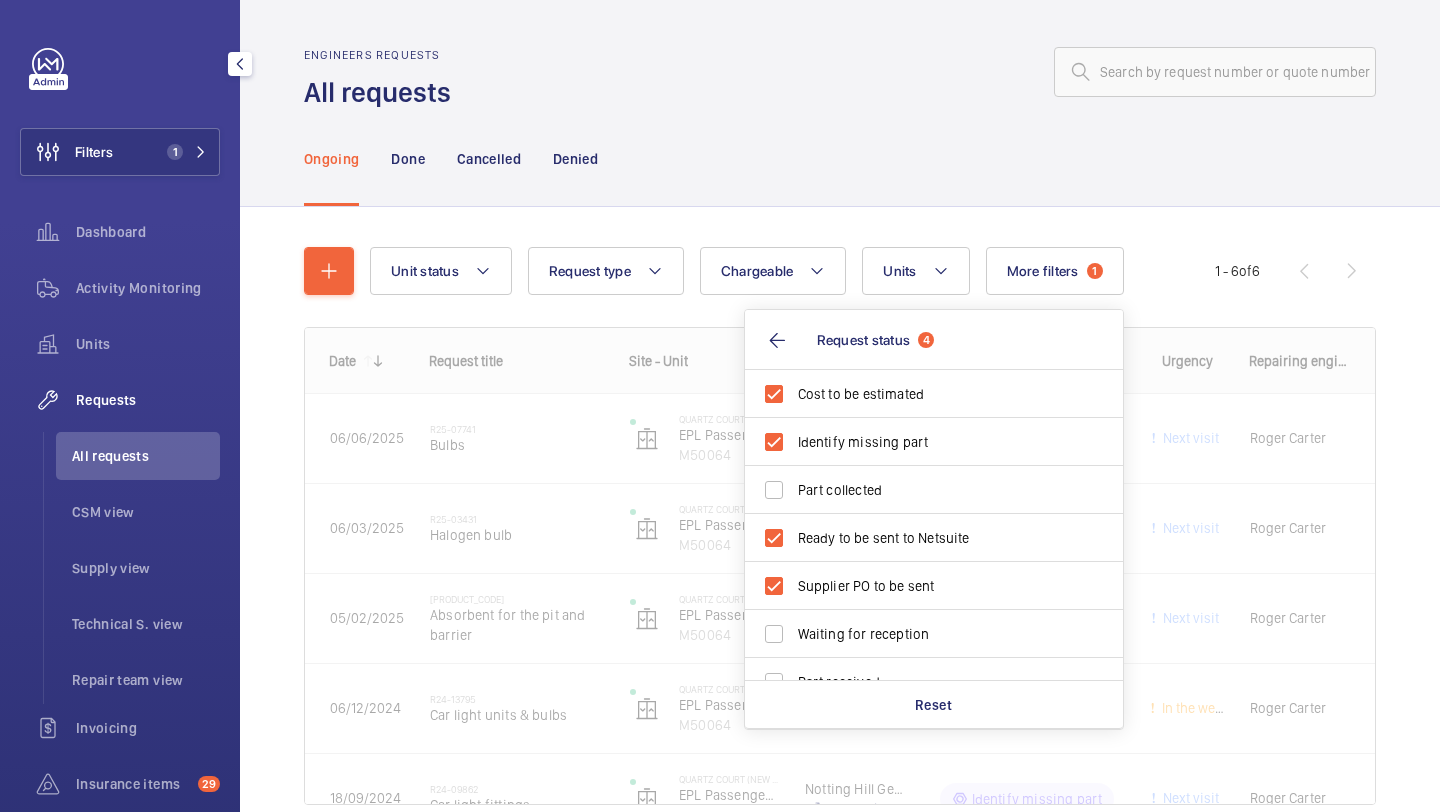 click on "Ongoing Done Cancelled Denied" 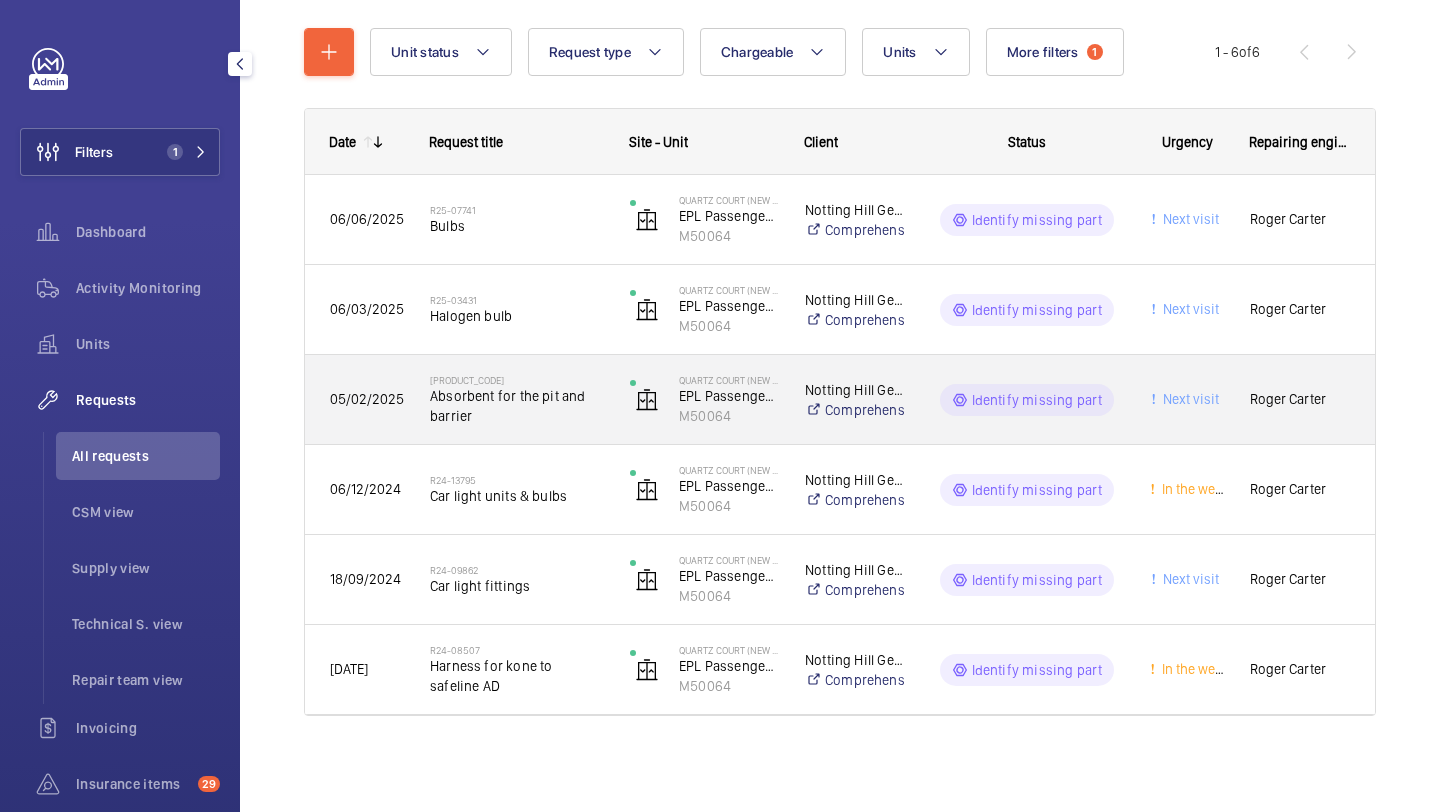 scroll, scrollTop: 219, scrollLeft: 0, axis: vertical 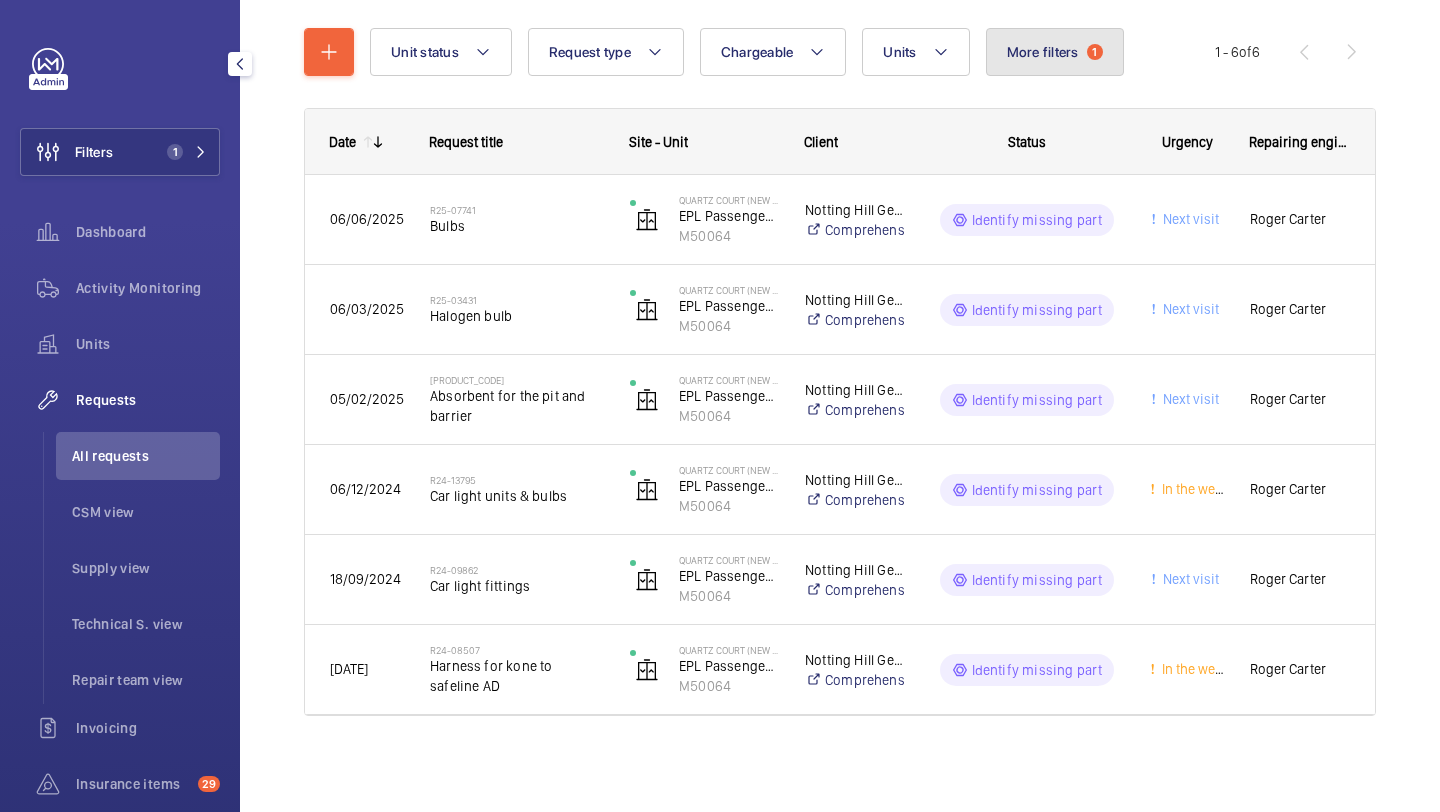 click on "More filters  1" 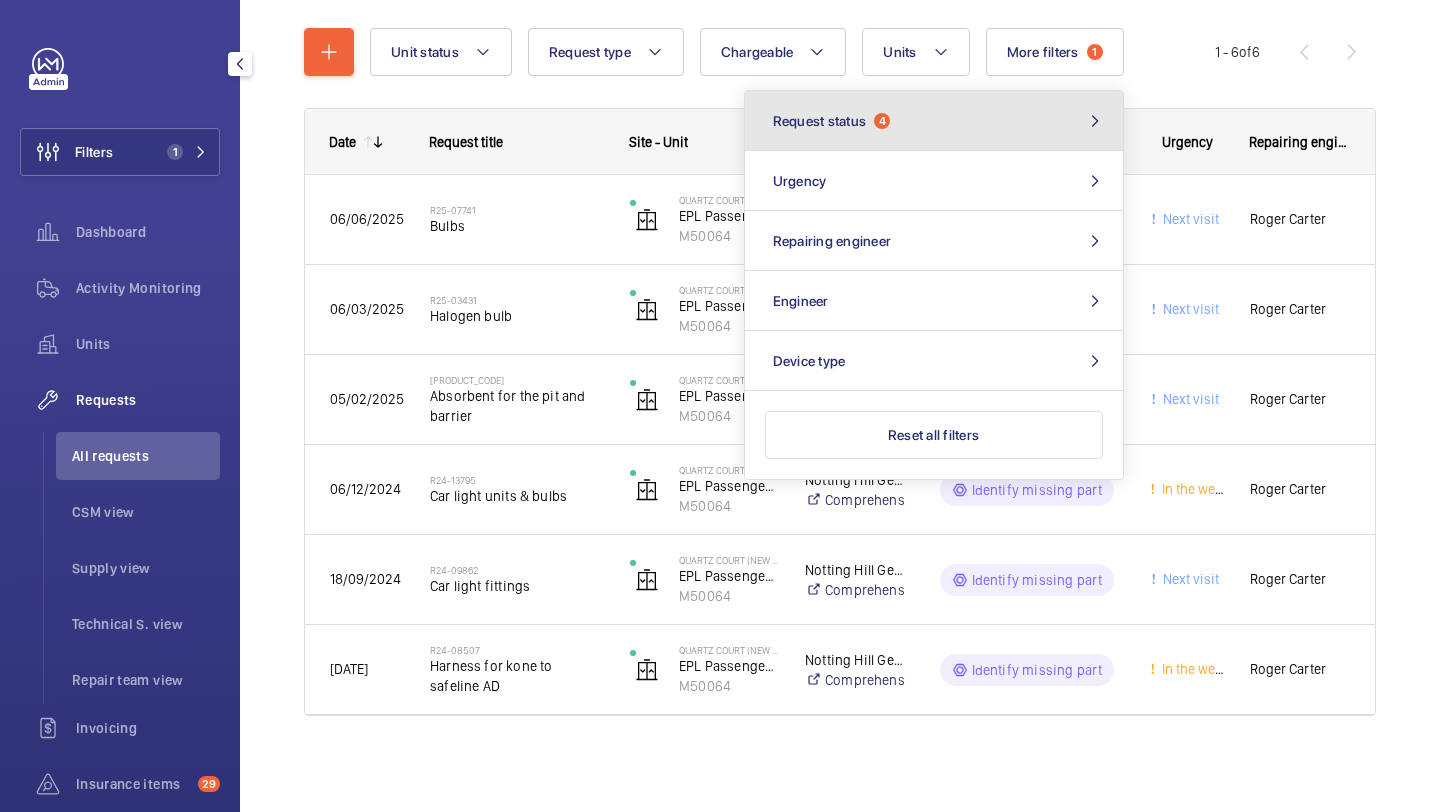 click on "Request status  [NUMBER]" 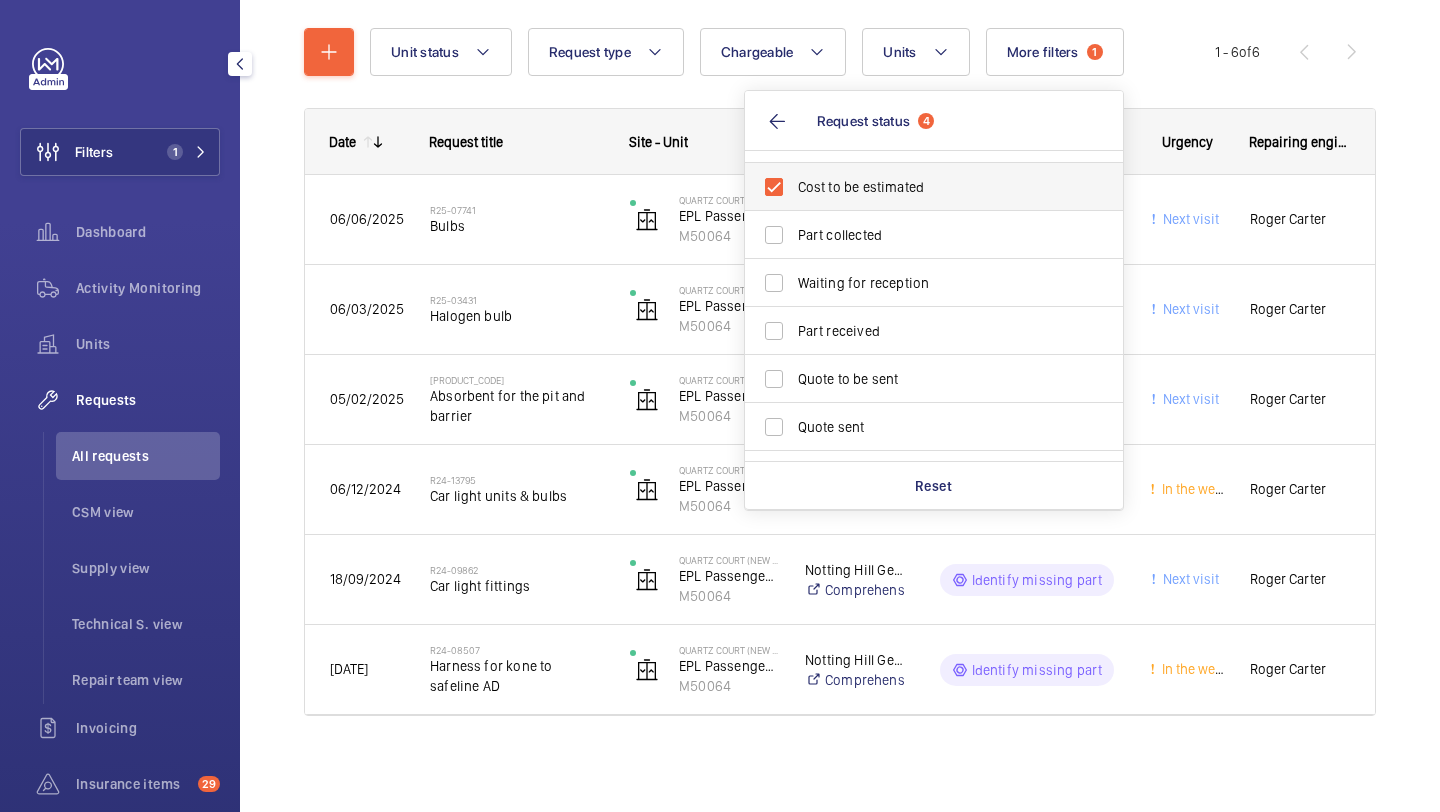 scroll, scrollTop: 139, scrollLeft: 0, axis: vertical 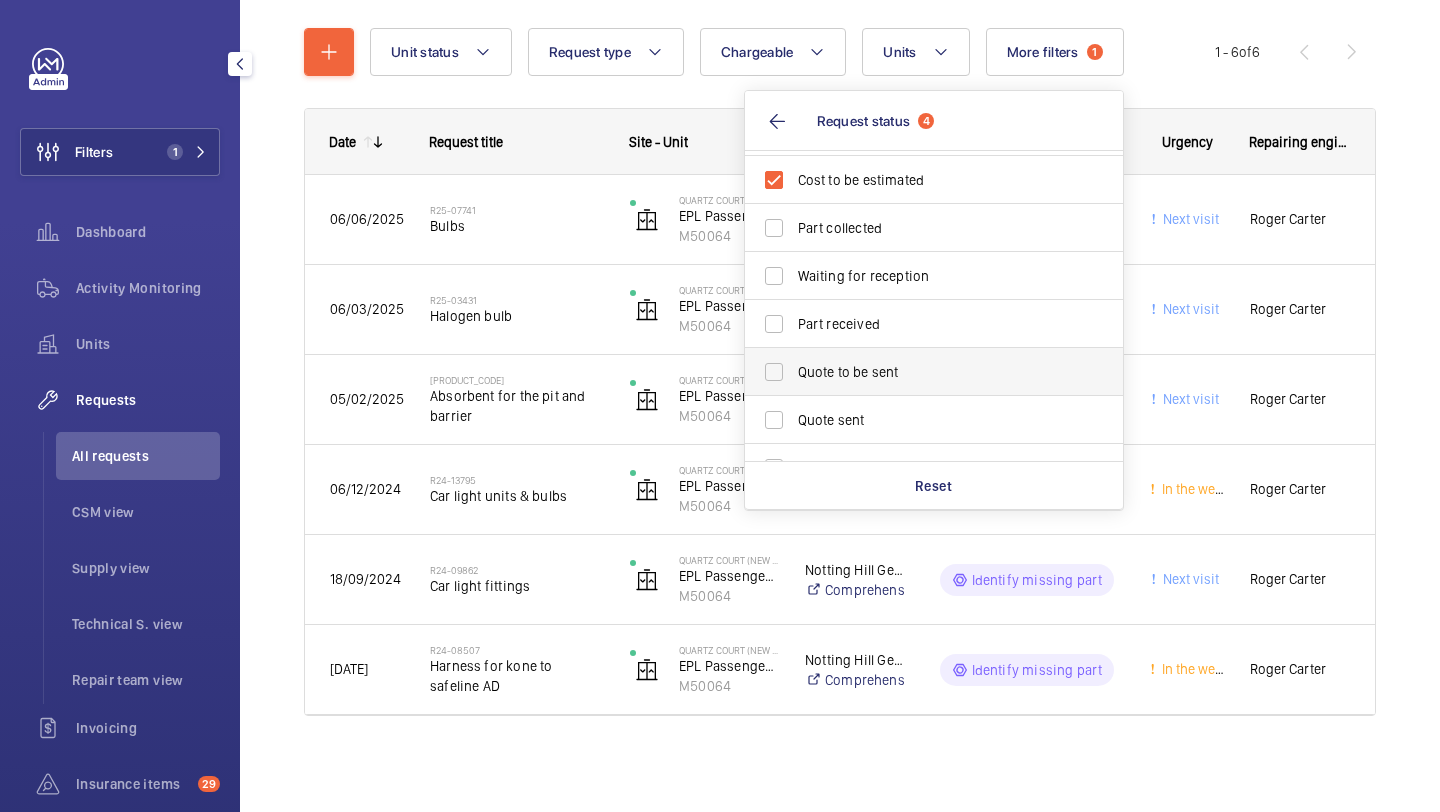 click on "Quote to be sent" at bounding box center (919, 372) 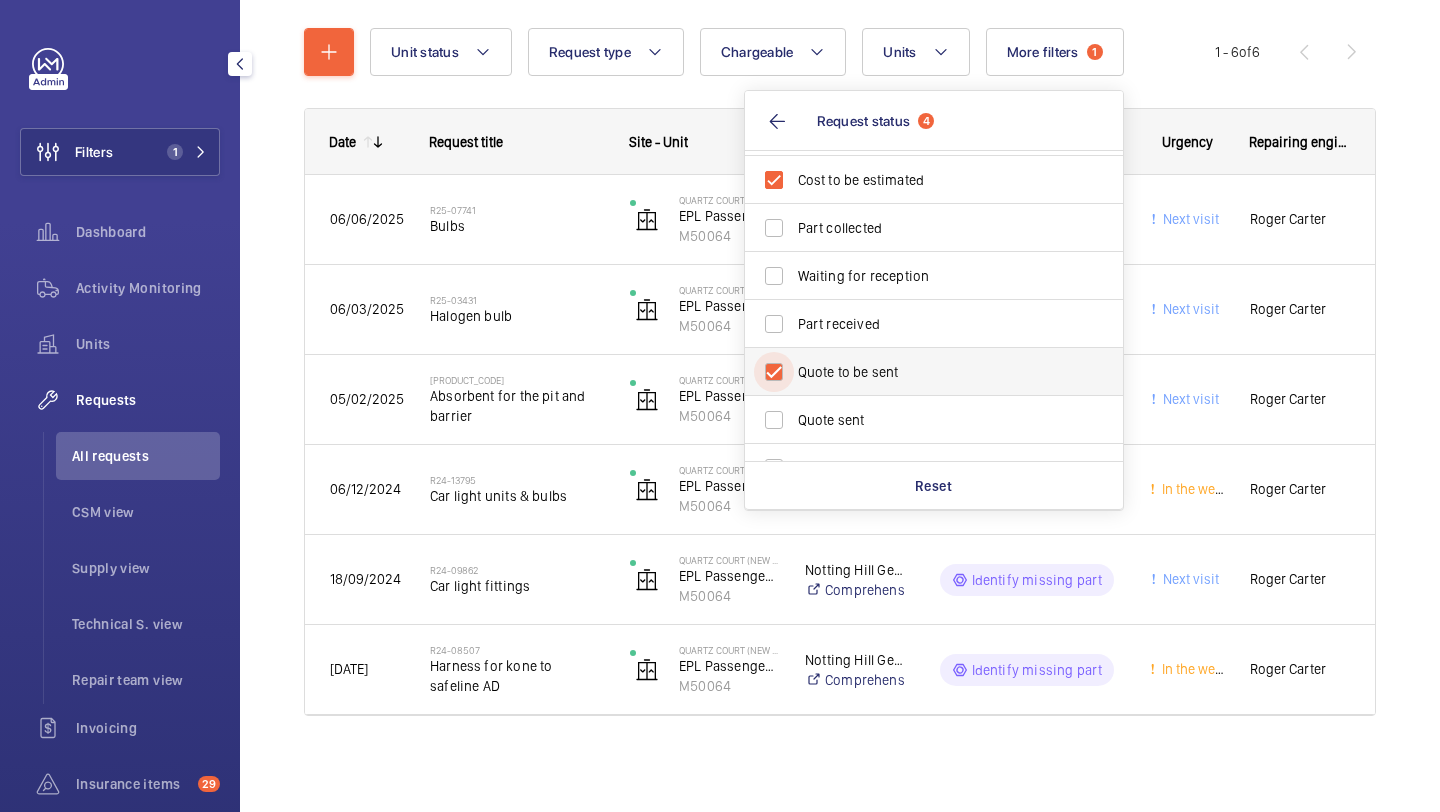 checkbox on "true" 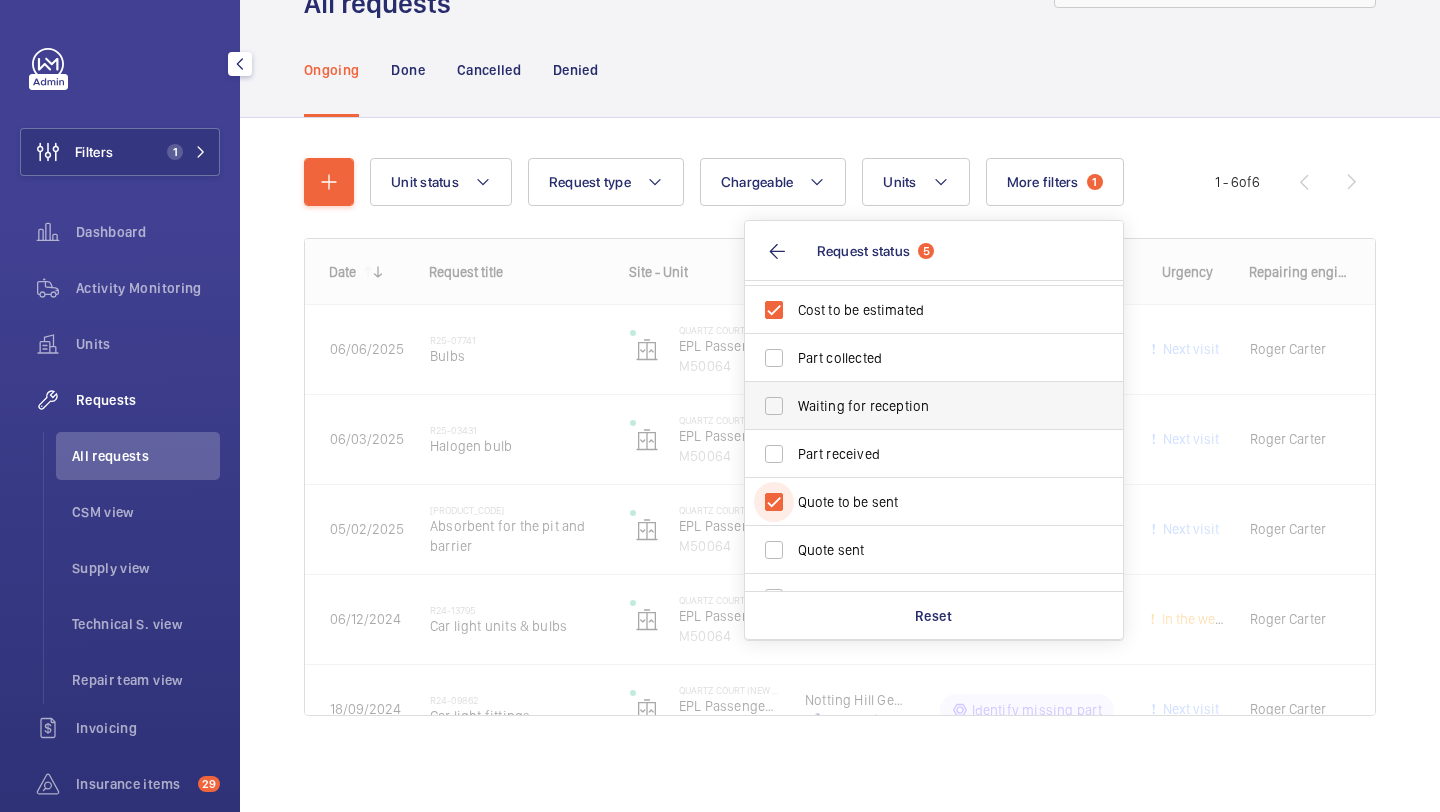 scroll, scrollTop: 89, scrollLeft: 0, axis: vertical 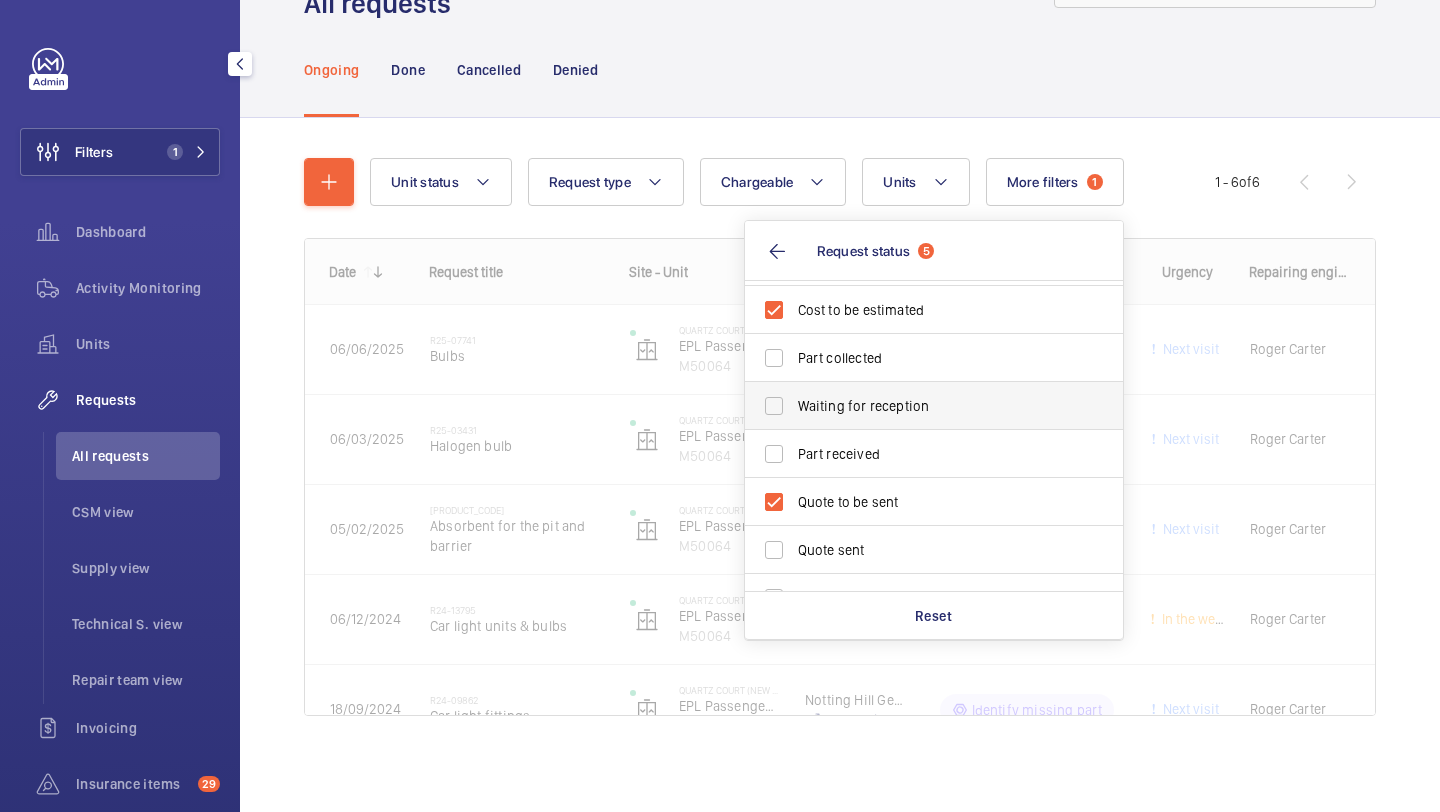 click on "Waiting for reception" at bounding box center [935, 406] 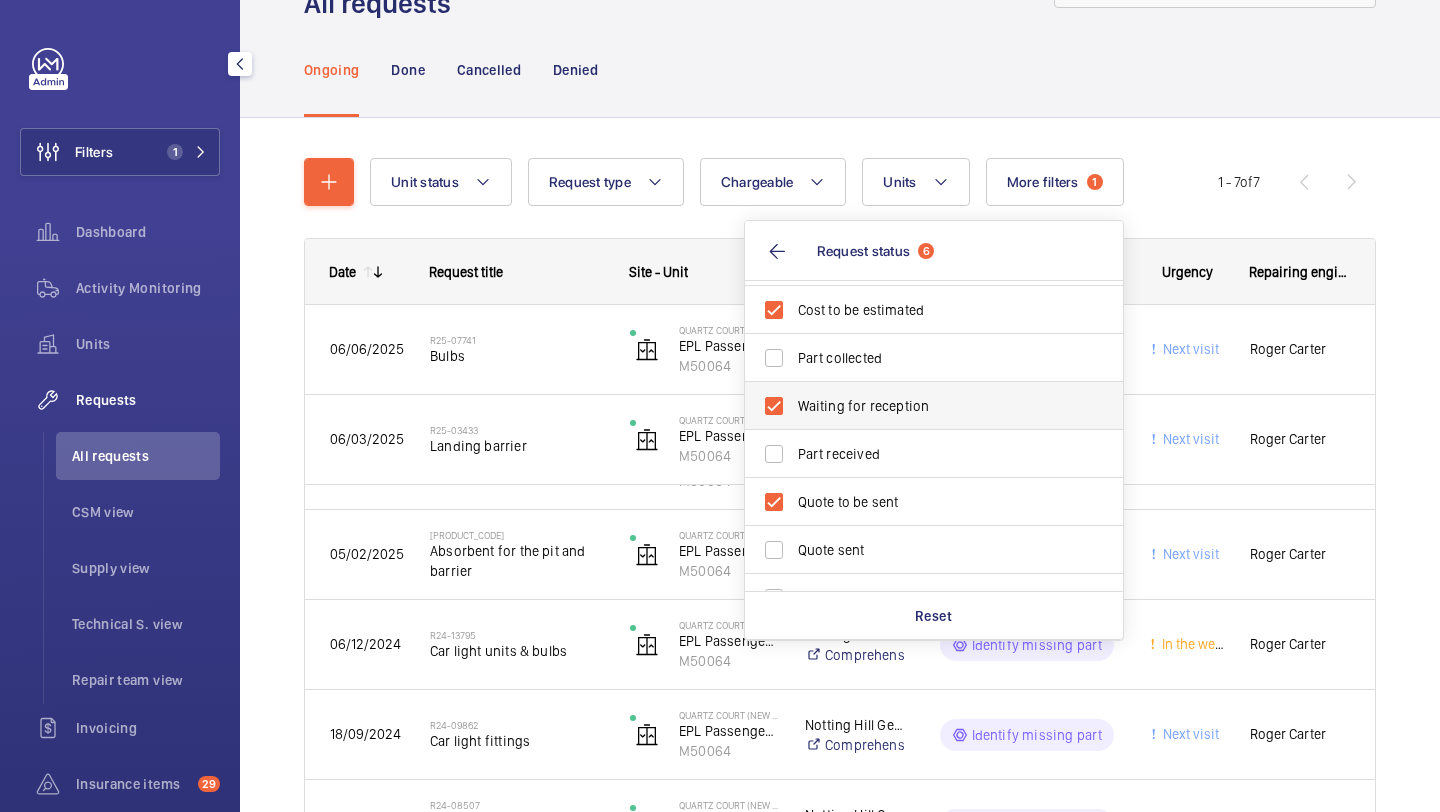 click on "Waiting for reception" at bounding box center [935, 406] 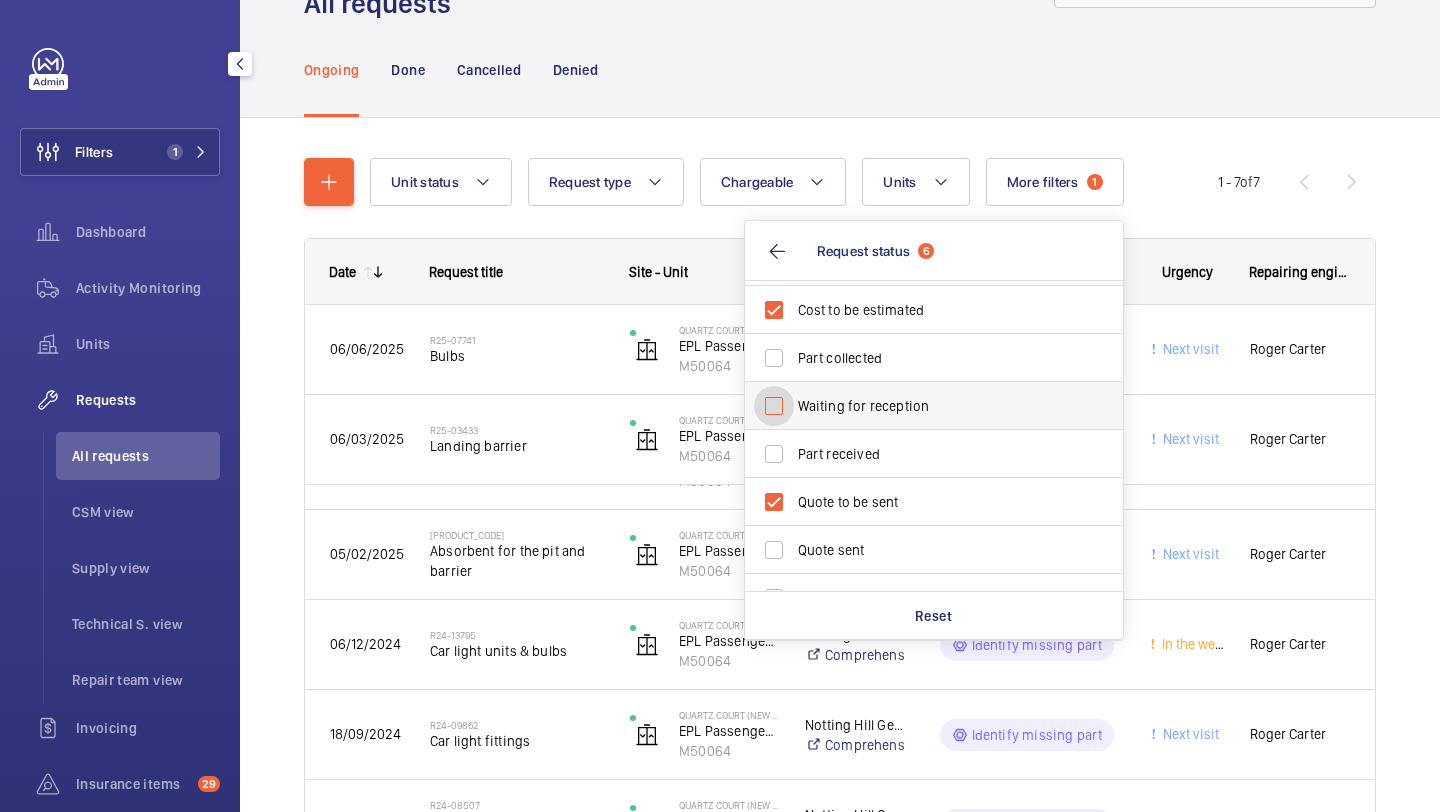 checkbox on "false" 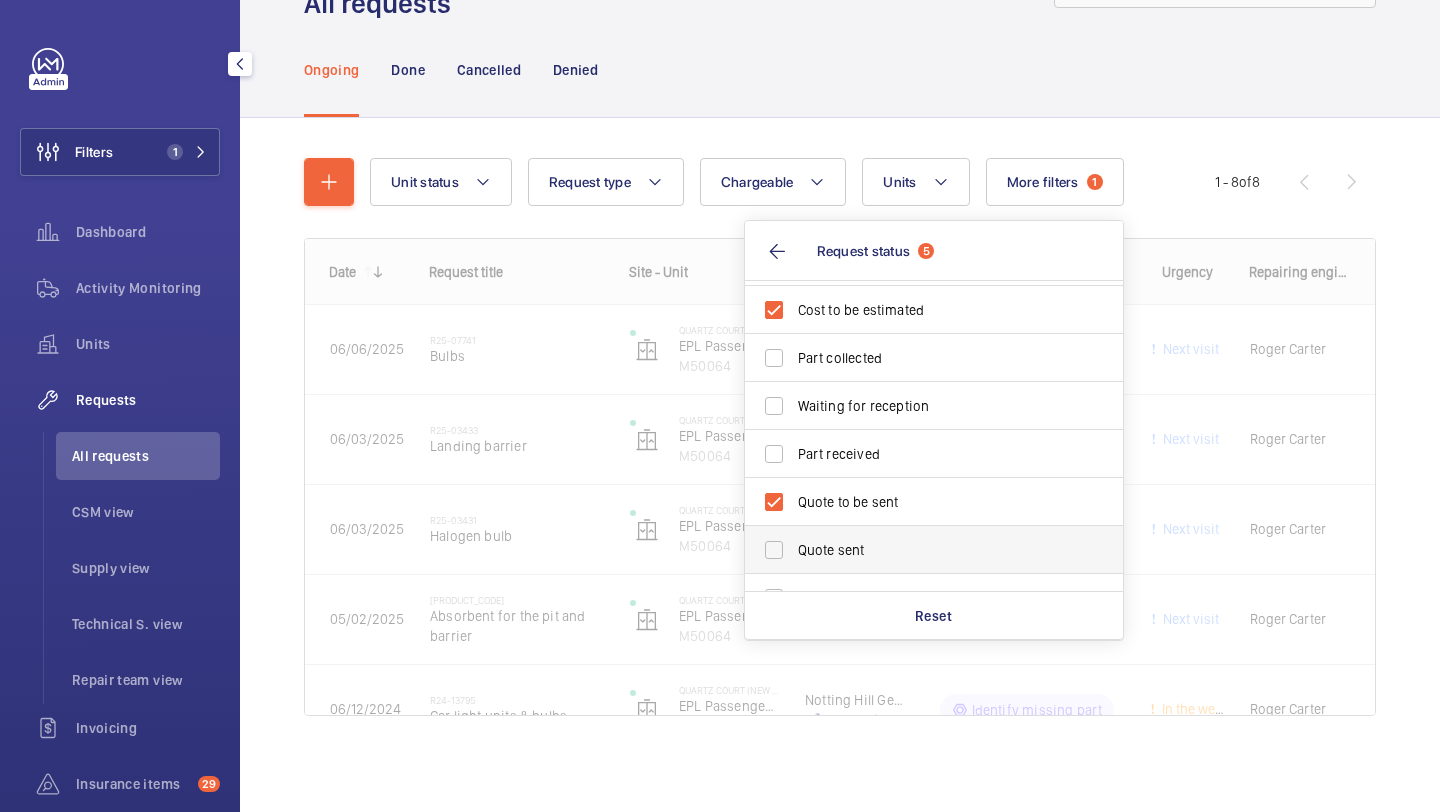 click on "Quote sent" at bounding box center [935, 550] 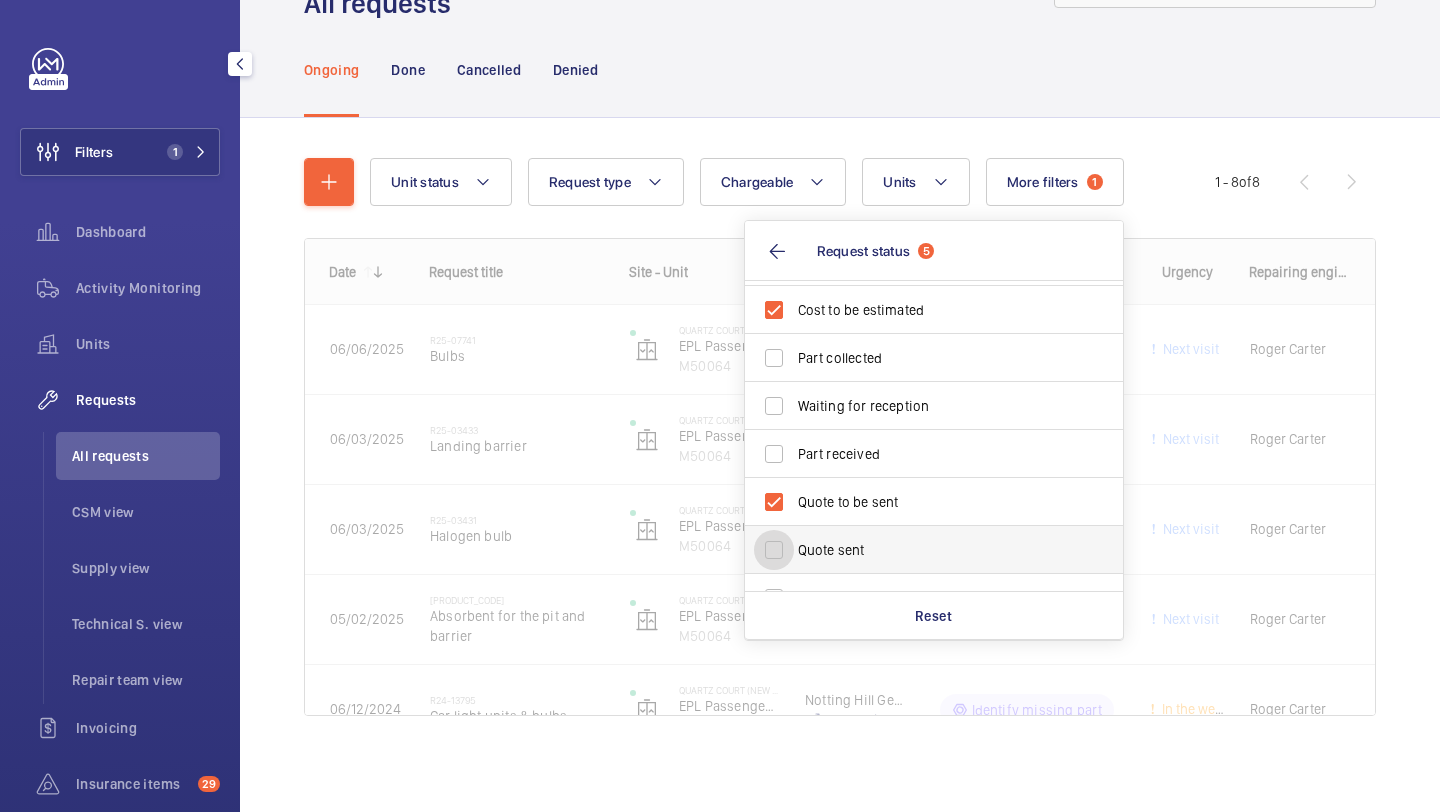 click on "Quote sent" at bounding box center (774, 550) 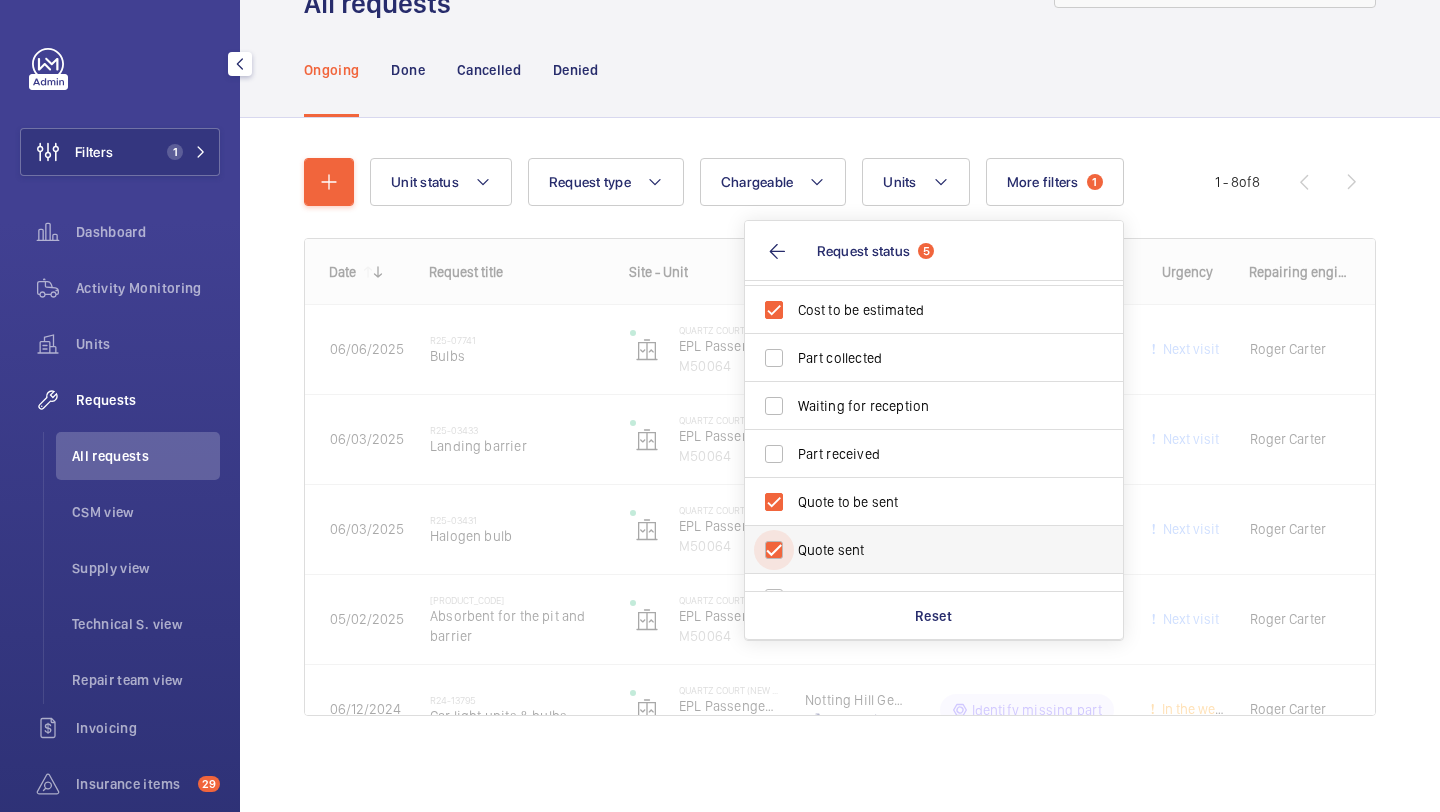 checkbox on "true" 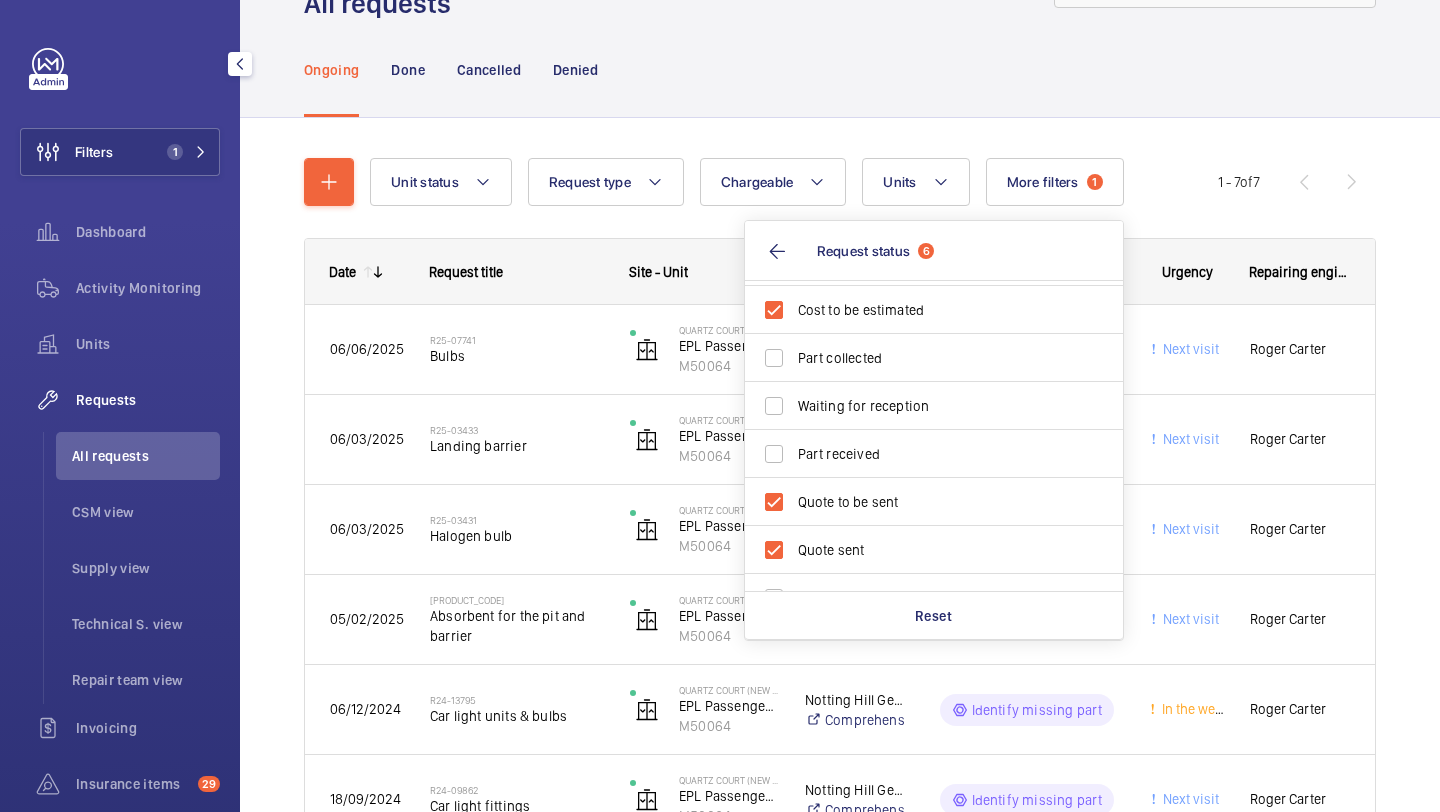 click on "Unit status Request type Chargeable Units More filters 1 Request status 6 Supplier PO to be sent Ready to be sent to Netsuite Identify missing part Cost to be estimated Part collected Waiting for reception Part received Quote to be sent Quote sent Verify client PO Visit to be done Visit to be verified Reset Urgency Repairing engineer Engineer Device type" 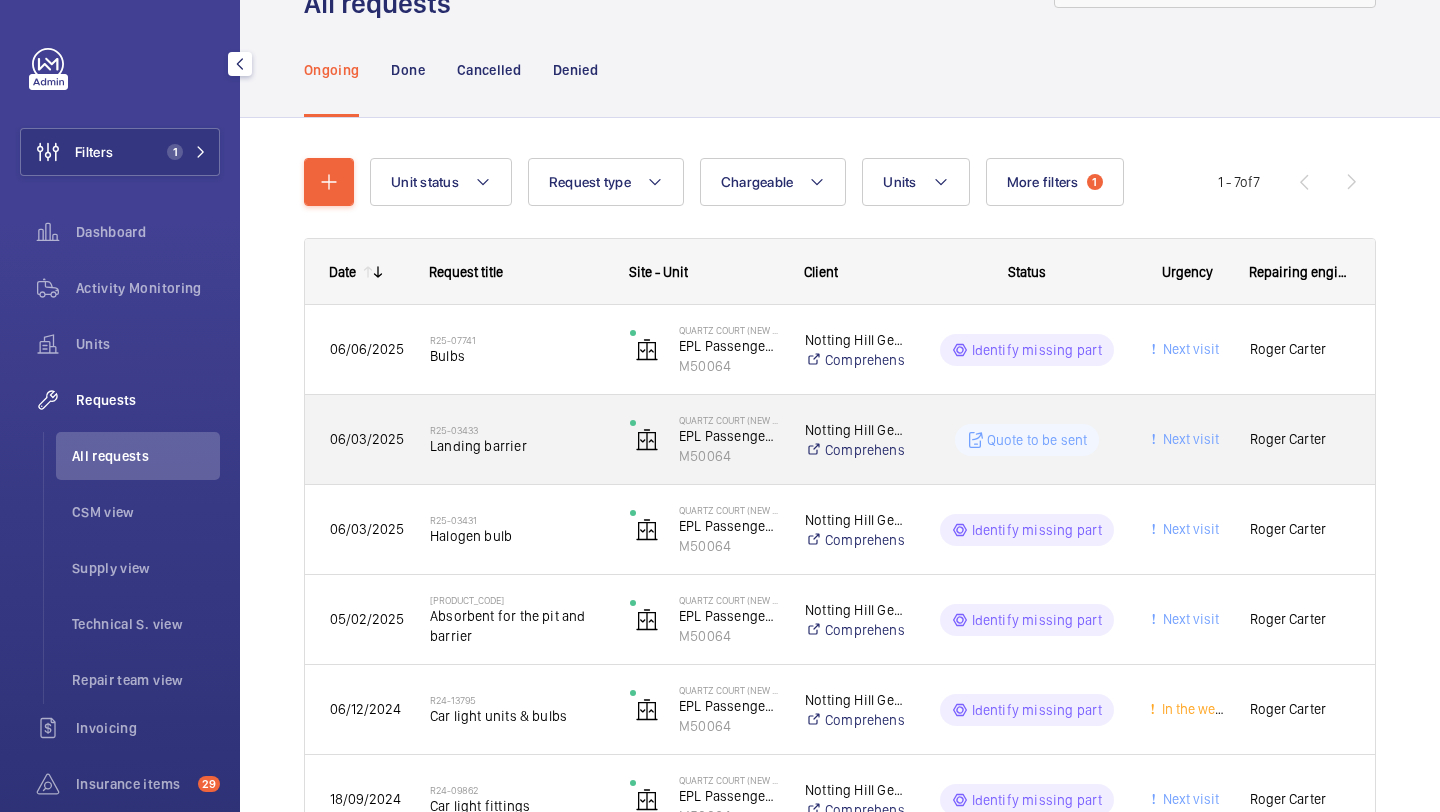 scroll, scrollTop: 309, scrollLeft: 0, axis: vertical 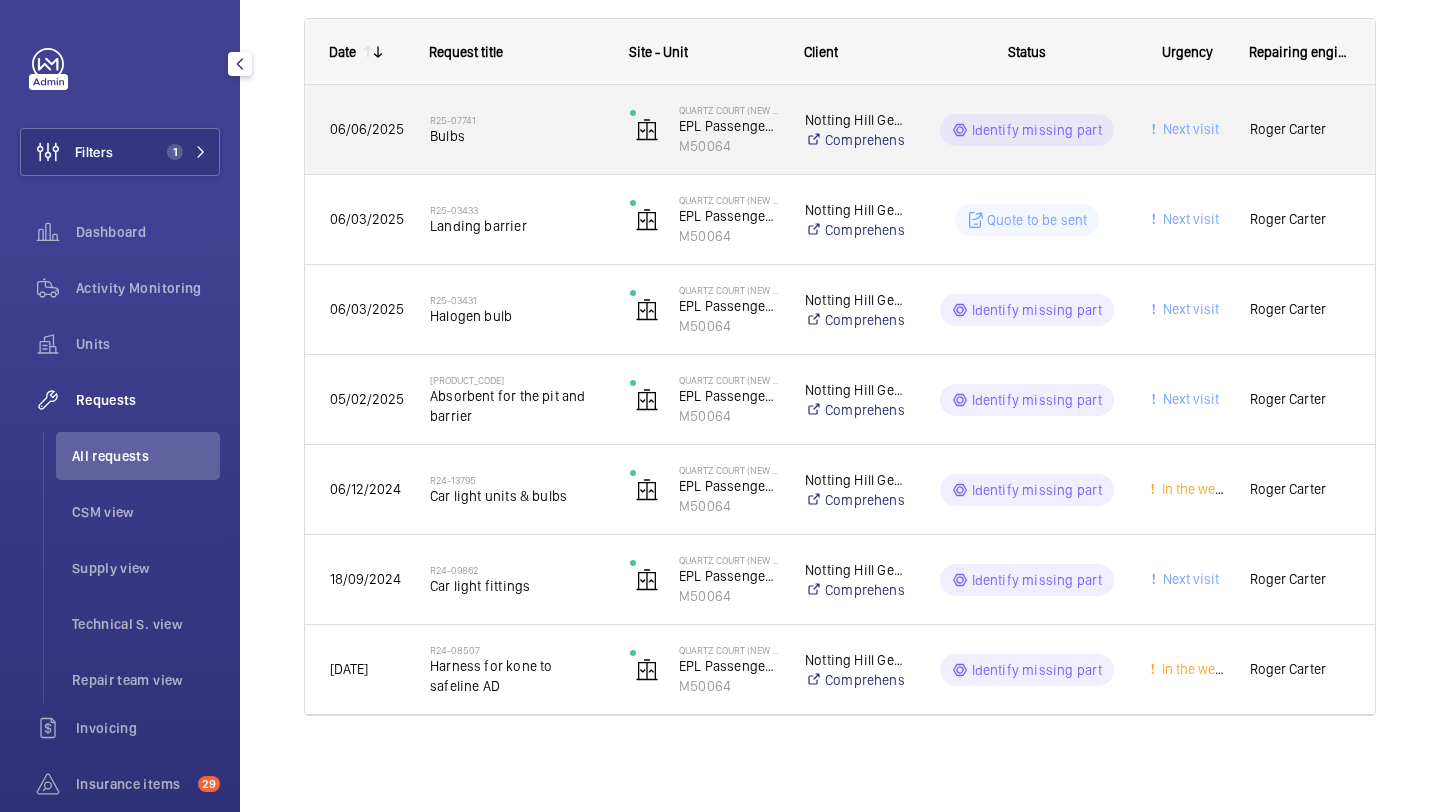 click on "Bulbs" 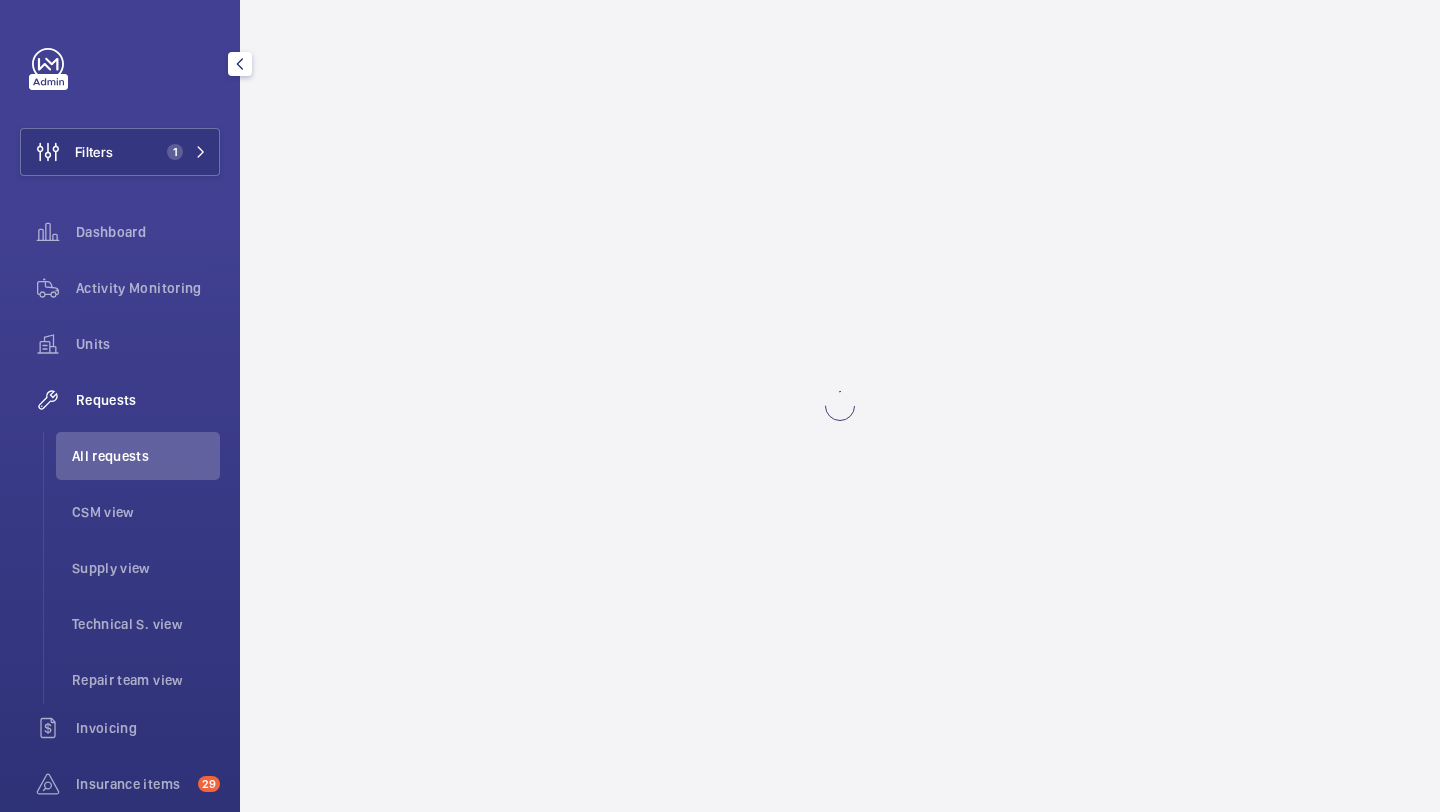 scroll, scrollTop: 0, scrollLeft: 0, axis: both 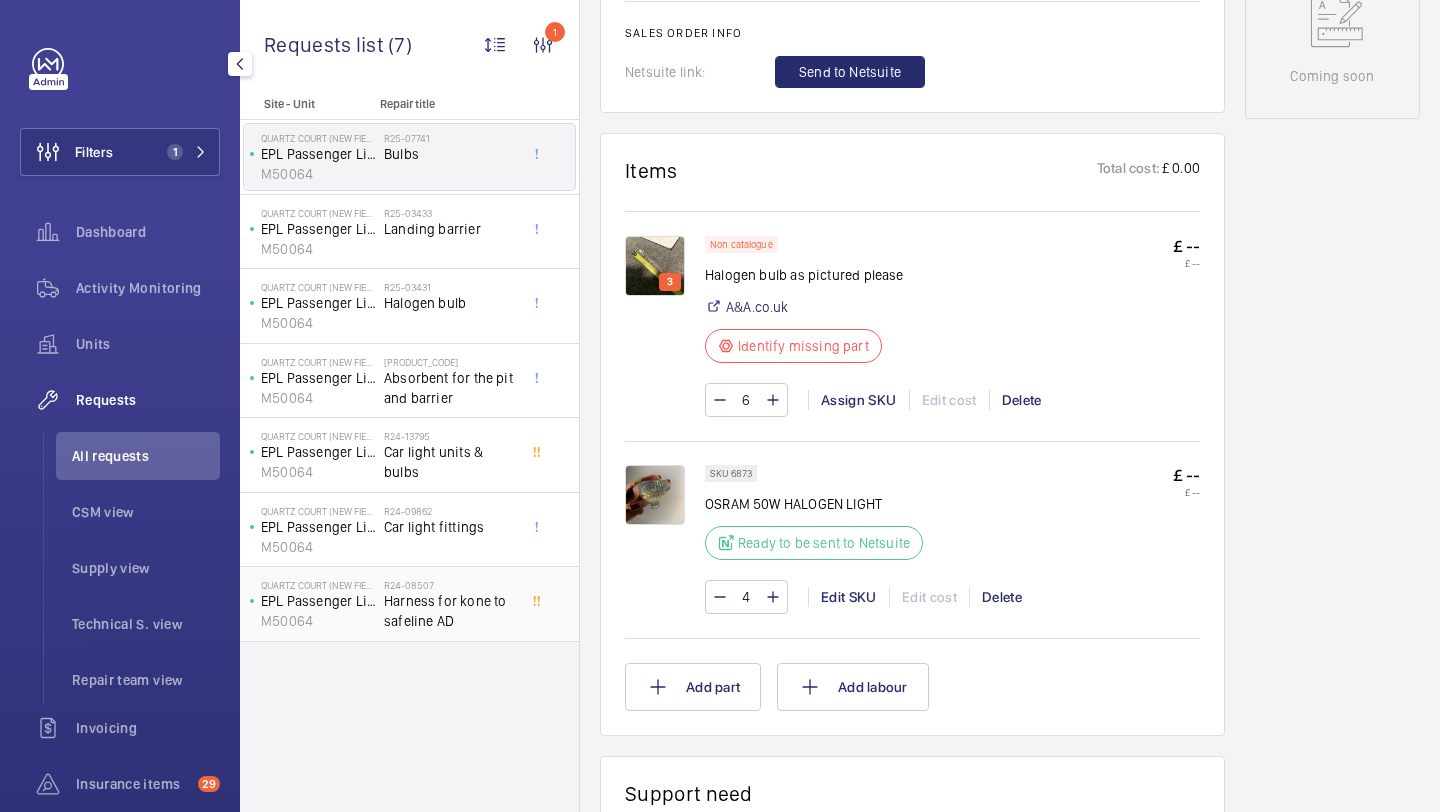 click on "Harness for kone to safeline AD" 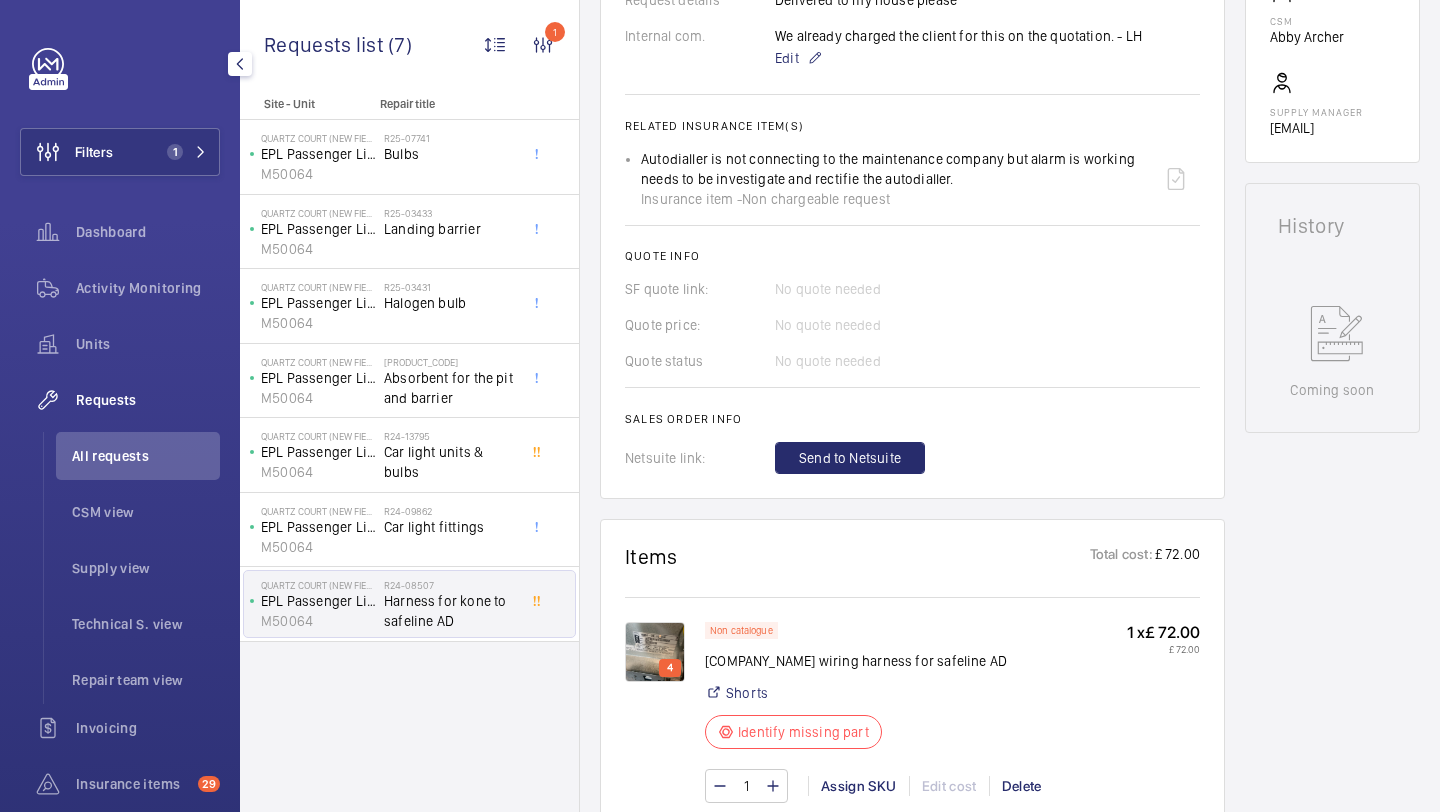 scroll, scrollTop: 1056, scrollLeft: 0, axis: vertical 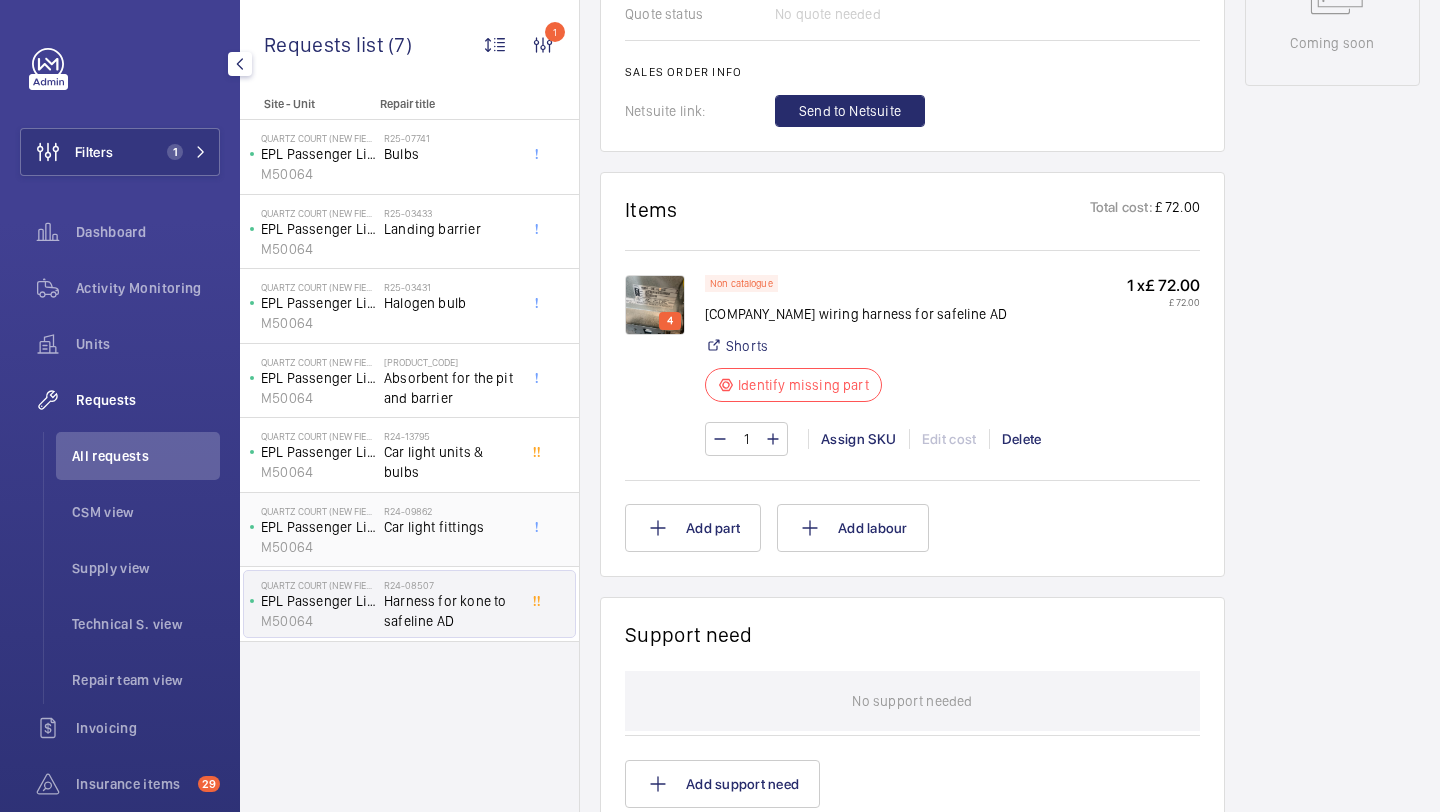 click on "[COMPANY_NAME]   [PRODUCT_NAME]   [SKU]   [ORDER_NUMBER]   [PRODUCT_NAME]" 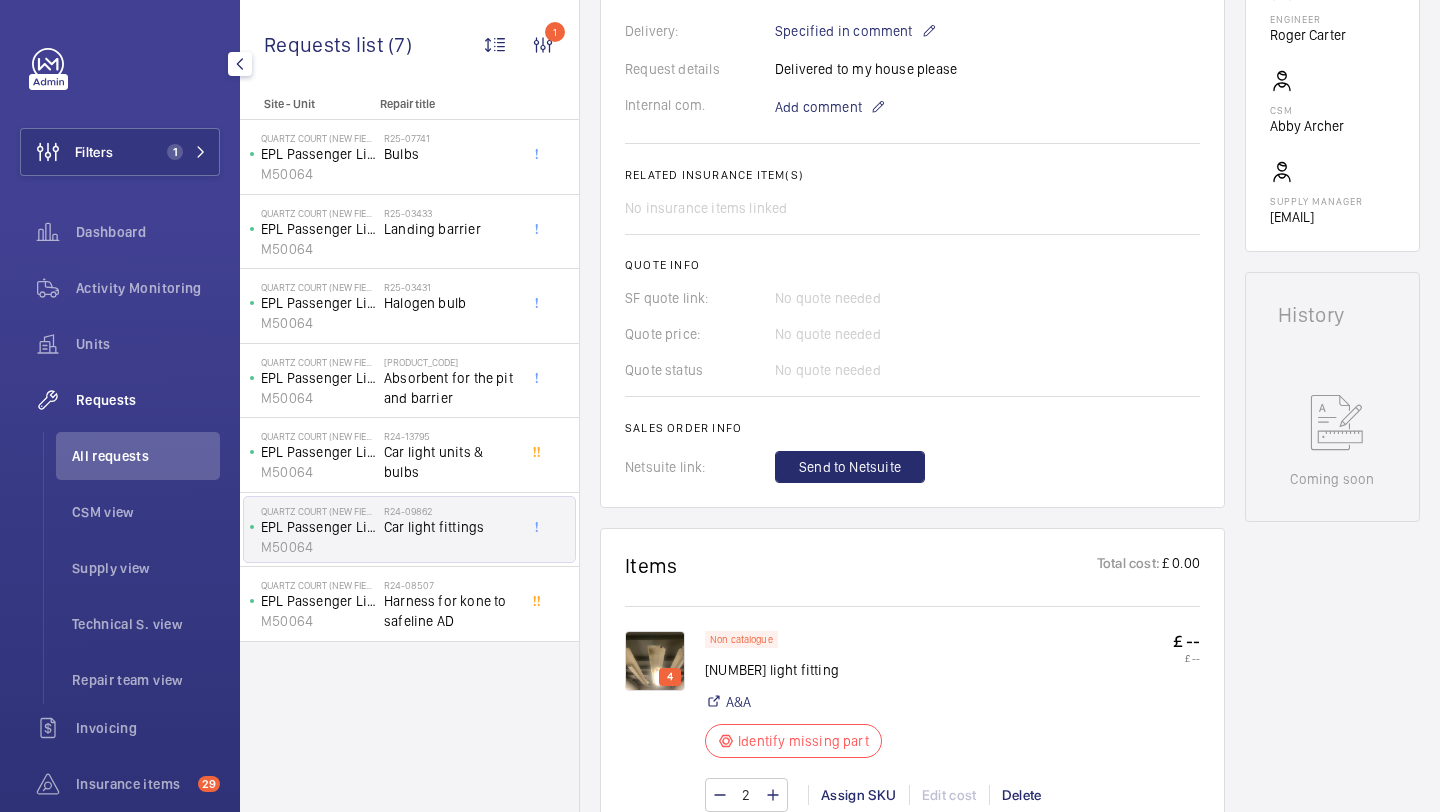 scroll, scrollTop: 729, scrollLeft: 0, axis: vertical 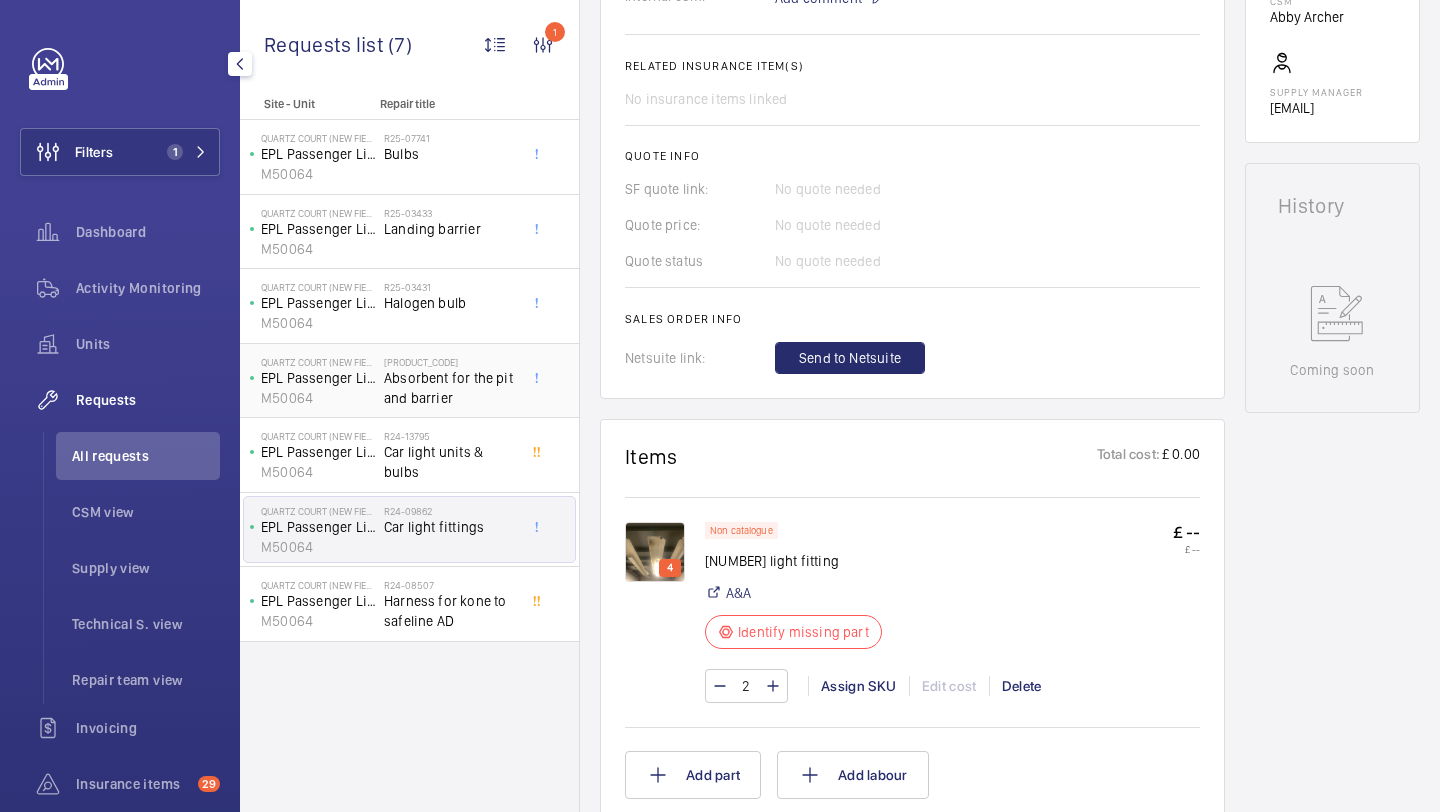 click on "Absorbent for the pit and barrier" 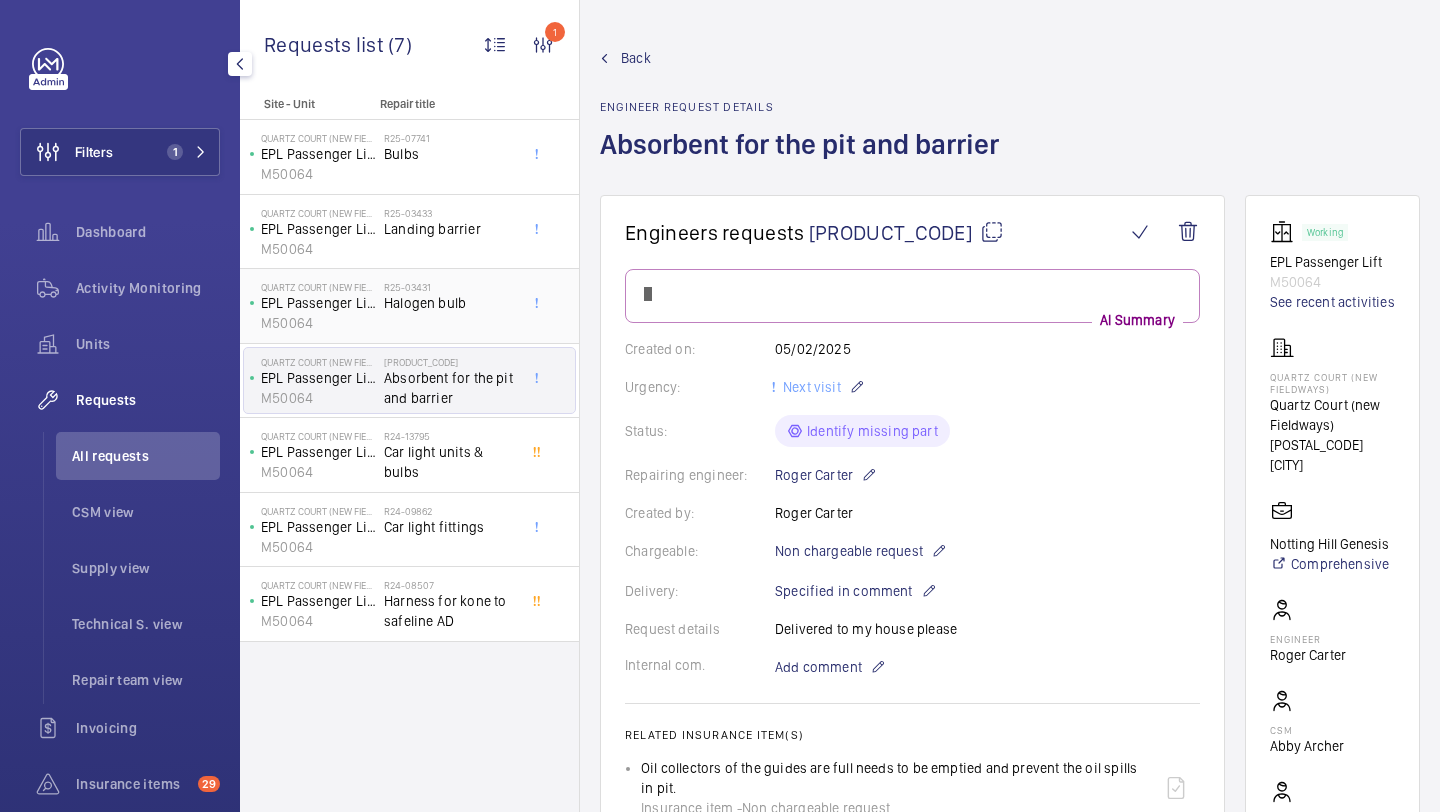 click on "Halogen bulb" 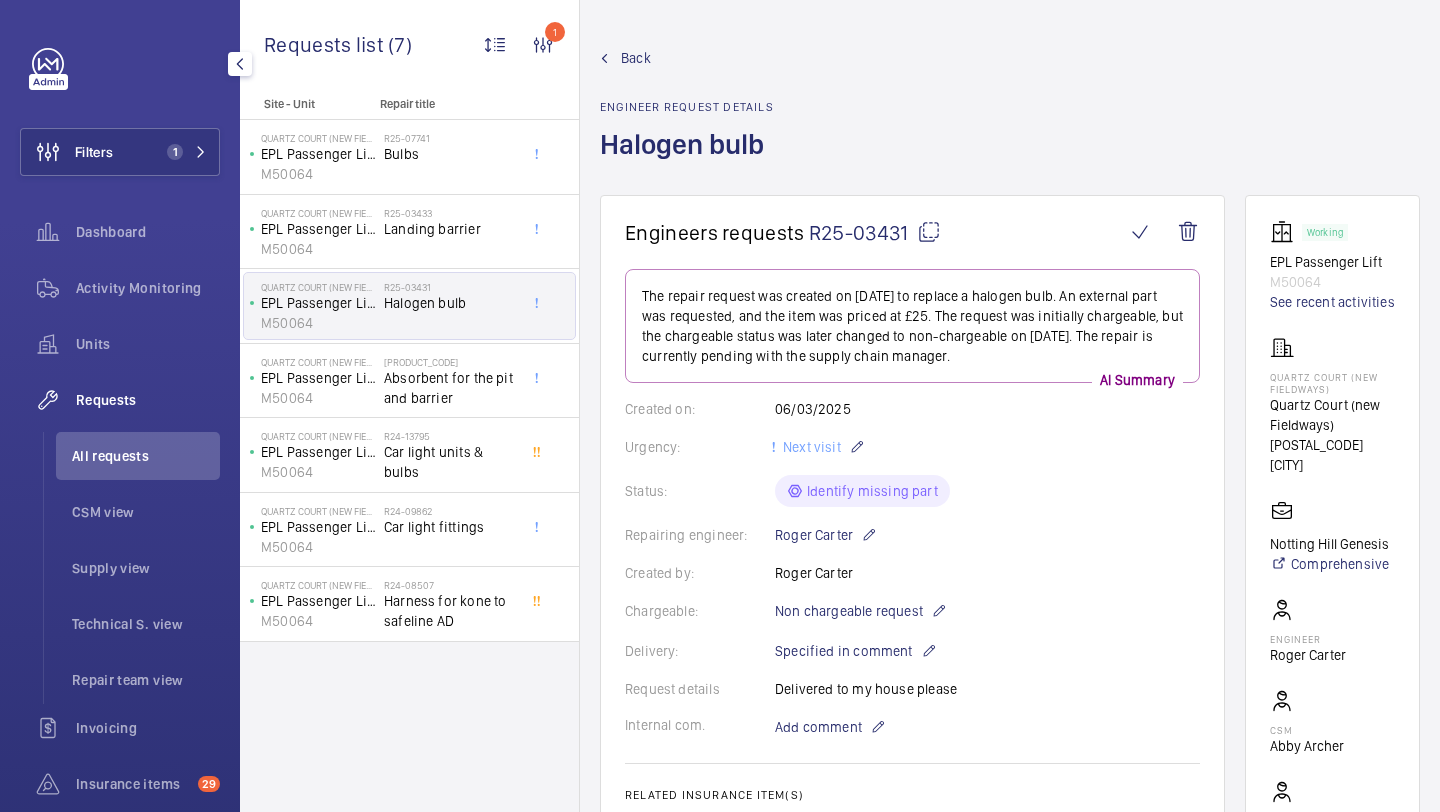 scroll, scrollTop: 164, scrollLeft: 0, axis: vertical 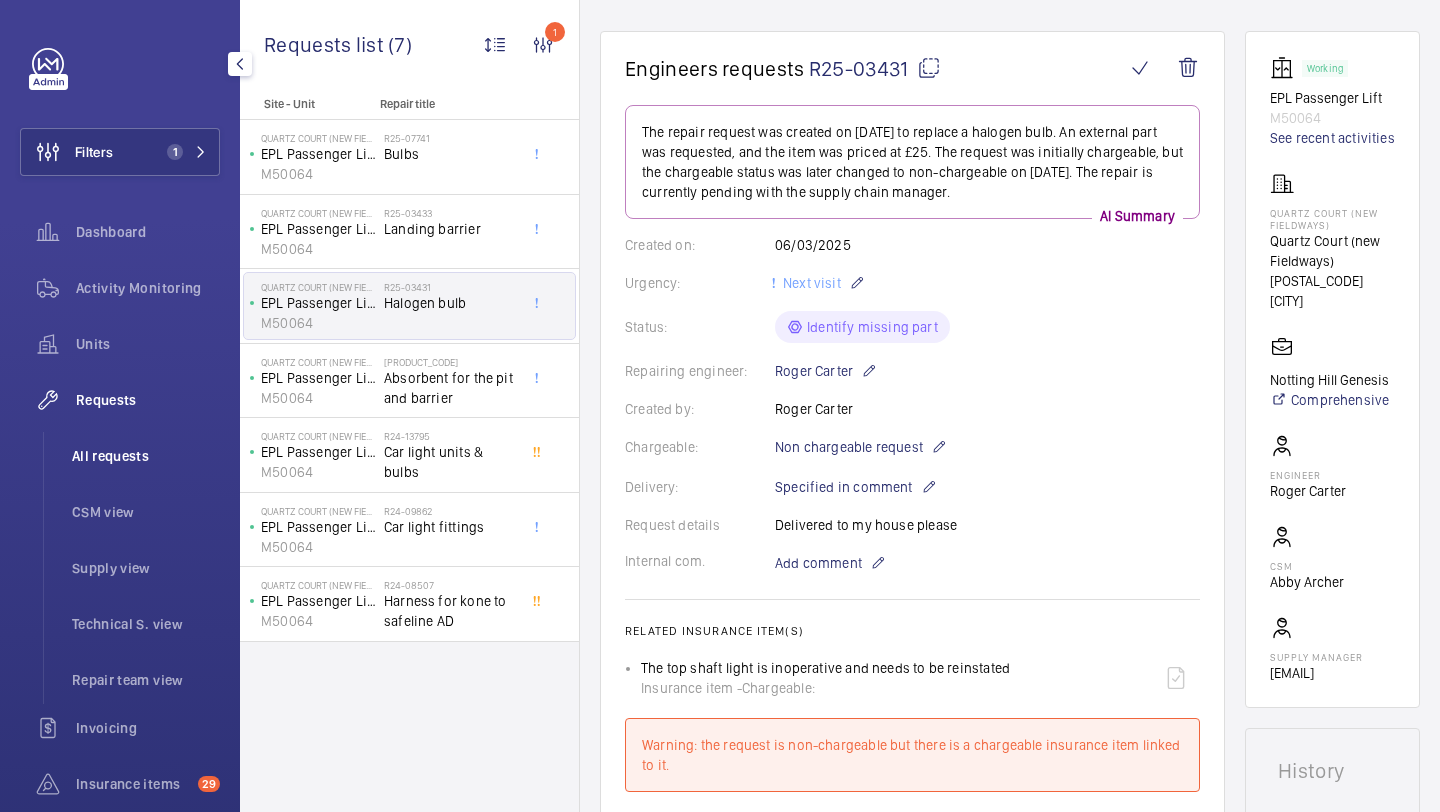 click on "All requests" 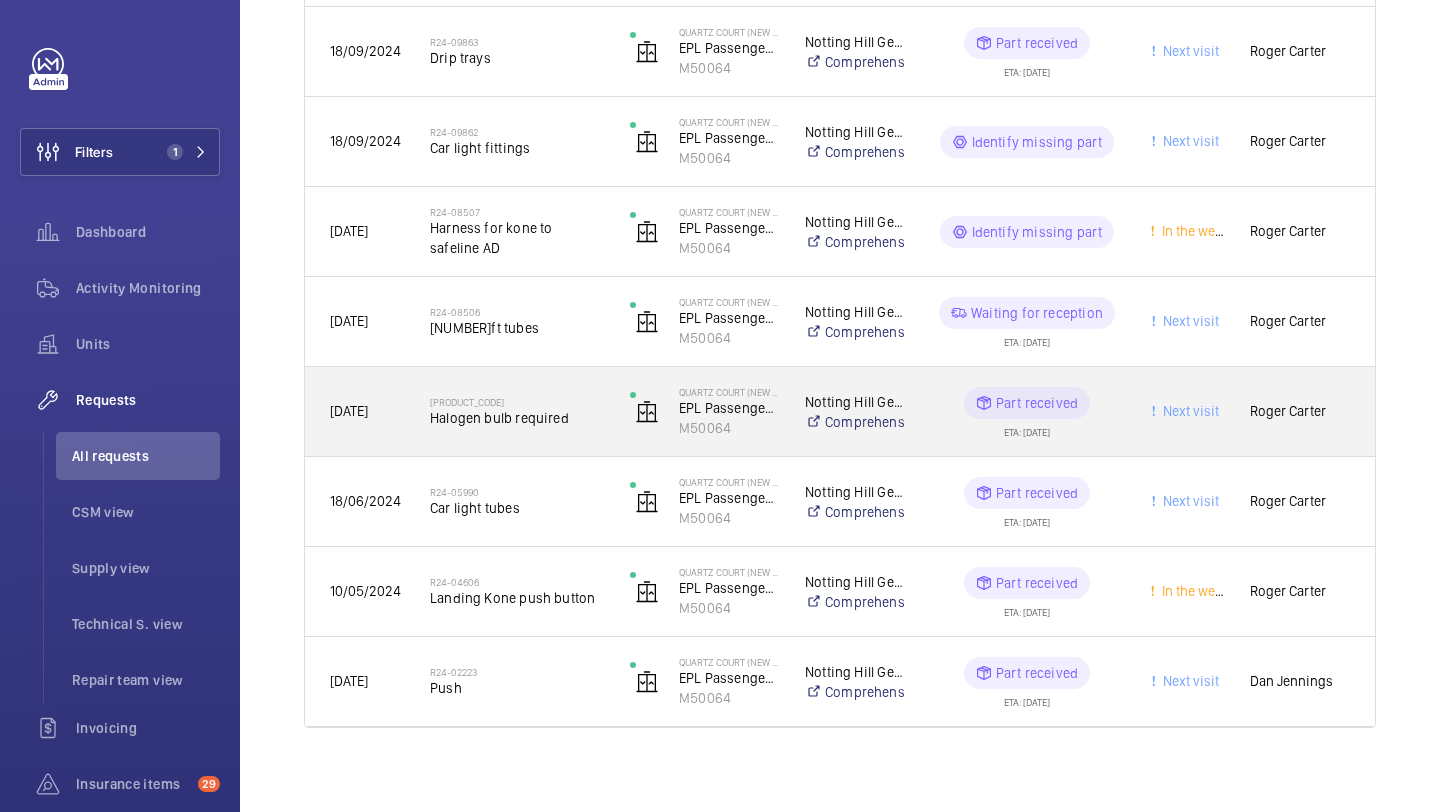 scroll, scrollTop: 1019, scrollLeft: 0, axis: vertical 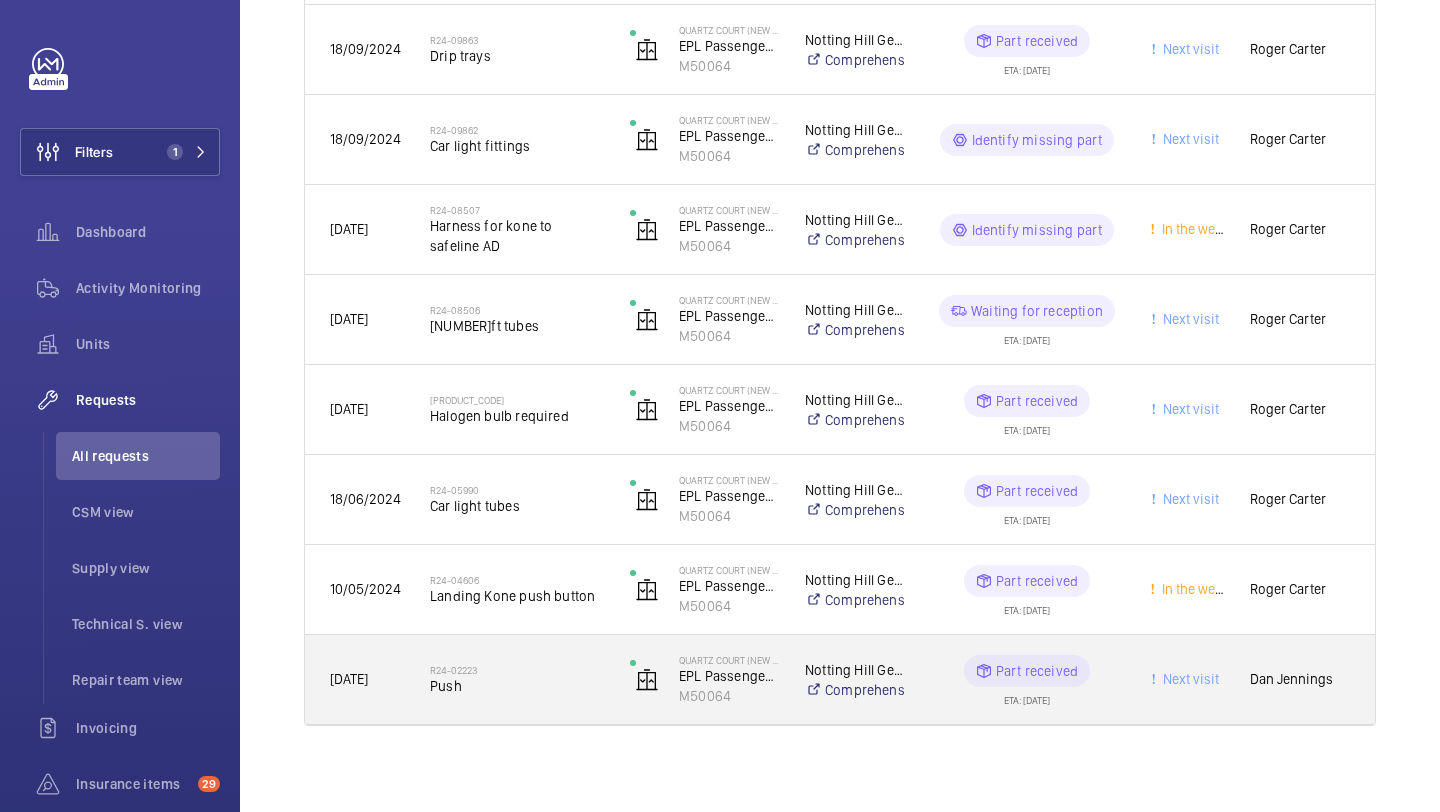 click on "R24-02223   Push" 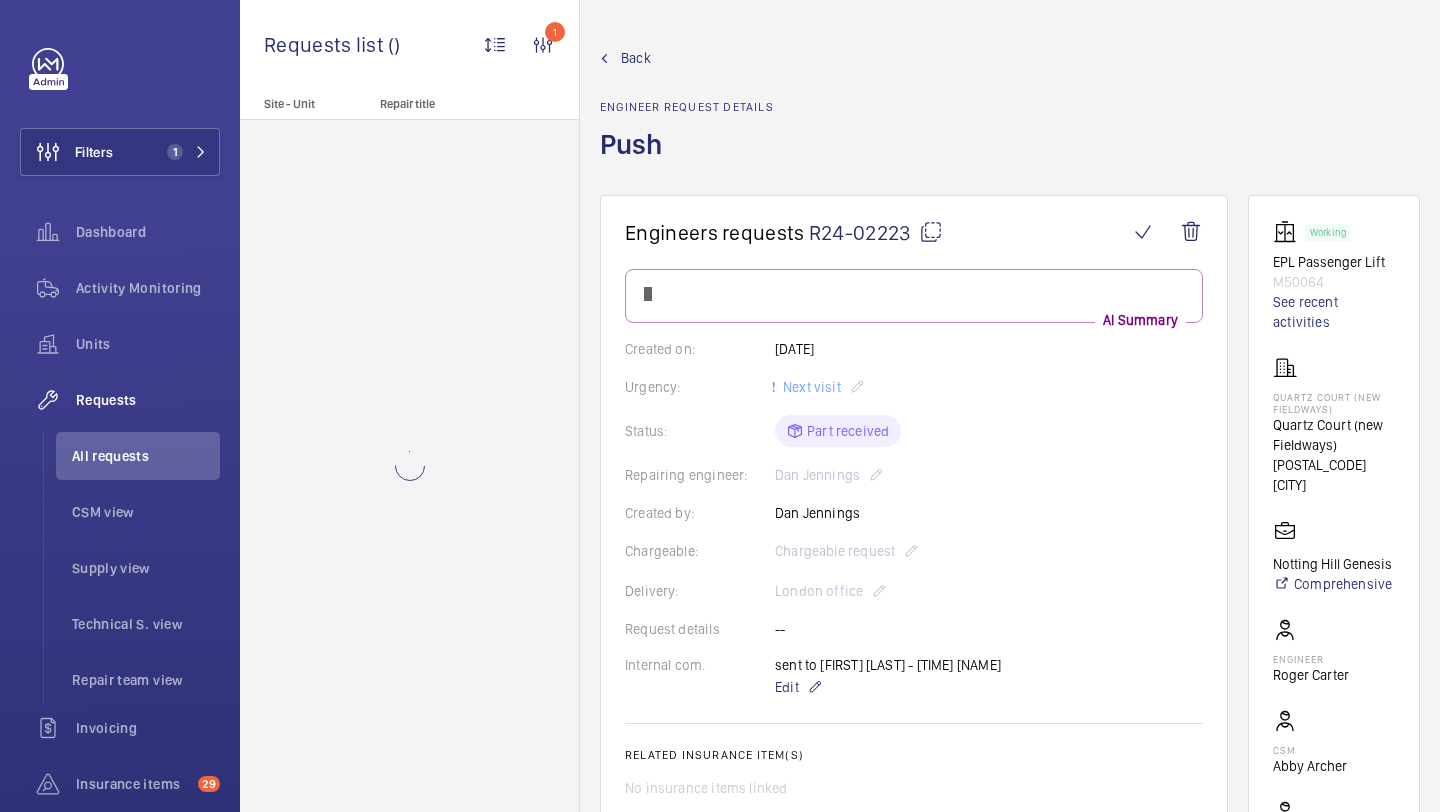 click on "Back" 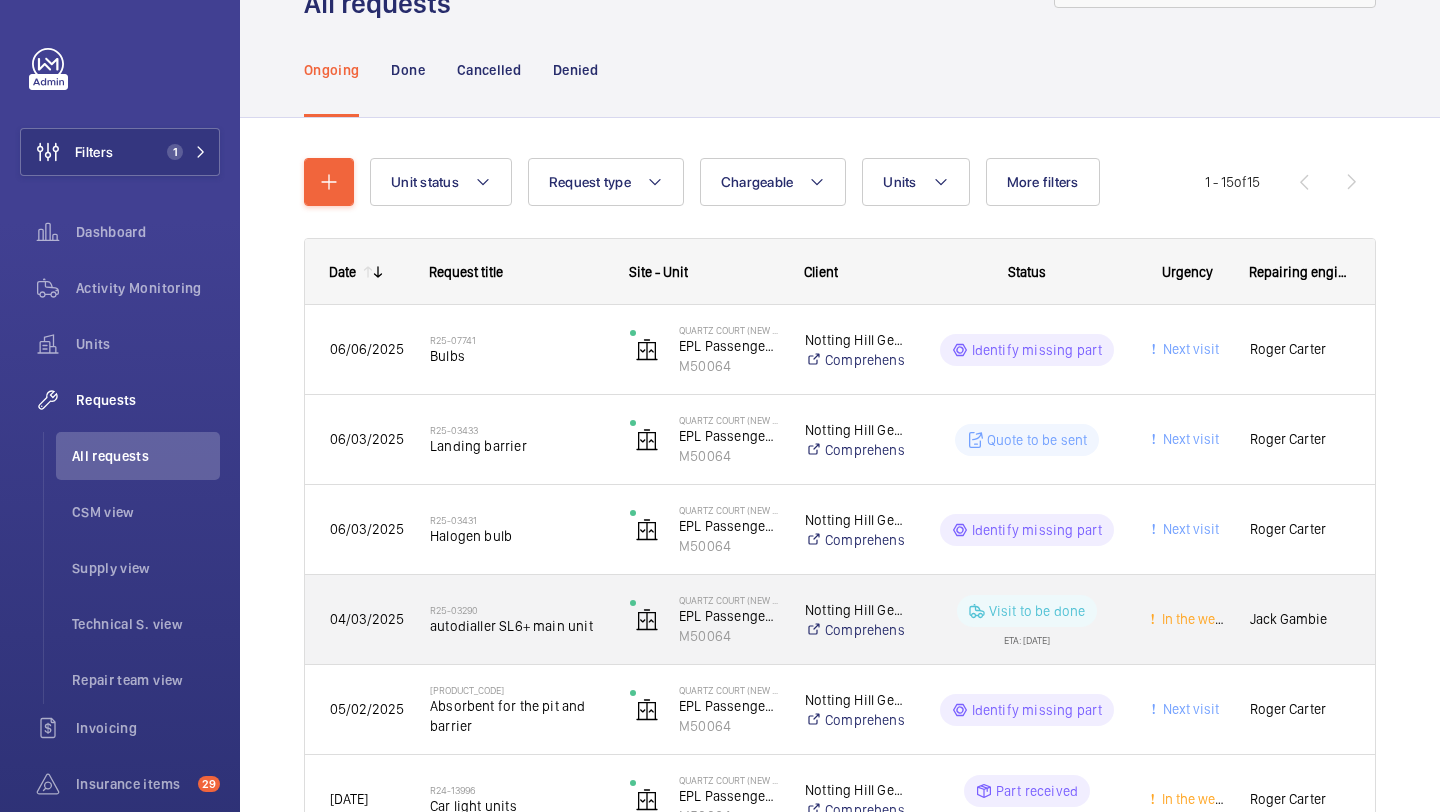 scroll, scrollTop: 1029, scrollLeft: 0, axis: vertical 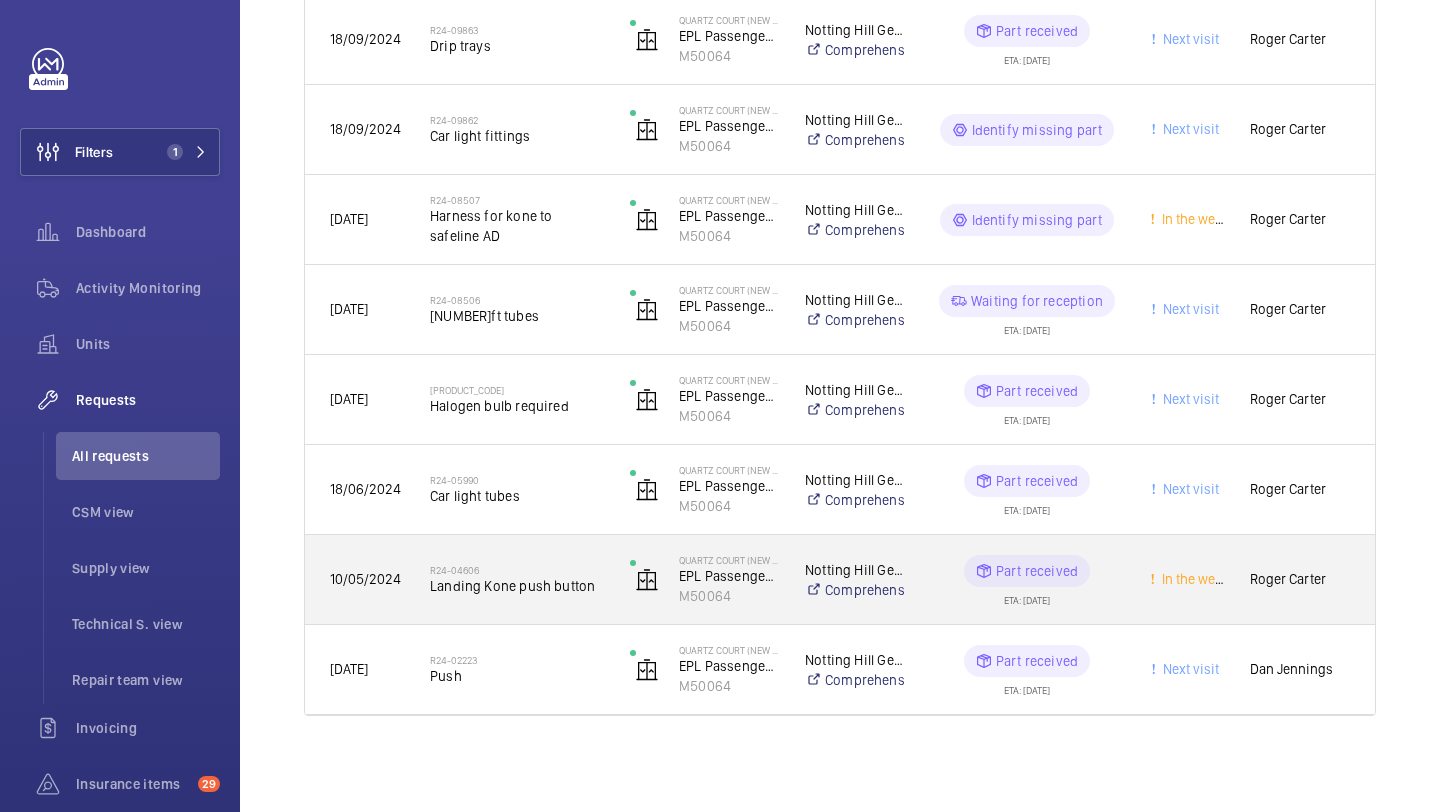 click on "Landing Kone push button" 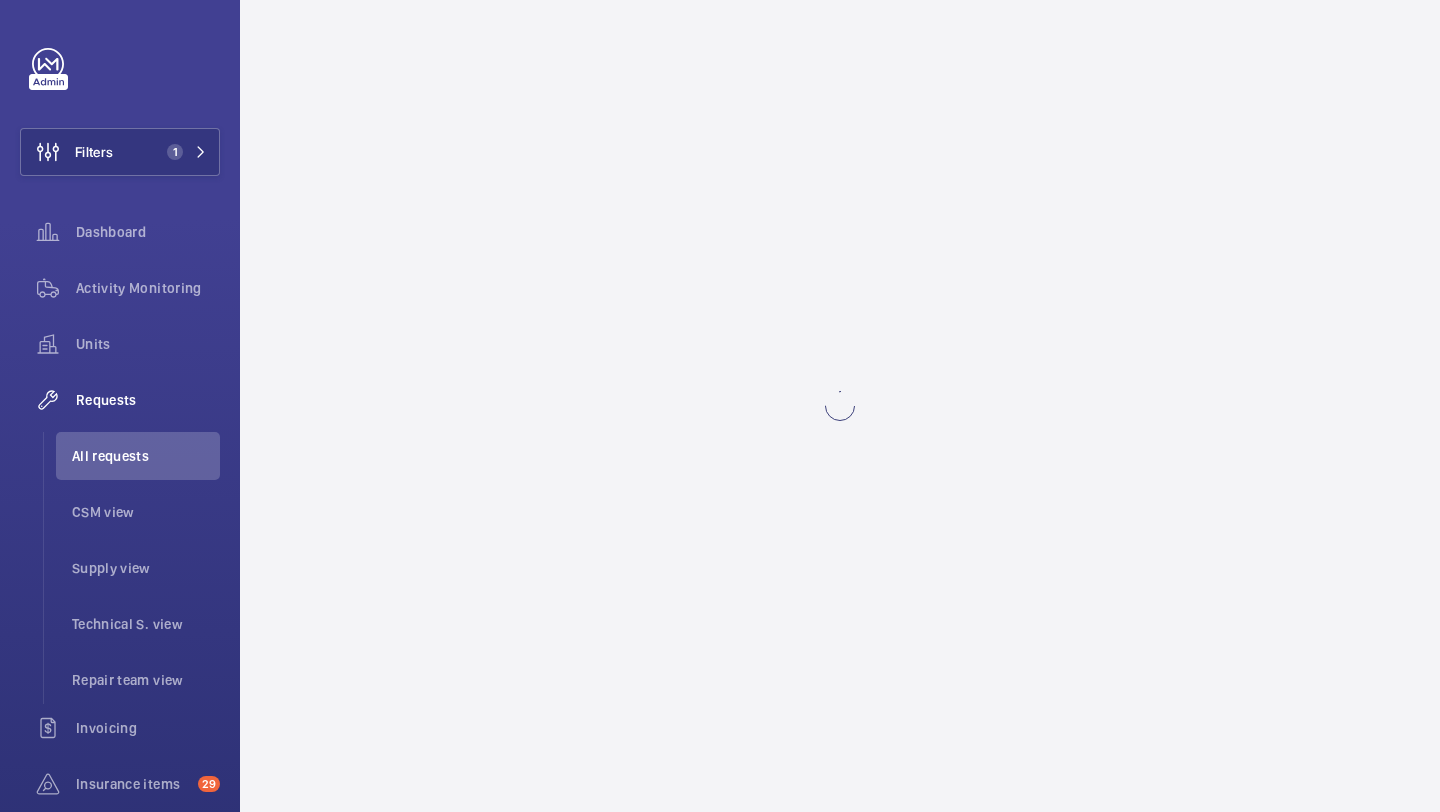 scroll, scrollTop: 0, scrollLeft: 0, axis: both 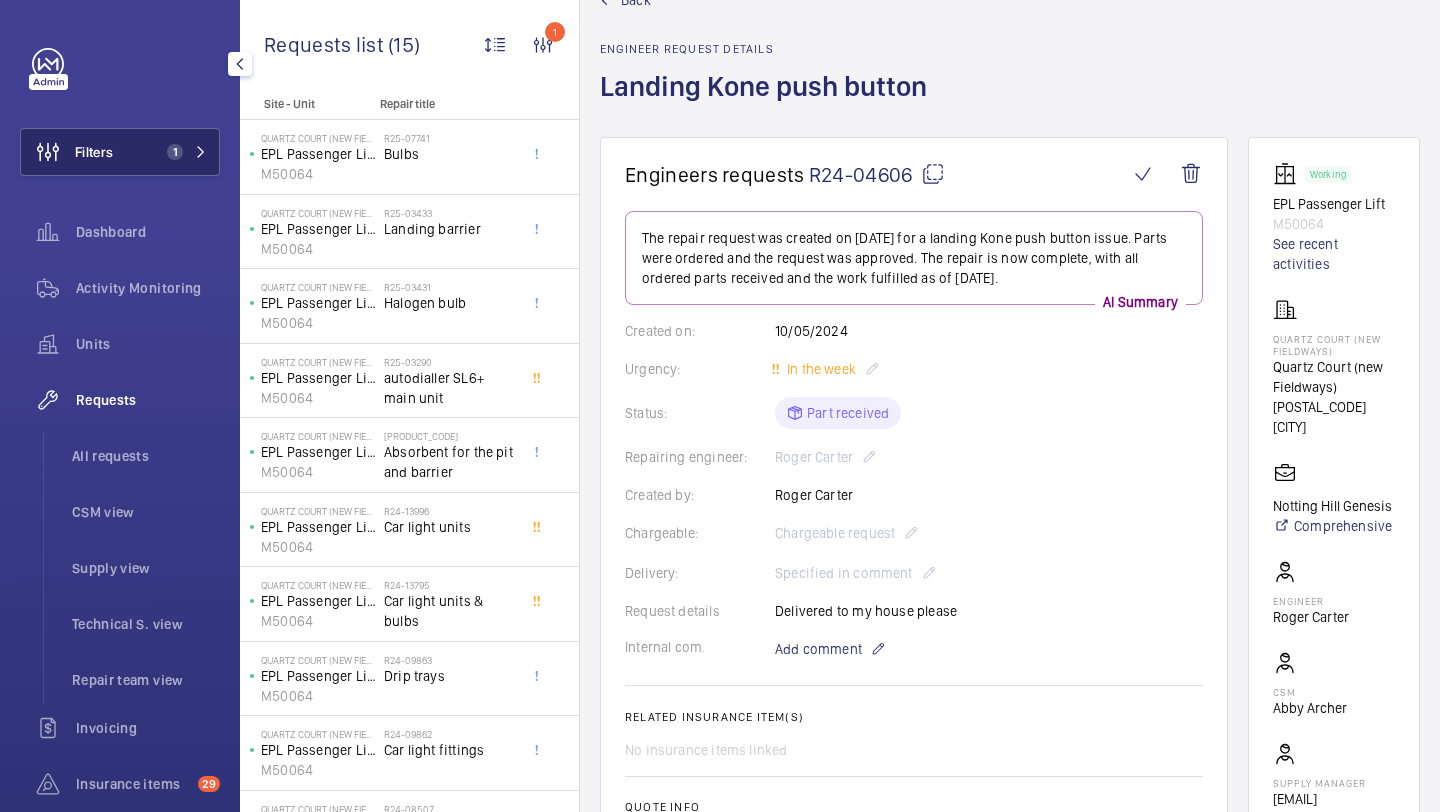 click on "Filters 1" 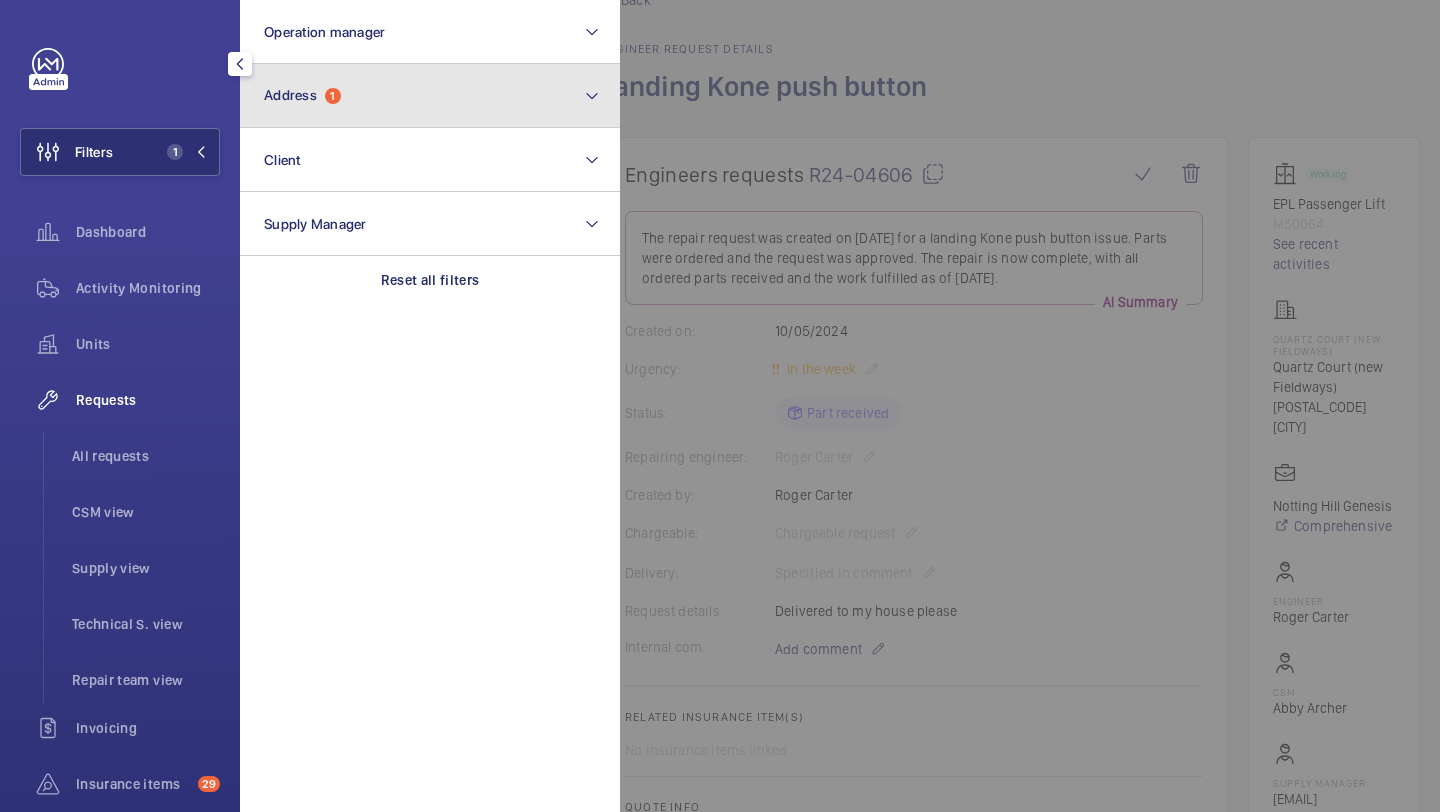 click on "Address  1" 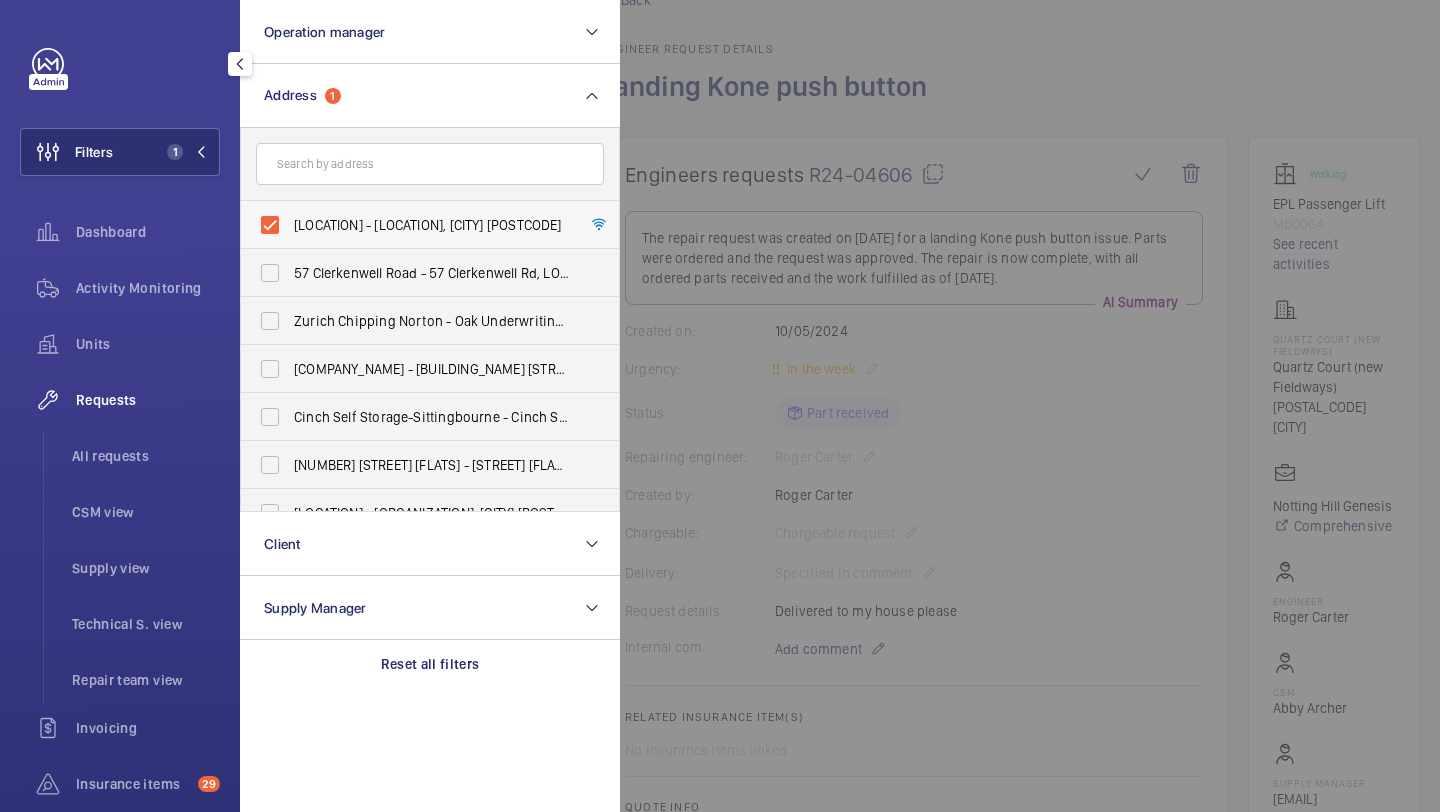 click on "[LOCATION] - [LOCATION], [CITY] [POSTCODE]" at bounding box center [415, 225] 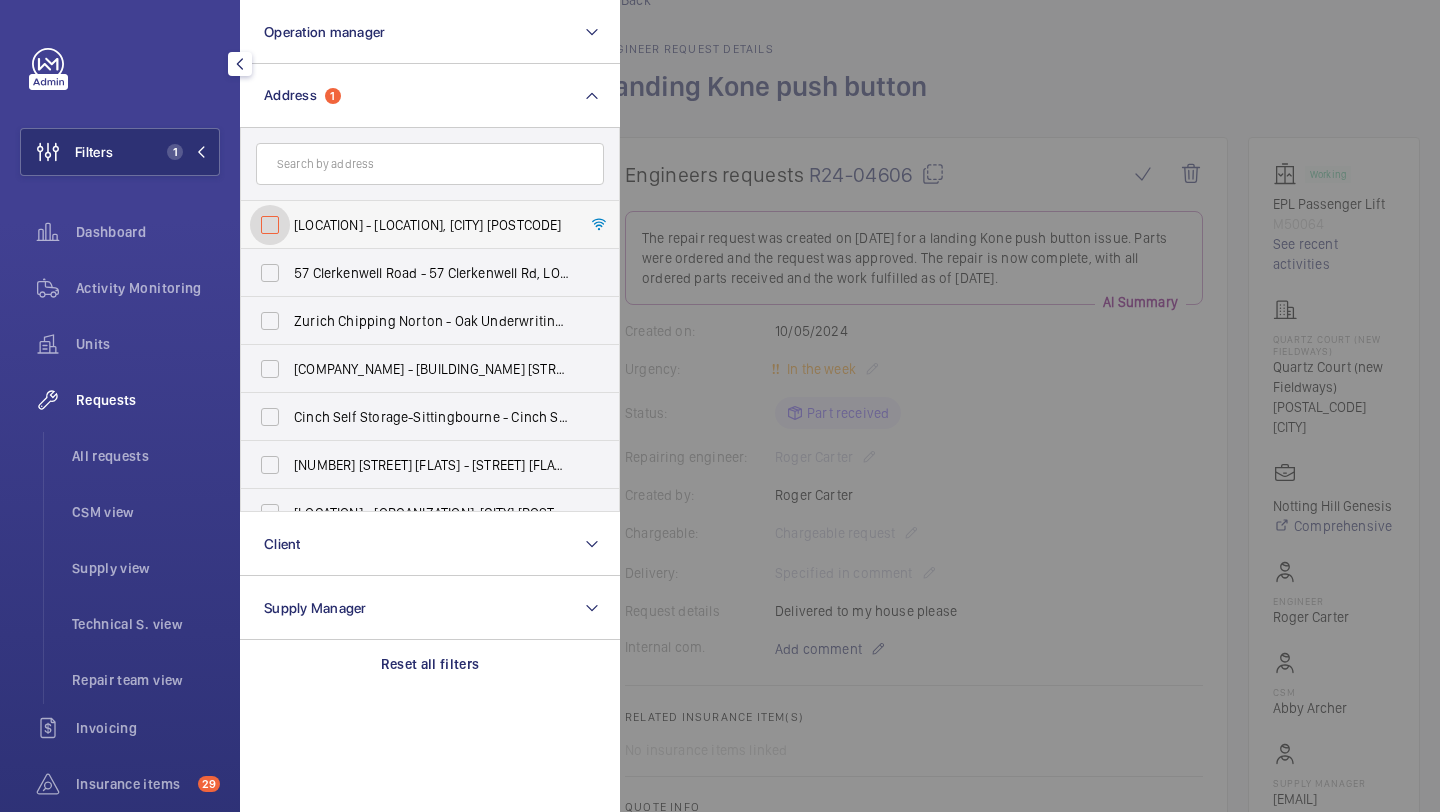 checkbox on "false" 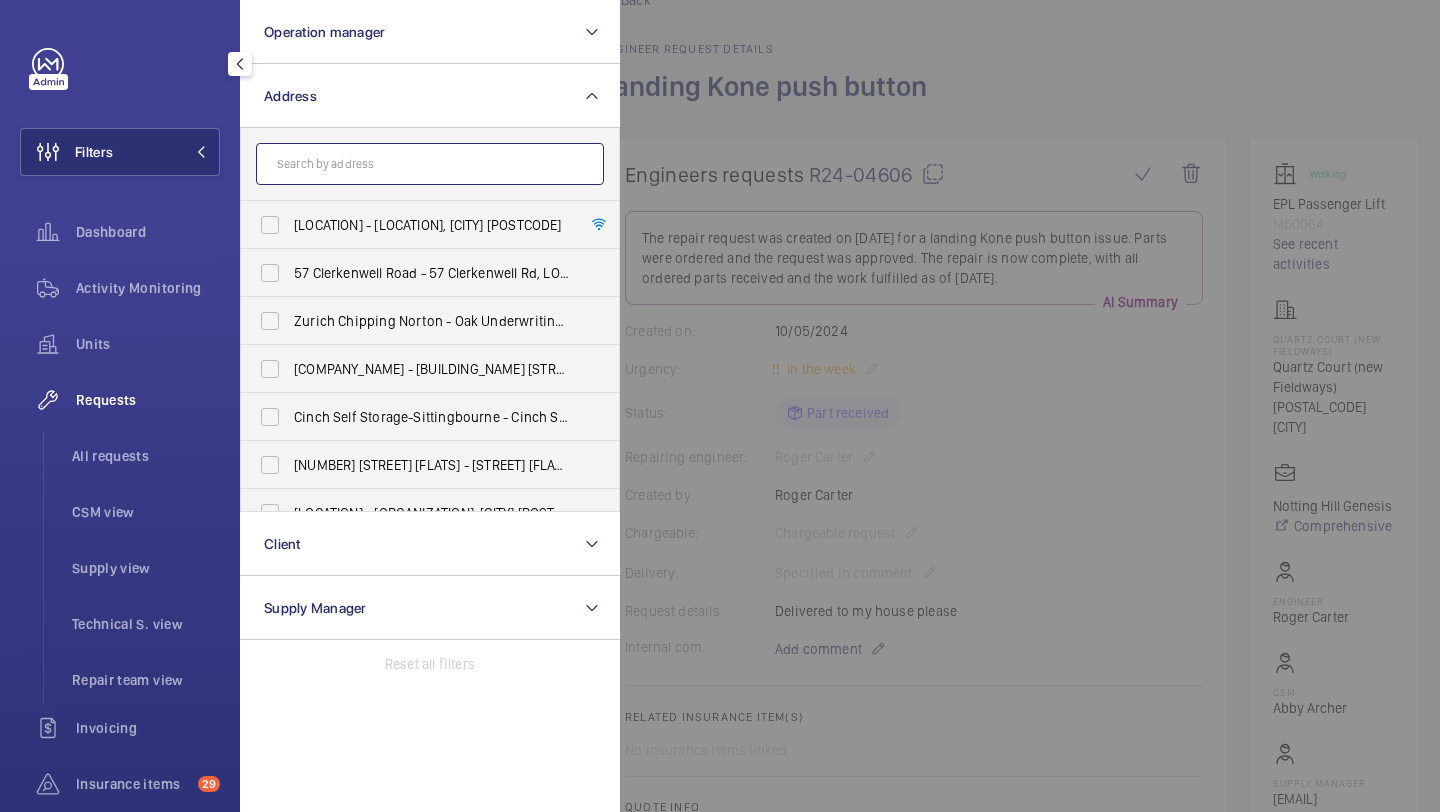click 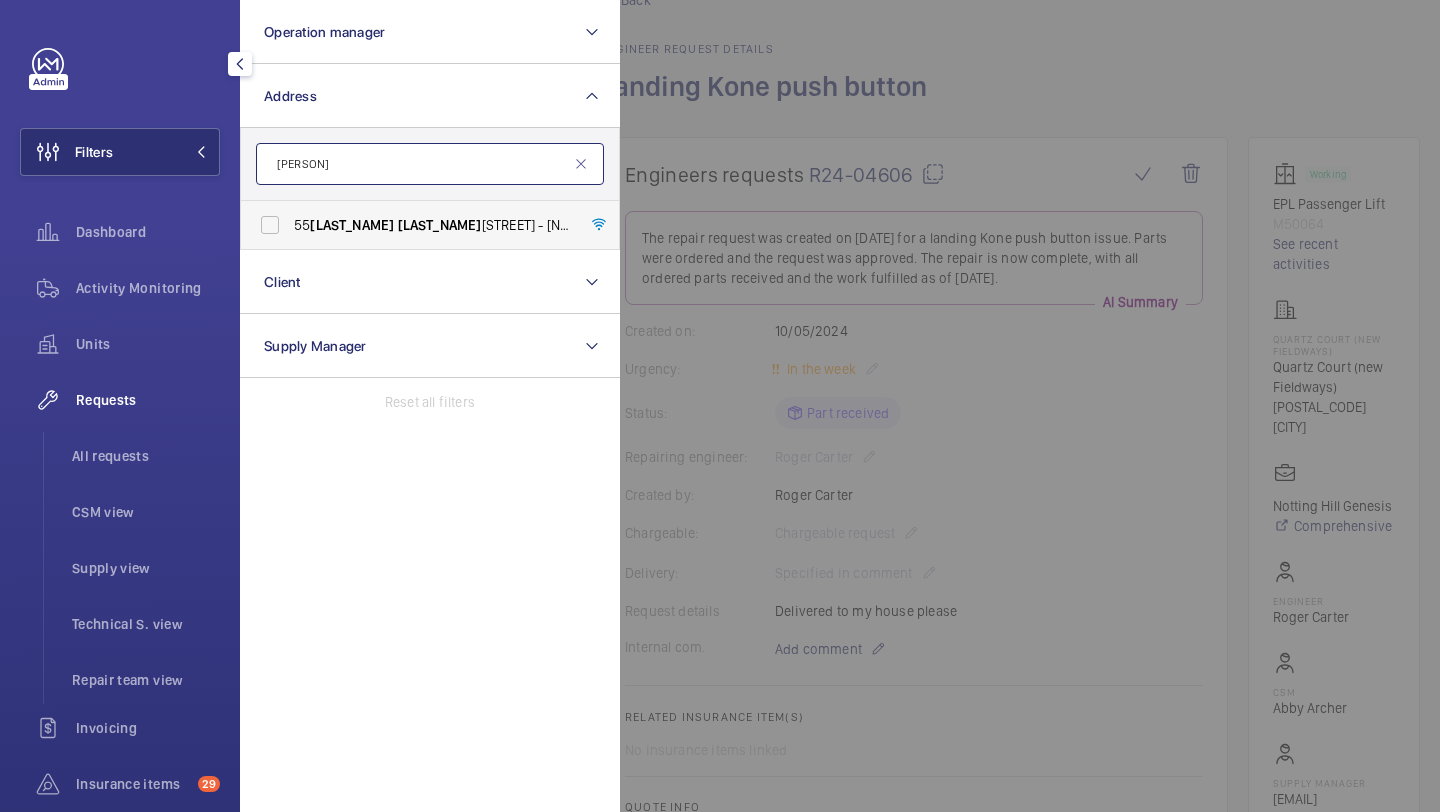 type on "[PERSON]" 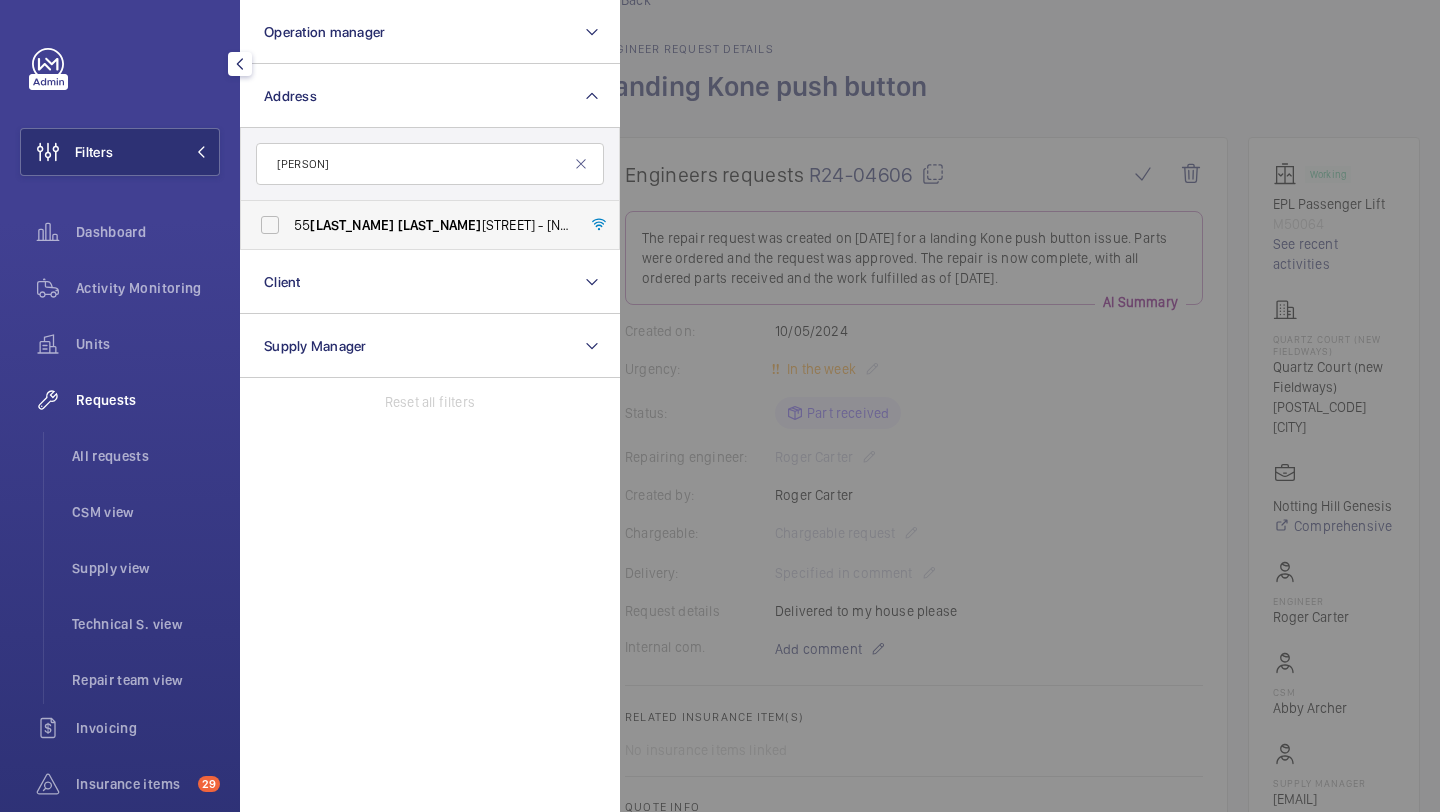 click on "[LAST_NAME]" at bounding box center (352, 225) 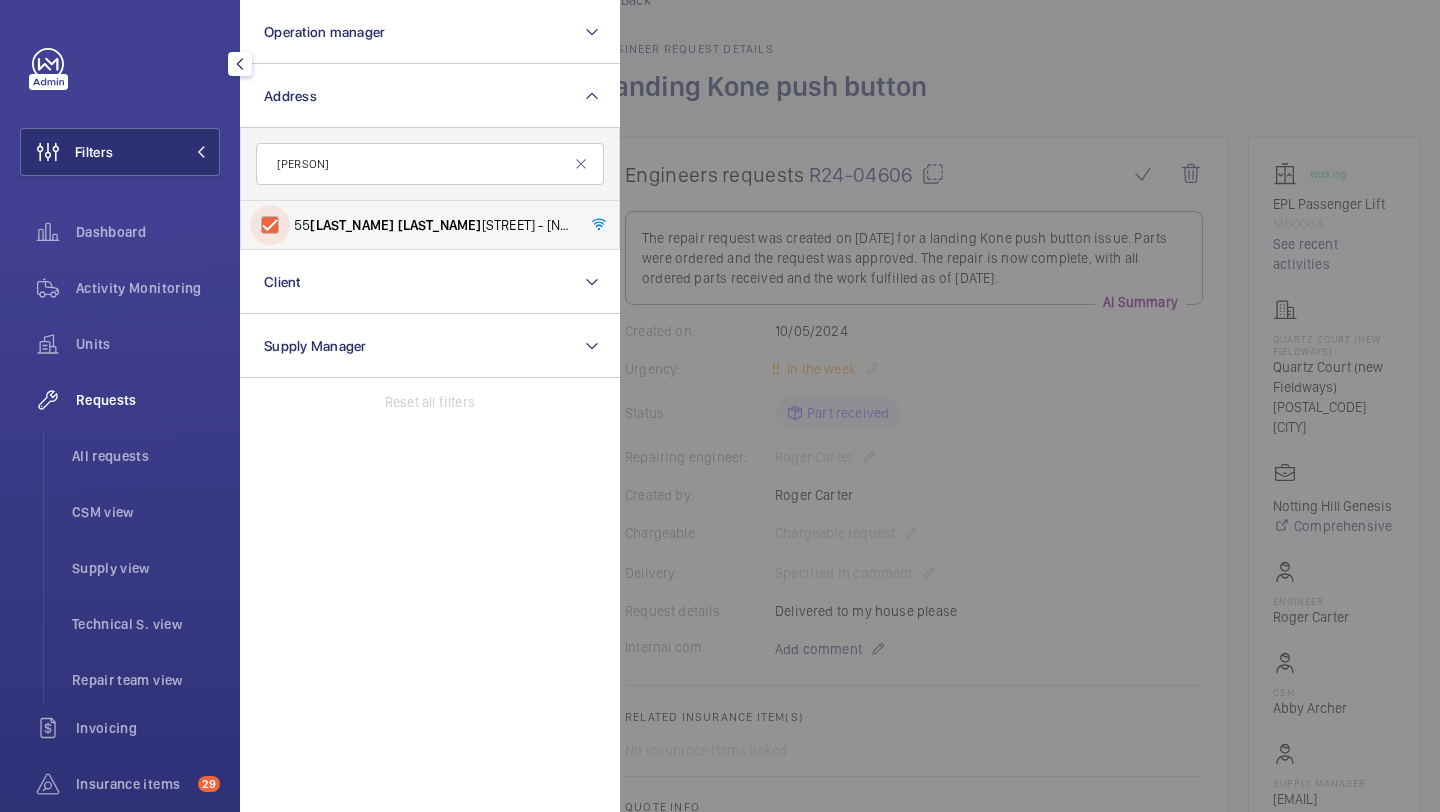 checkbox on "true" 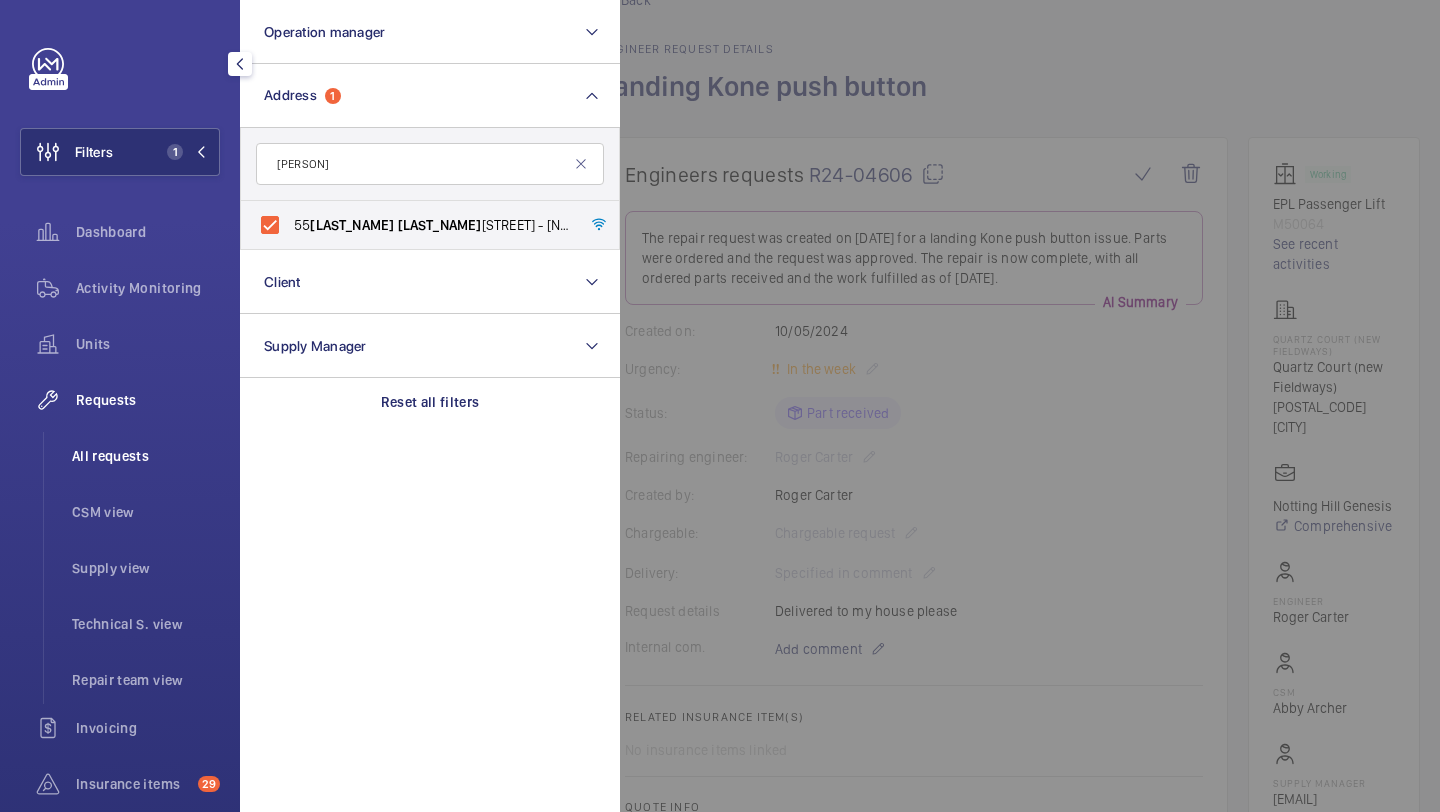 click on "All requests" 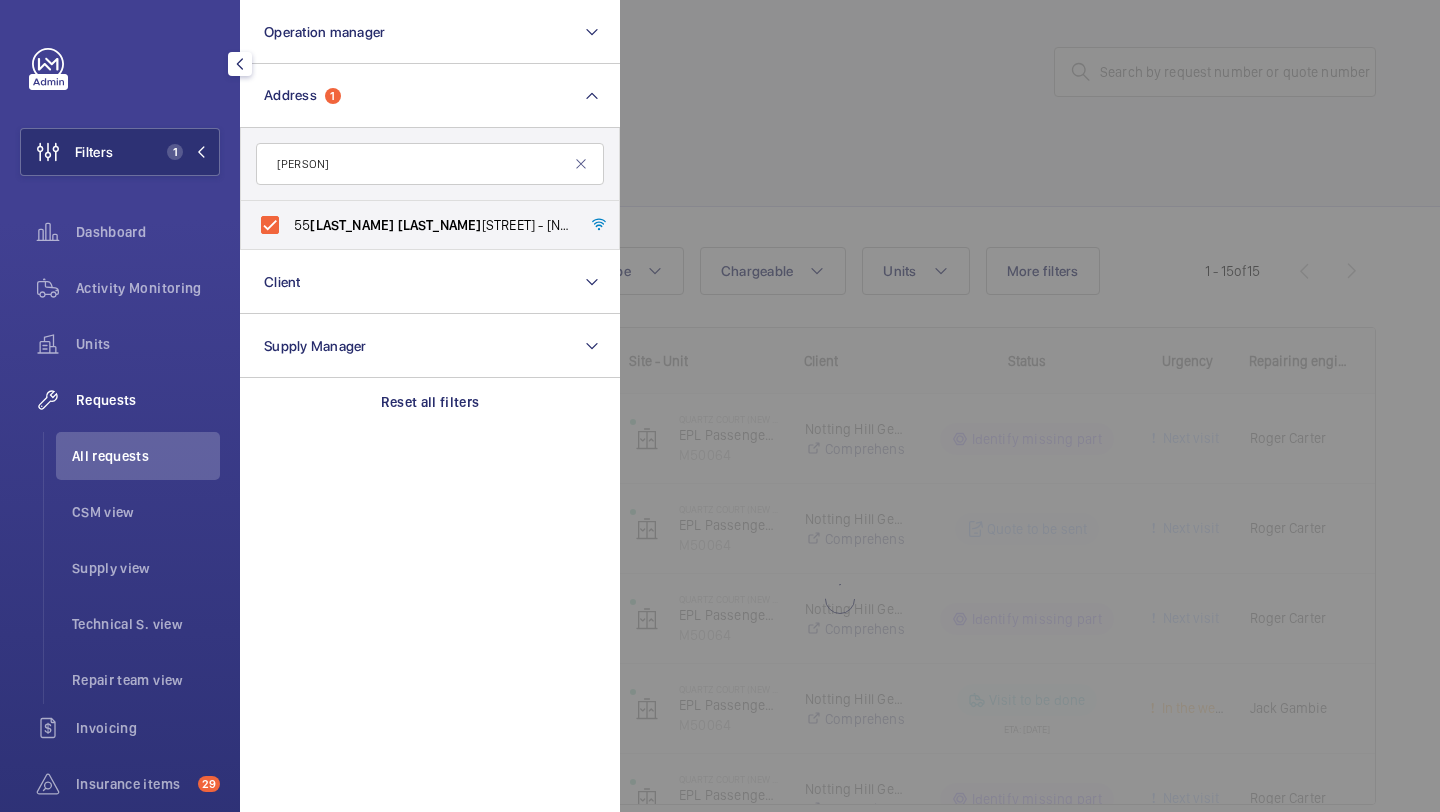 click 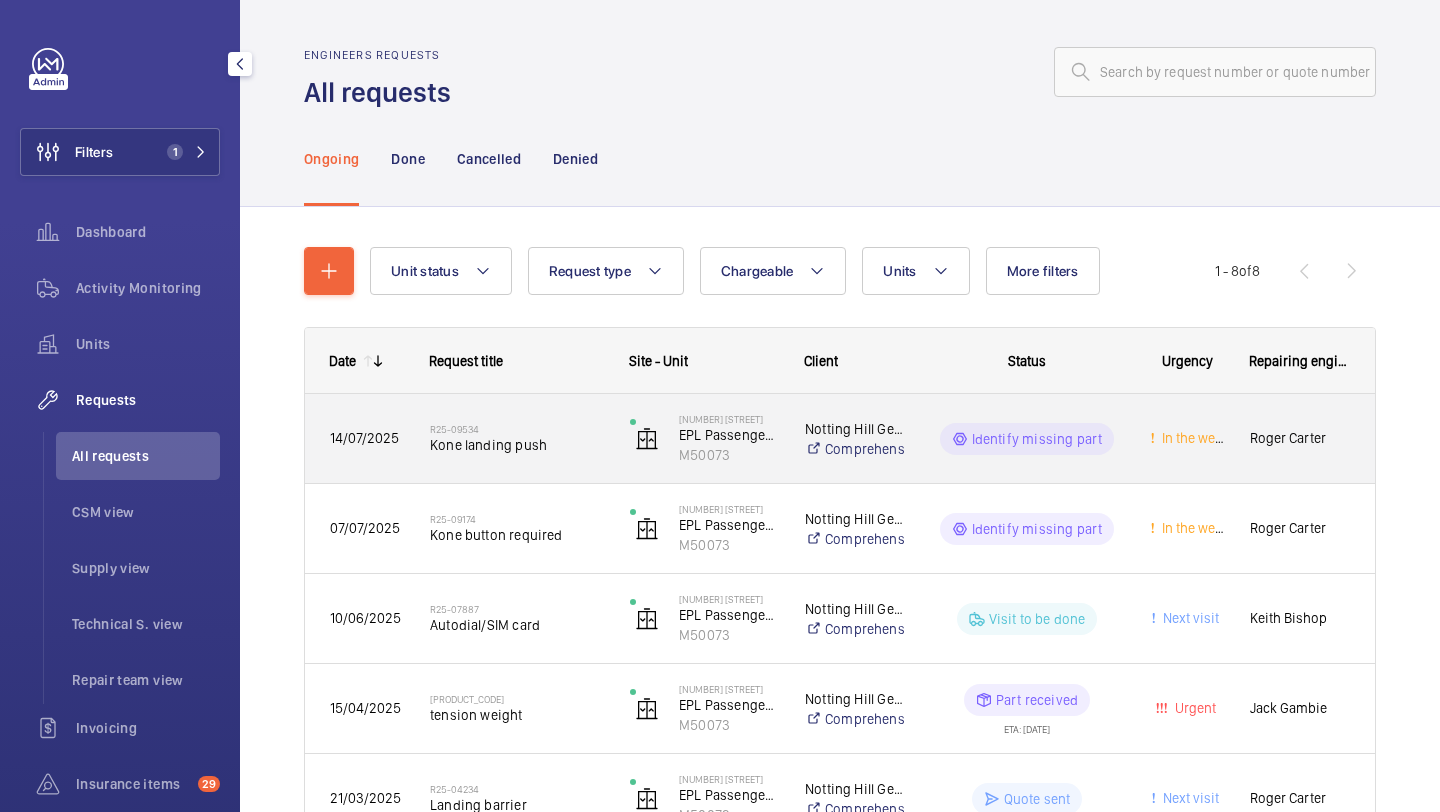 click on "R25-09534" 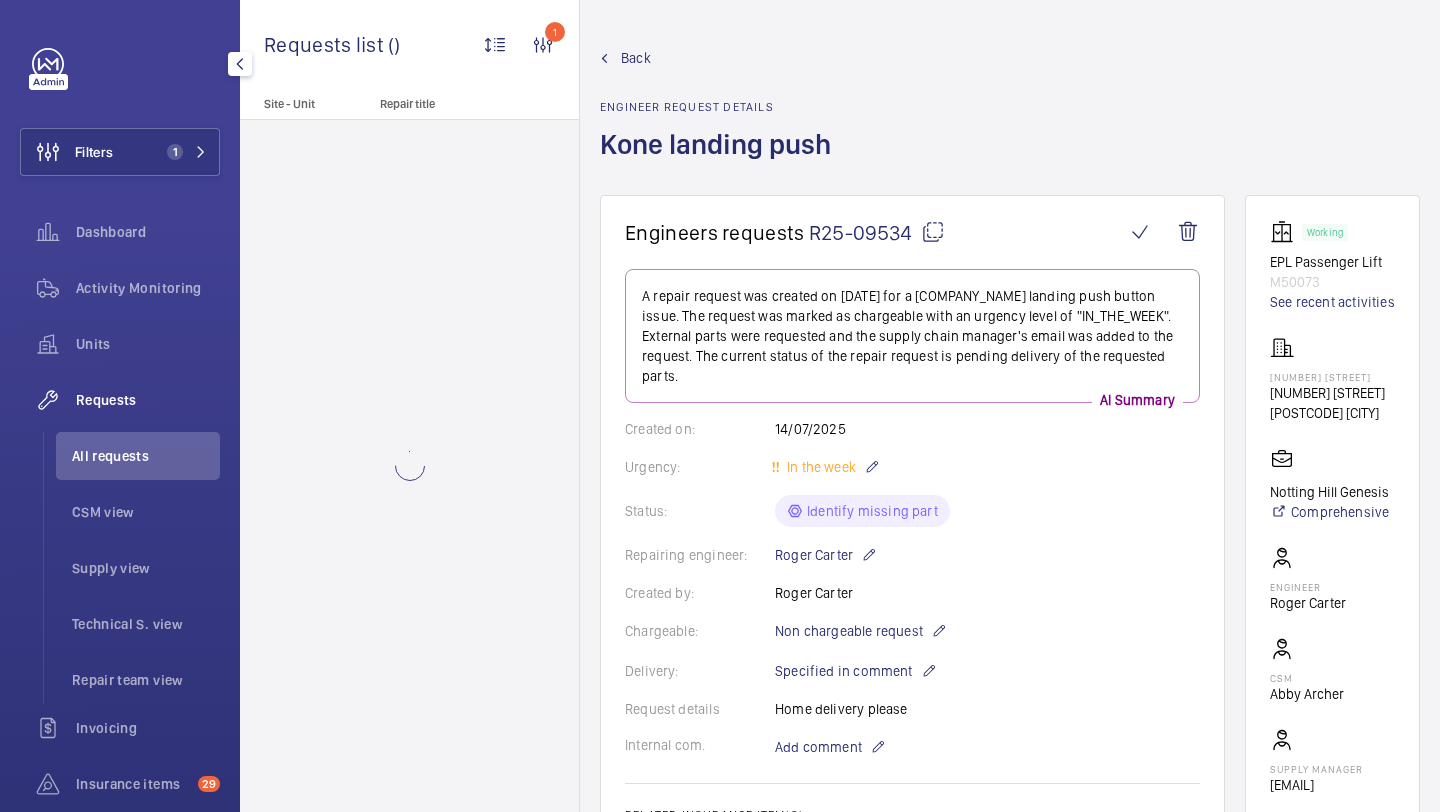 scroll, scrollTop: 759, scrollLeft: 0, axis: vertical 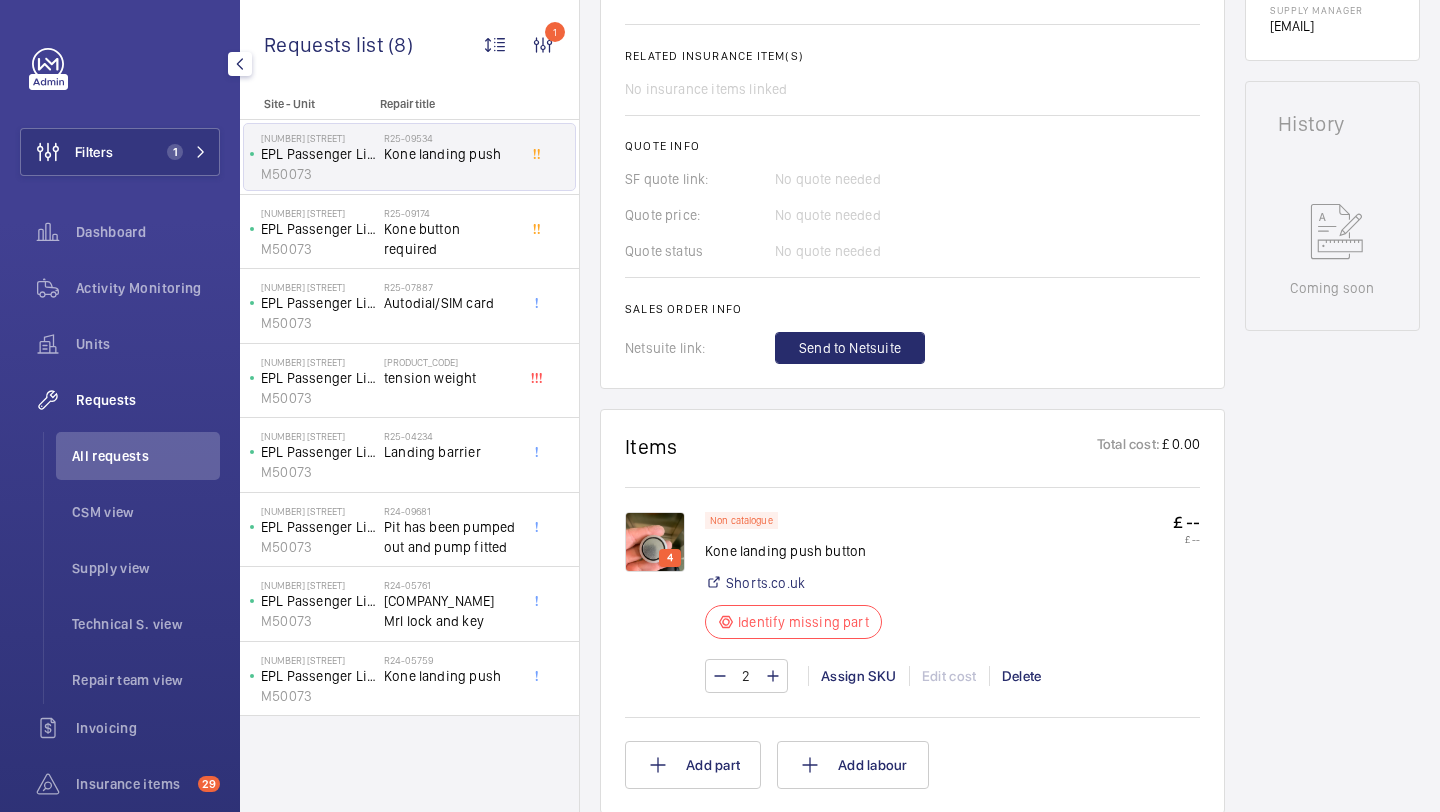 click 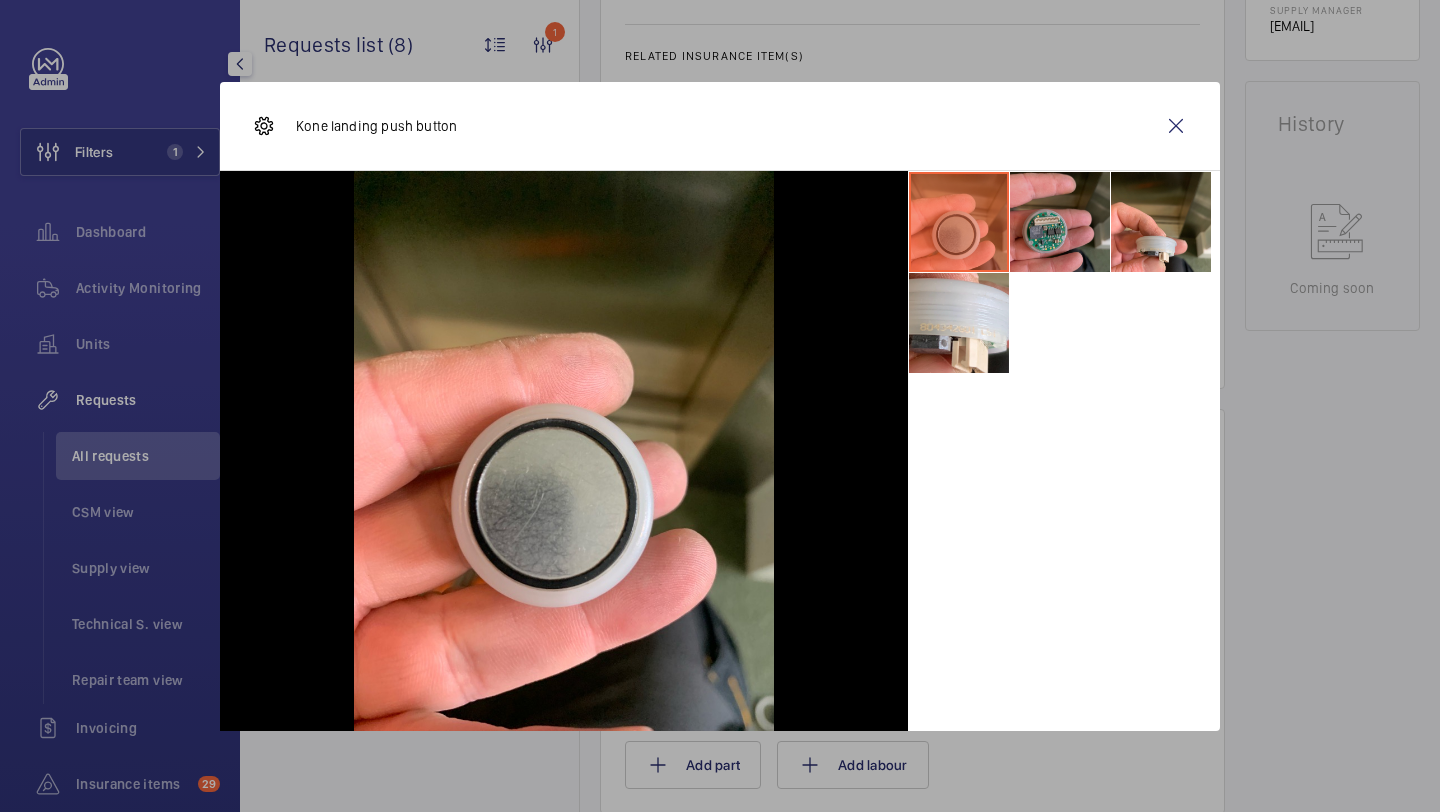 click at bounding box center (1060, 222) 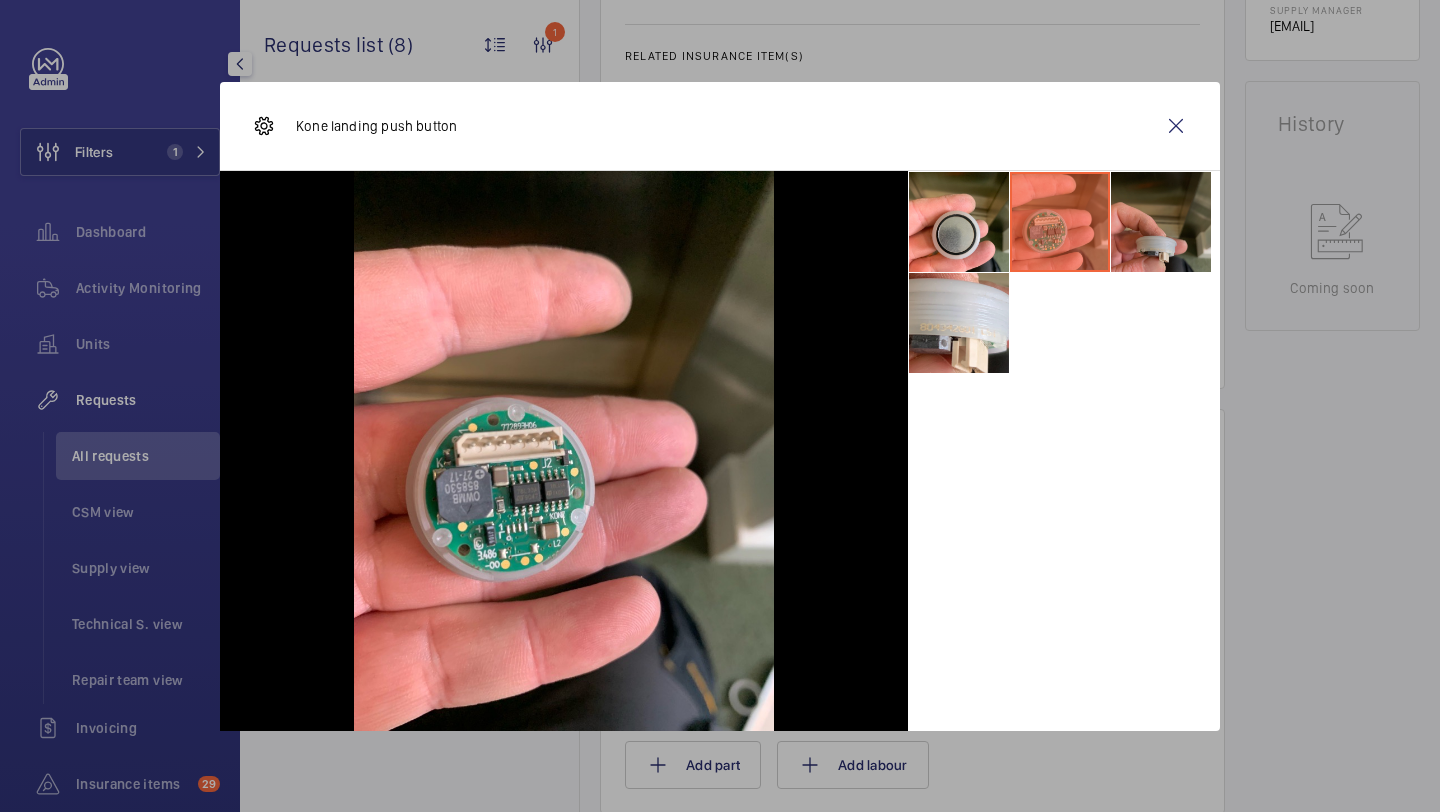 click at bounding box center [1161, 222] 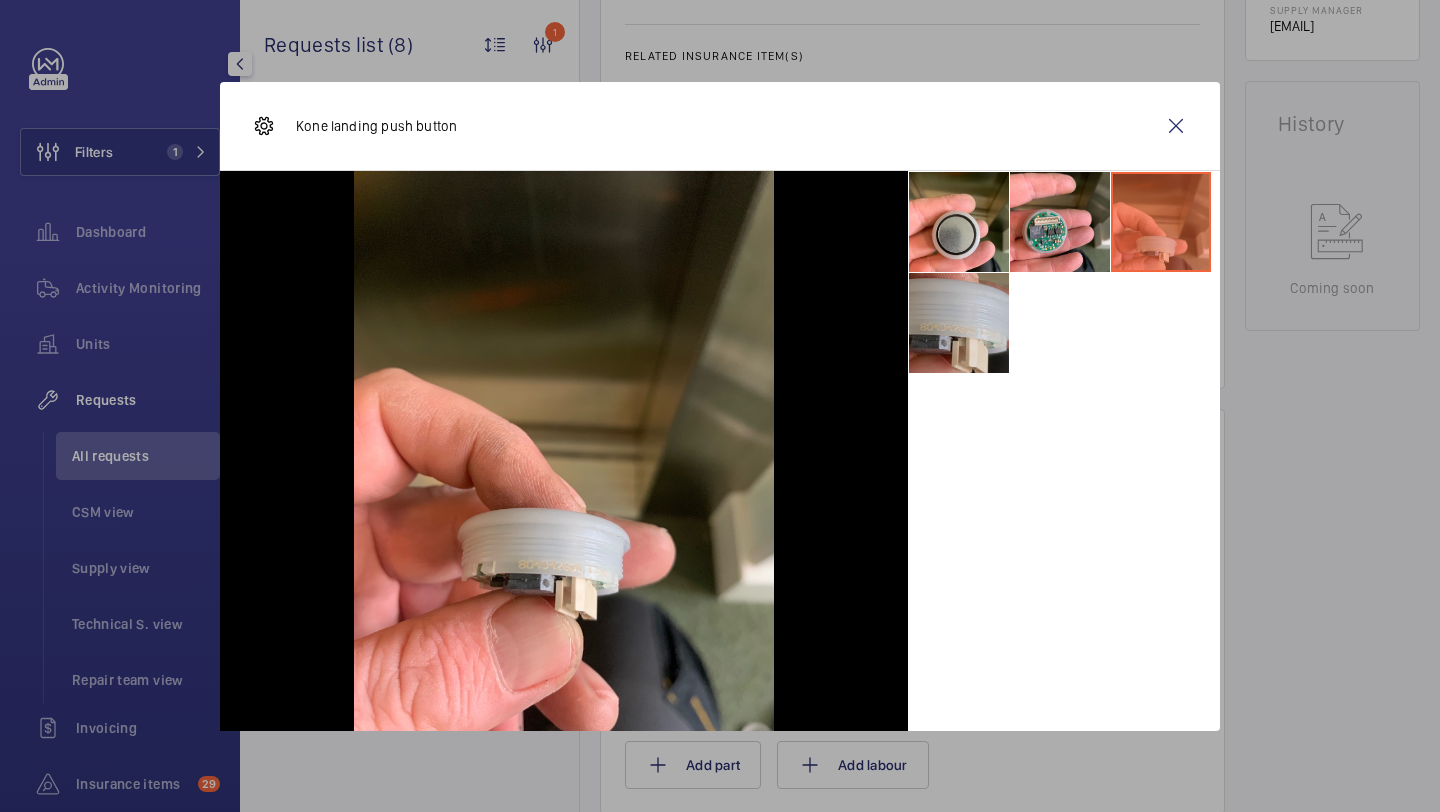 click at bounding box center (959, 323) 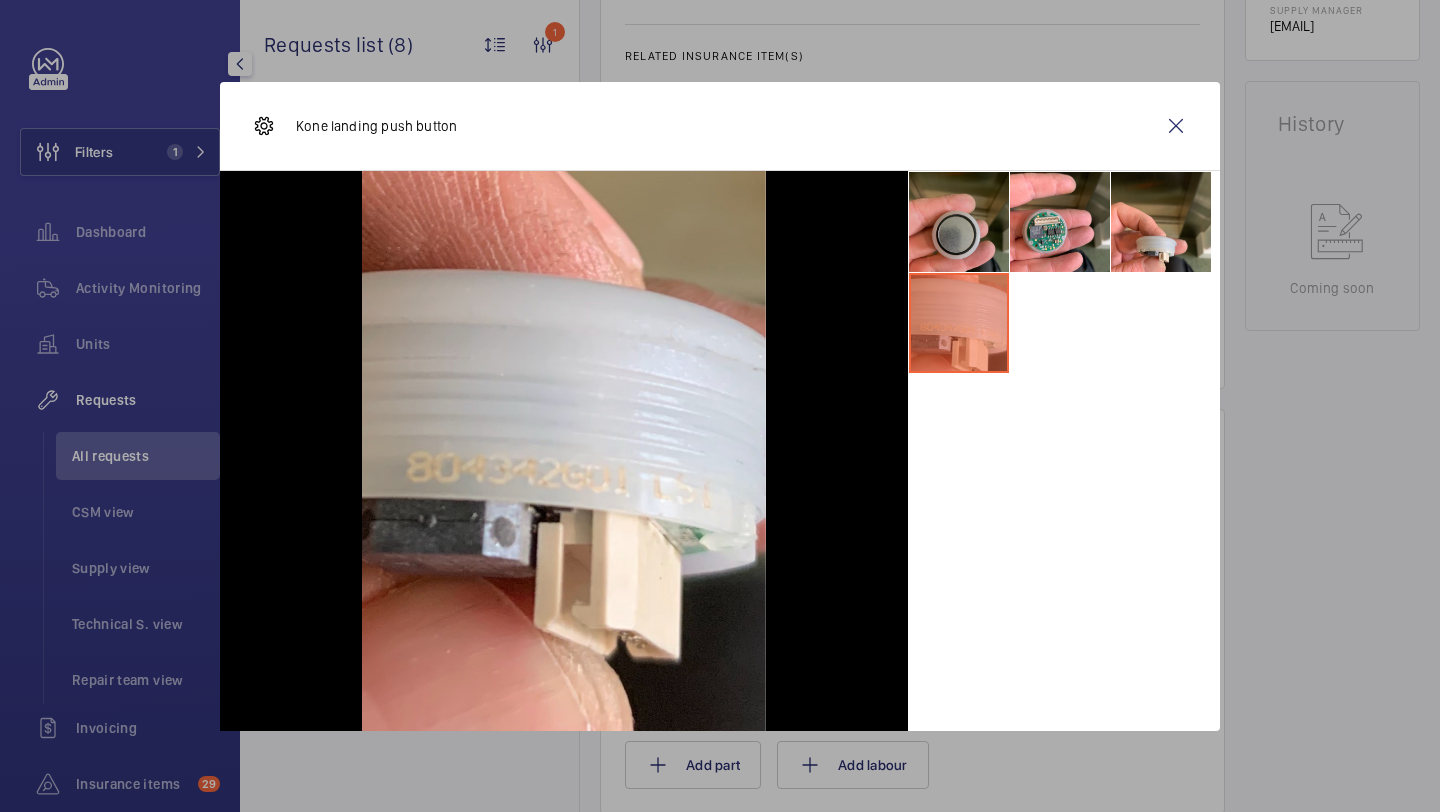 click at bounding box center [959, 222] 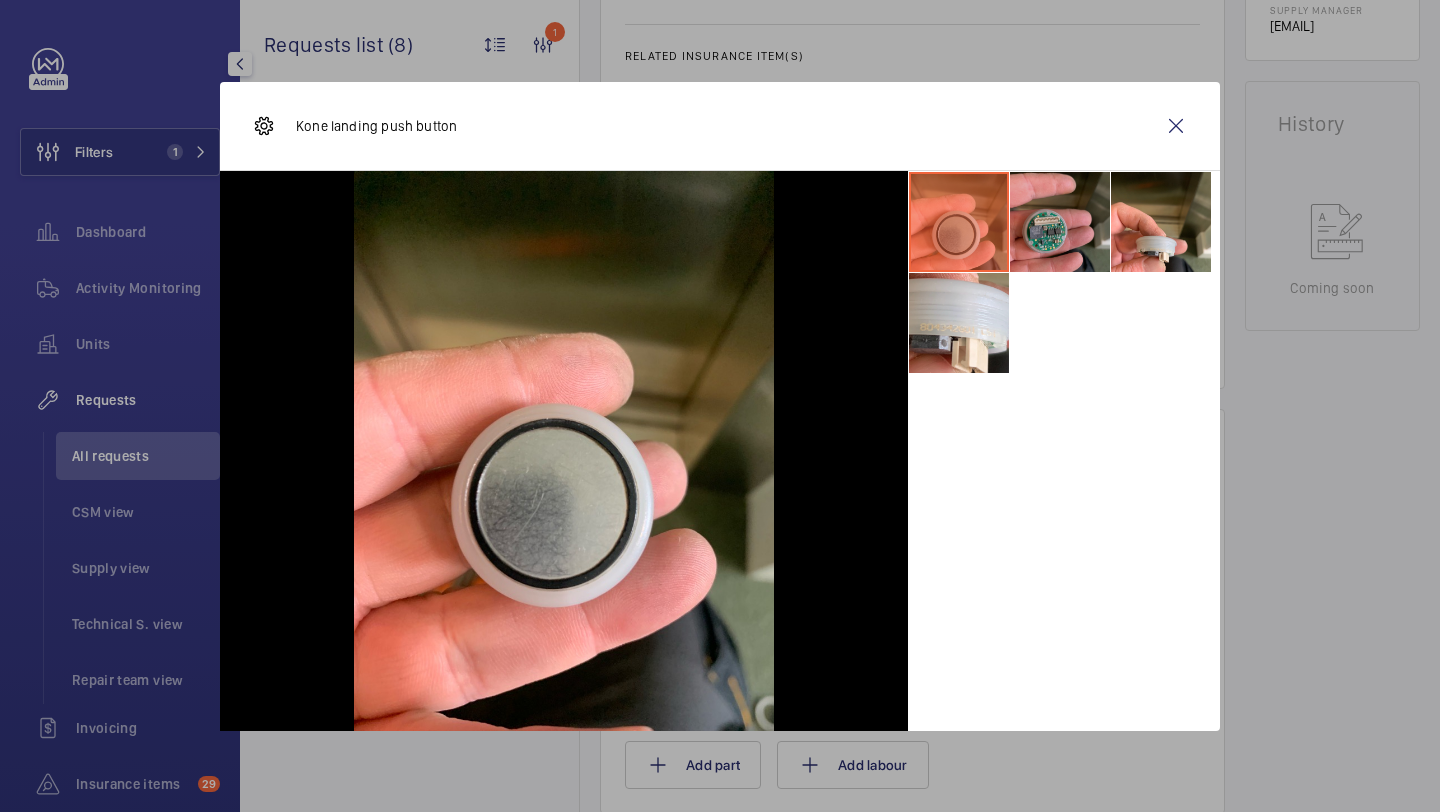 click at bounding box center [1060, 222] 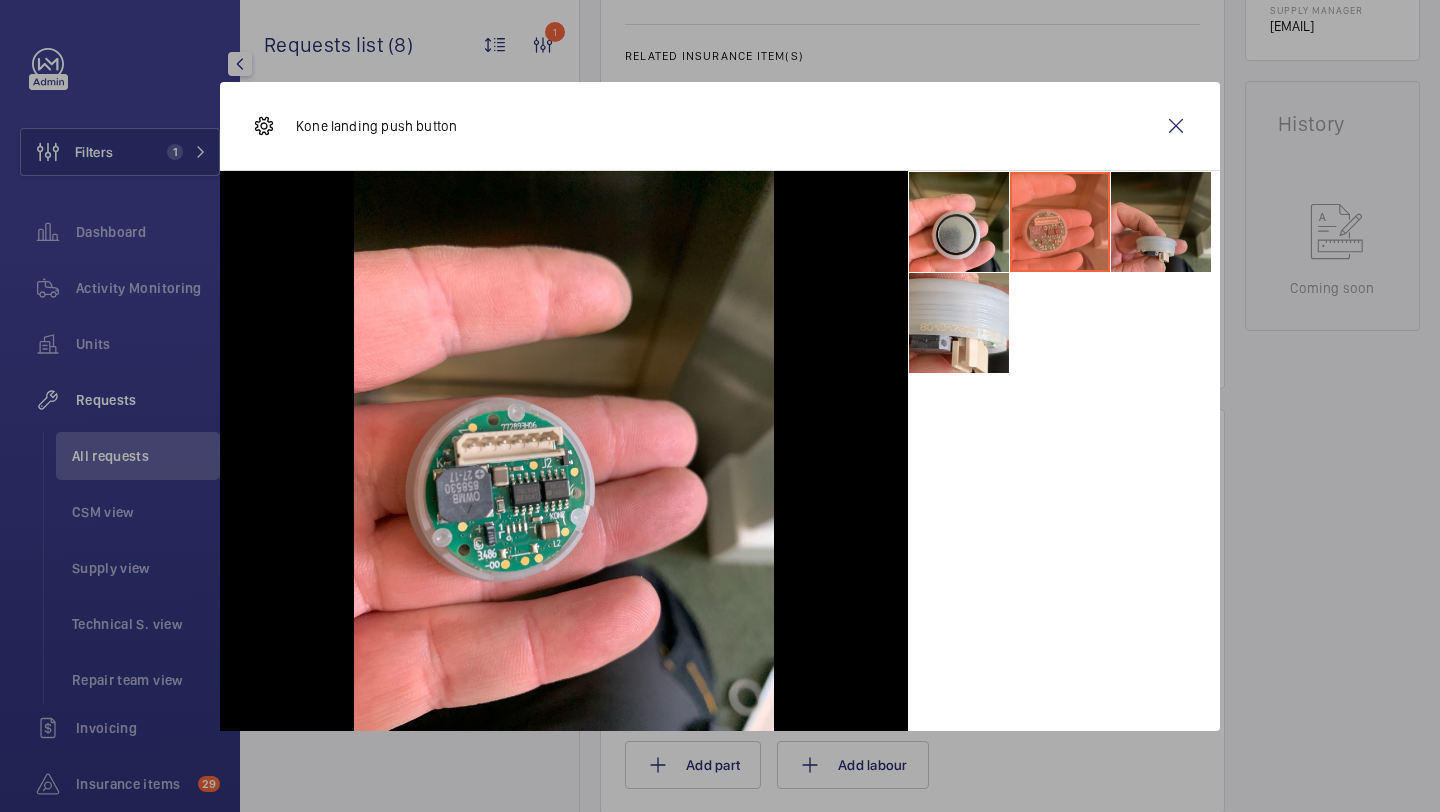 click at bounding box center (1161, 222) 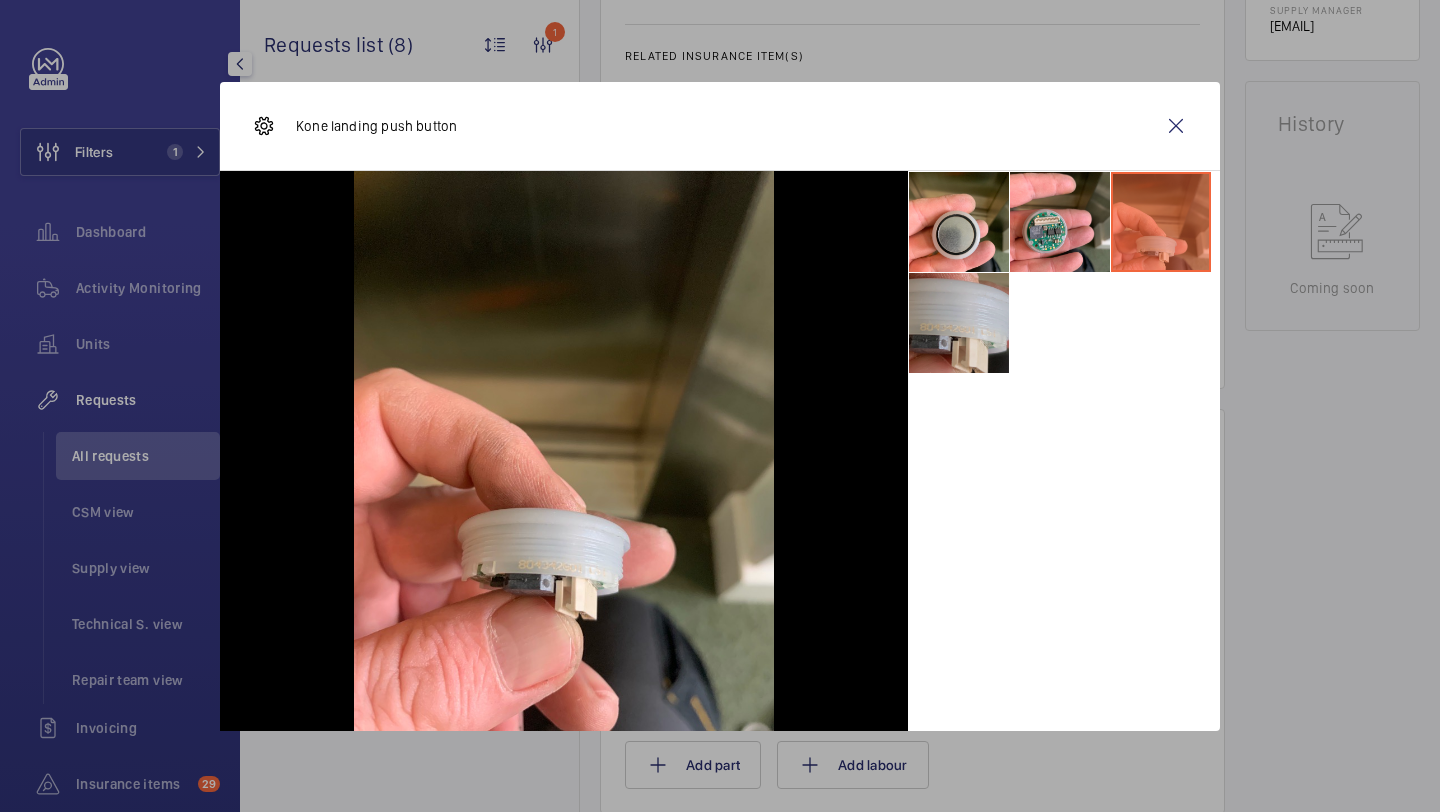 click at bounding box center [959, 323] 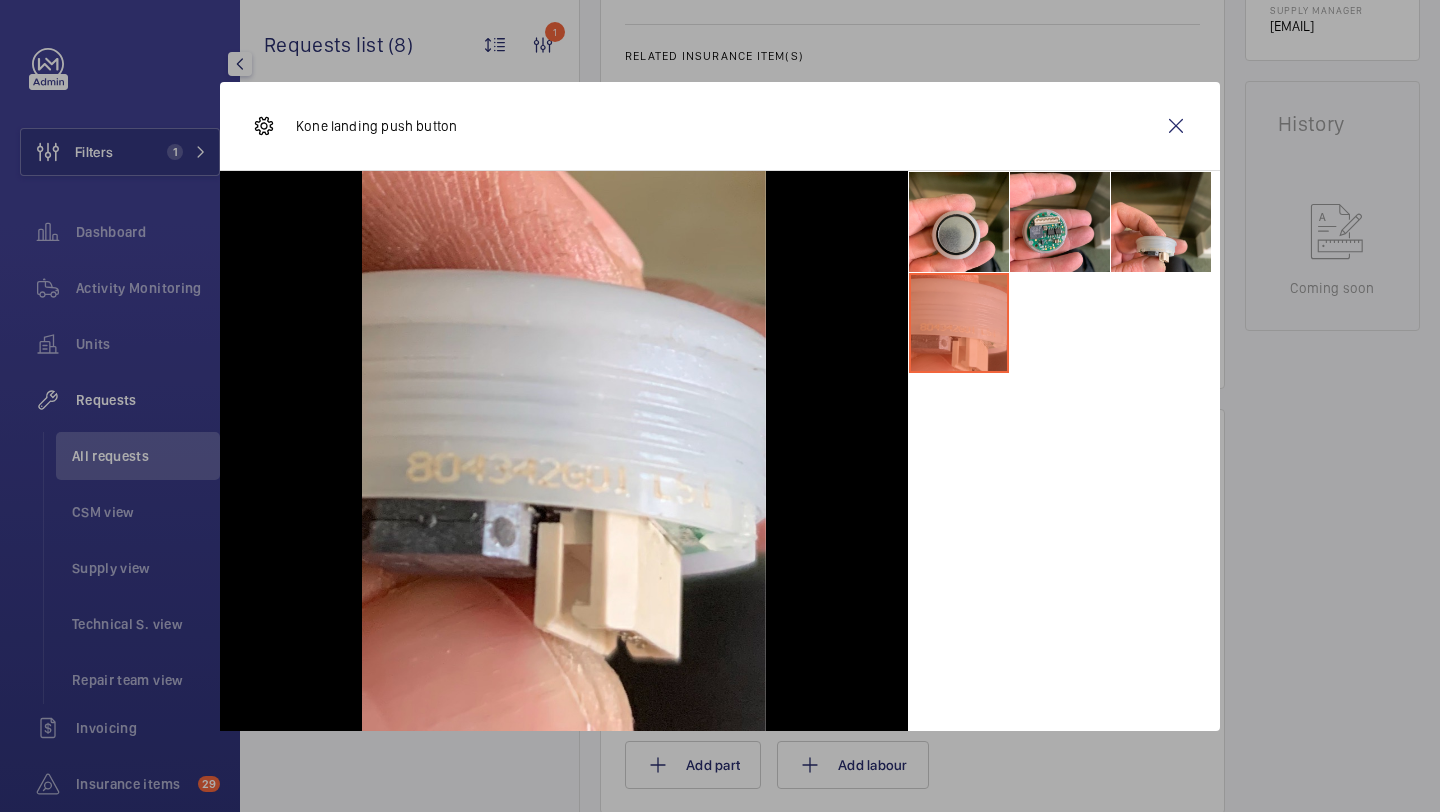 click on "Kone landing push button" at bounding box center [720, 126] 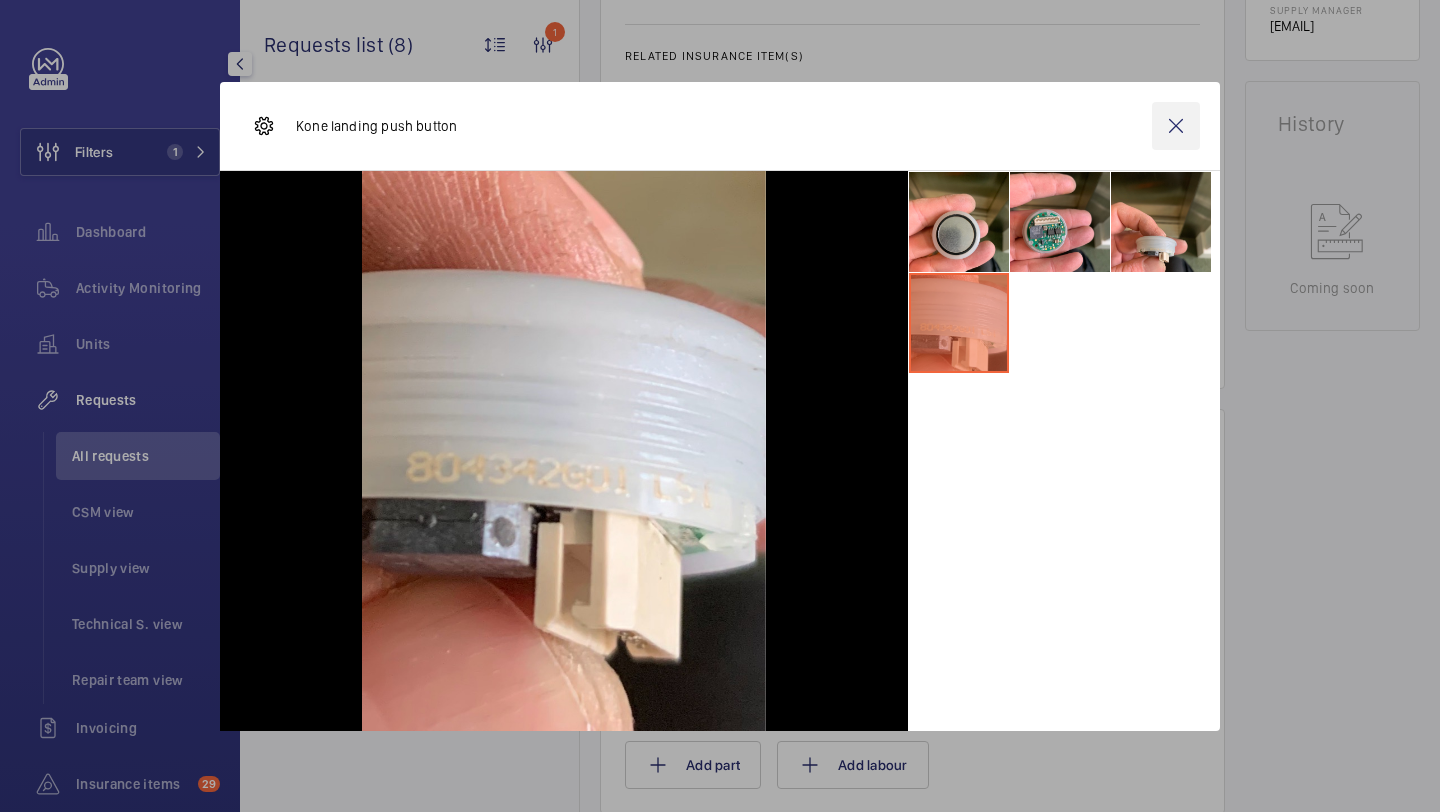 click at bounding box center (1176, 126) 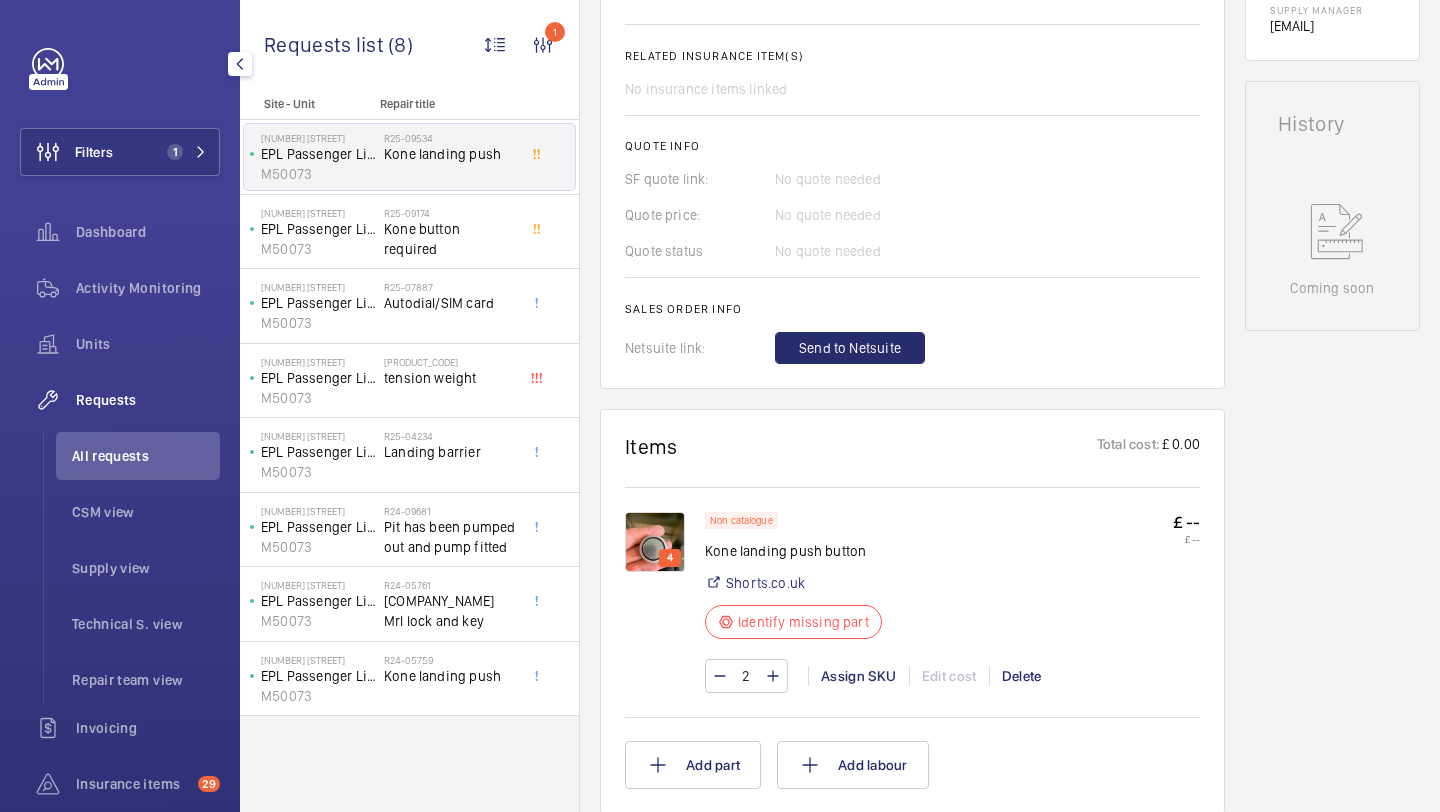 scroll, scrollTop: 459, scrollLeft: 0, axis: vertical 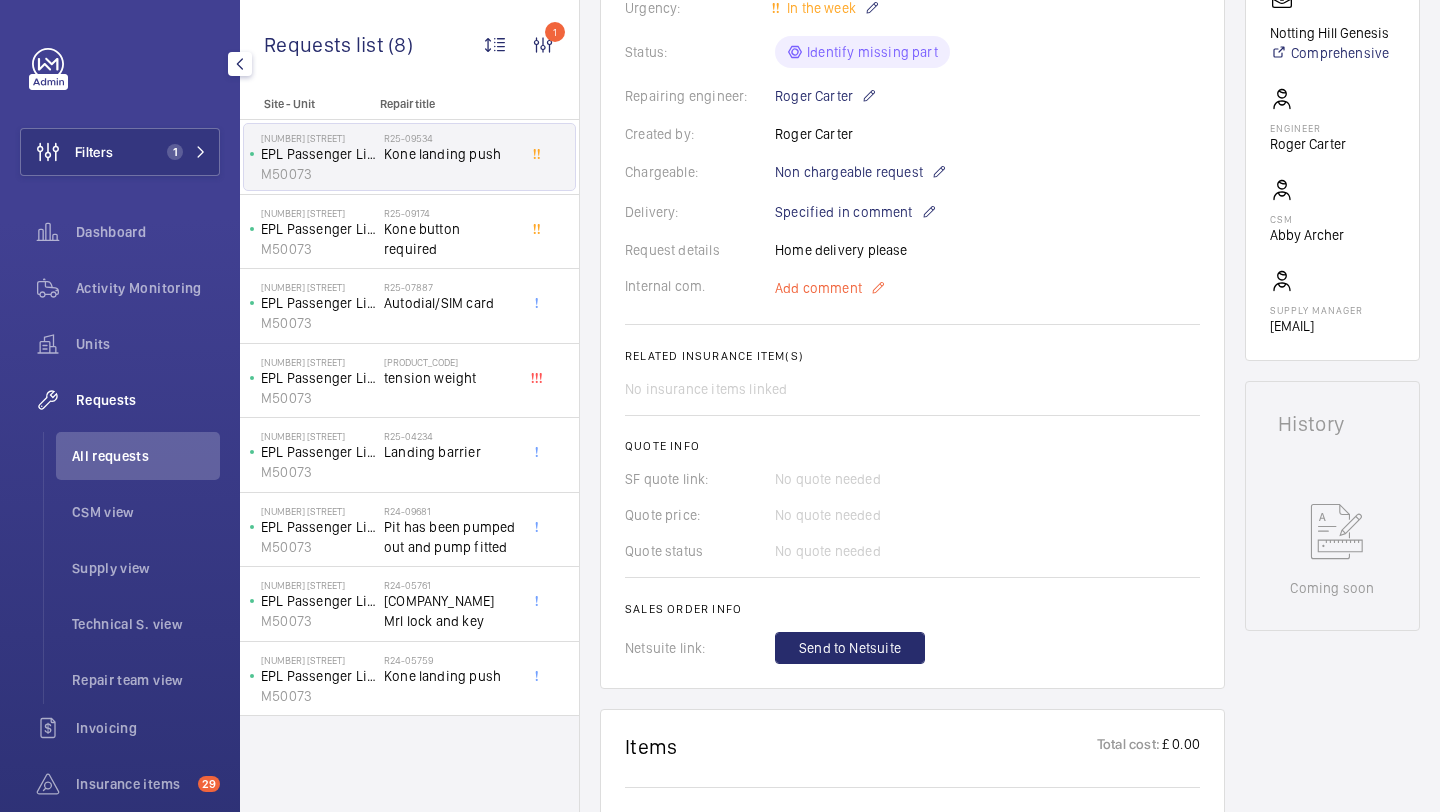 click on "Add comment" 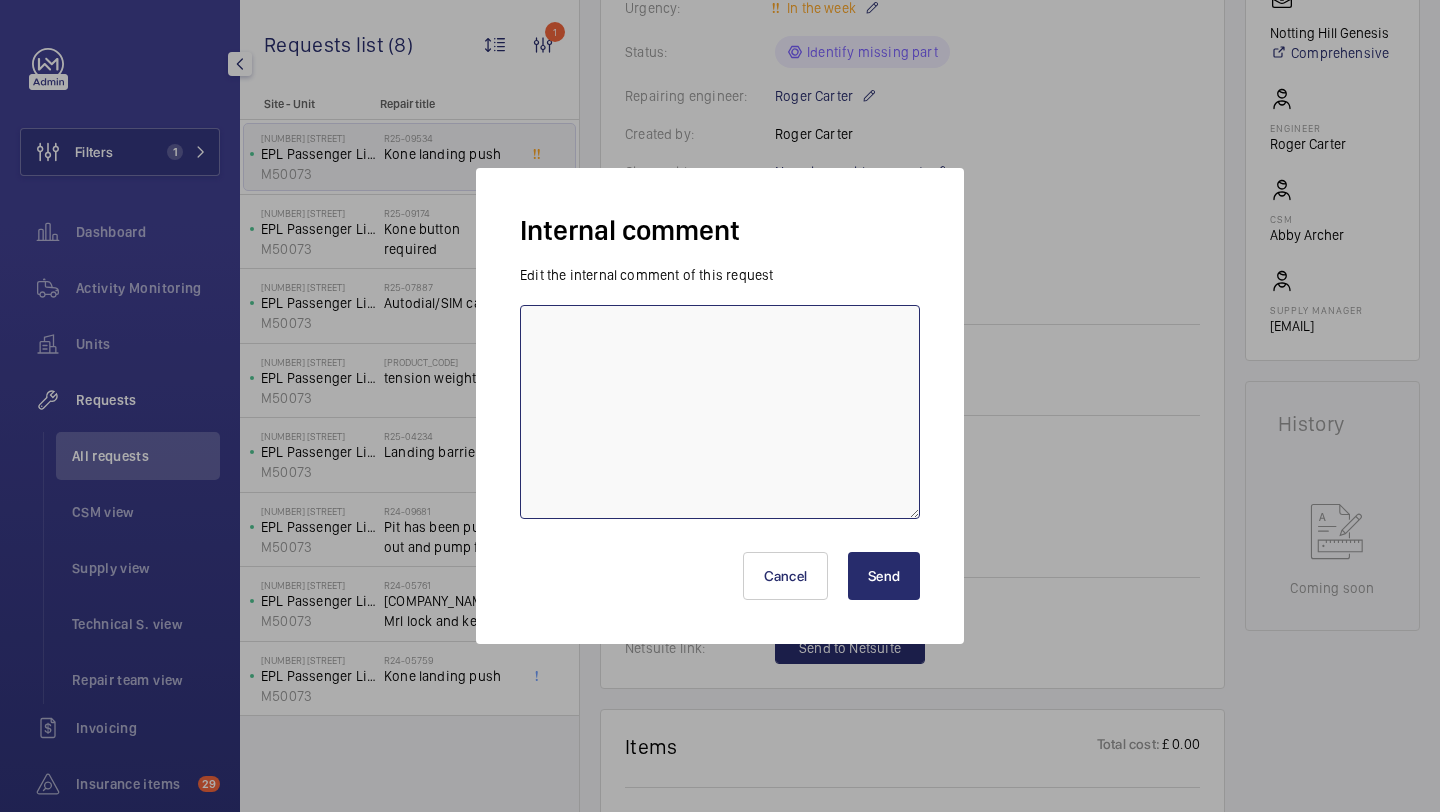 click at bounding box center [720, 412] 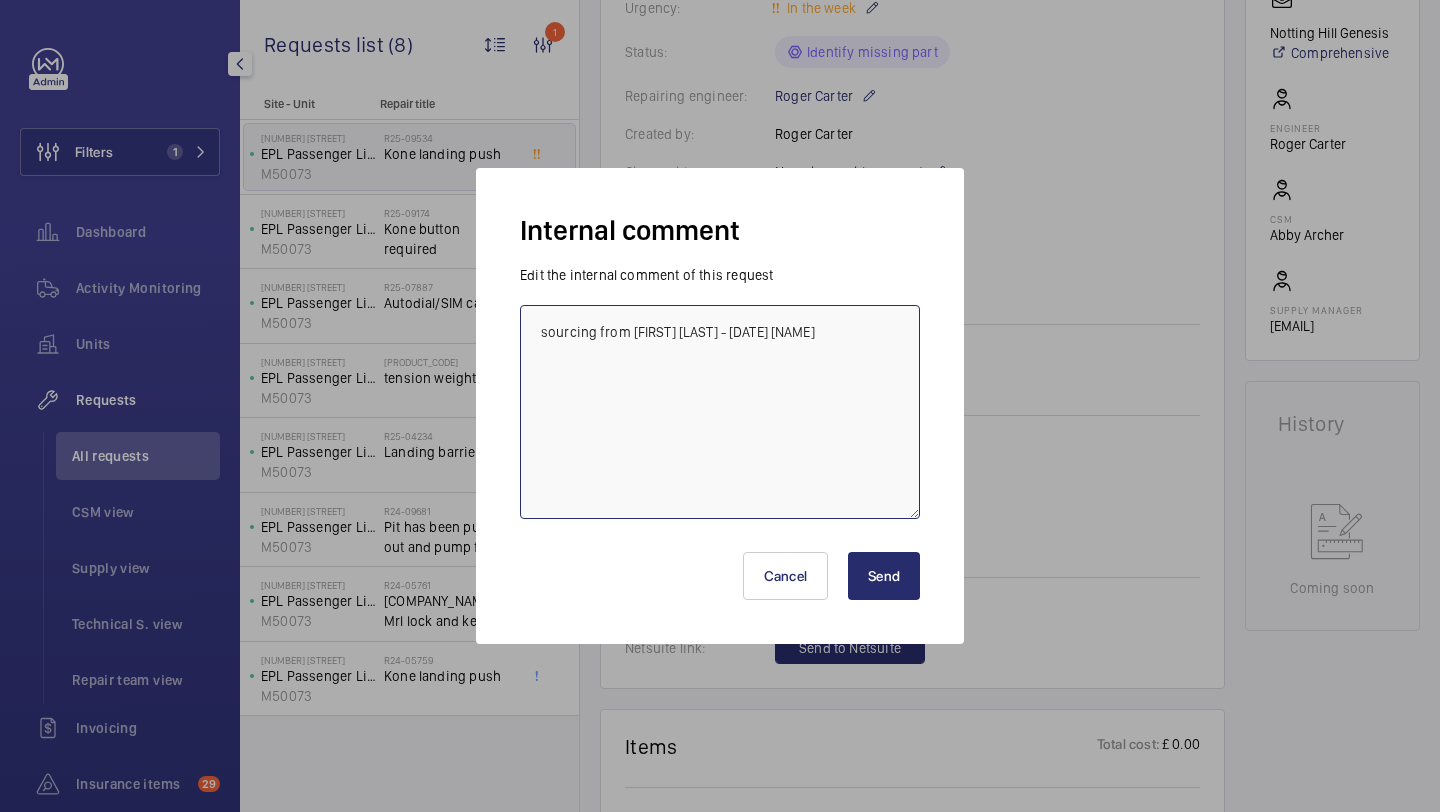 type on "sourcing from [FIRST] [LAST] - [DATE] [NAME]" 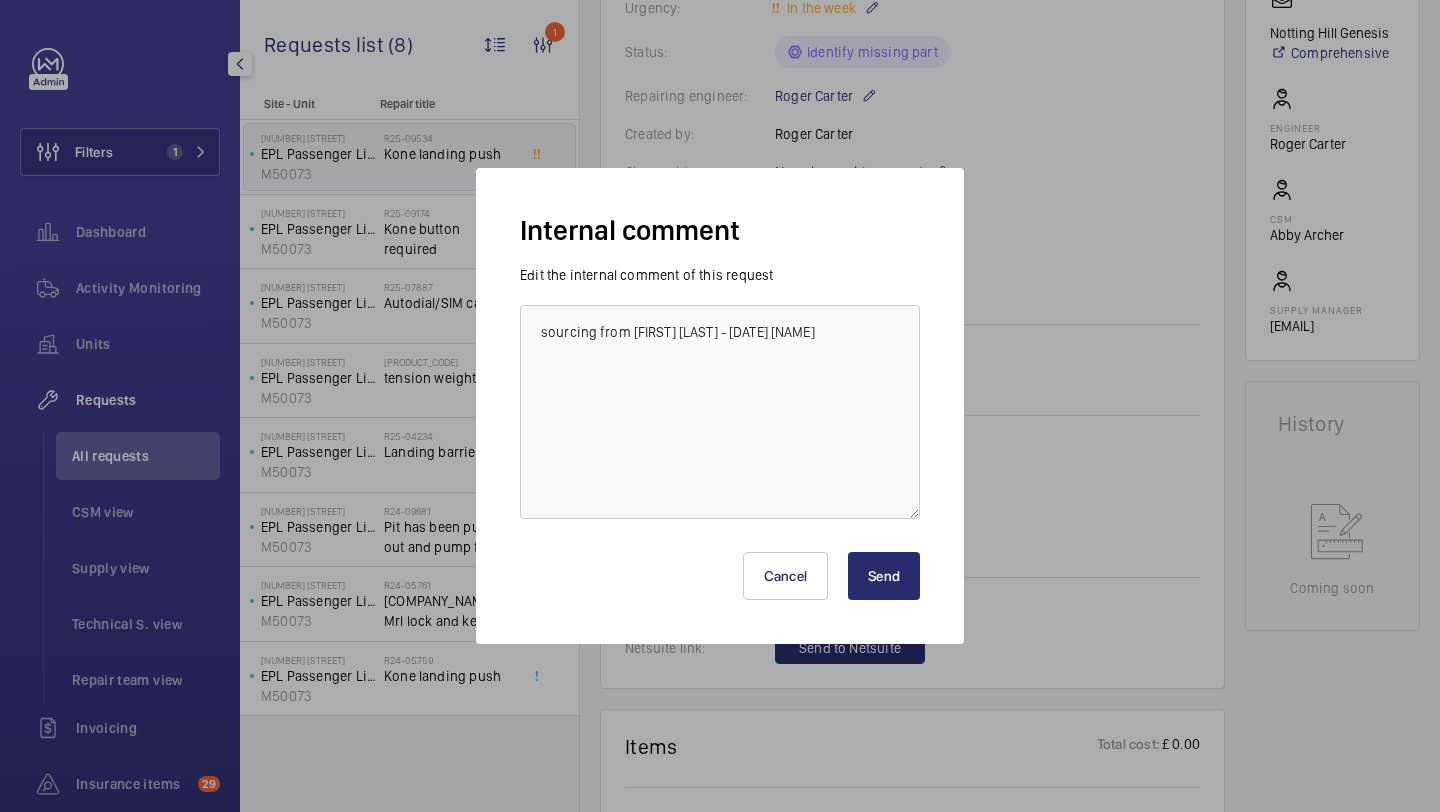 click on "Send" at bounding box center (884, 576) 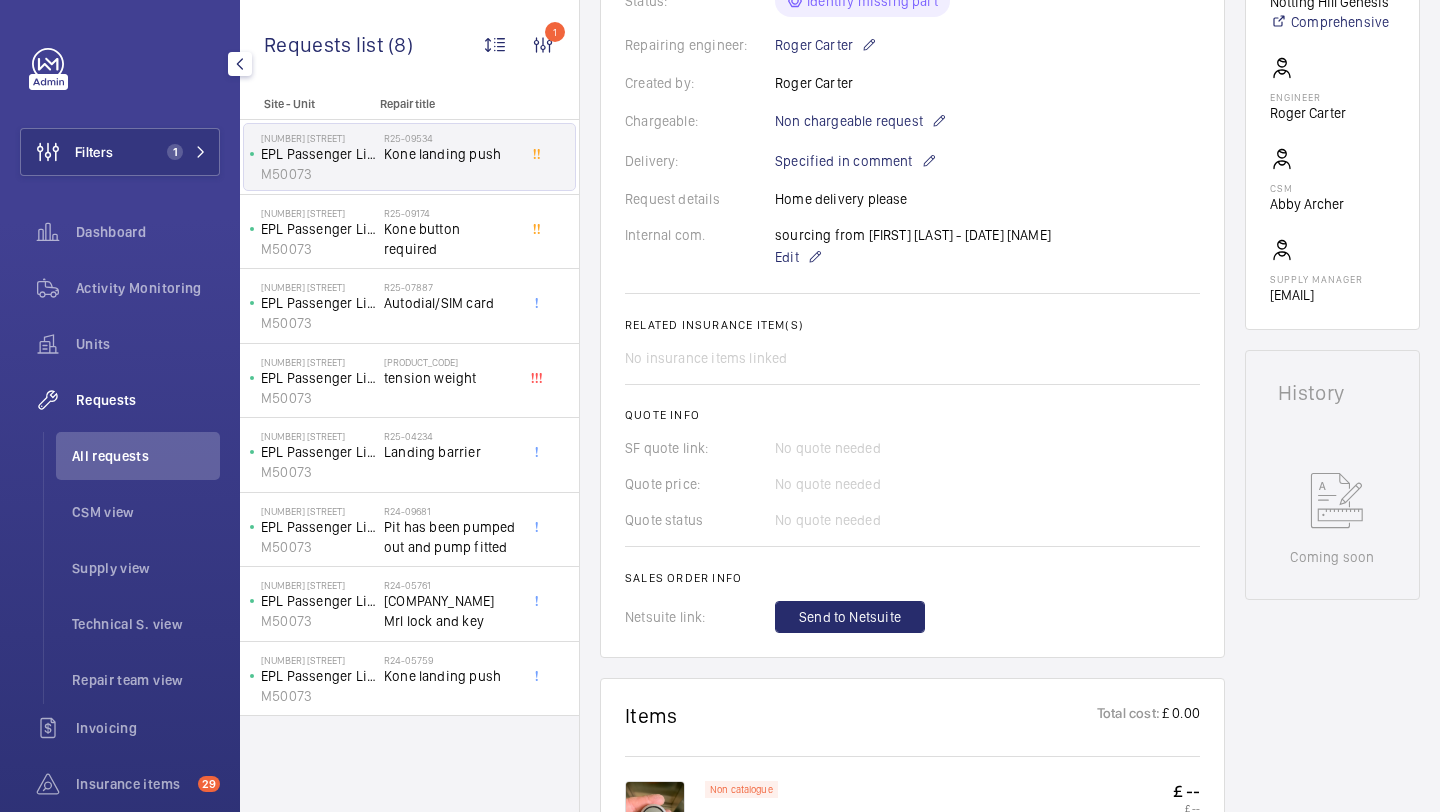 scroll, scrollTop: 778, scrollLeft: 0, axis: vertical 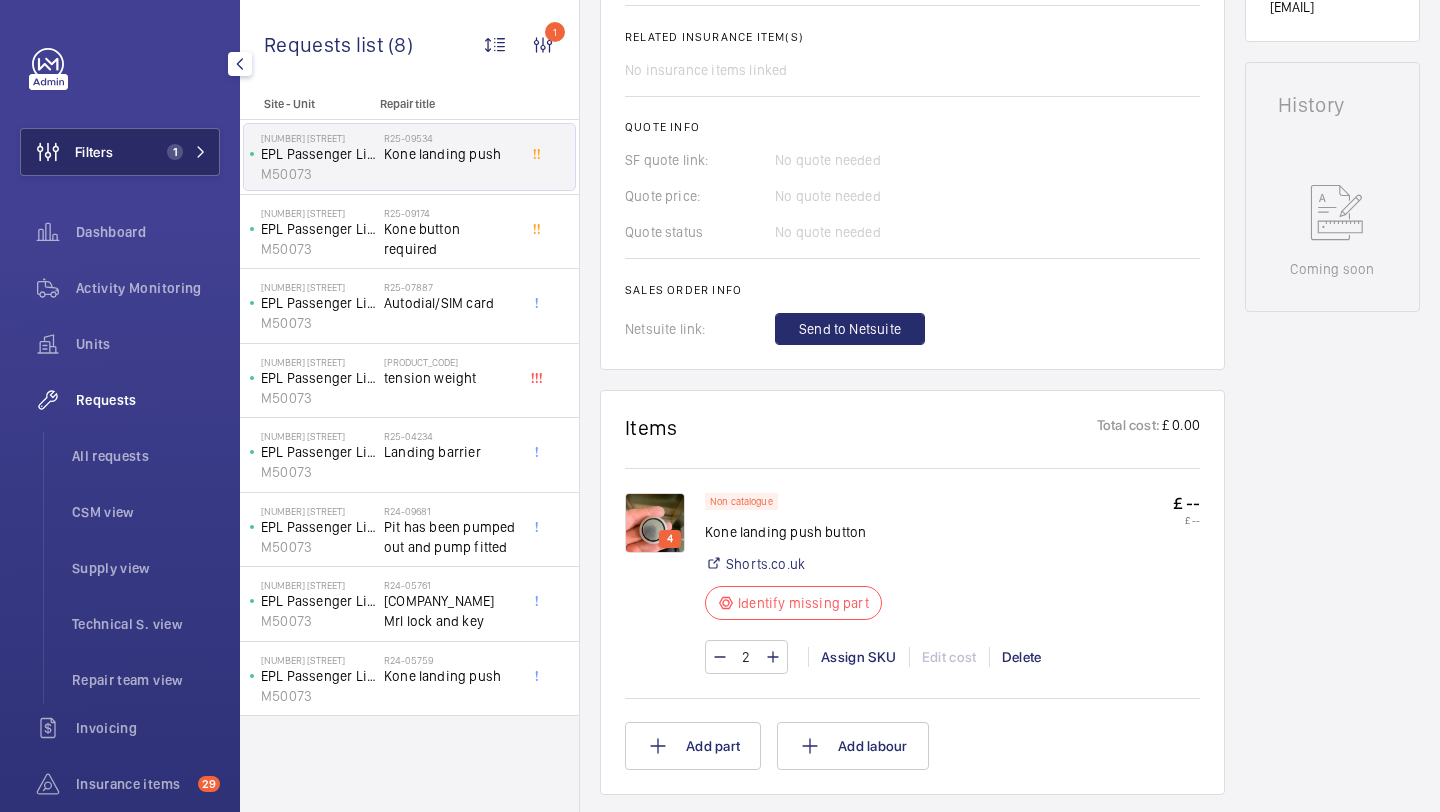 click on "Filters 1" 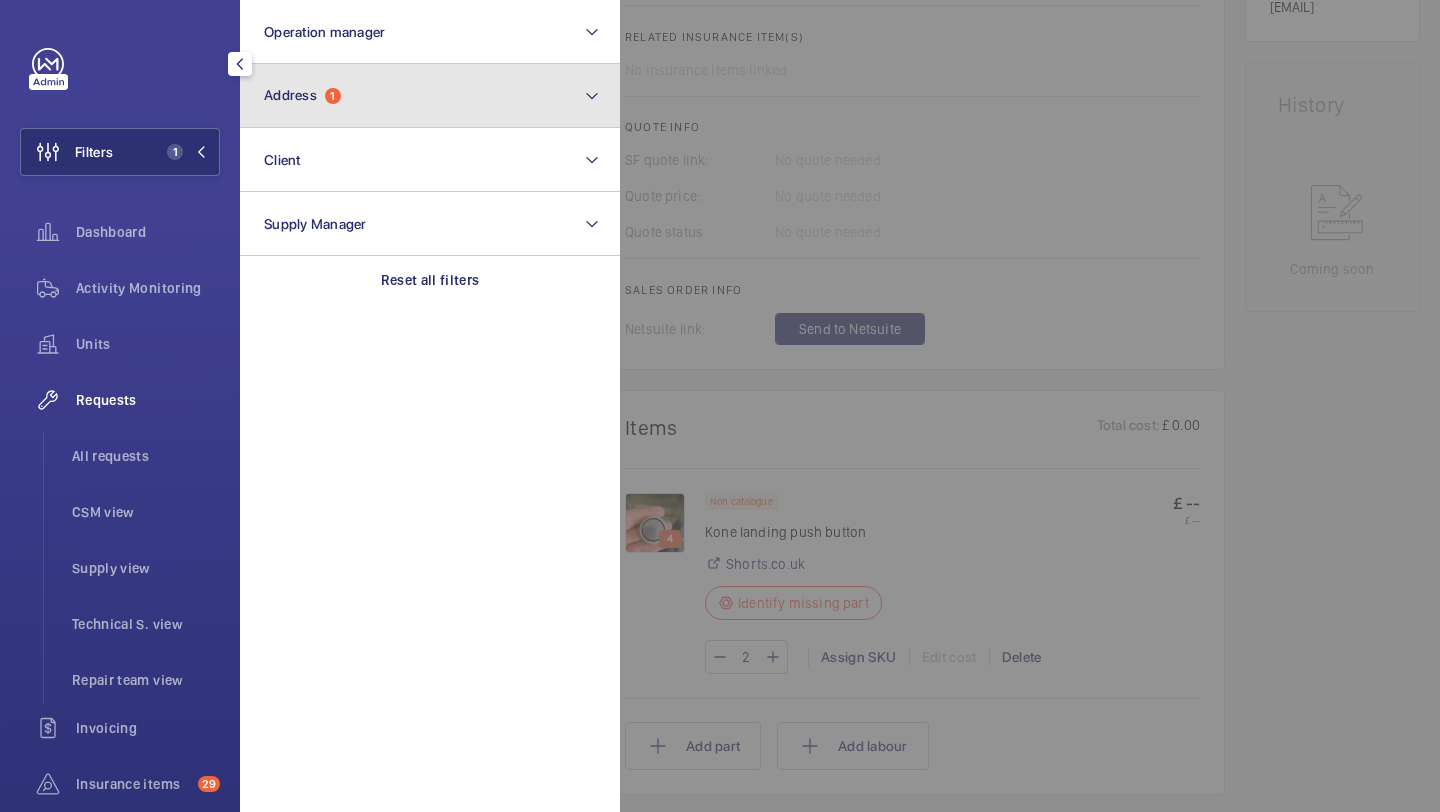 click on "Address  1" 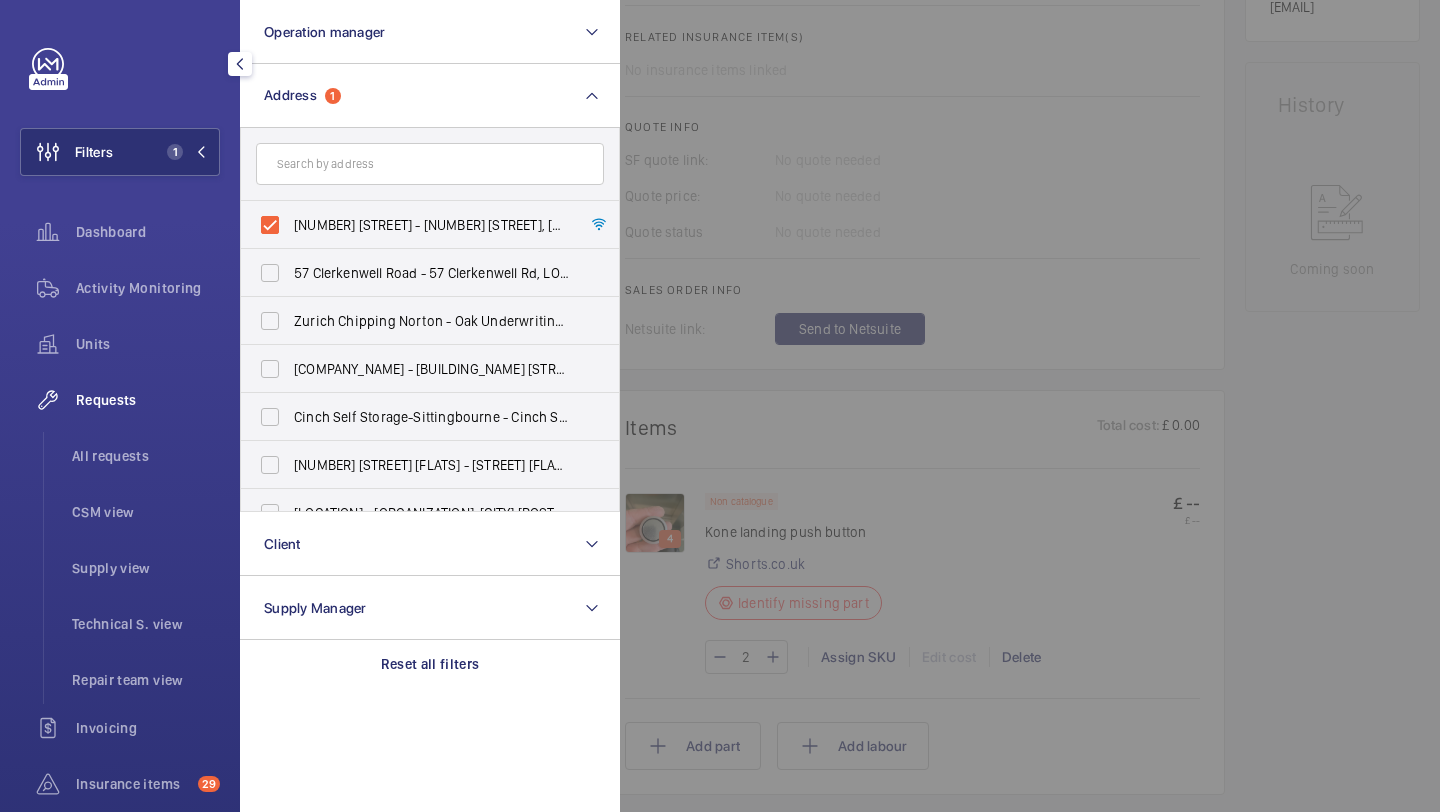 click on "[NUMBER] [STREET] - [NUMBER] [STREET], [CITY] [POSTAL_CODE]" at bounding box center (415, 225) 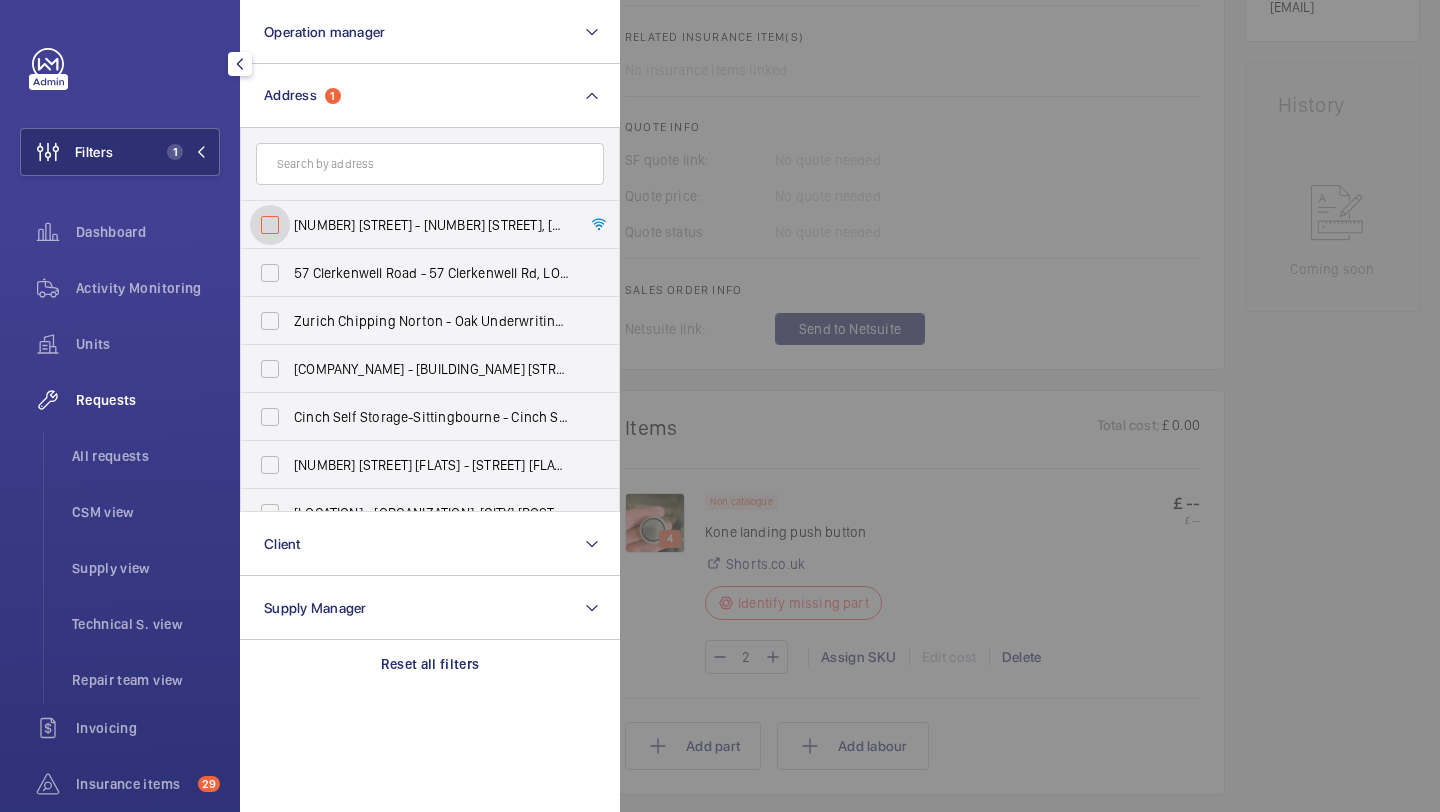 checkbox on "false" 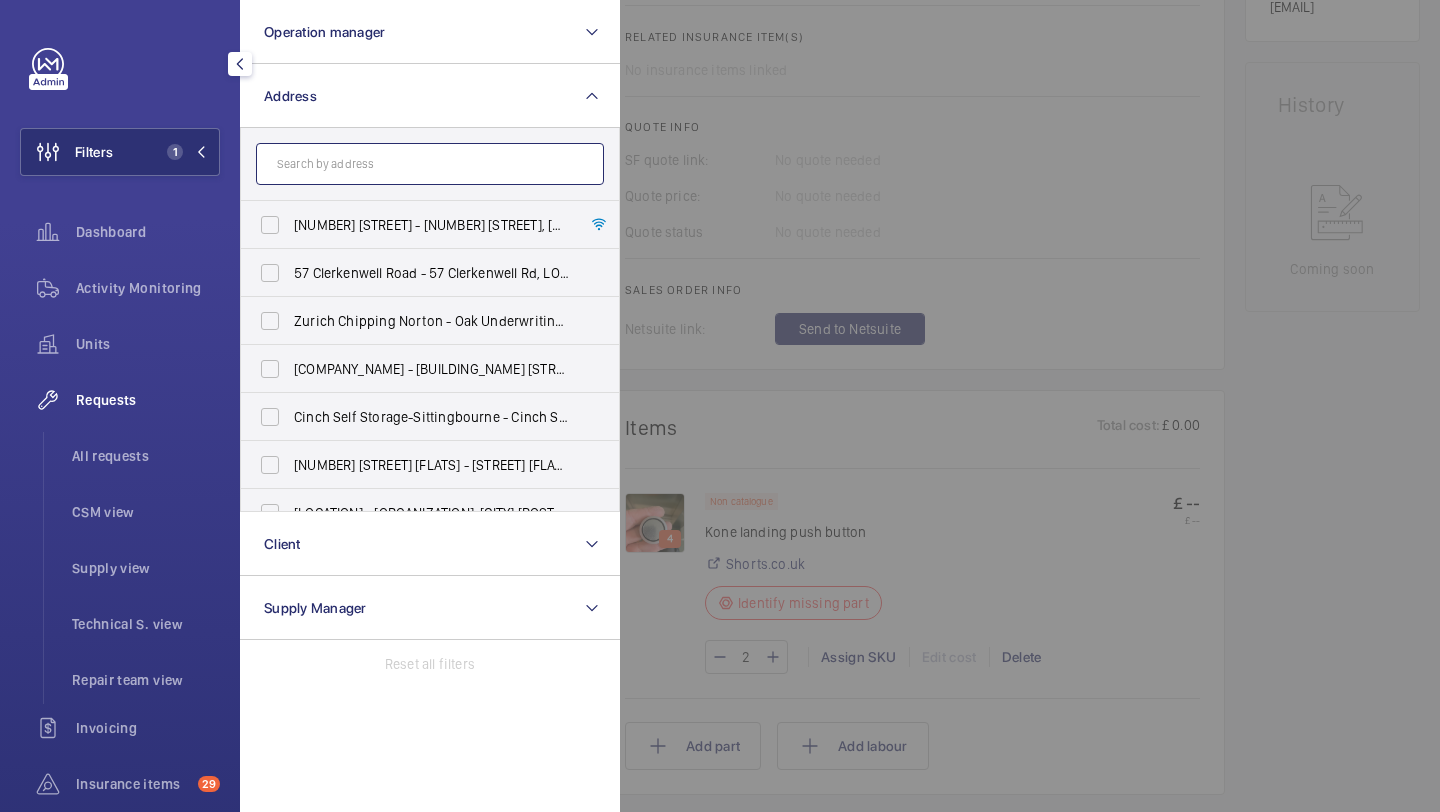 click 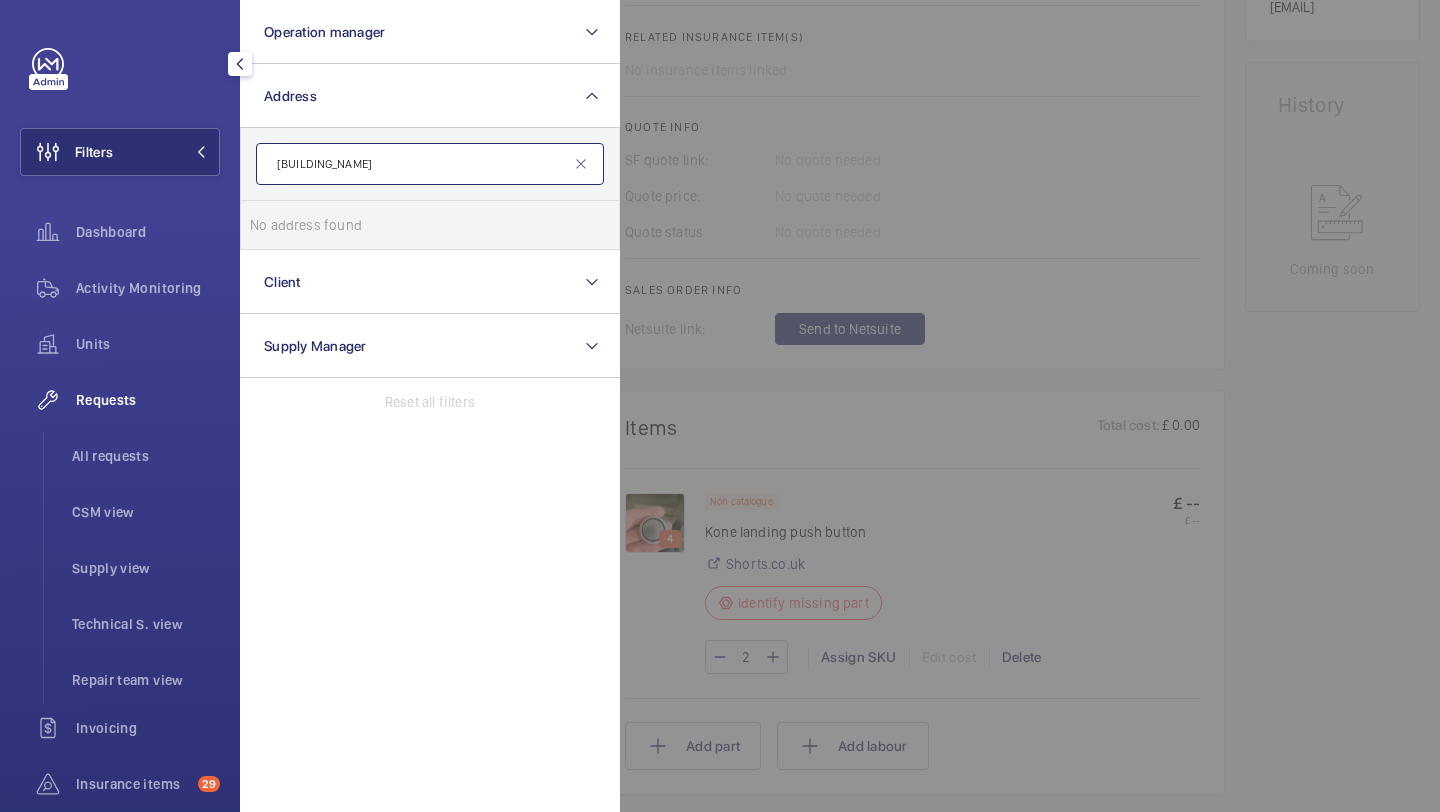 click on "[BUILDING_NAME]" 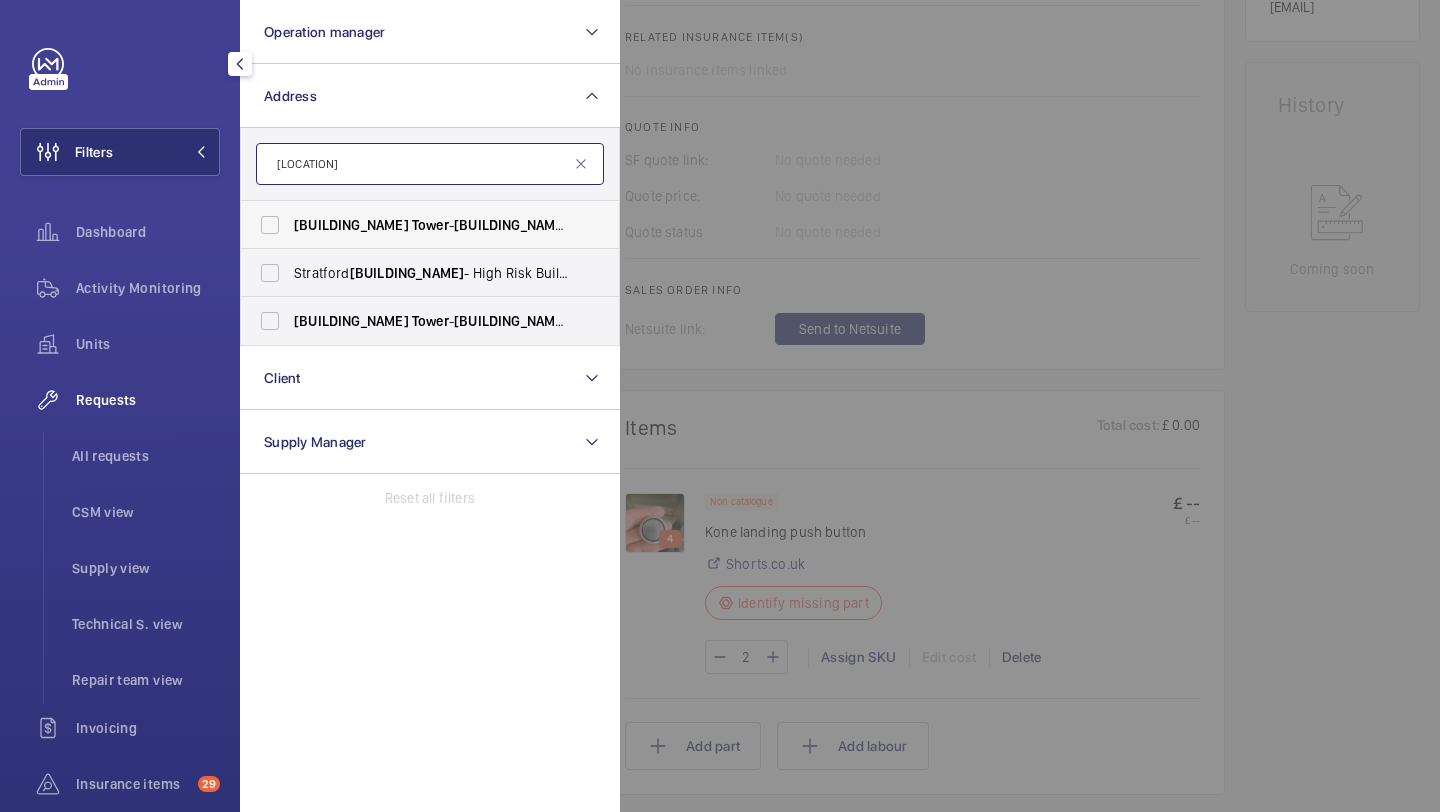 type on "[LOCATION]" 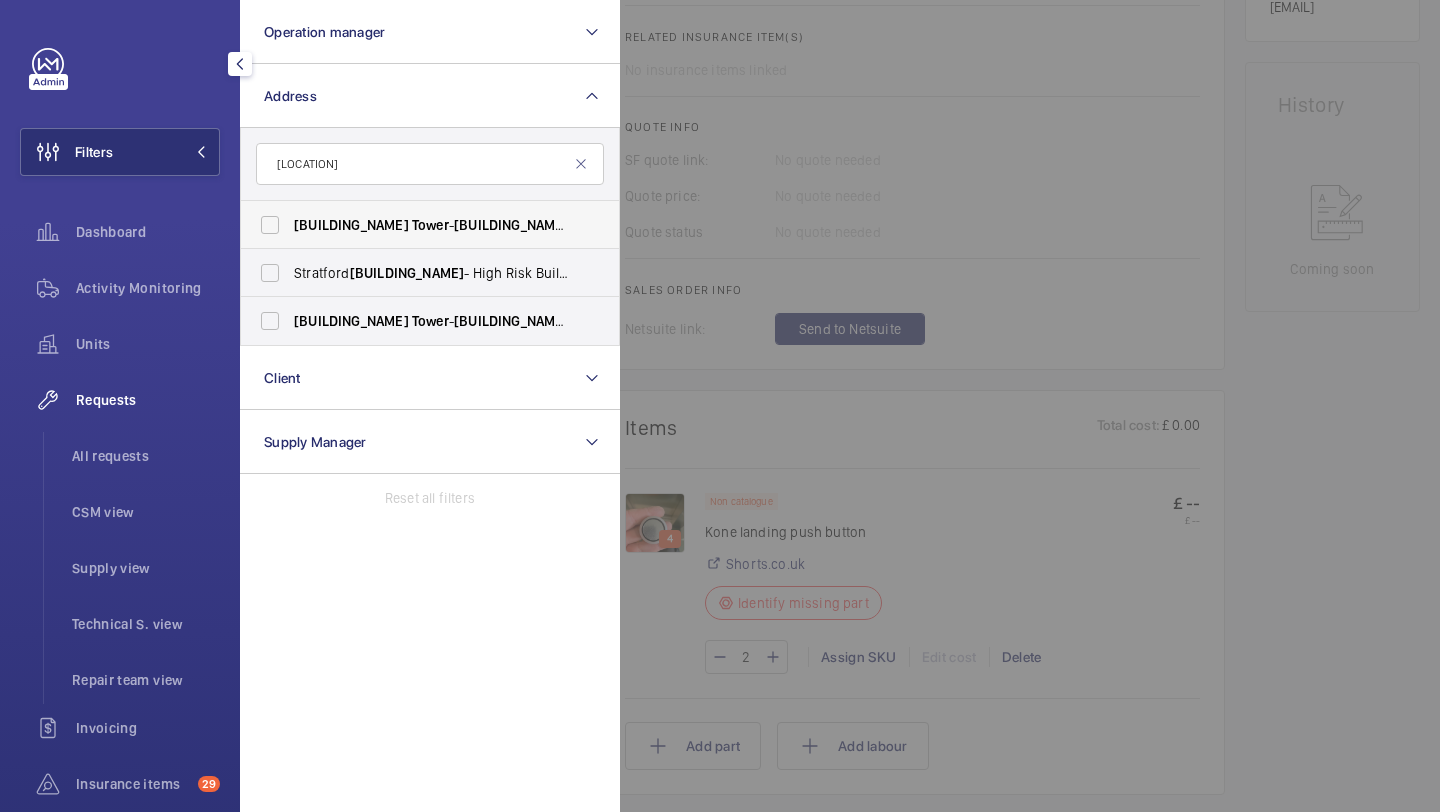 click on "Tower" at bounding box center [430, 225] 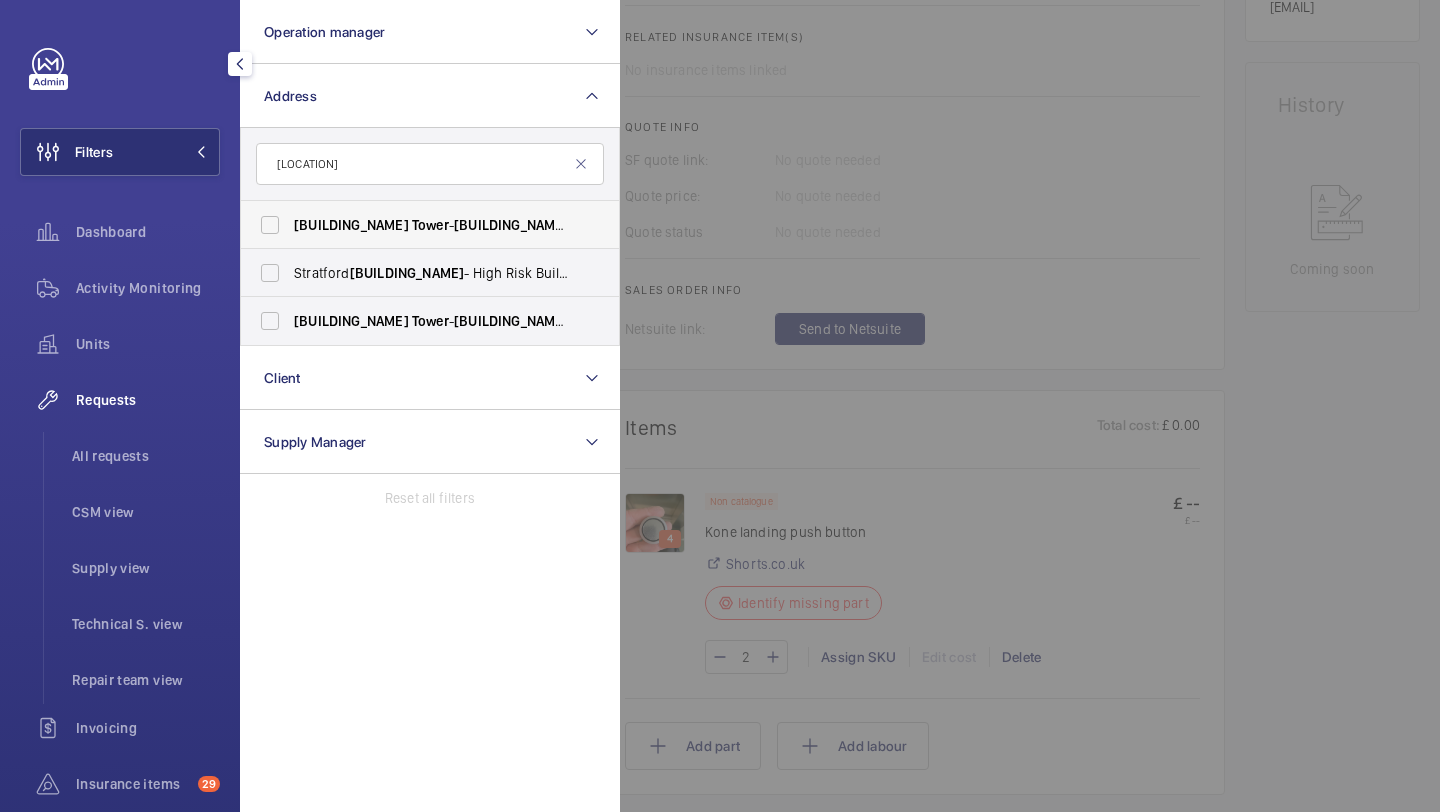 click on "[BUILDING_NAME]   [BUILDING_NAME] , [CITY] [POSTAL_CODE]" at bounding box center (270, 225) 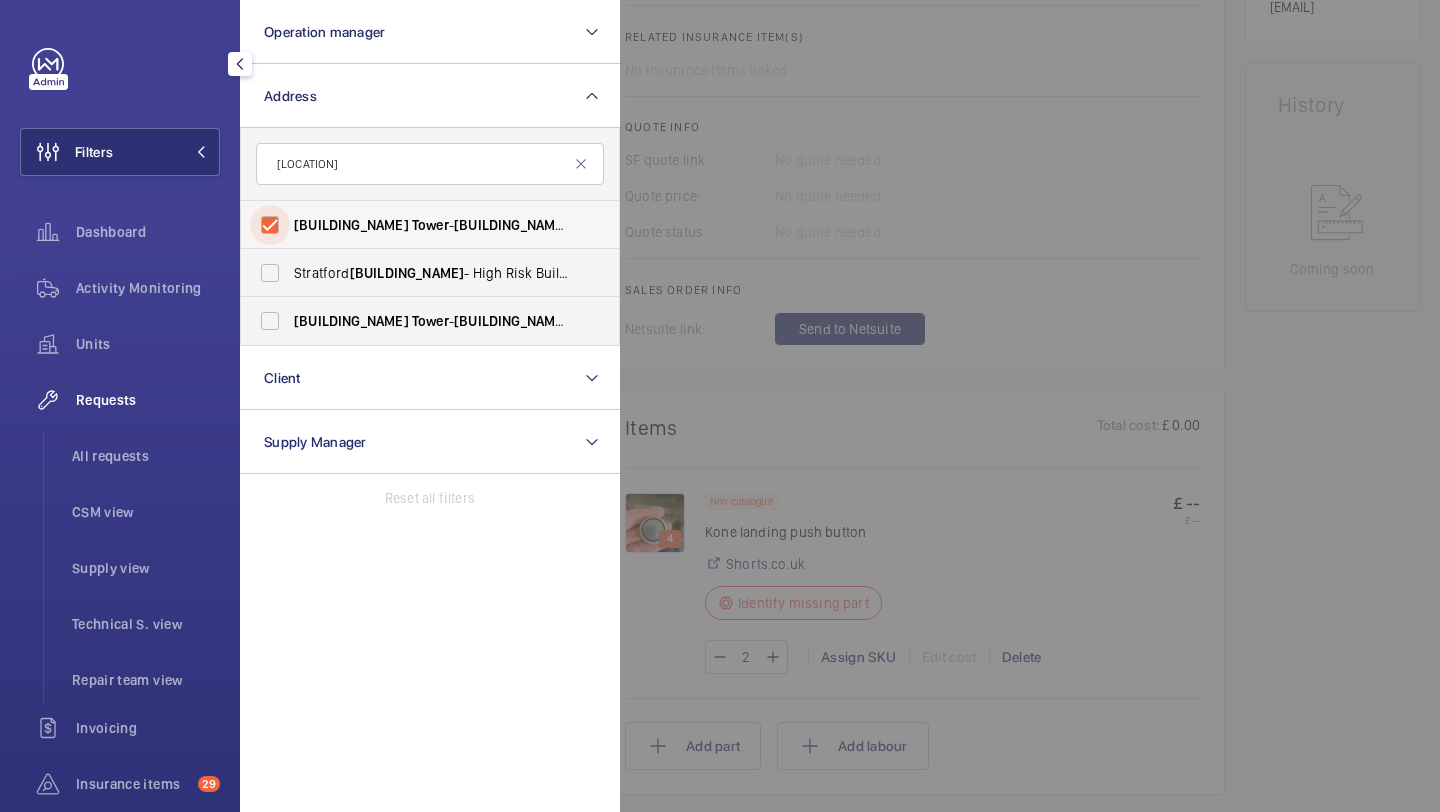 checkbox on "true" 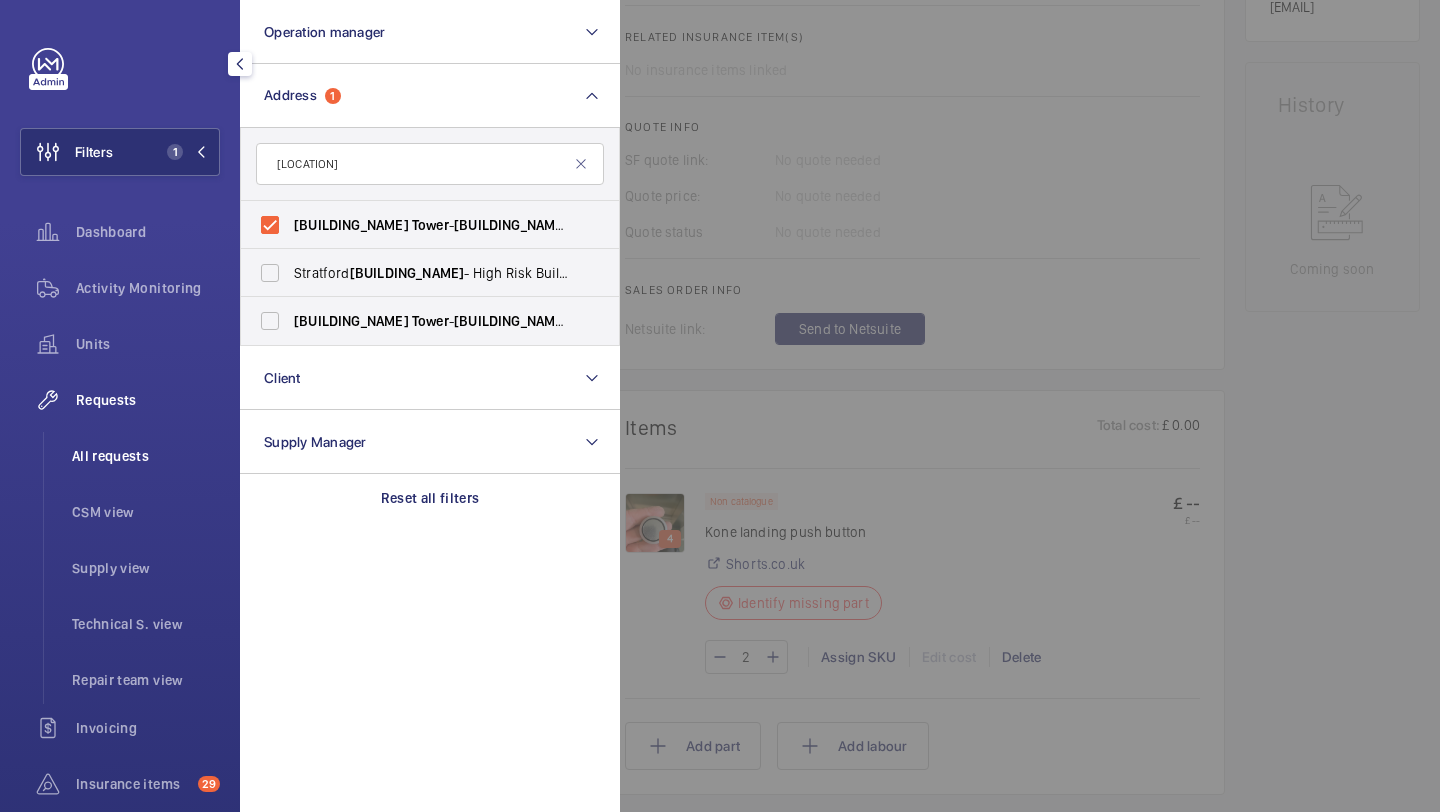 click on "All requests" 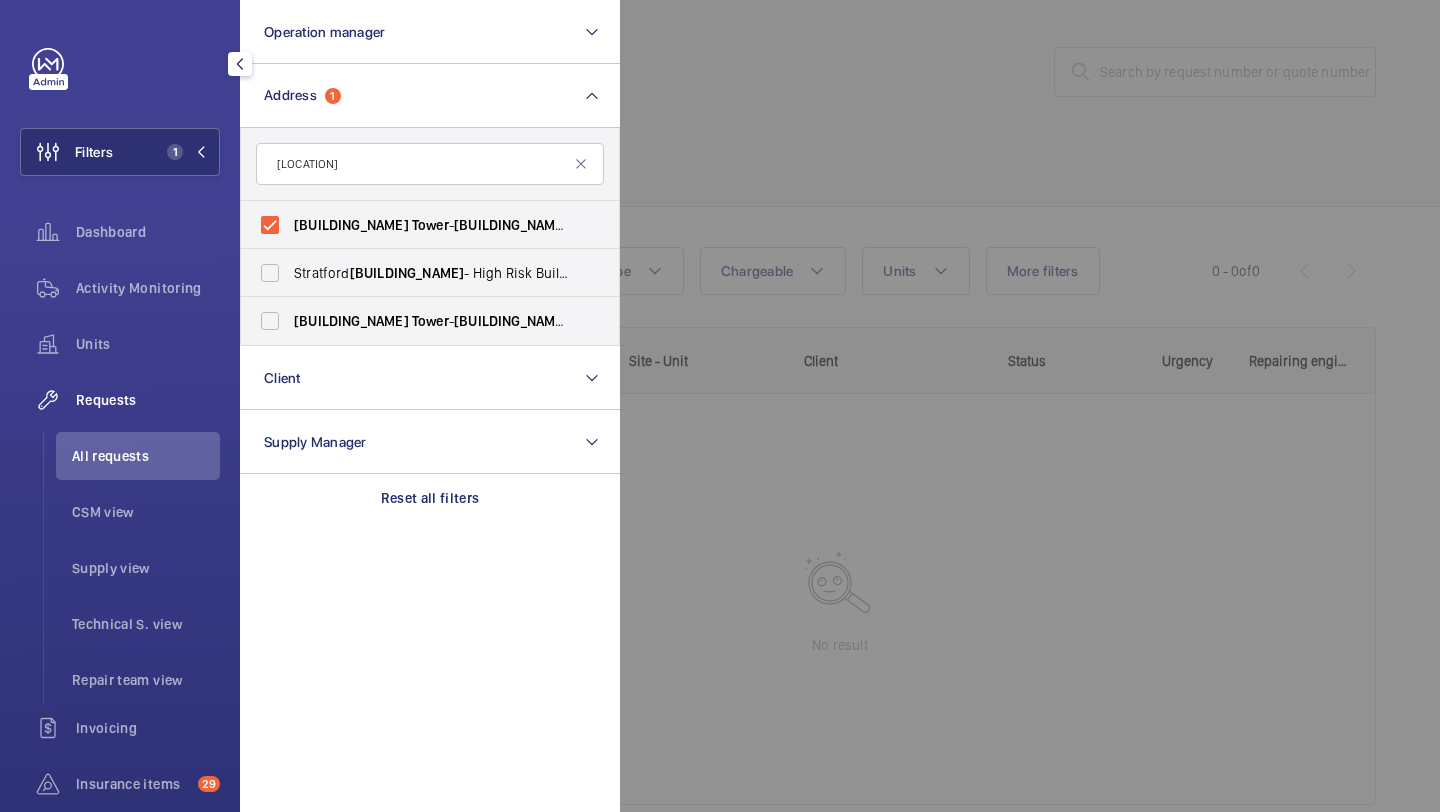 click 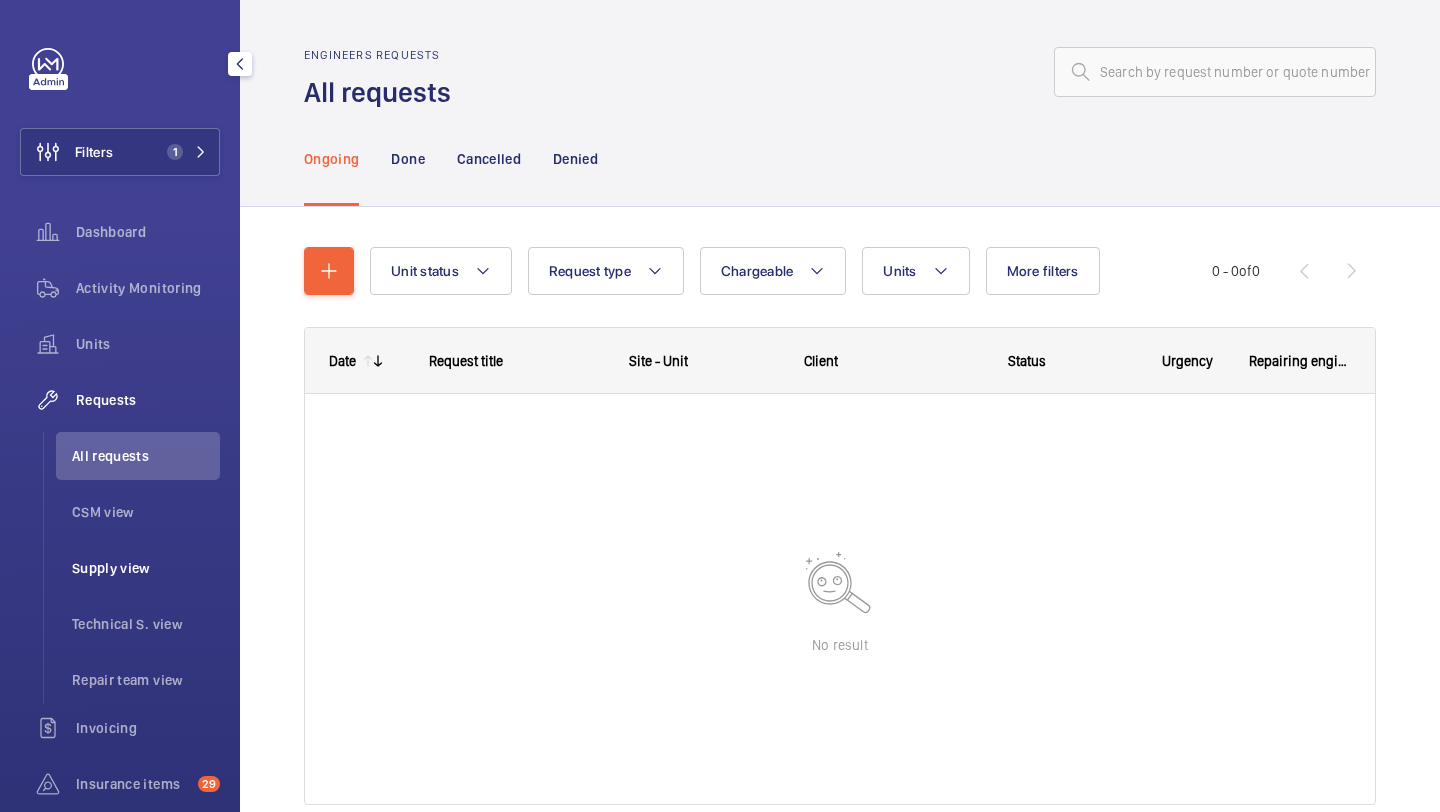 click on "Supply view" 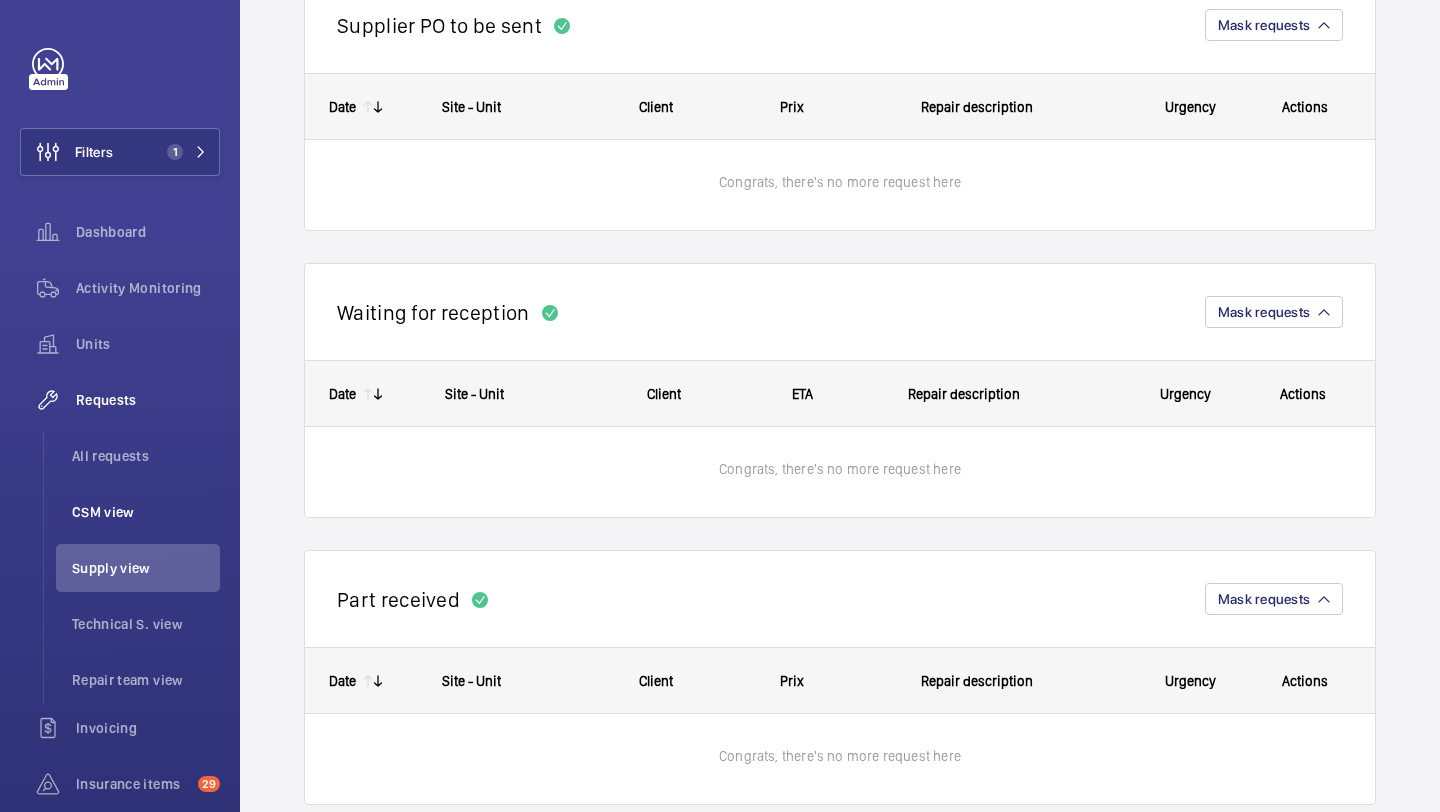 scroll, scrollTop: 1151, scrollLeft: 0, axis: vertical 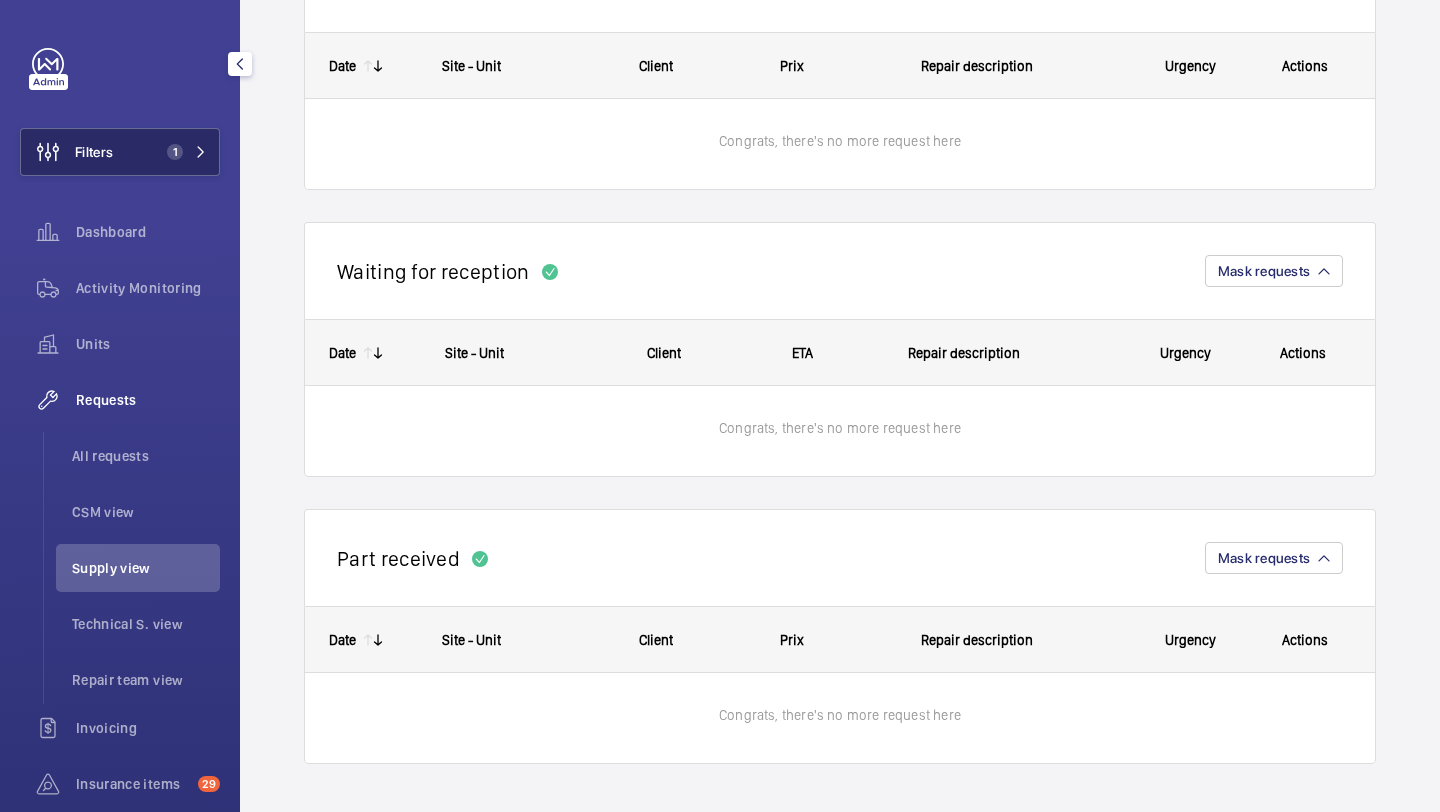 click on "Filters 1" 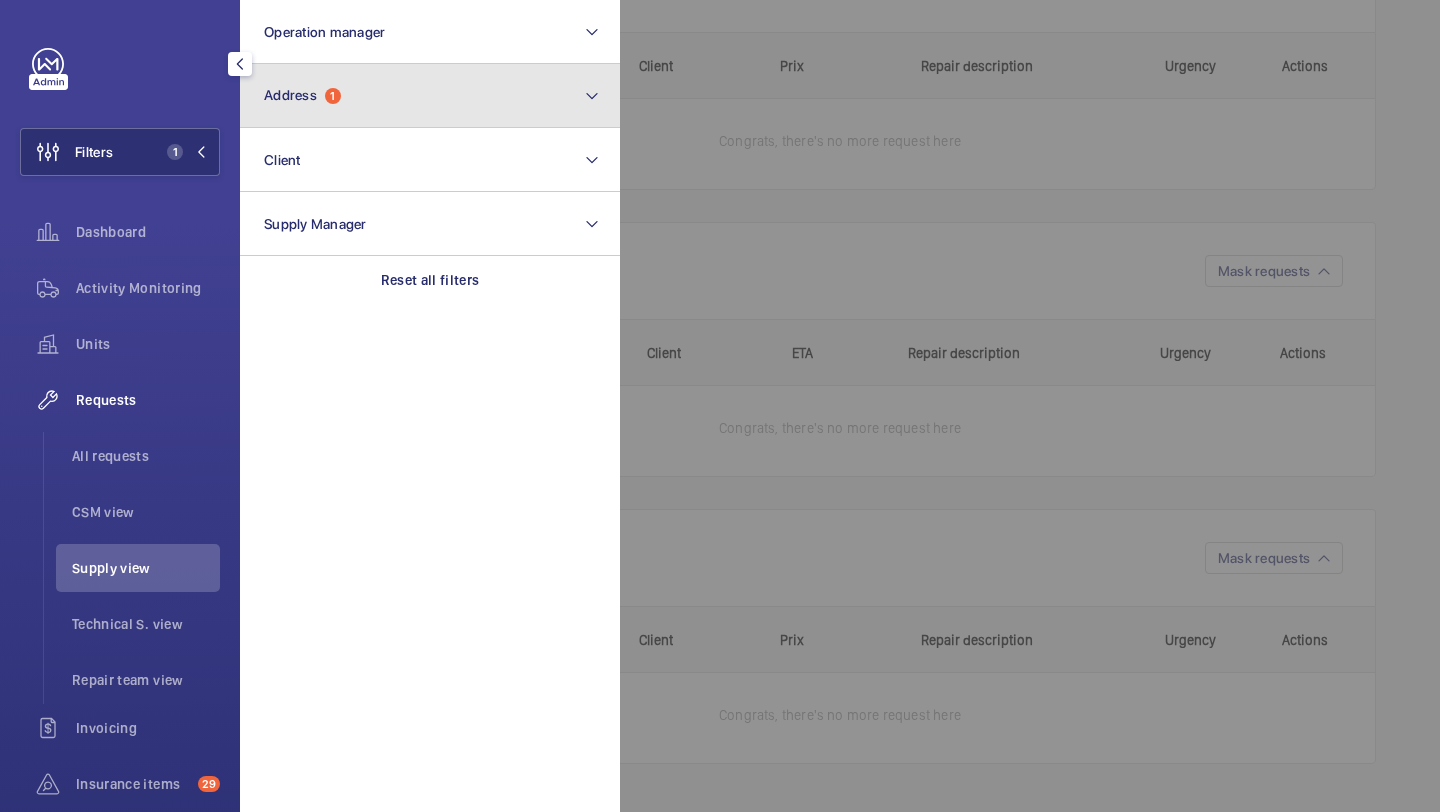 click on "Address  1" 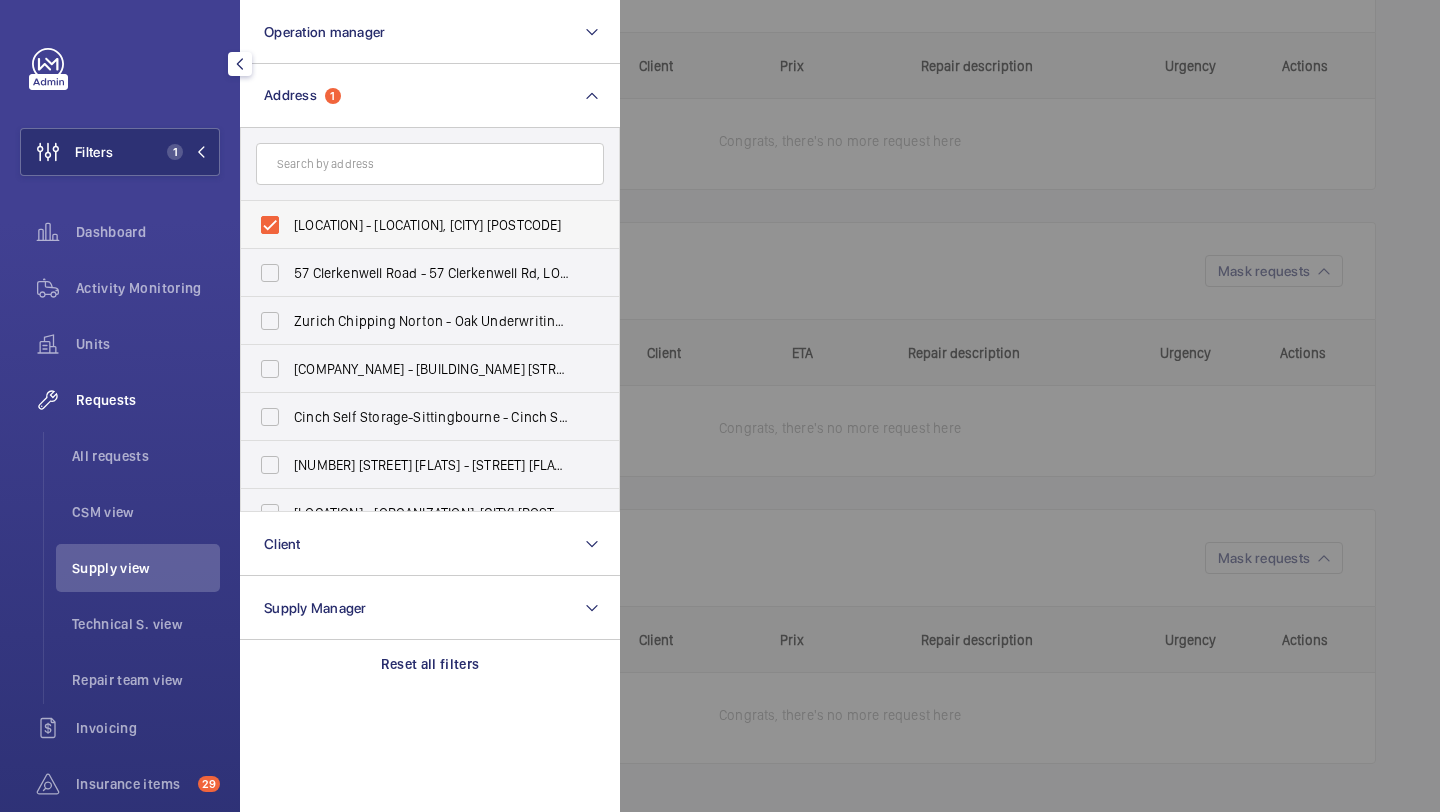 click on "[LOCATION] - [LOCATION], [CITY] [POSTCODE]" at bounding box center (431, 225) 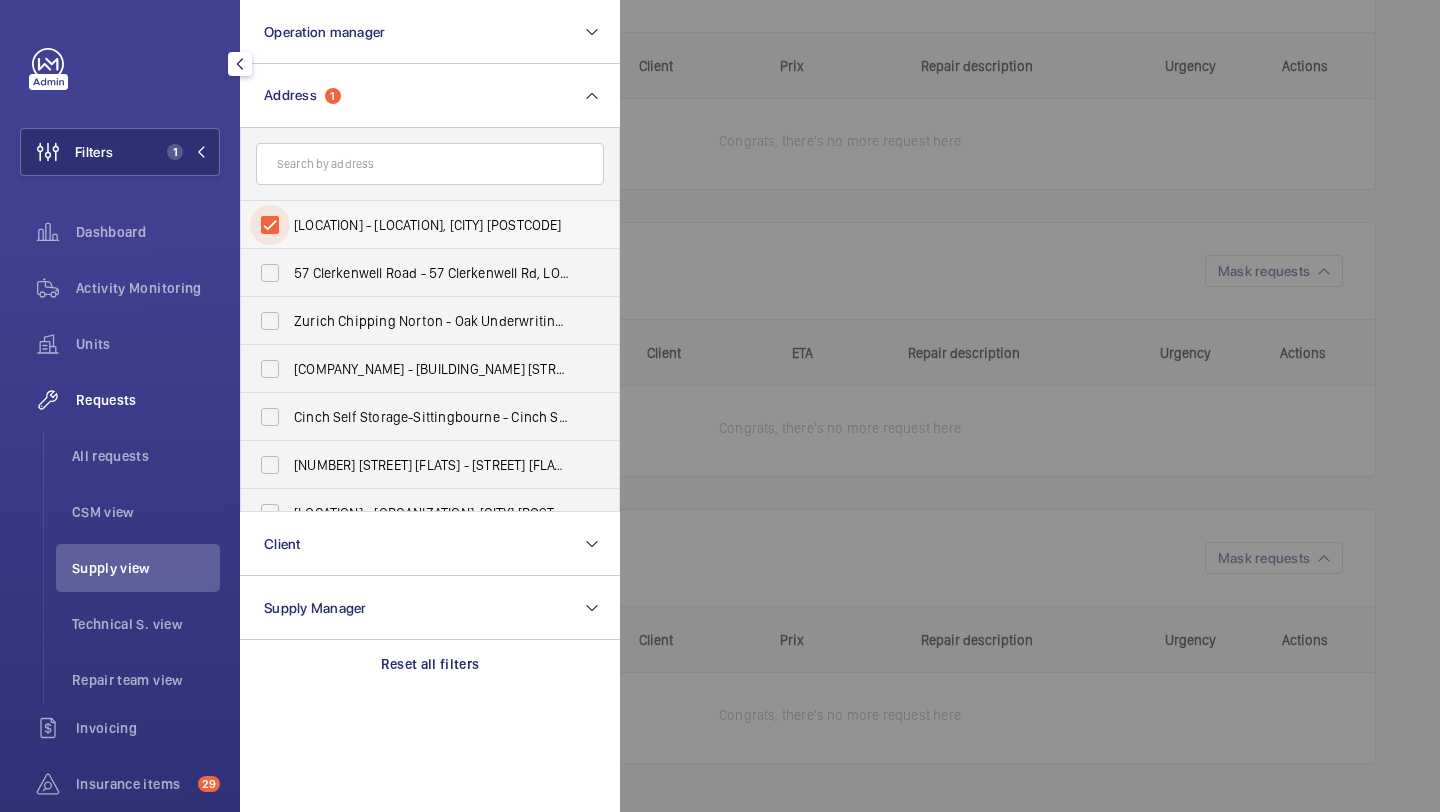 click on "[LOCATION] - [LOCATION], [CITY] [POSTCODE]" at bounding box center [270, 225] 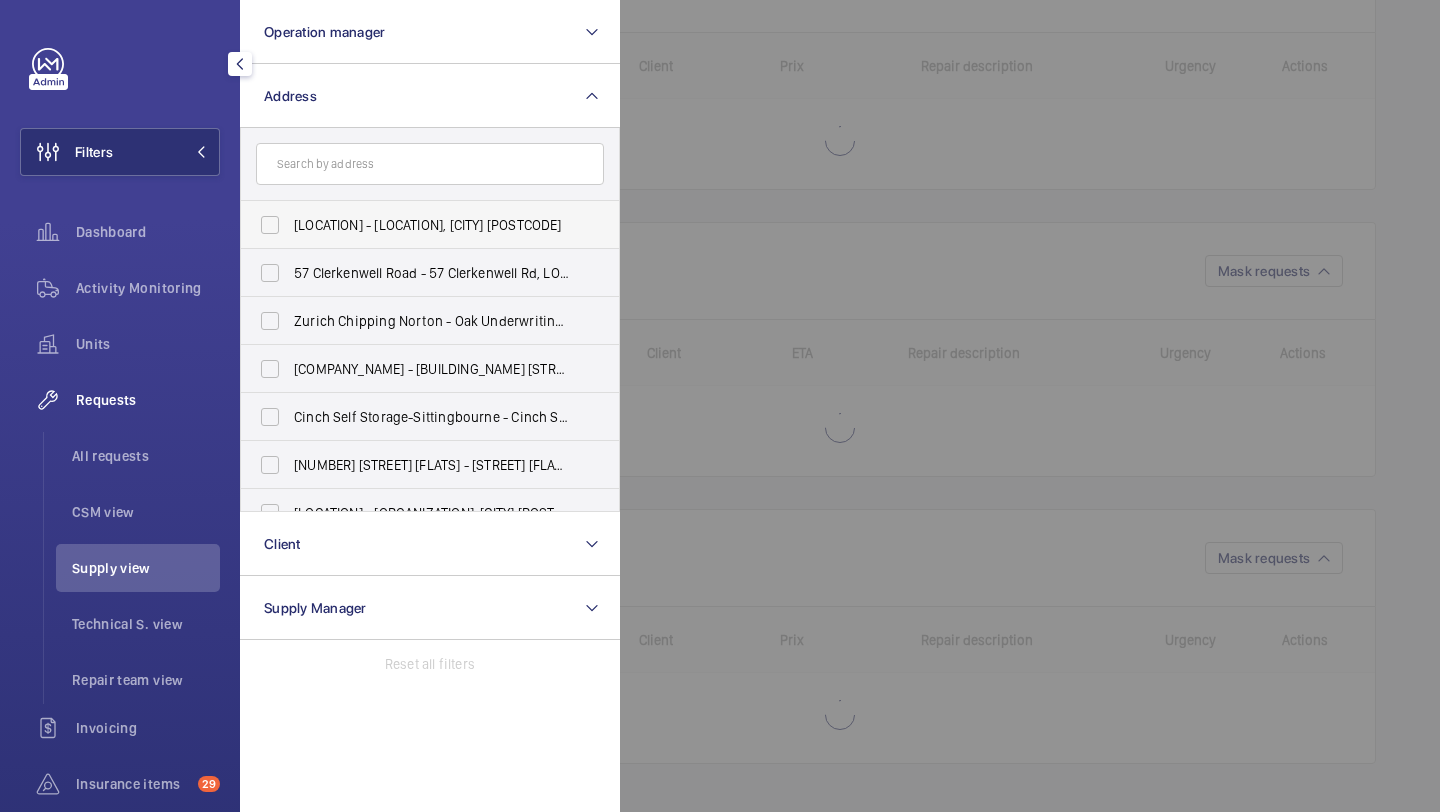 click on "[LOCATION] - [LOCATION], [CITY] [POSTCODE]" at bounding box center [415, 225] 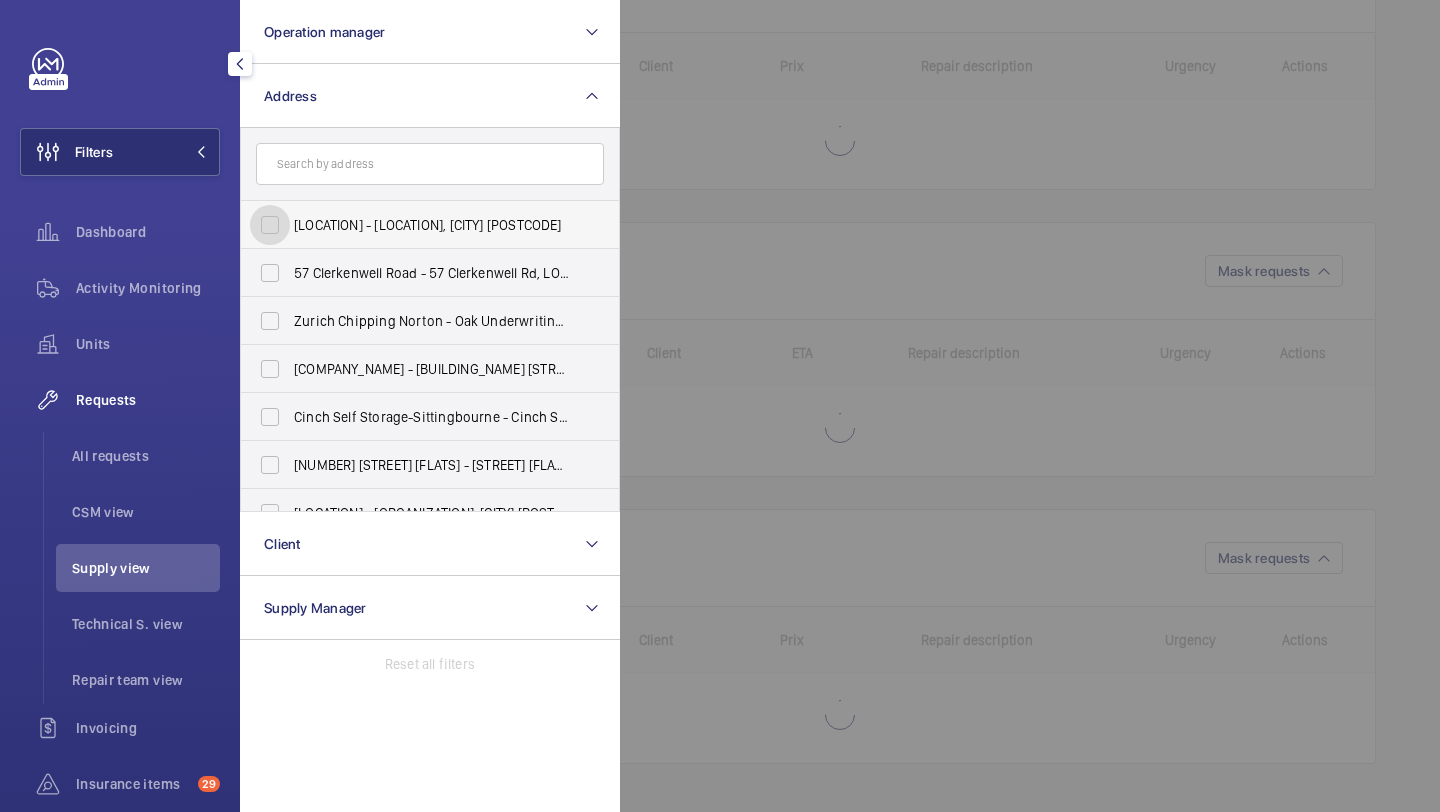 click on "[LOCATION] - [LOCATION], [CITY] [POSTCODE]" at bounding box center (270, 225) 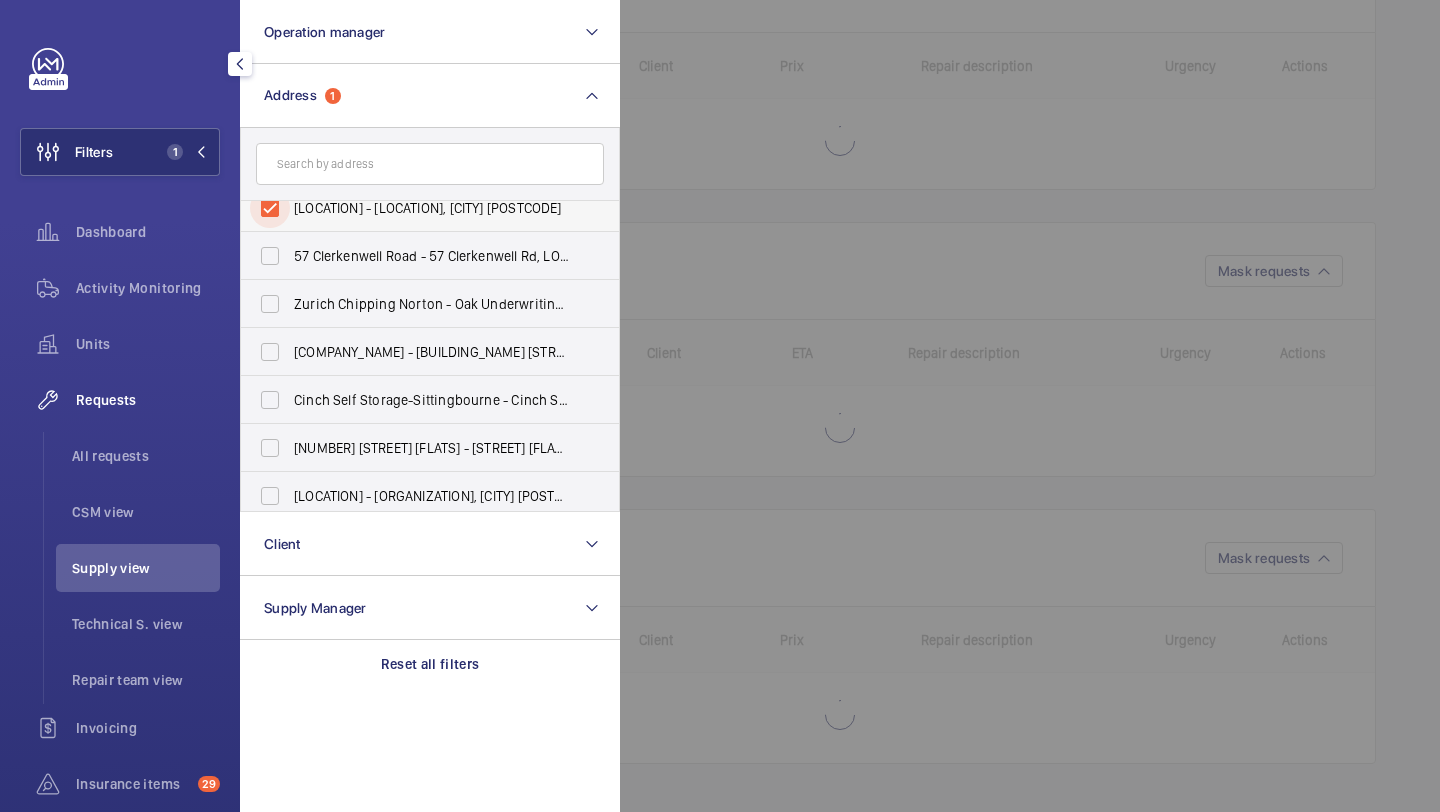 scroll, scrollTop: 0, scrollLeft: 0, axis: both 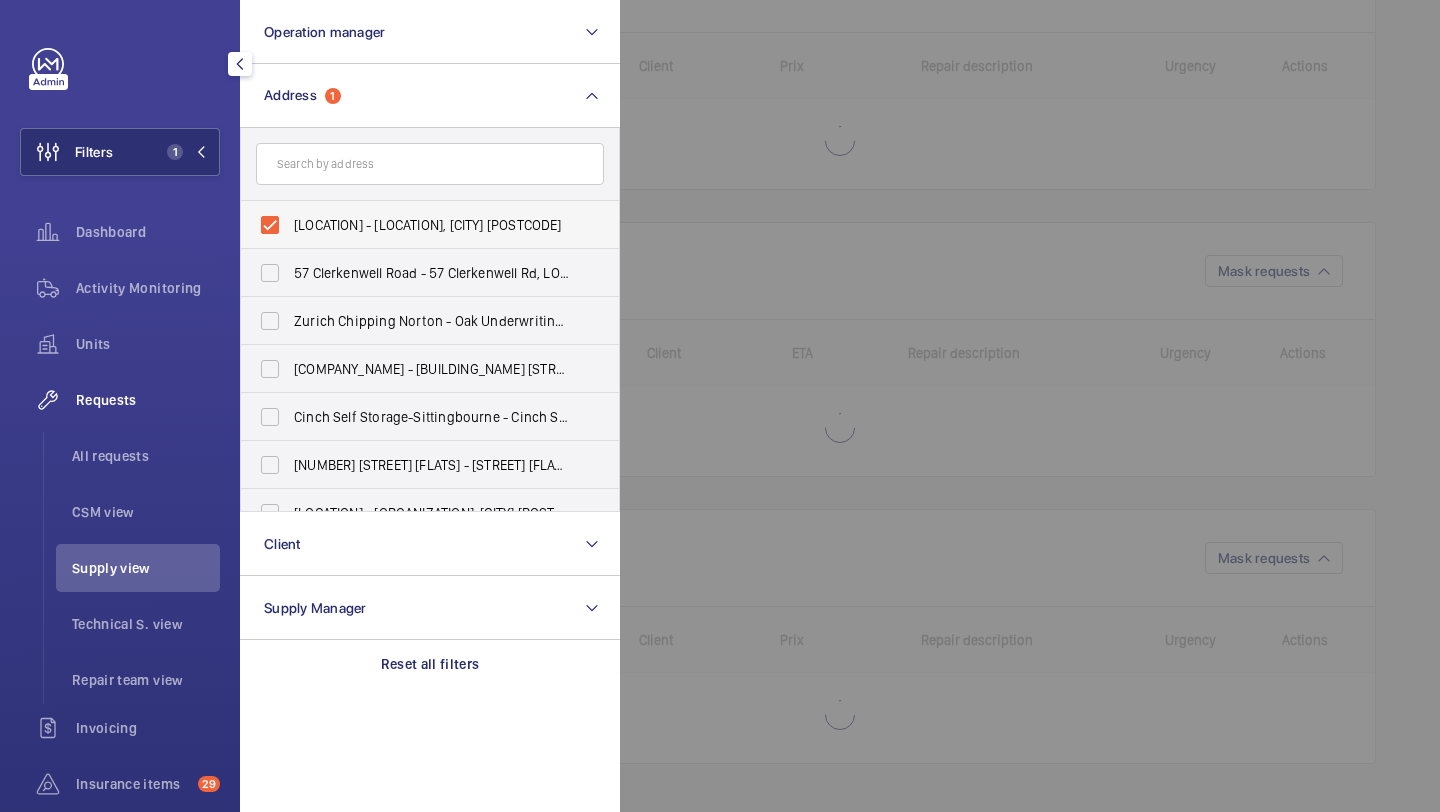 click on "[LOCATION] - [LOCATION], [CITY] [POSTCODE]" at bounding box center (431, 225) 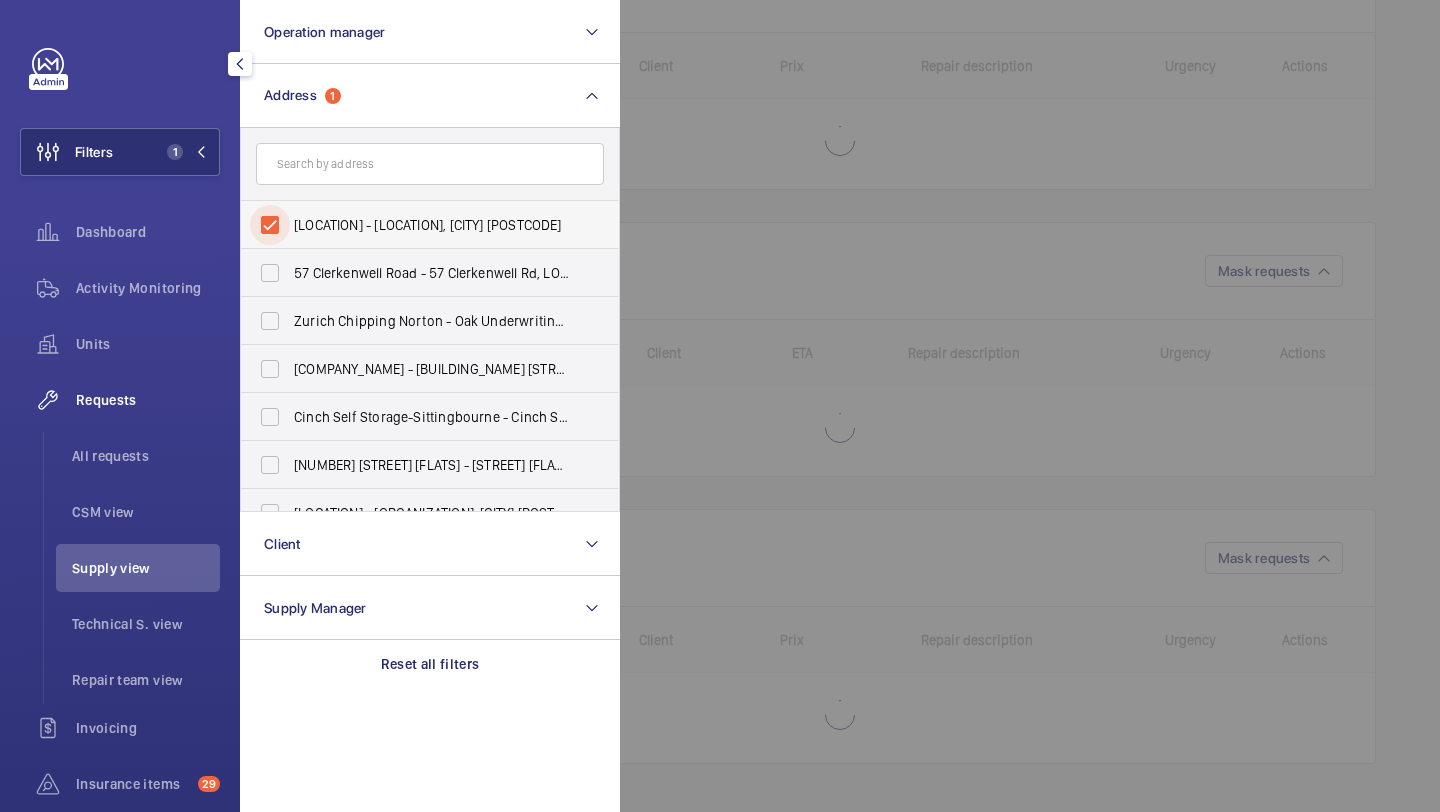click on "[LOCATION] - [LOCATION], [CITY] [POSTCODE]" at bounding box center [270, 225] 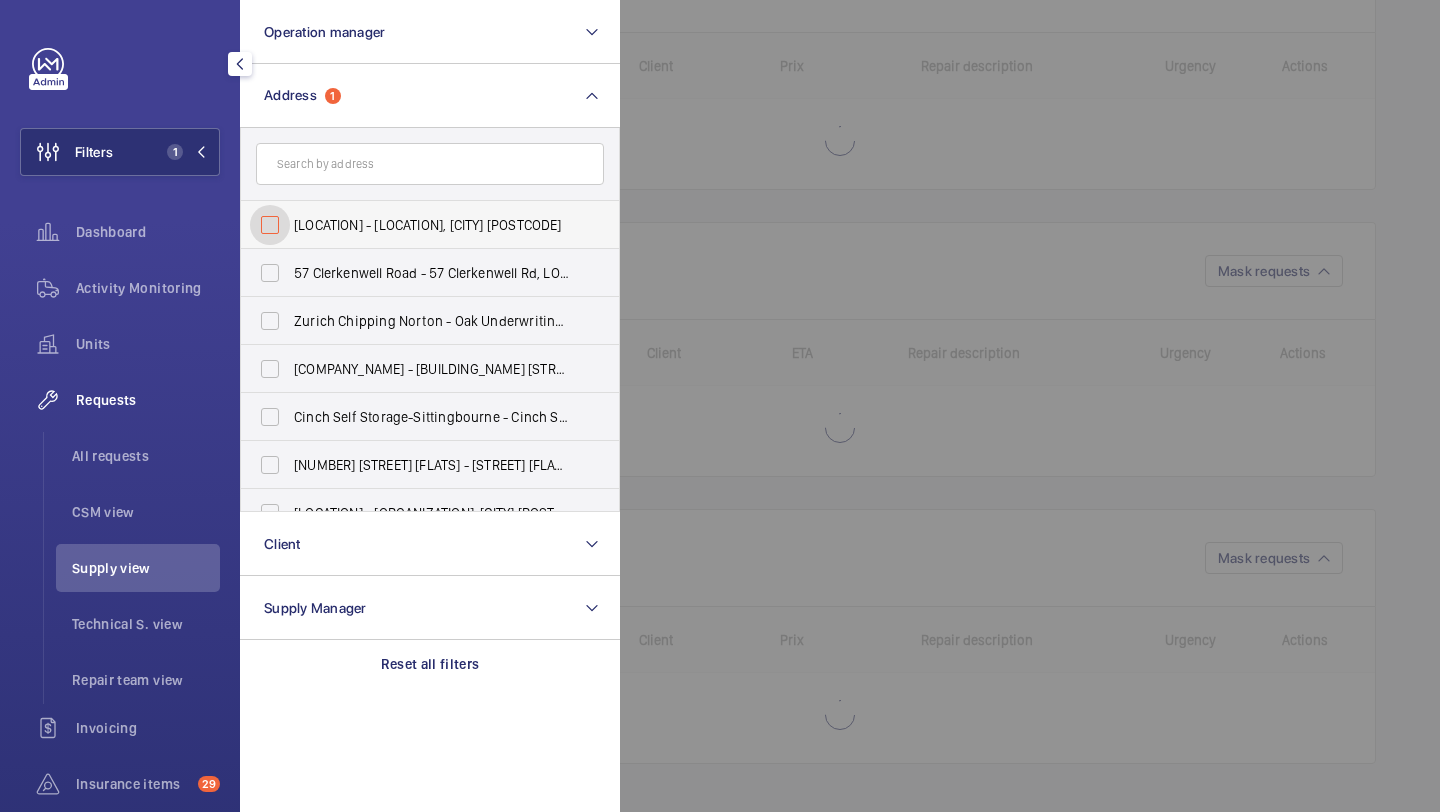 checkbox on "false" 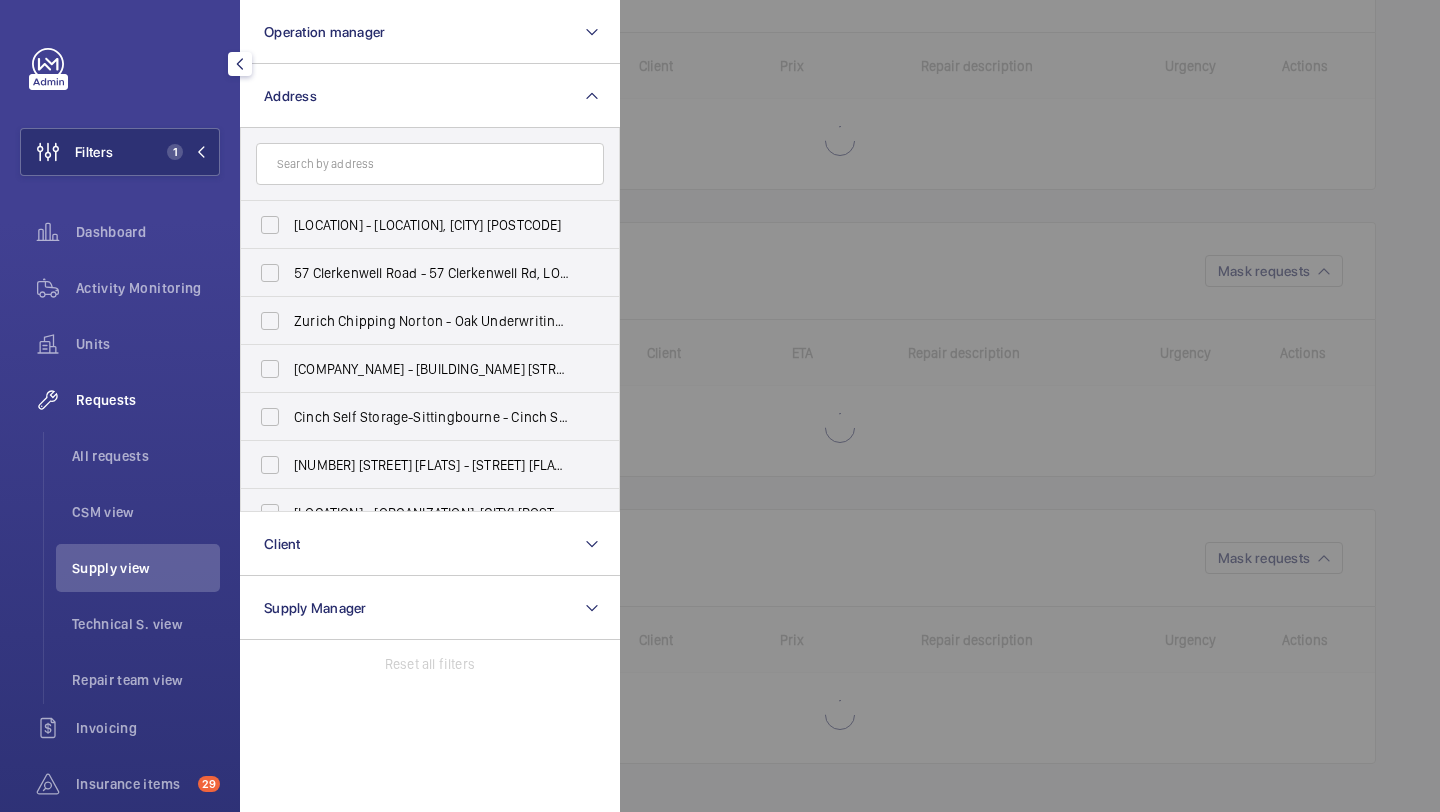 click 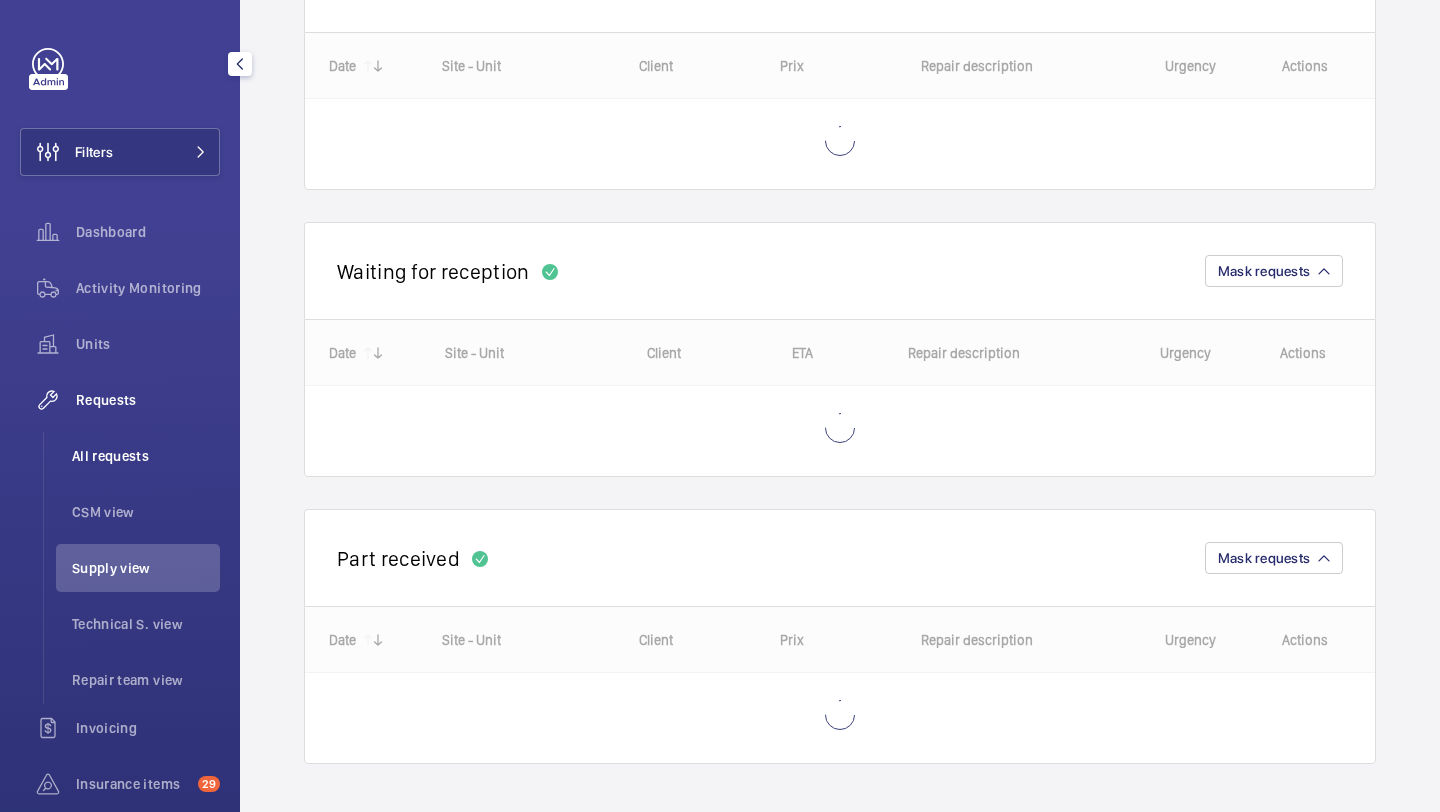 click on "All requests" 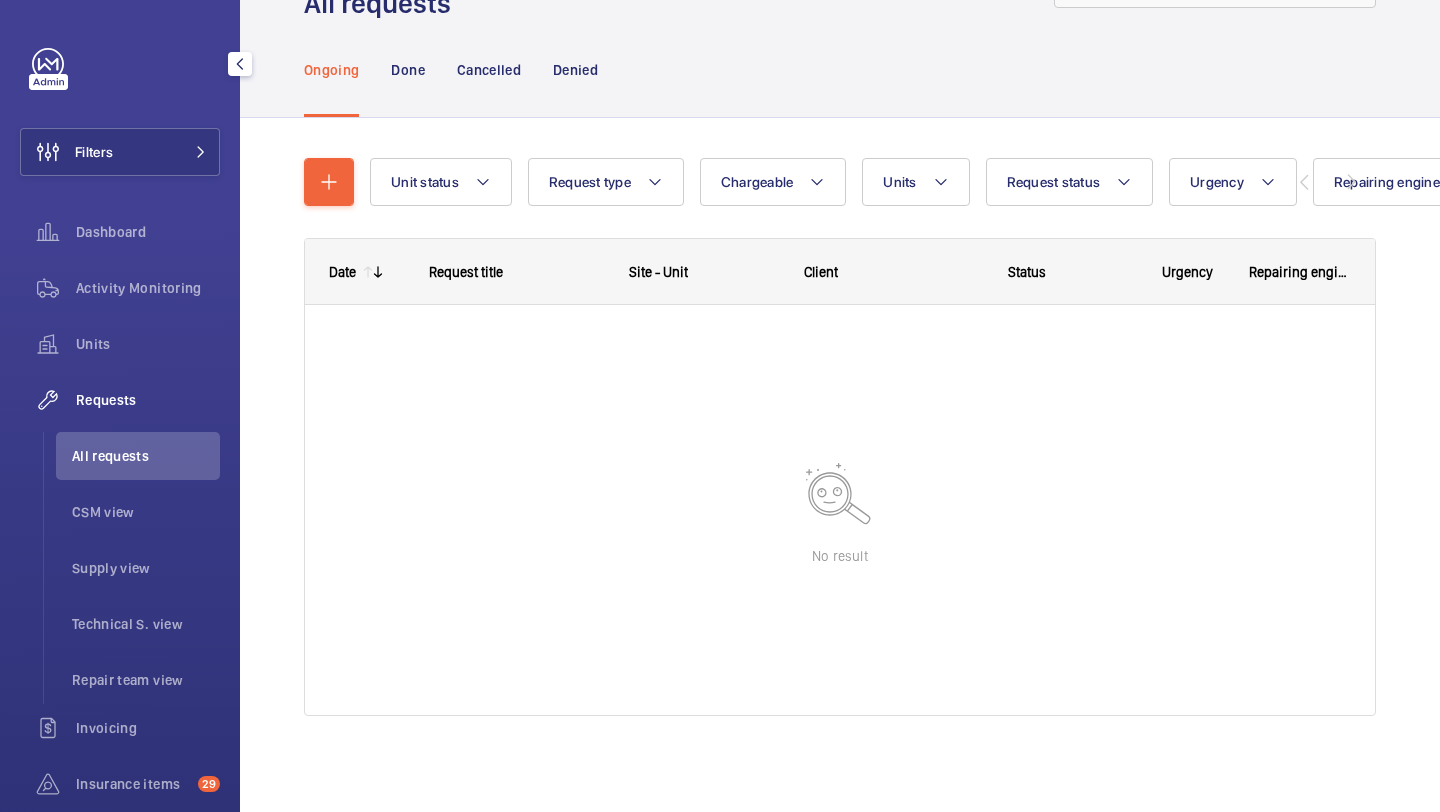scroll, scrollTop: 0, scrollLeft: 0, axis: both 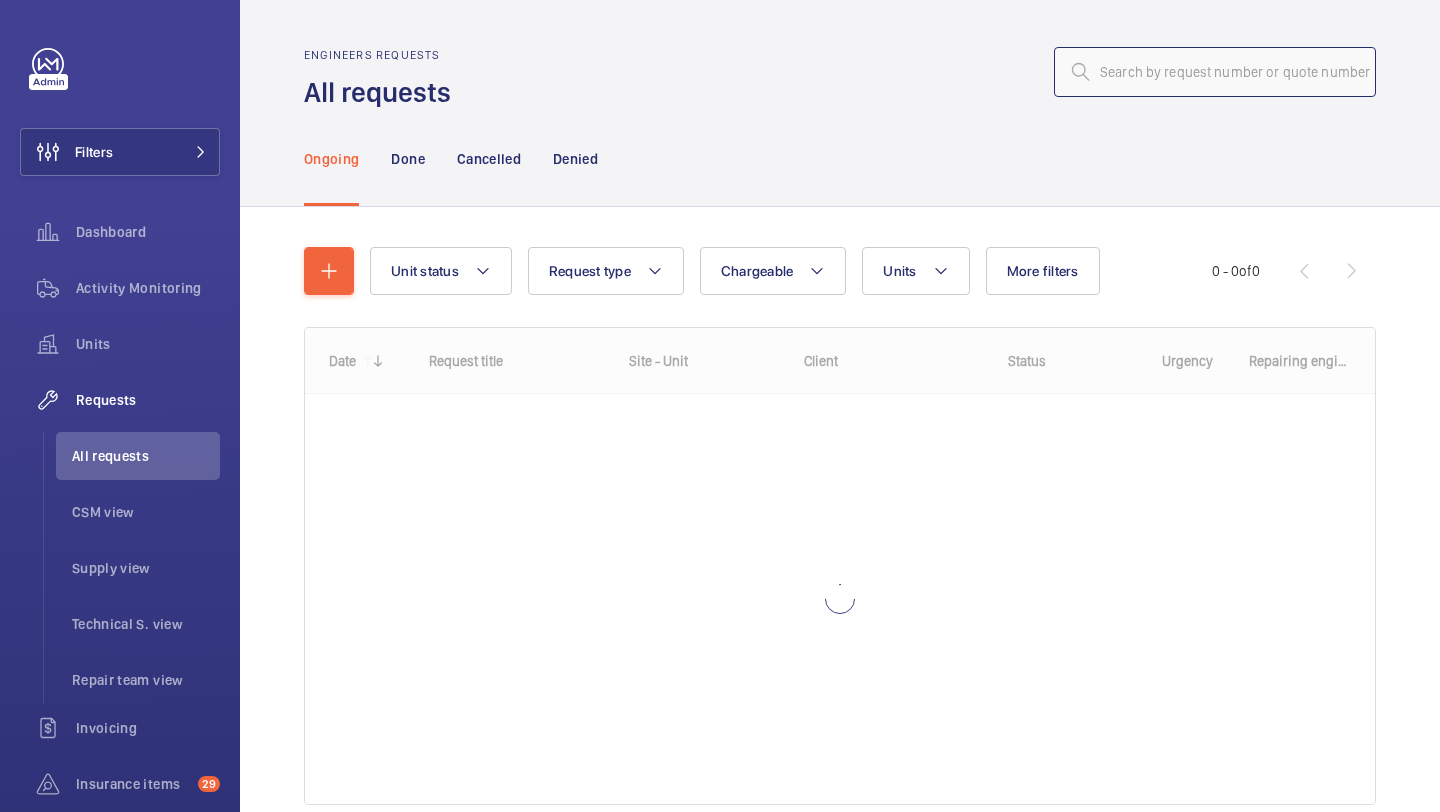 click 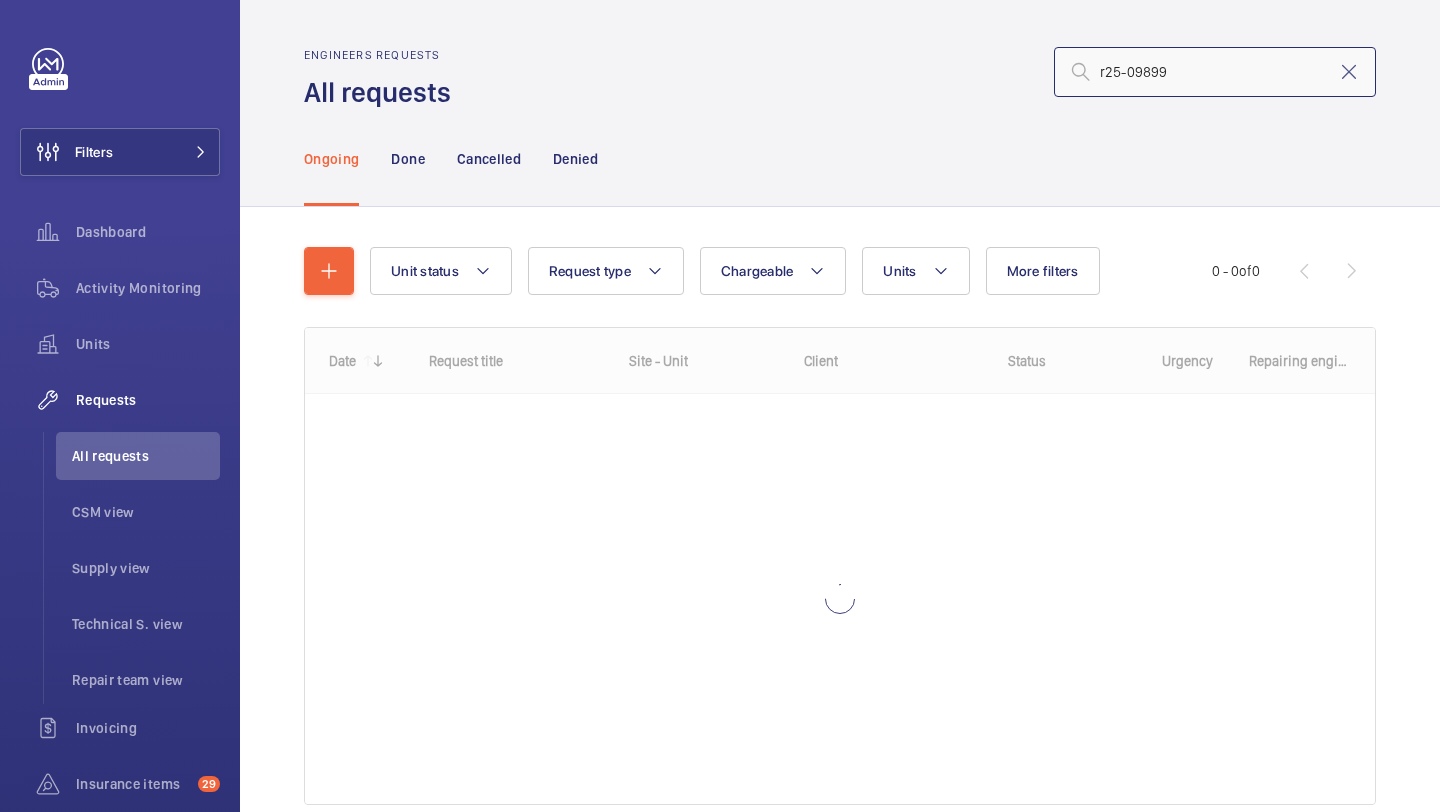 click on "r25-09899" 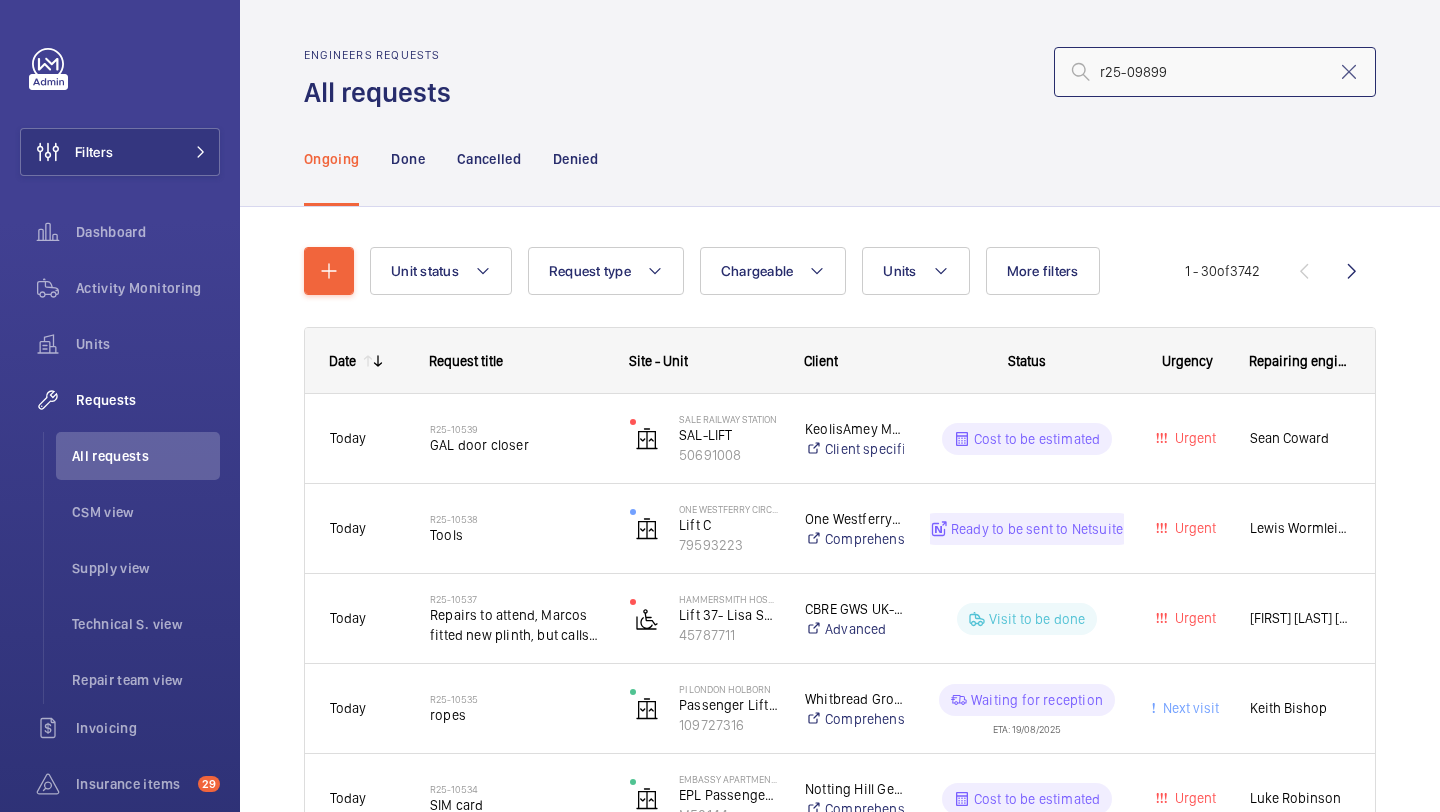 click on "r25-09899" 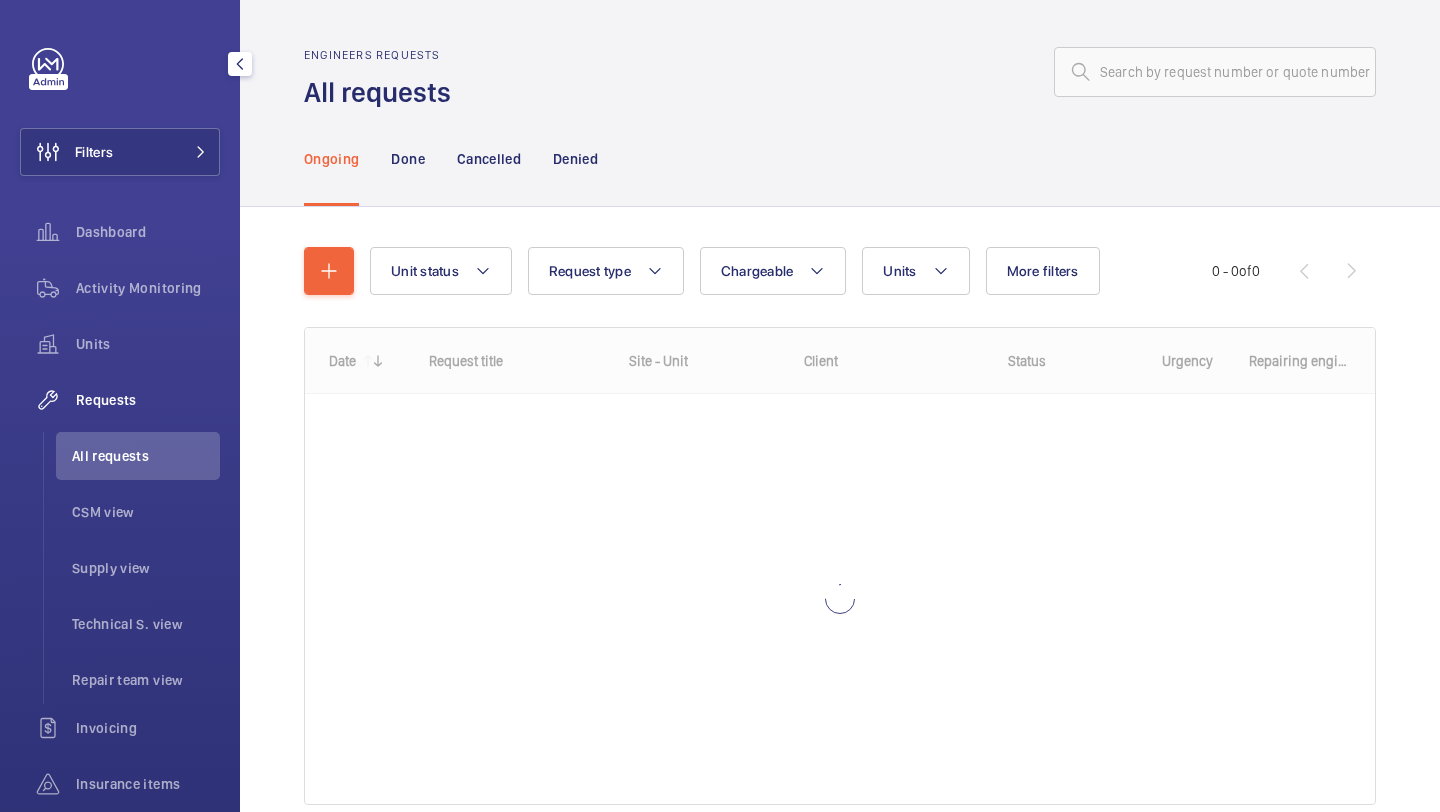 scroll, scrollTop: 0, scrollLeft: 0, axis: both 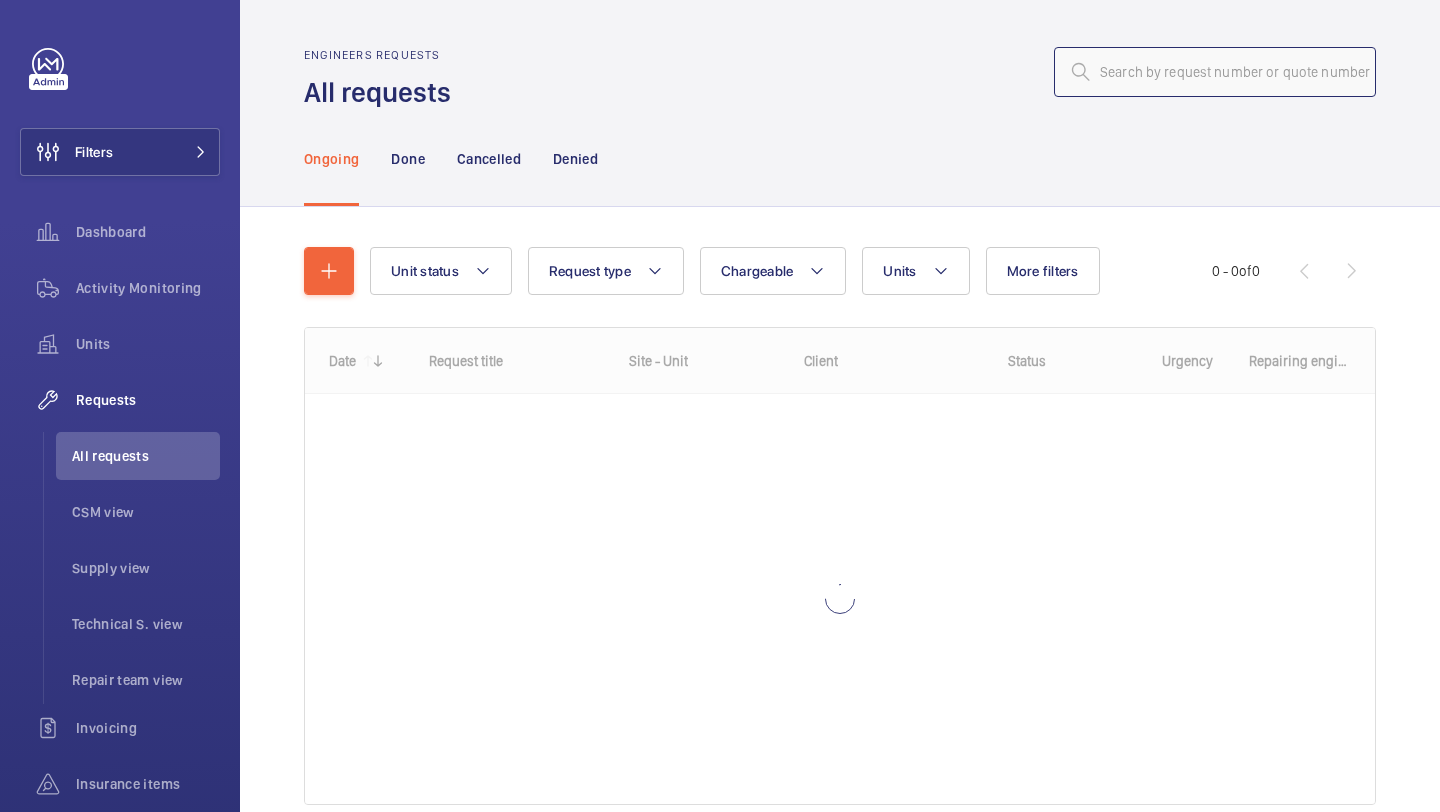 click 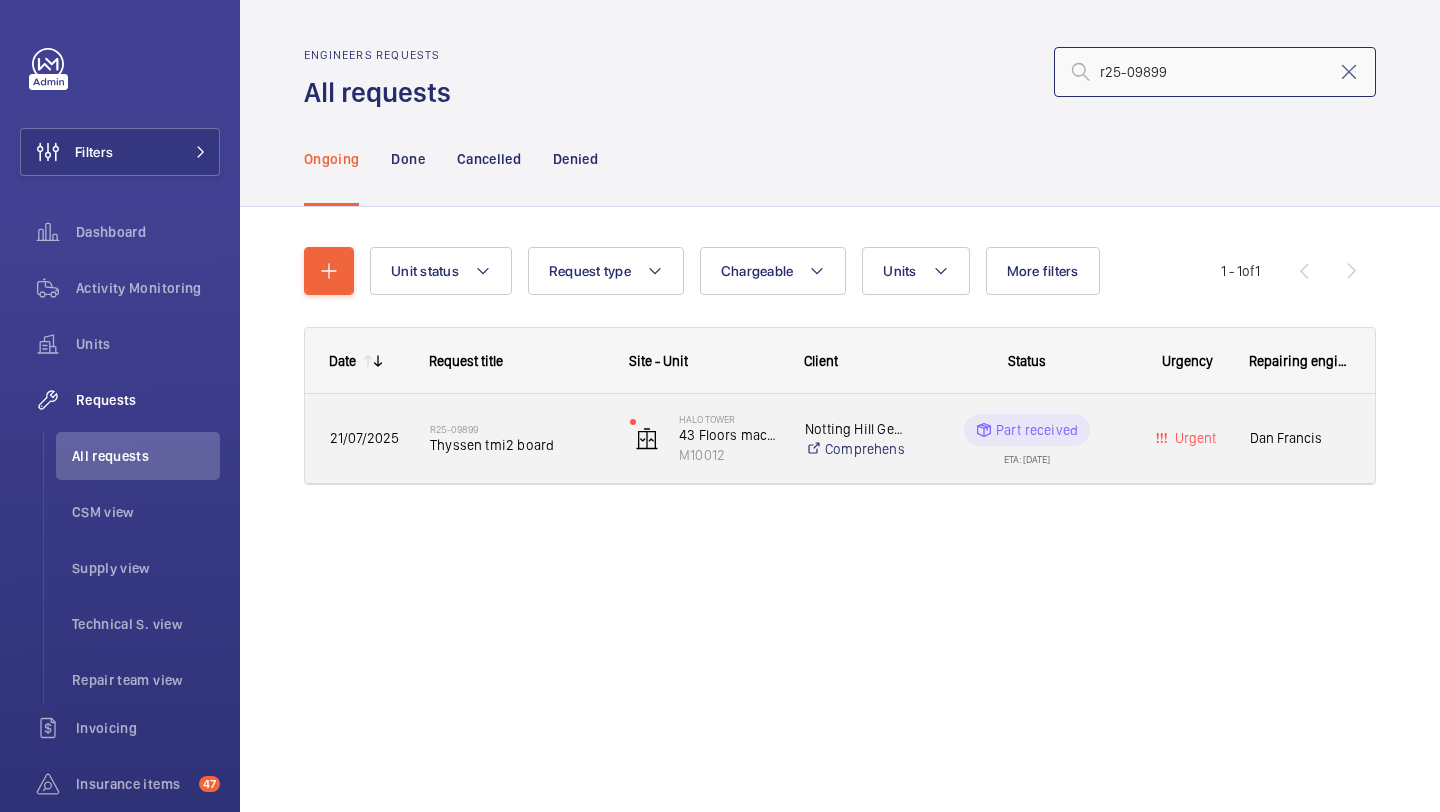 type on "r25-09899" 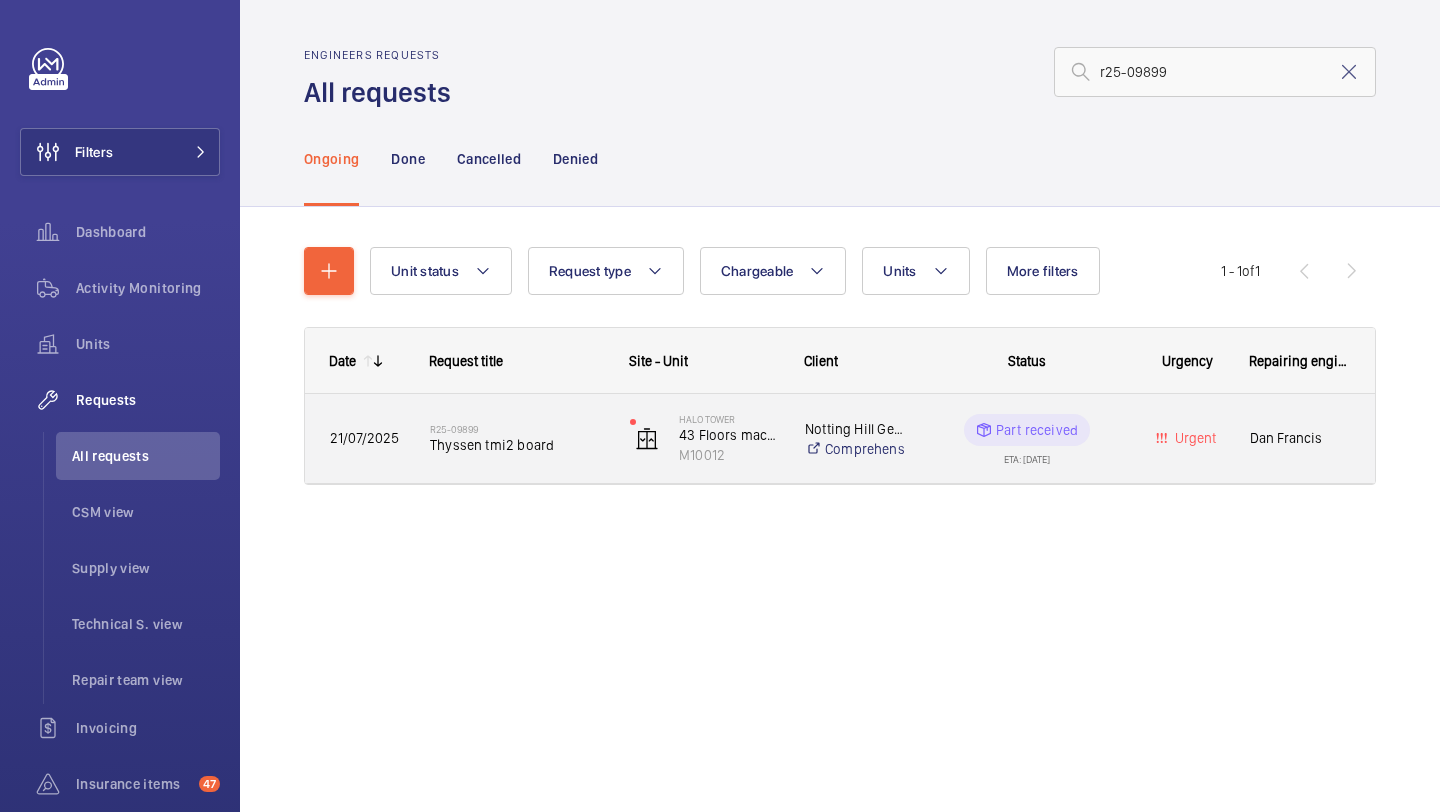 click on "Thyssen tmi2 board" 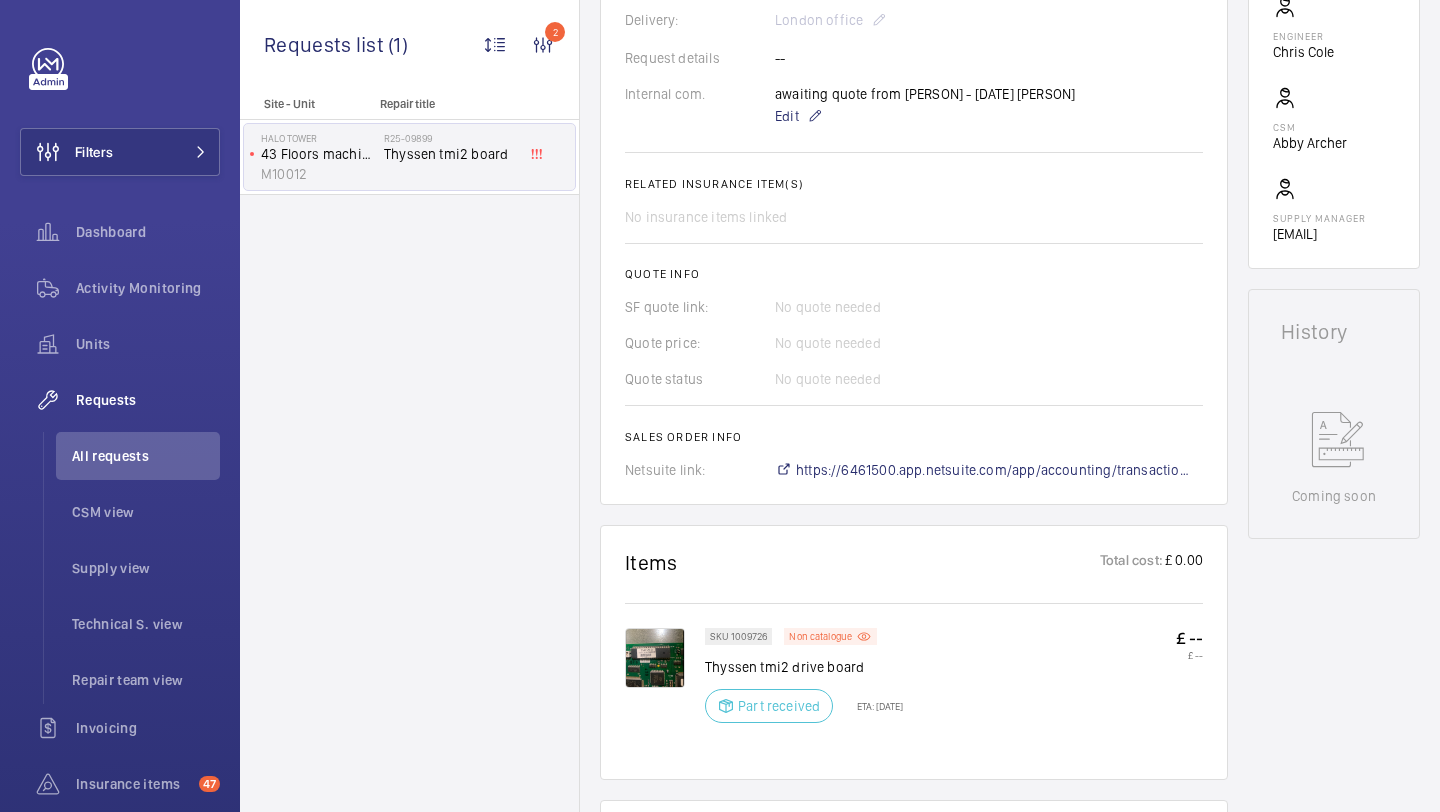 scroll, scrollTop: 850, scrollLeft: 0, axis: vertical 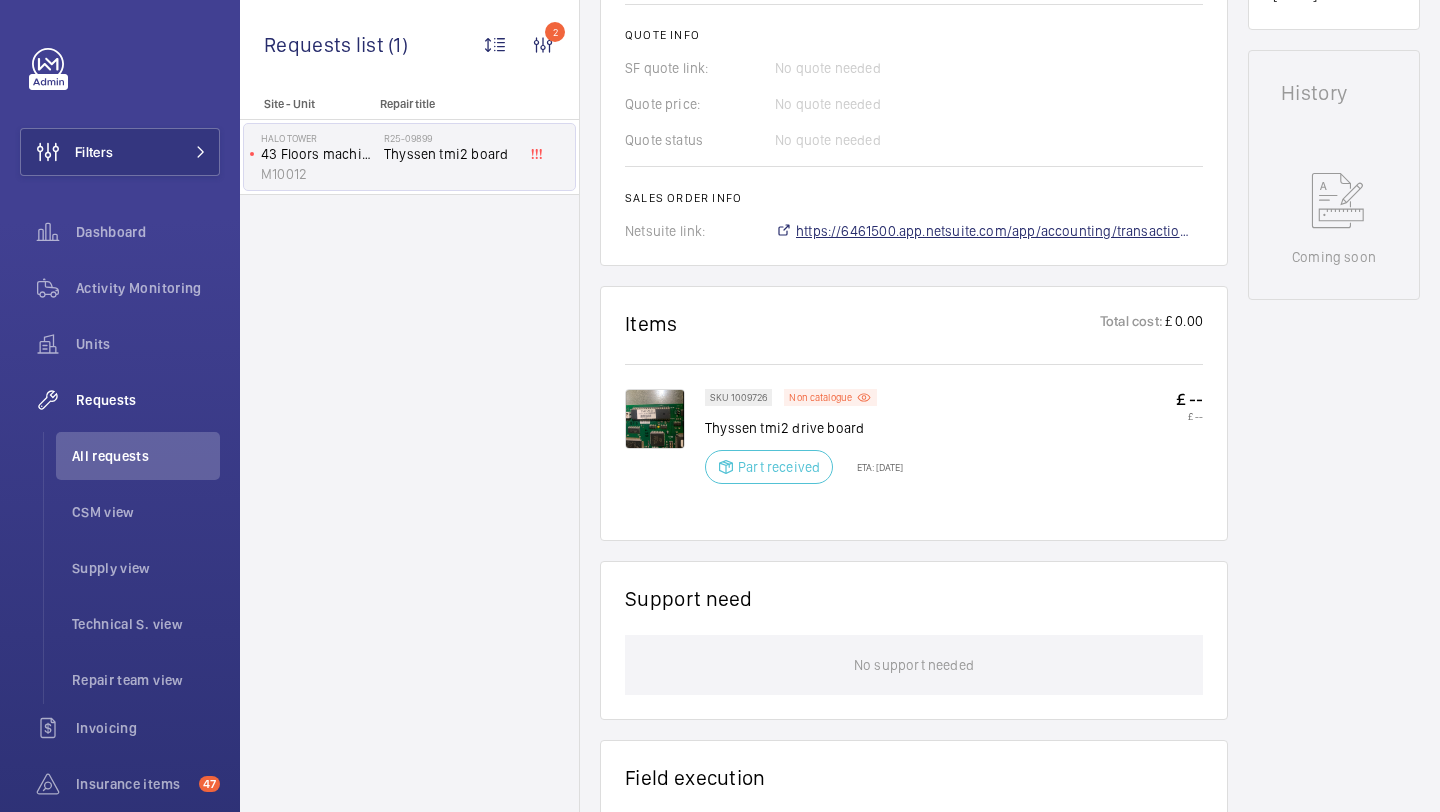 click on "https://6461500.app.netsuite.com/app/accounting/transactions/salesord.nl?id=2835391" 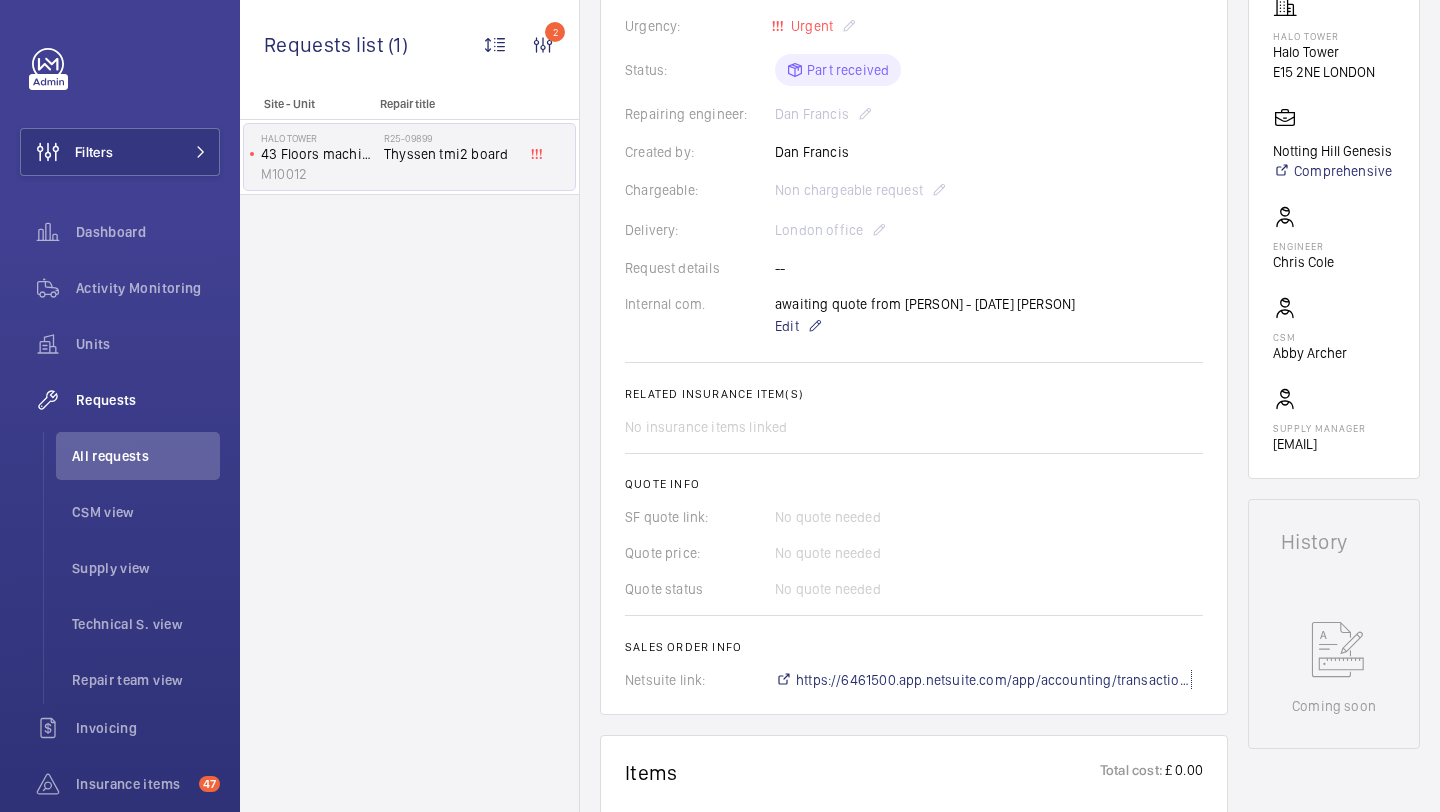 scroll, scrollTop: 582, scrollLeft: 0, axis: vertical 